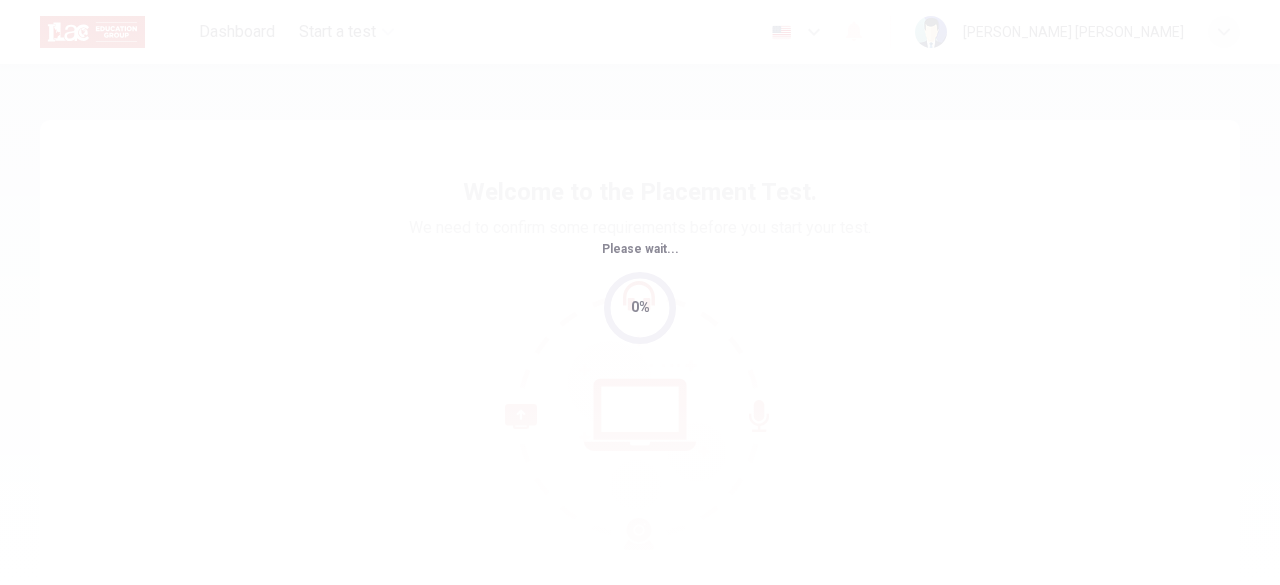 scroll, scrollTop: 0, scrollLeft: 0, axis: both 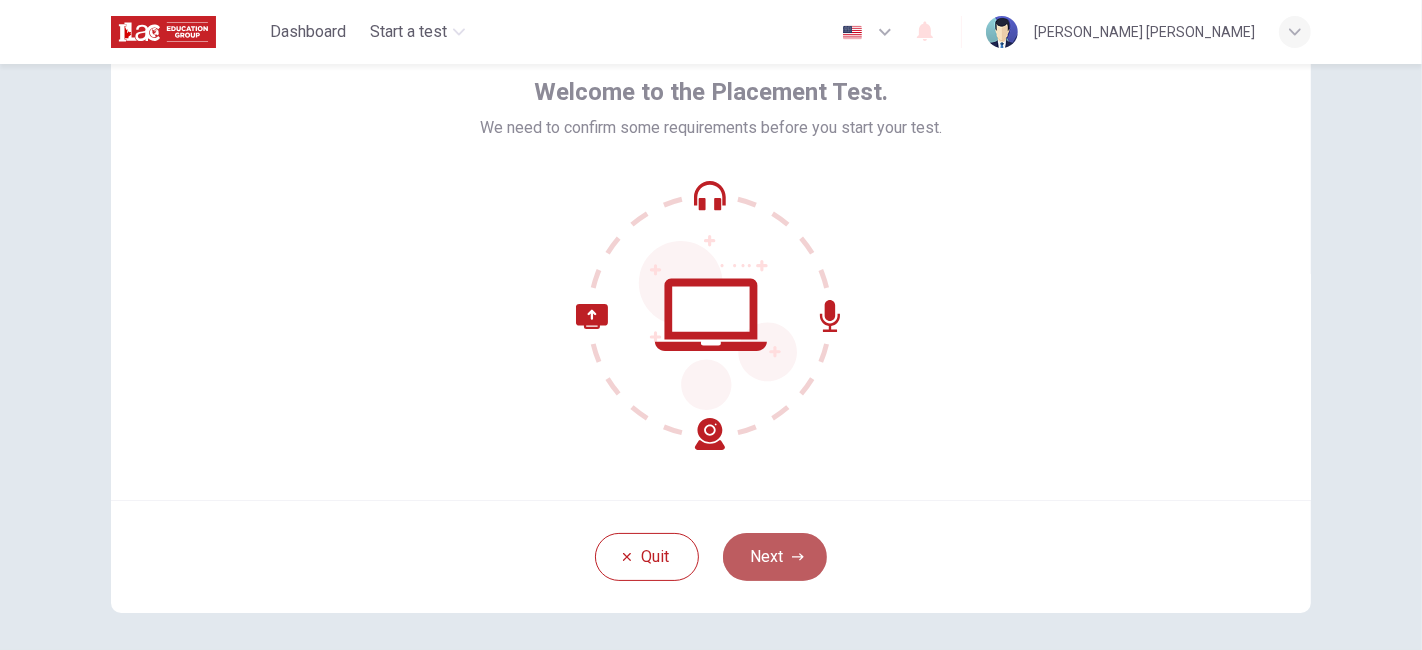 click on "Next" at bounding box center [775, 557] 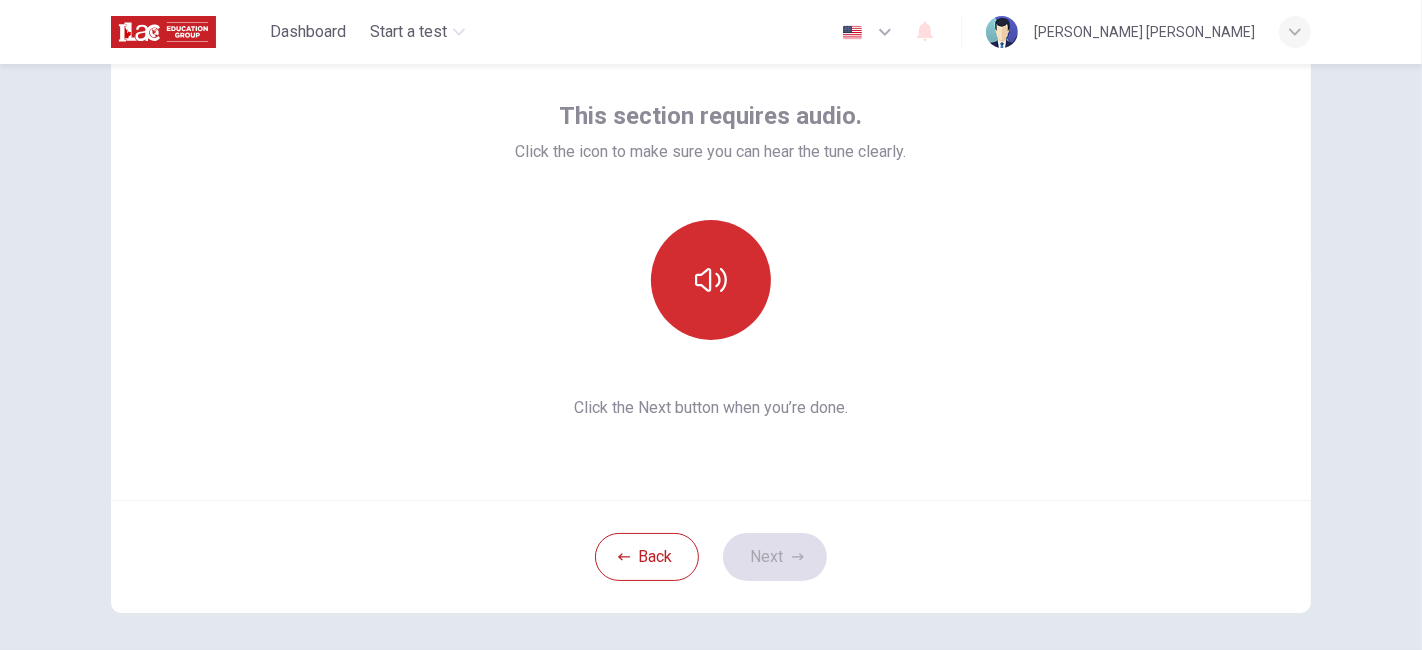 click at bounding box center (711, 280) 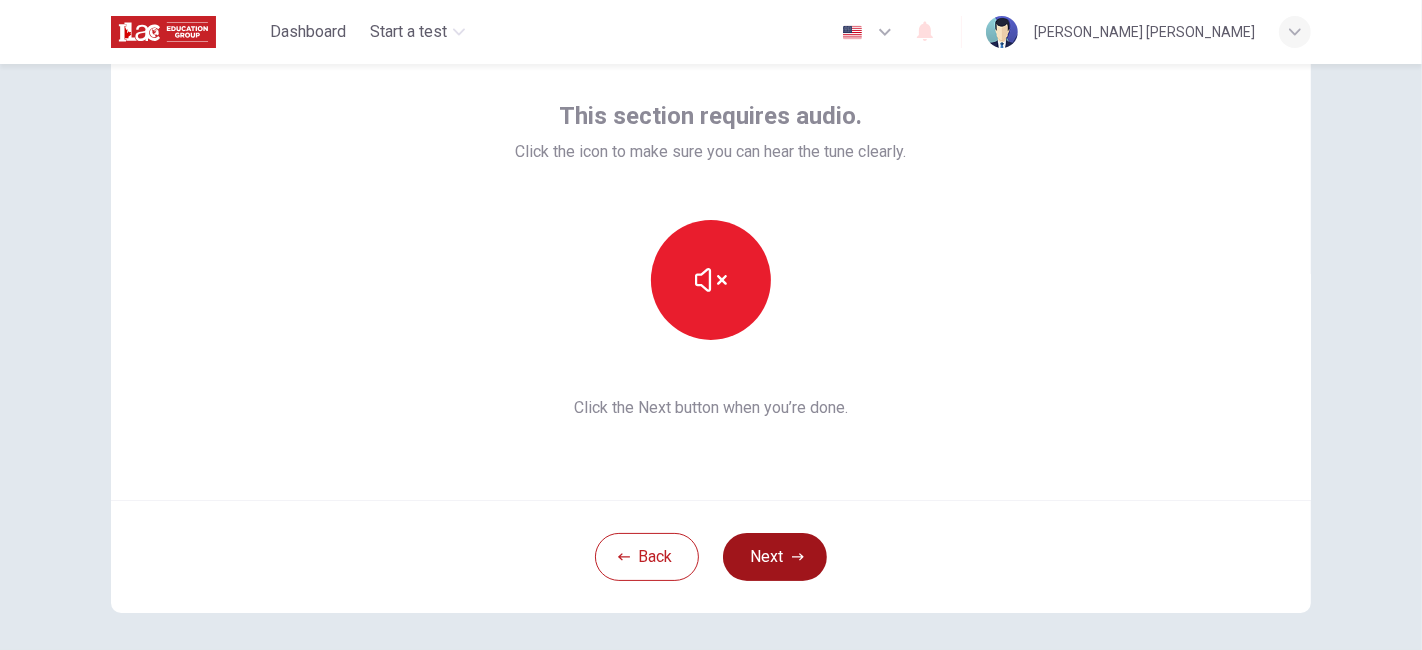 click on "Next" at bounding box center [775, 557] 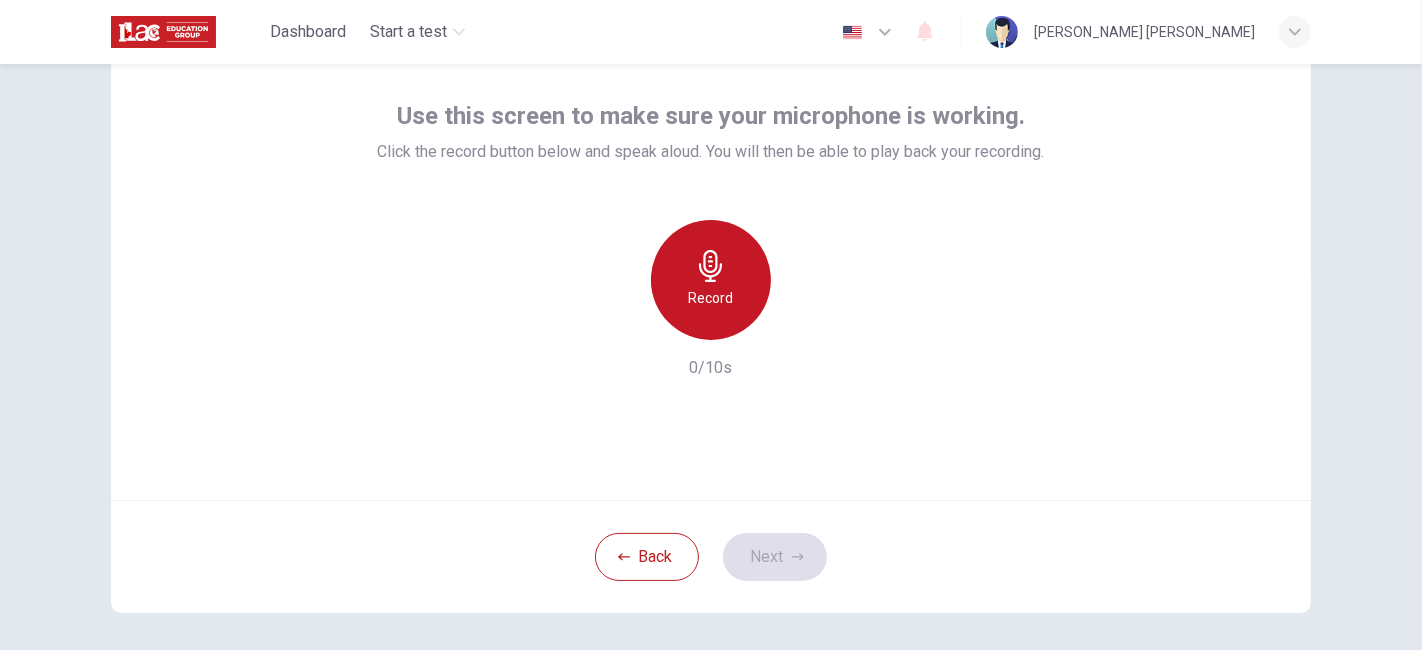 click on "Record" at bounding box center (711, 280) 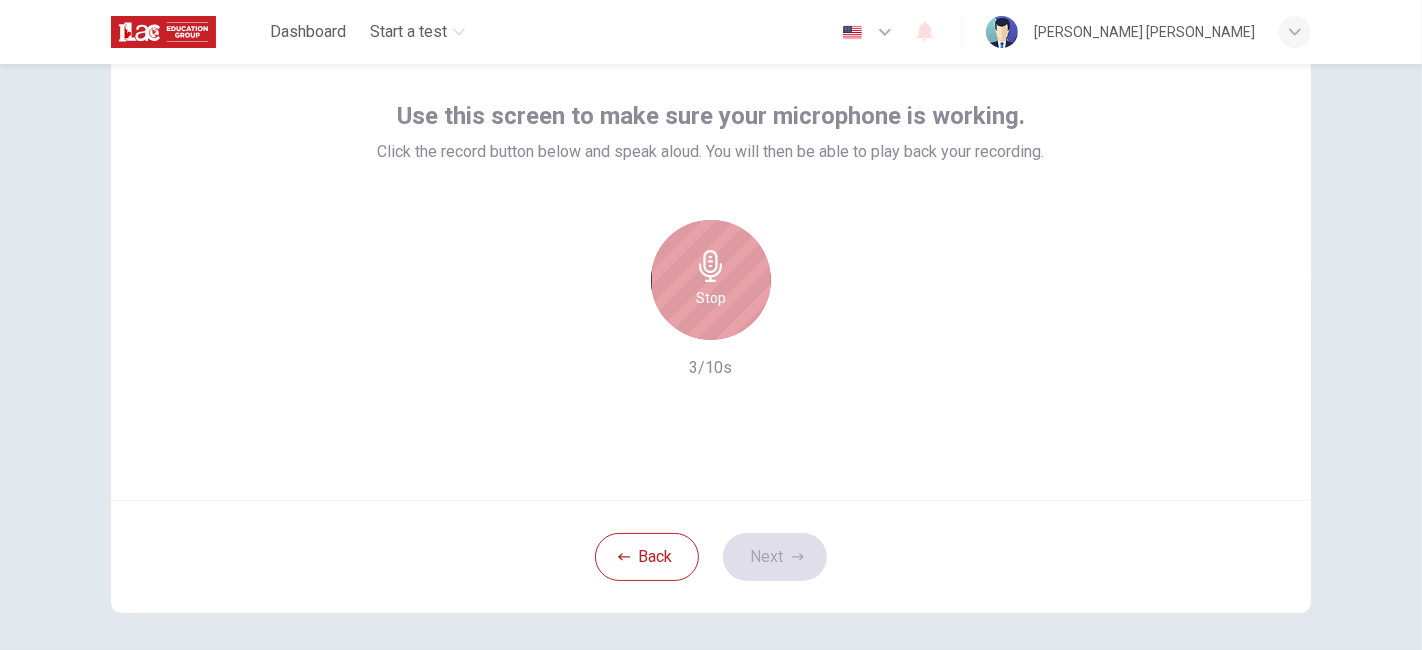 click 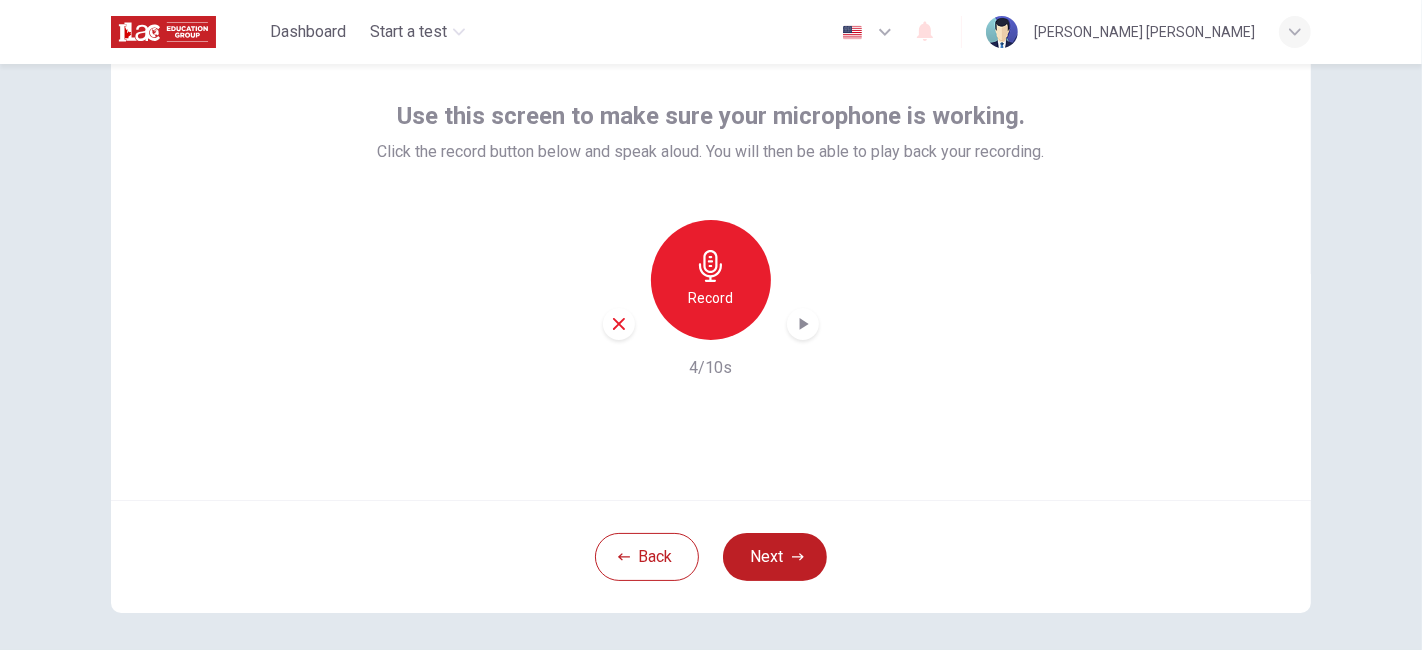 click 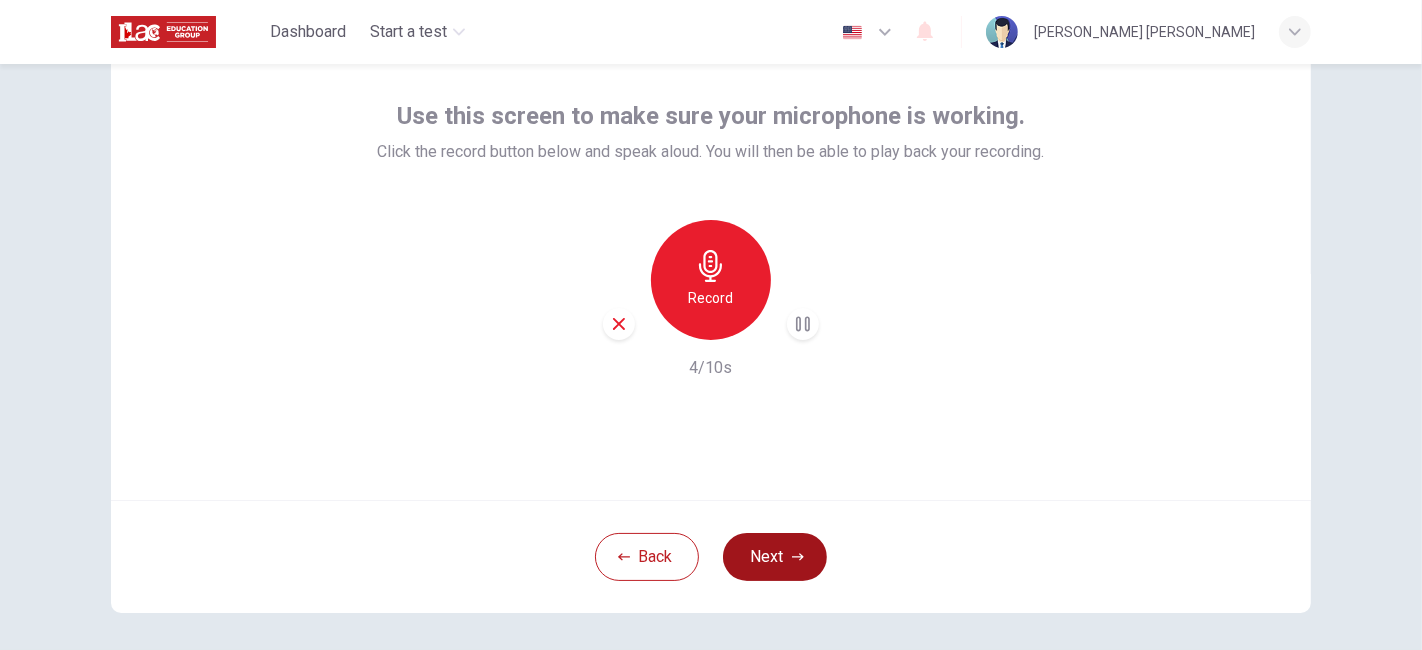 click on "Next" at bounding box center (775, 557) 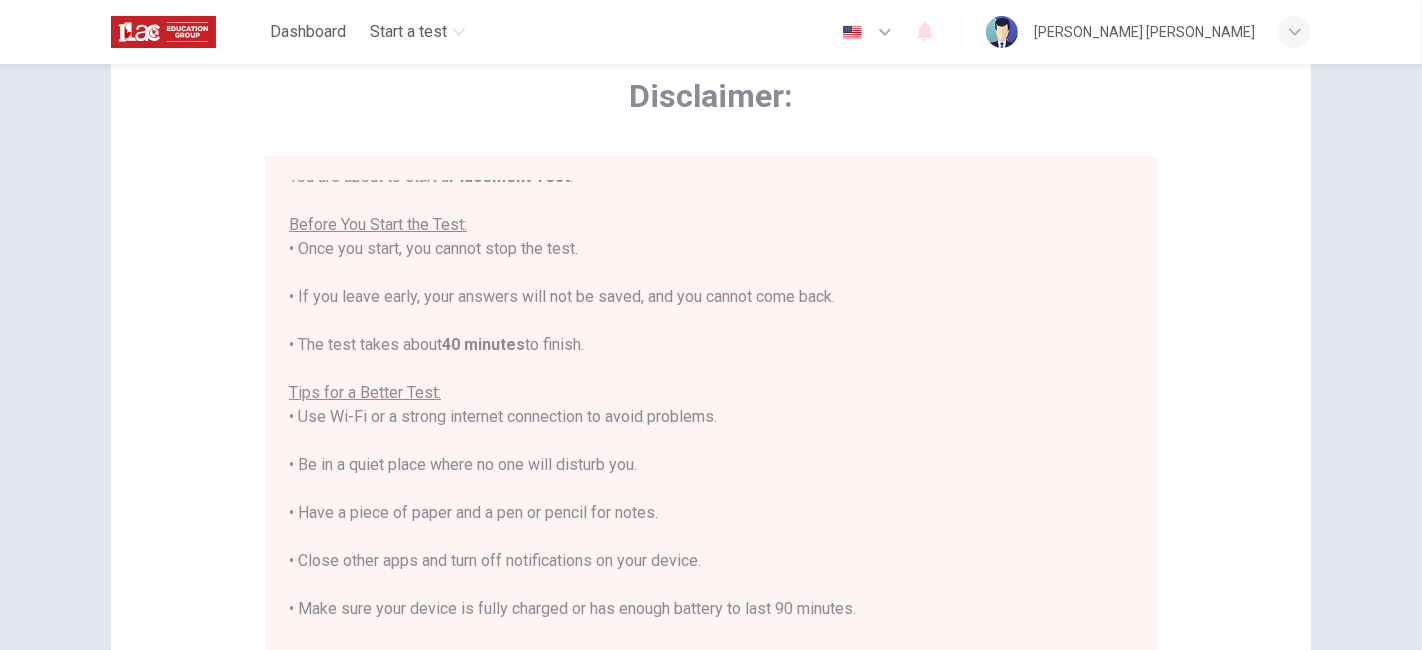 scroll, scrollTop: 22, scrollLeft: 0, axis: vertical 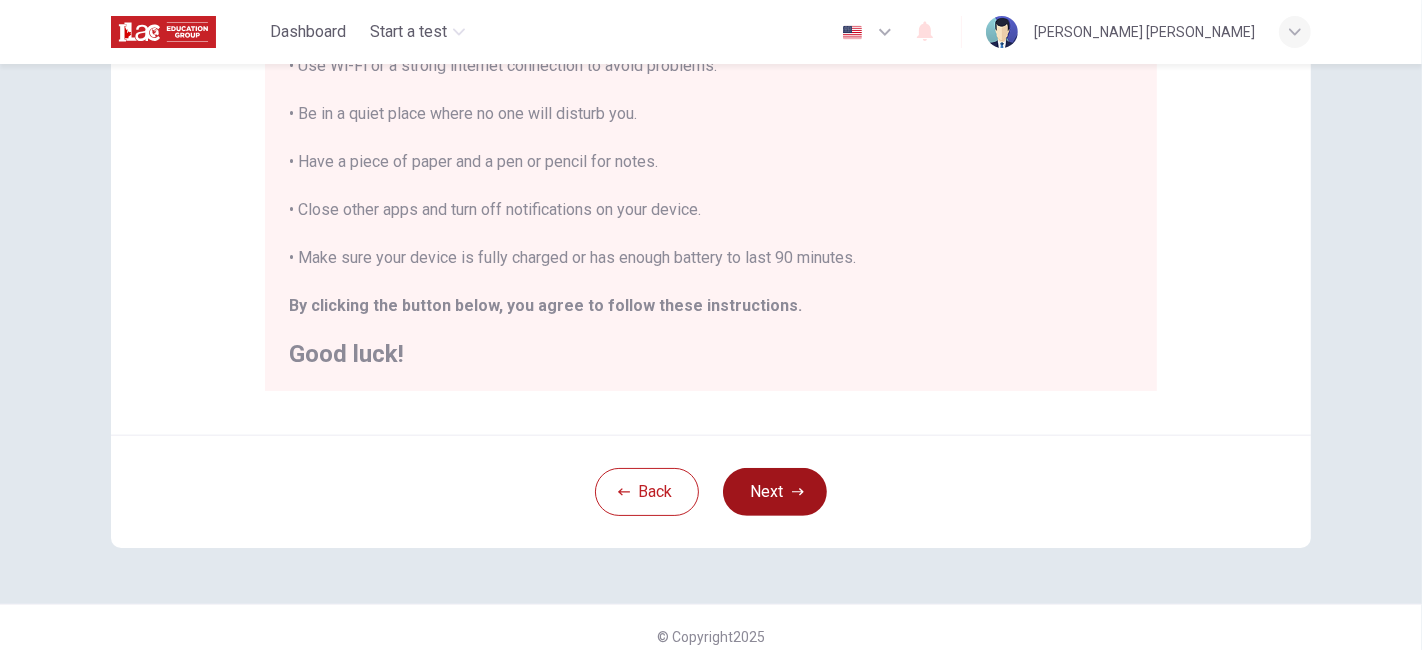 click on "Next" at bounding box center [775, 492] 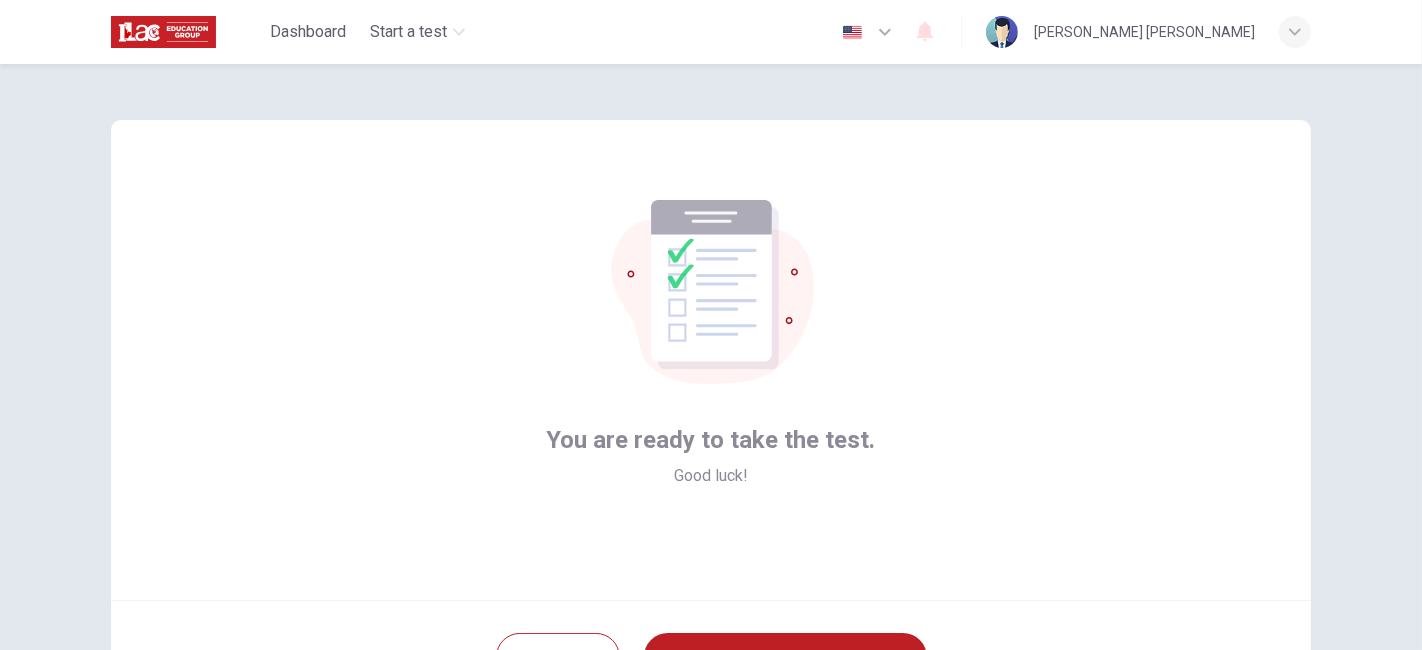 scroll, scrollTop: 111, scrollLeft: 0, axis: vertical 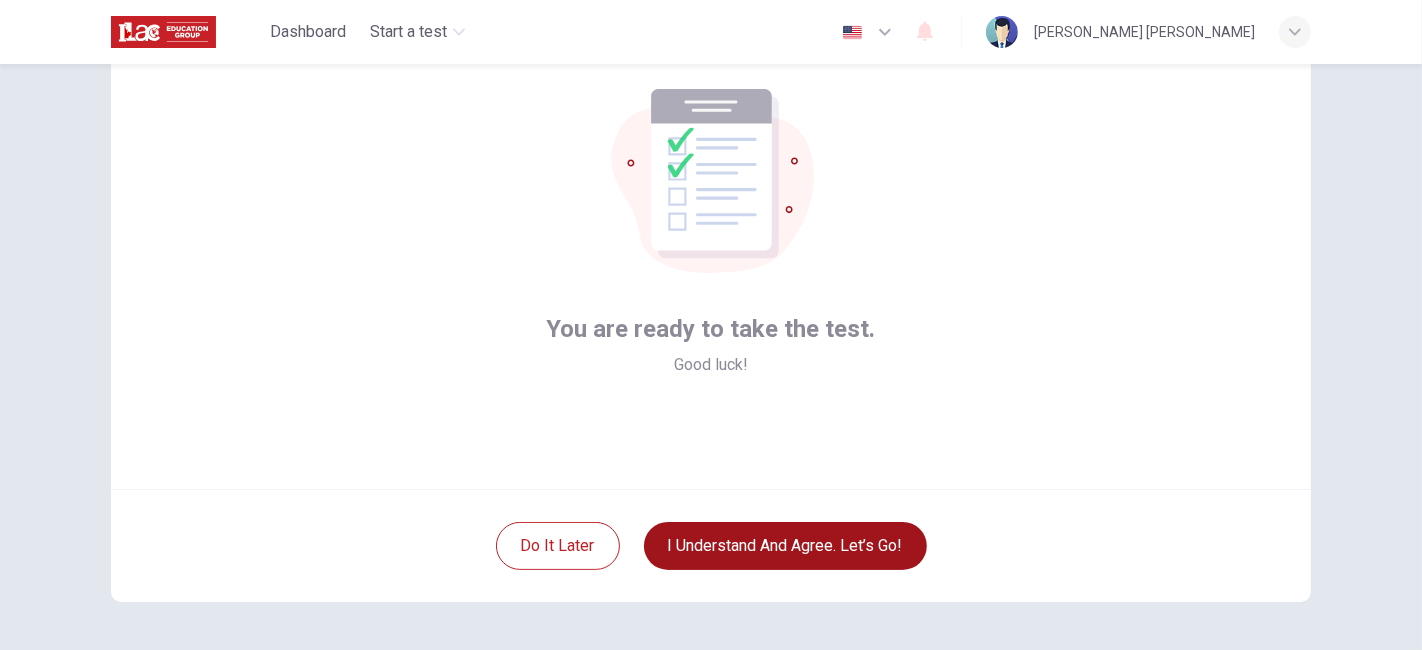 click on "I understand and agree. Let’s go!" at bounding box center (785, 546) 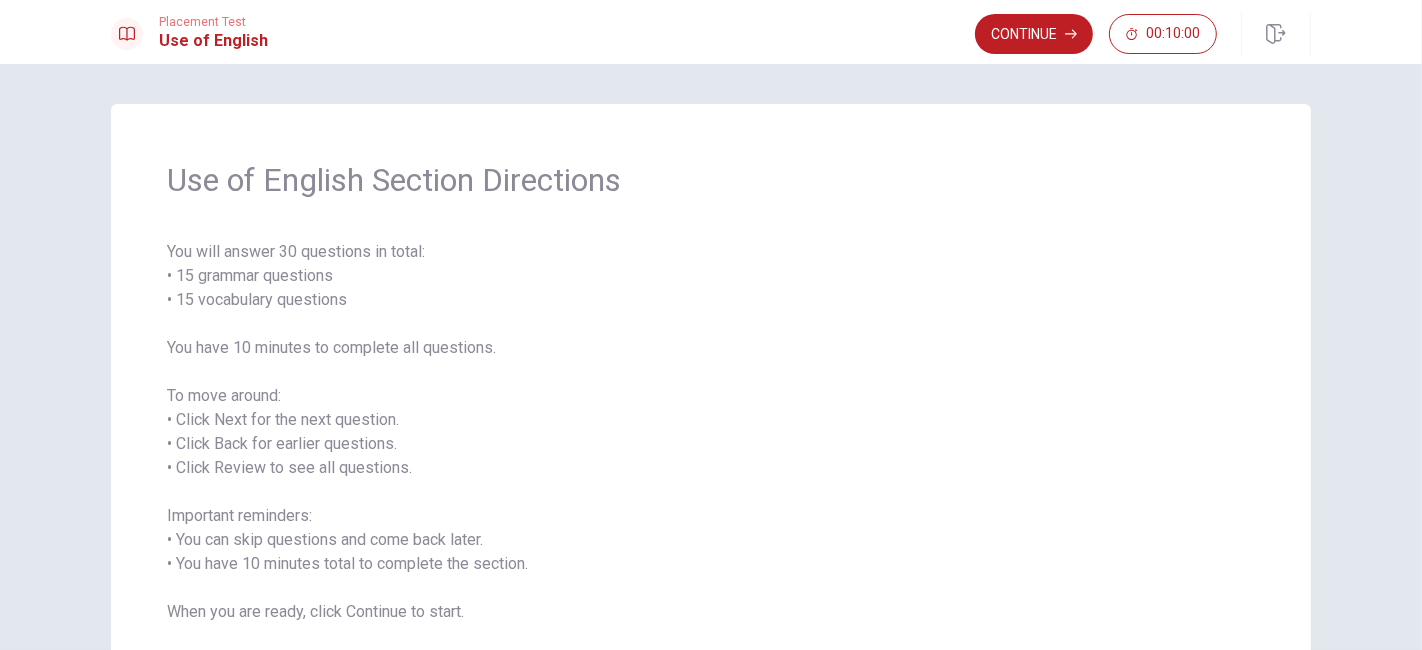scroll, scrollTop: 111, scrollLeft: 0, axis: vertical 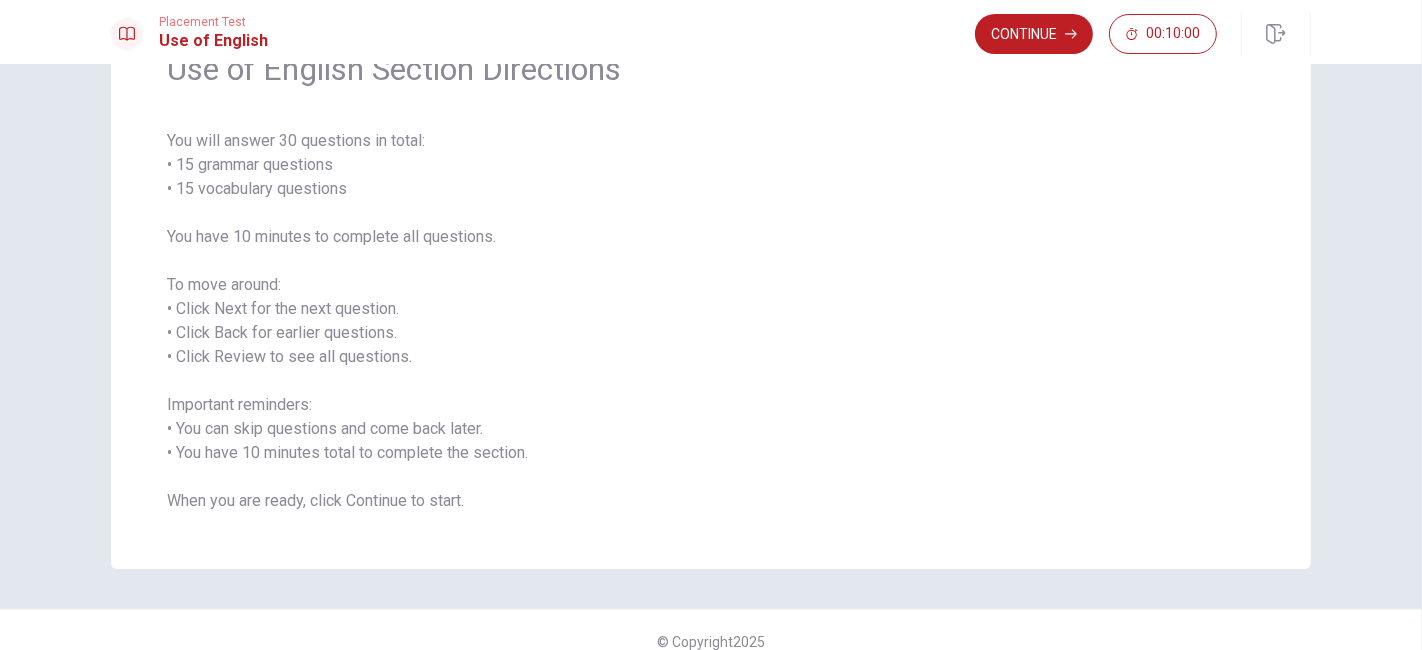 drag, startPoint x: 234, startPoint y: 235, endPoint x: 411, endPoint y: 235, distance: 177 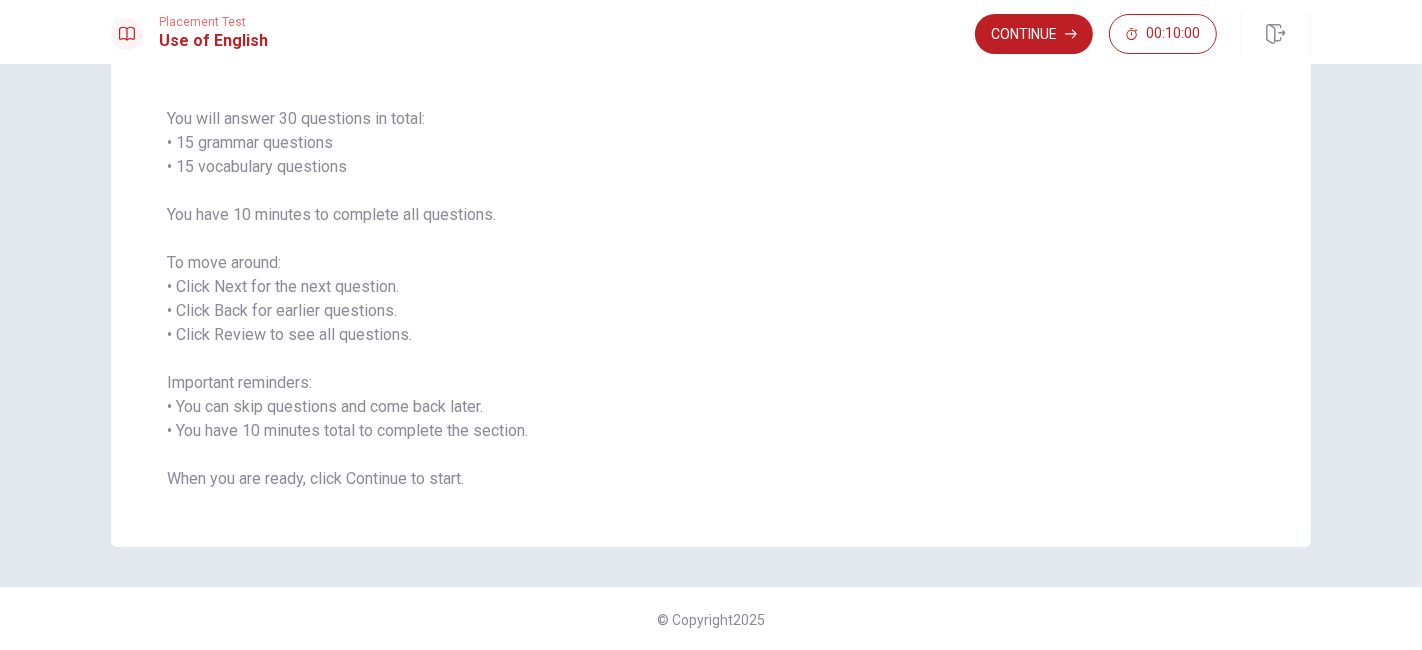 scroll, scrollTop: 0, scrollLeft: 0, axis: both 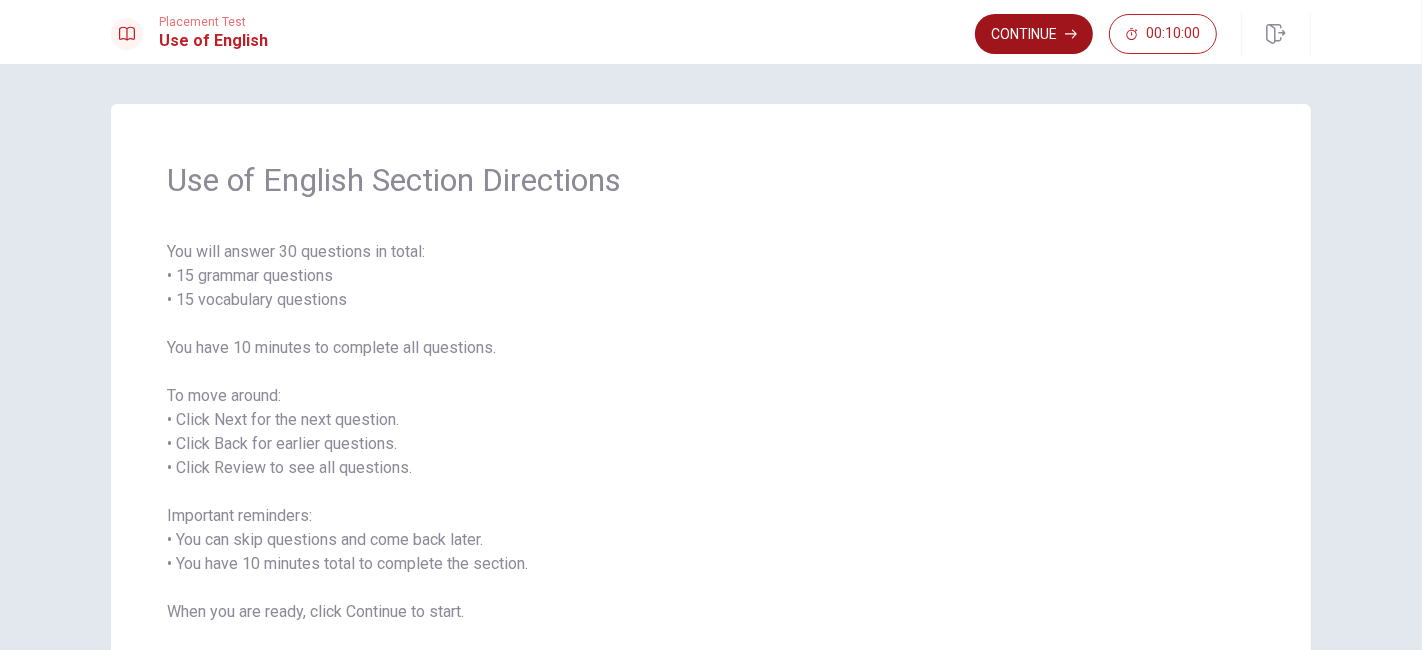 click on "Continue" at bounding box center (1034, 34) 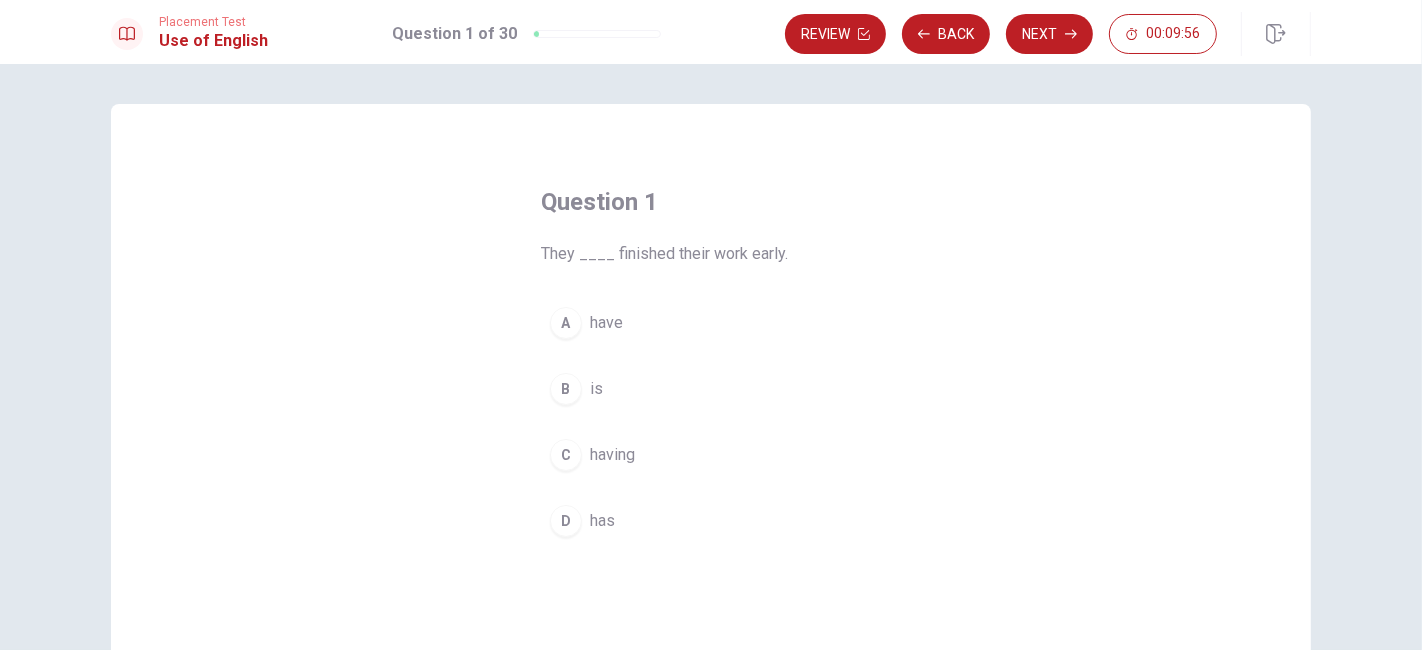 click on "have" at bounding box center (606, 323) 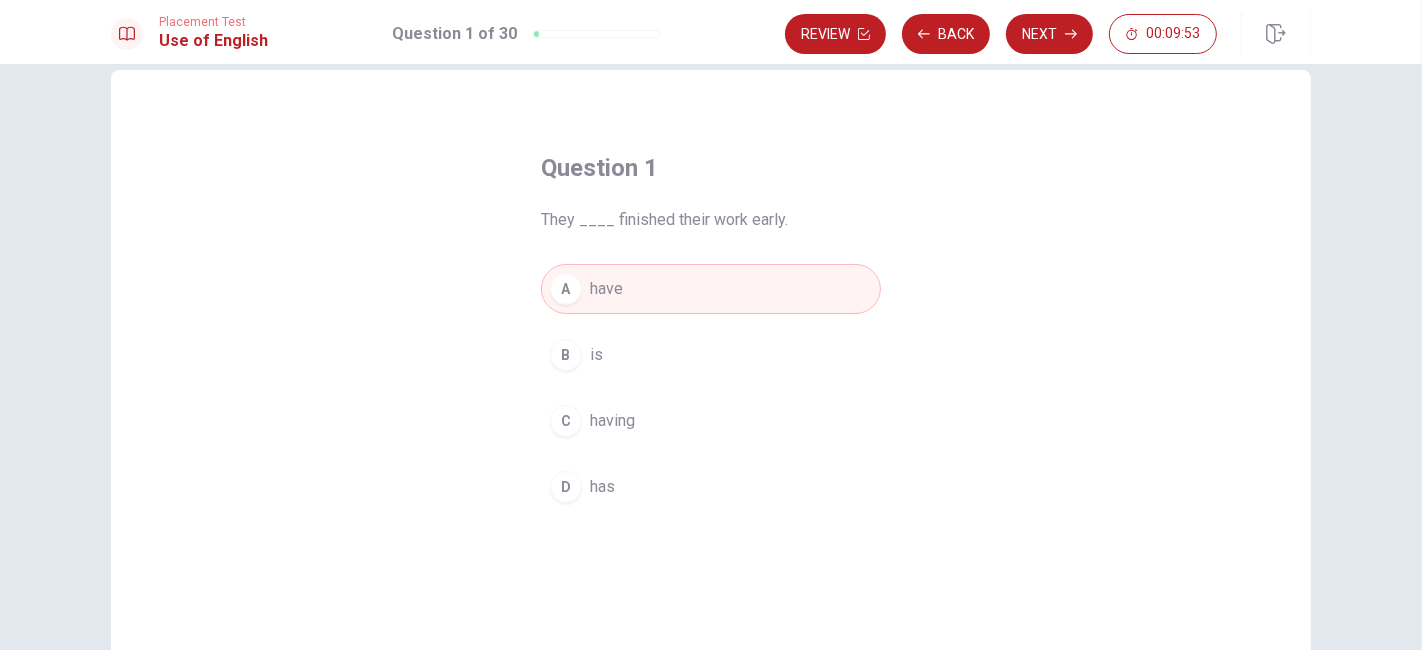 scroll, scrollTop: 0, scrollLeft: 0, axis: both 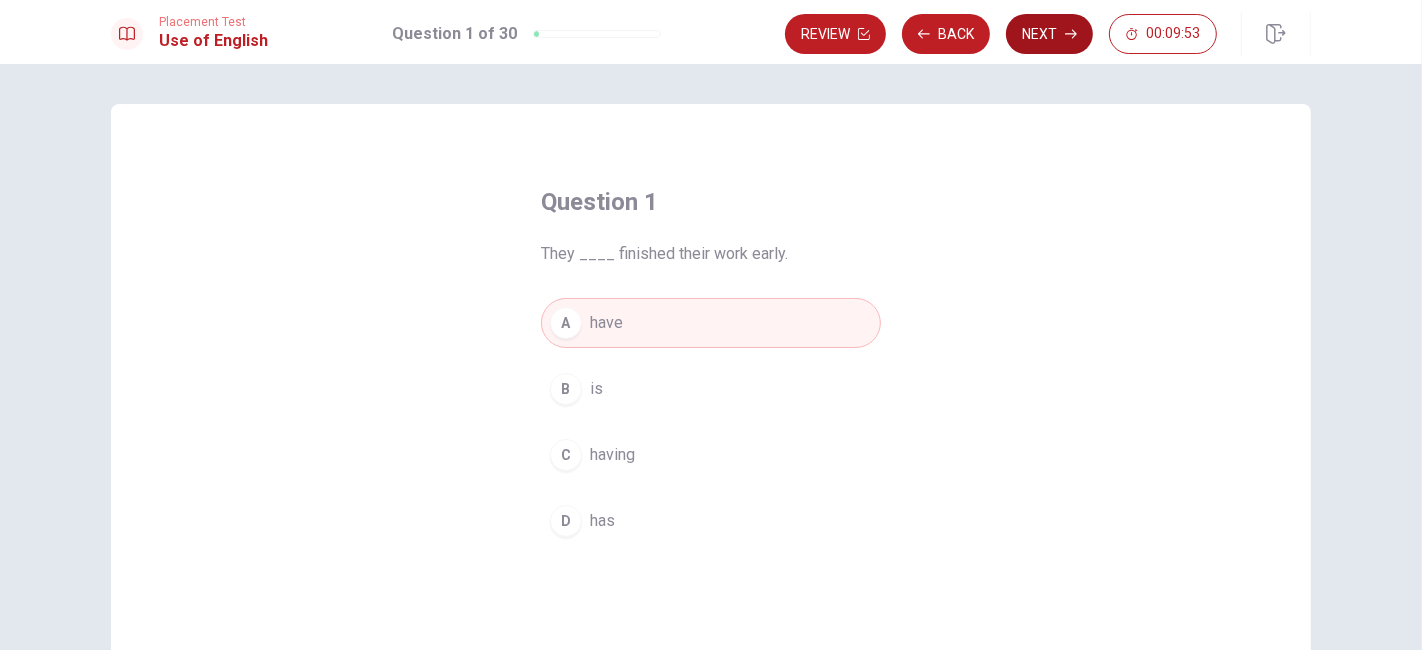click on "Next" at bounding box center (1049, 34) 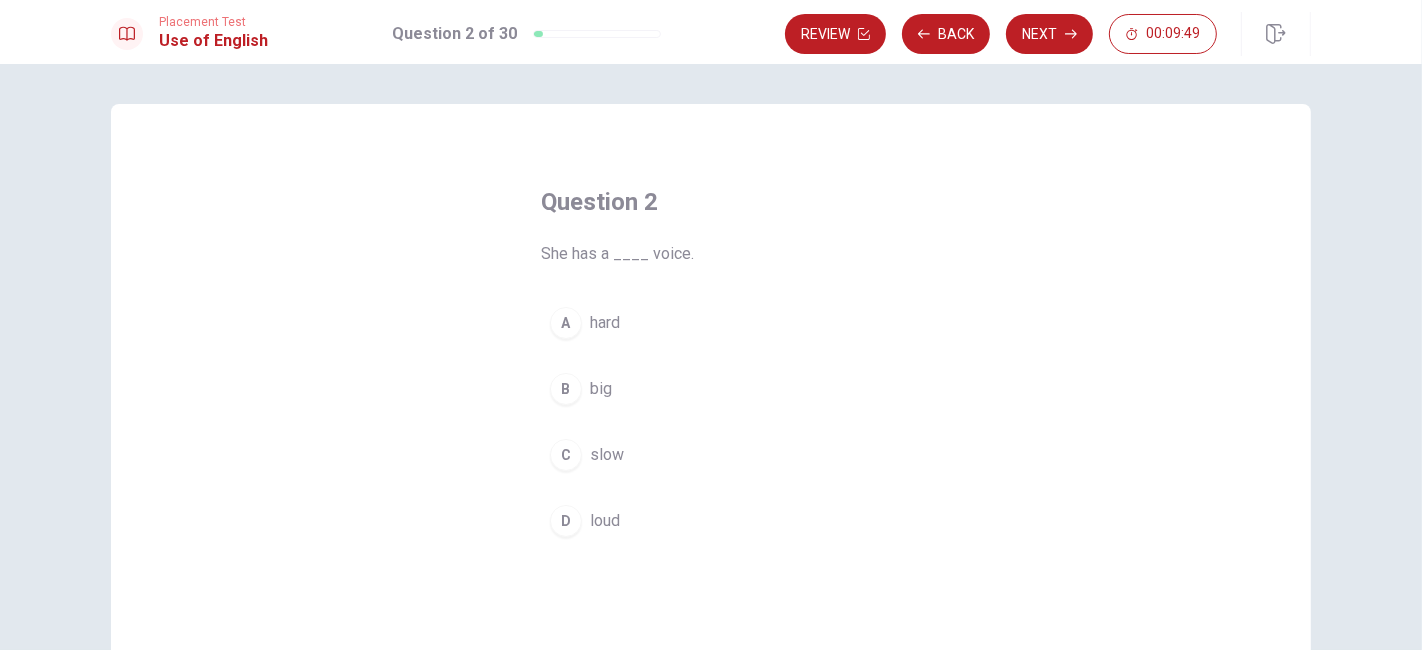 click on "loud" at bounding box center (605, 521) 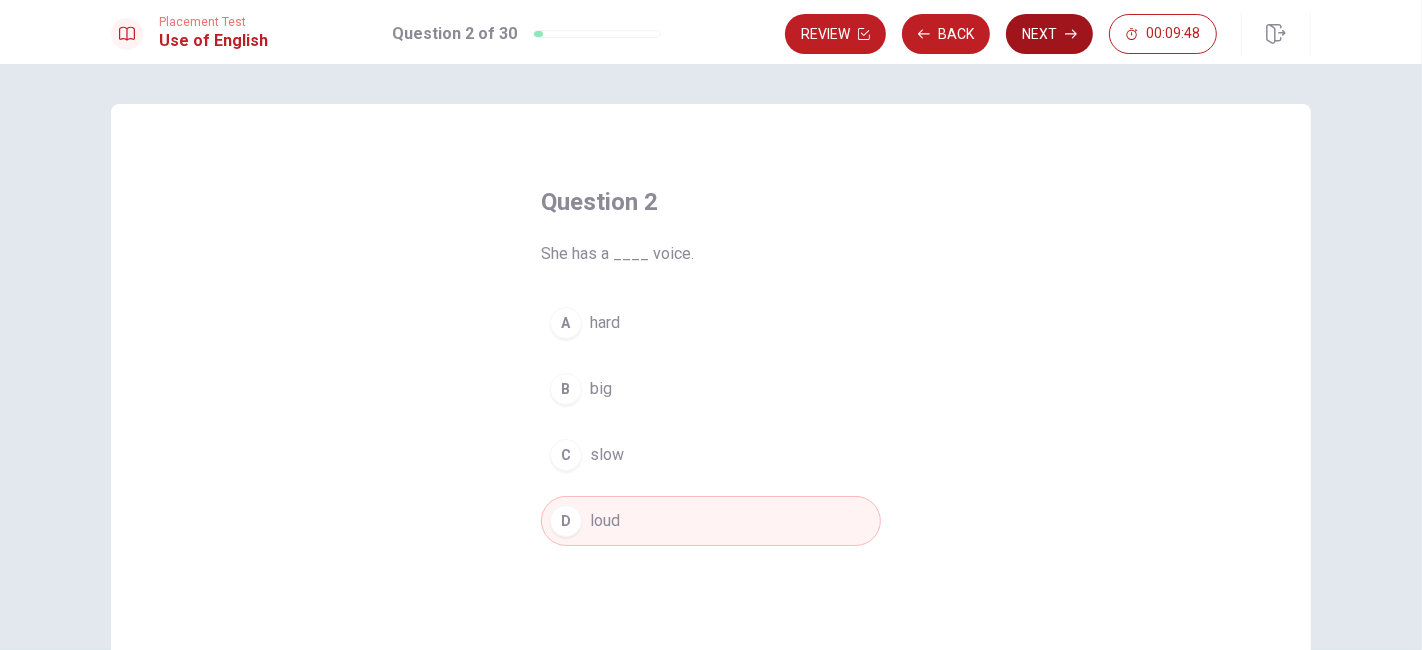 click on "Next" at bounding box center [1049, 34] 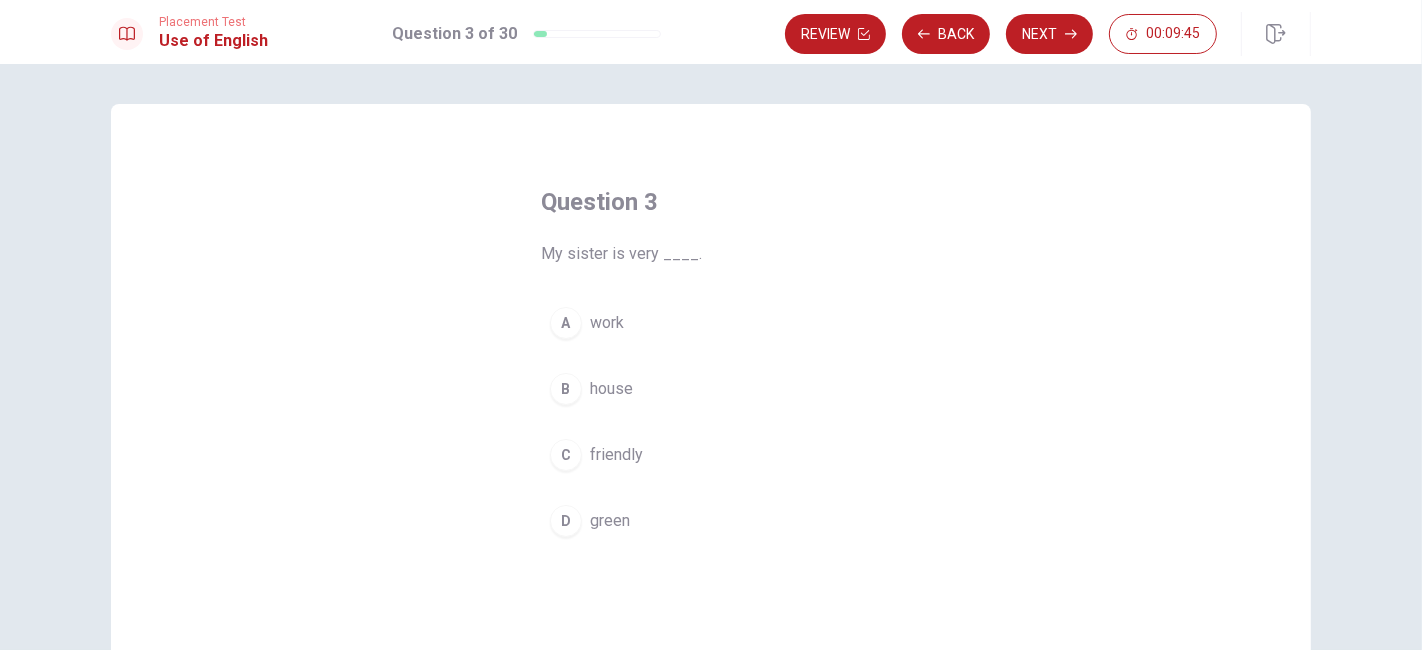 click on "friendly" at bounding box center (616, 455) 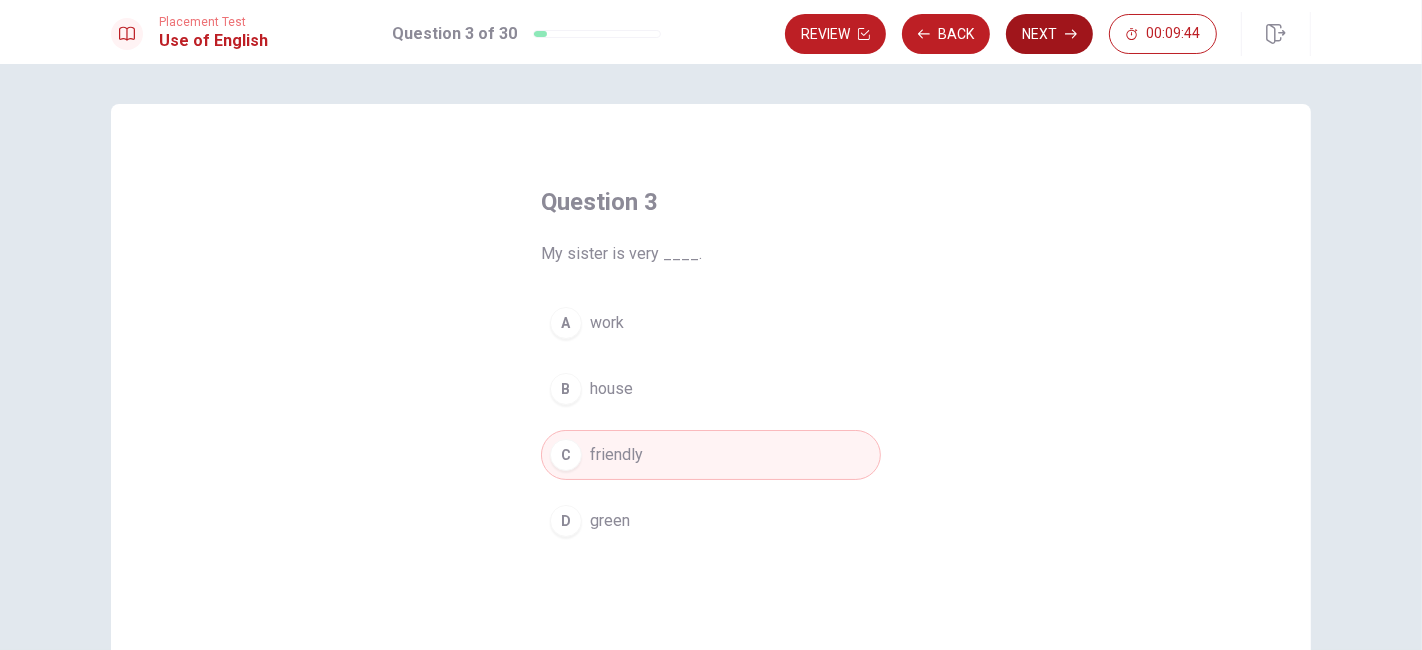 click on "Next" at bounding box center [1049, 34] 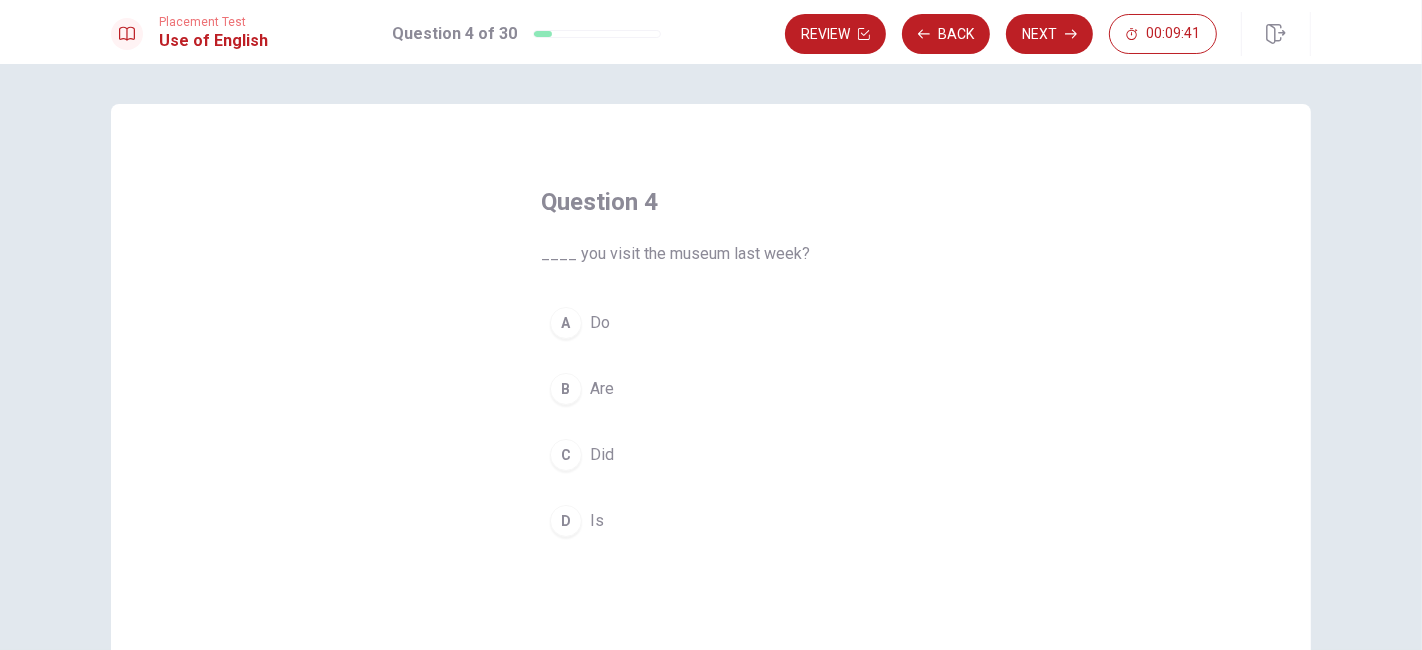 click on "C Did" at bounding box center (711, 455) 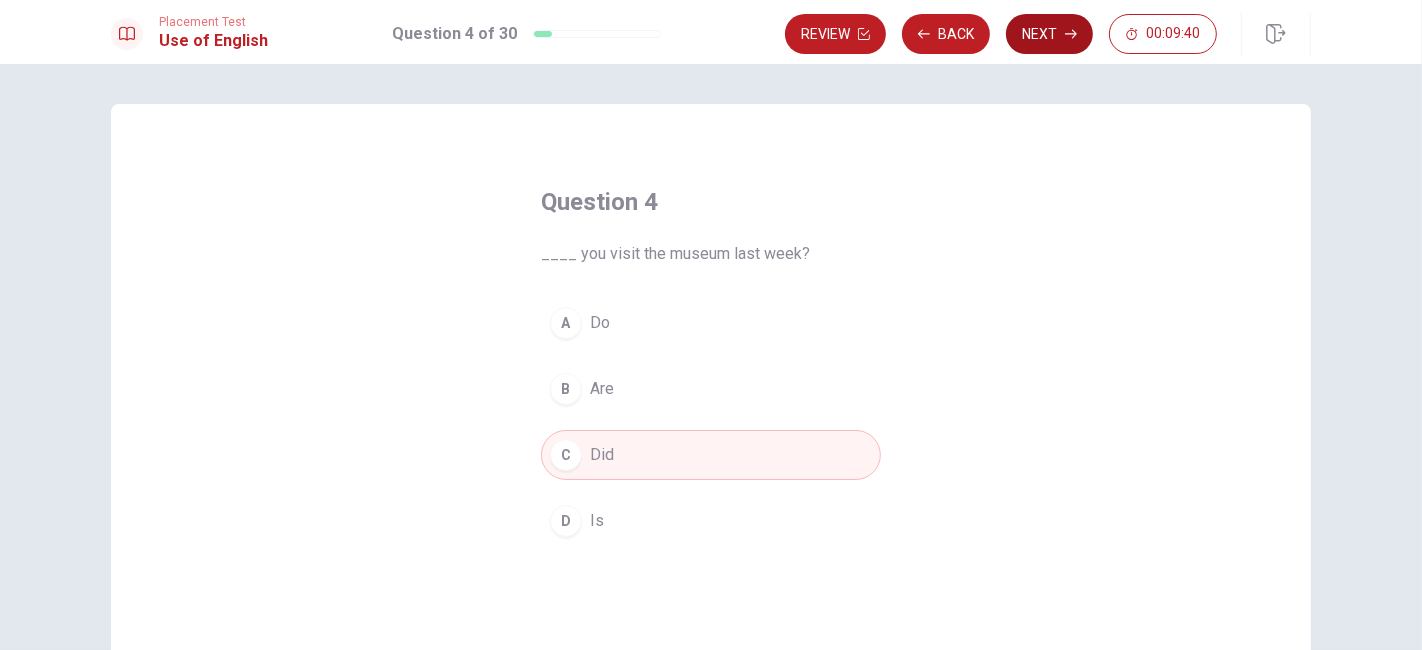 click on "Next" at bounding box center (1049, 34) 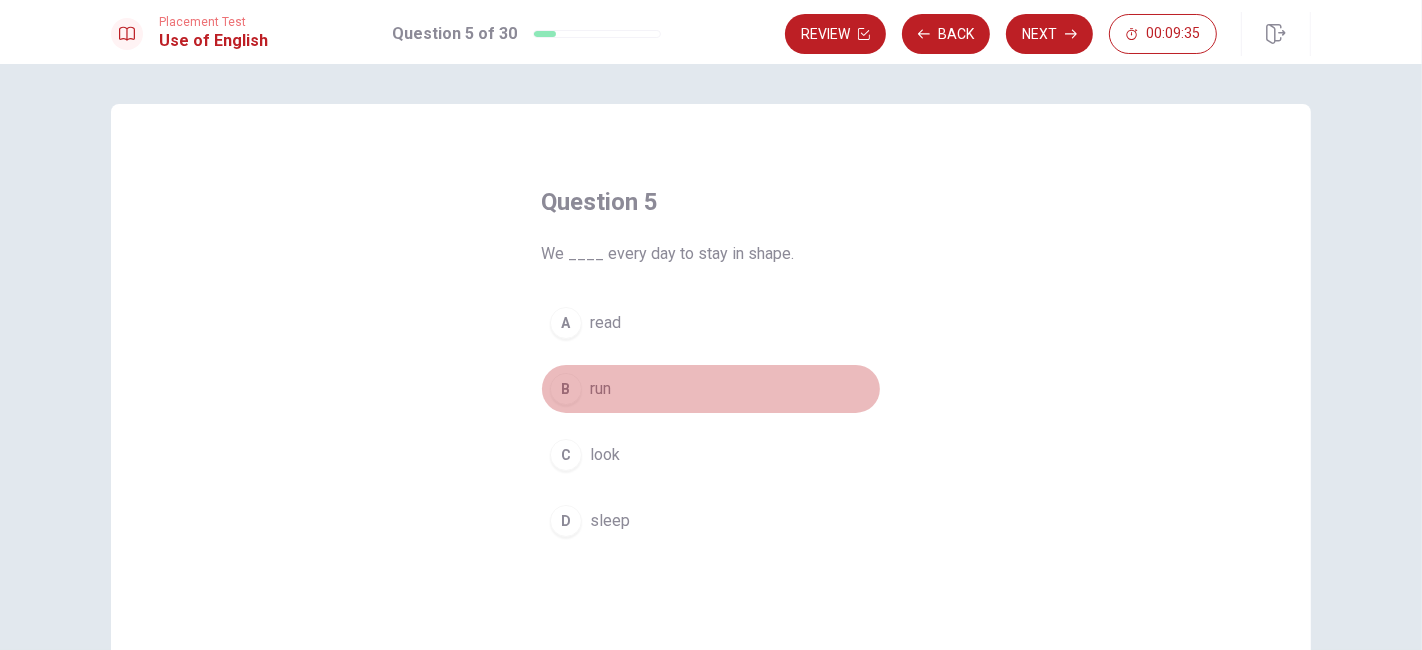 click on "B run" at bounding box center (711, 389) 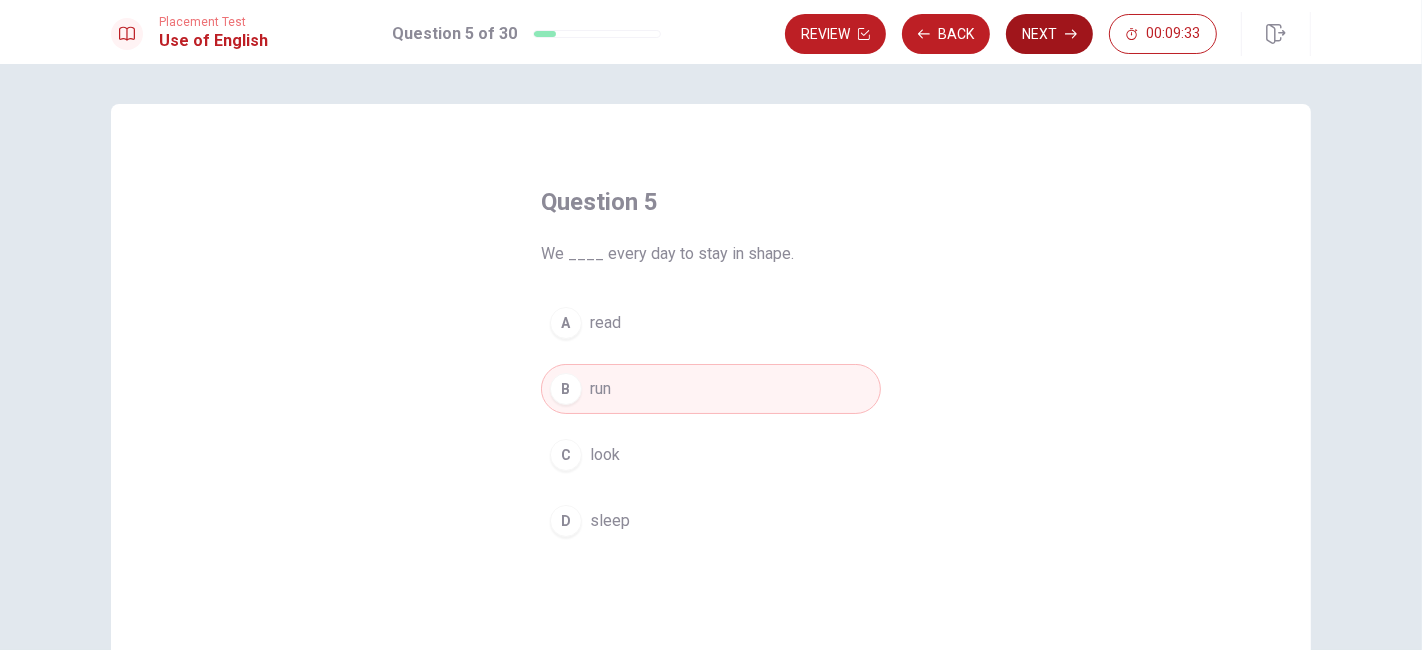 click on "Next" at bounding box center (1049, 34) 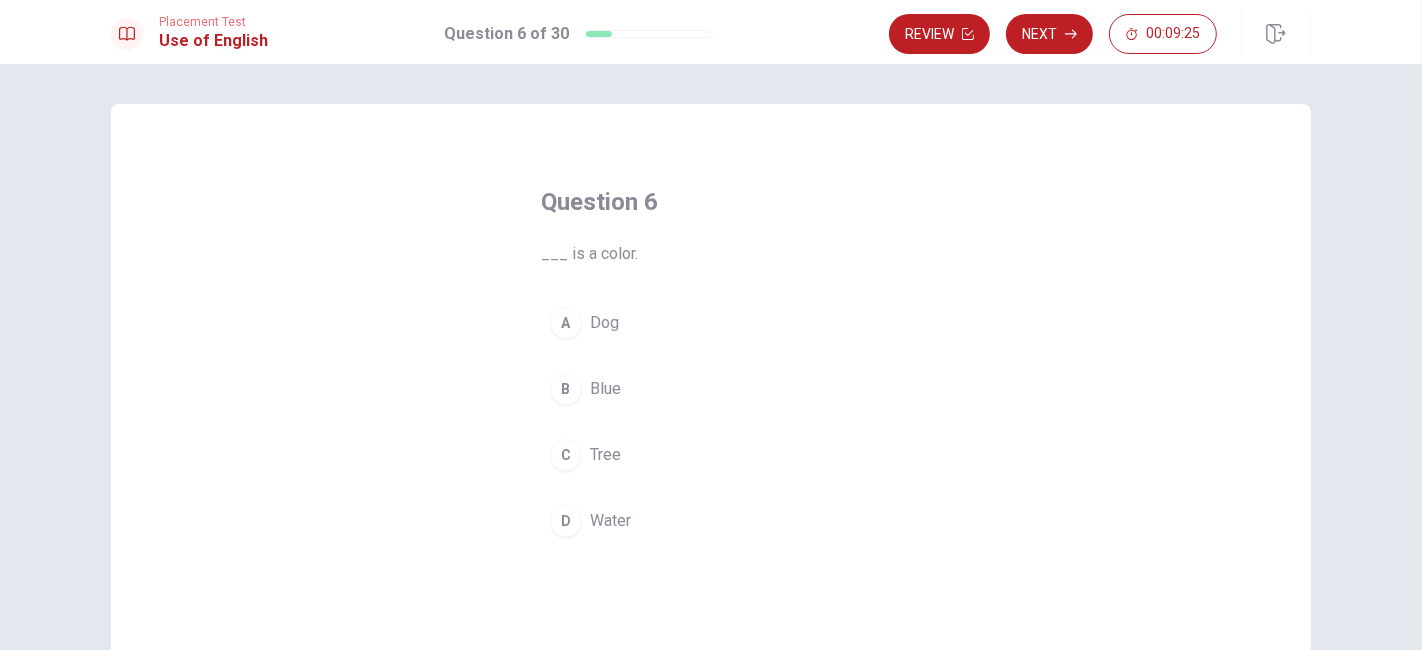 click on "B Blue" at bounding box center [711, 389] 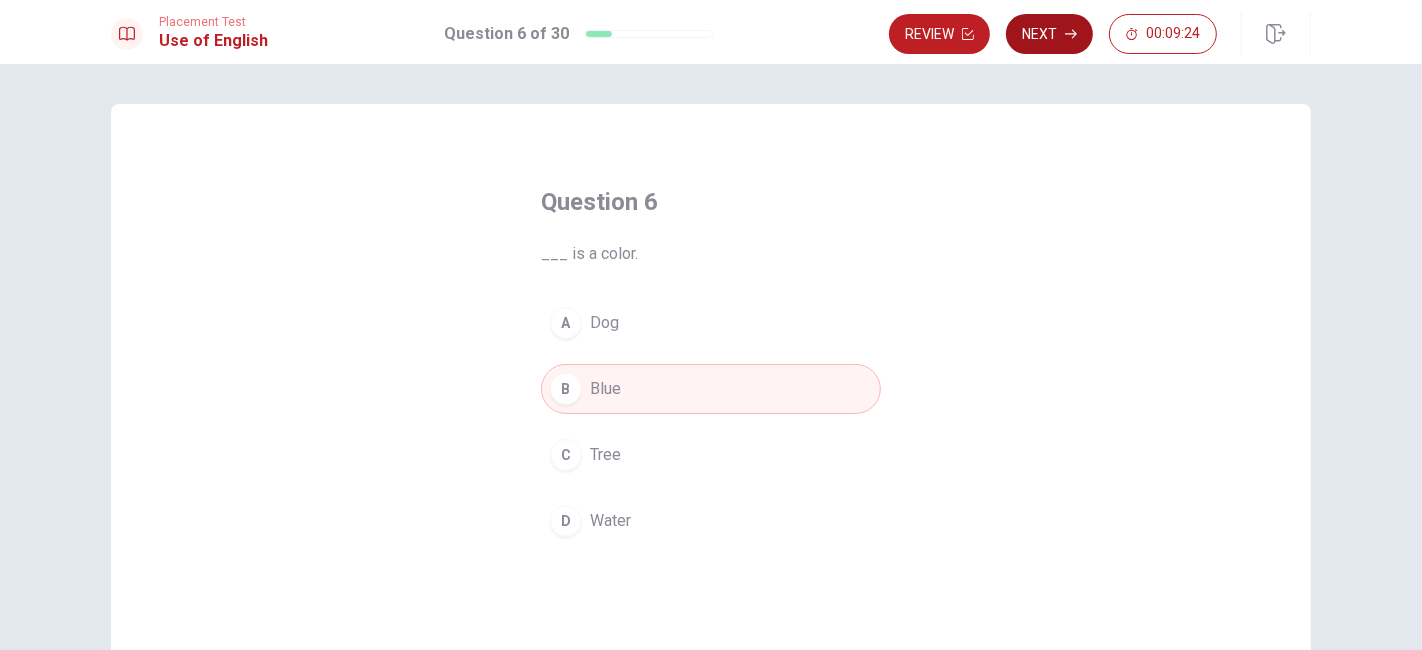 click on "Next" at bounding box center (1049, 34) 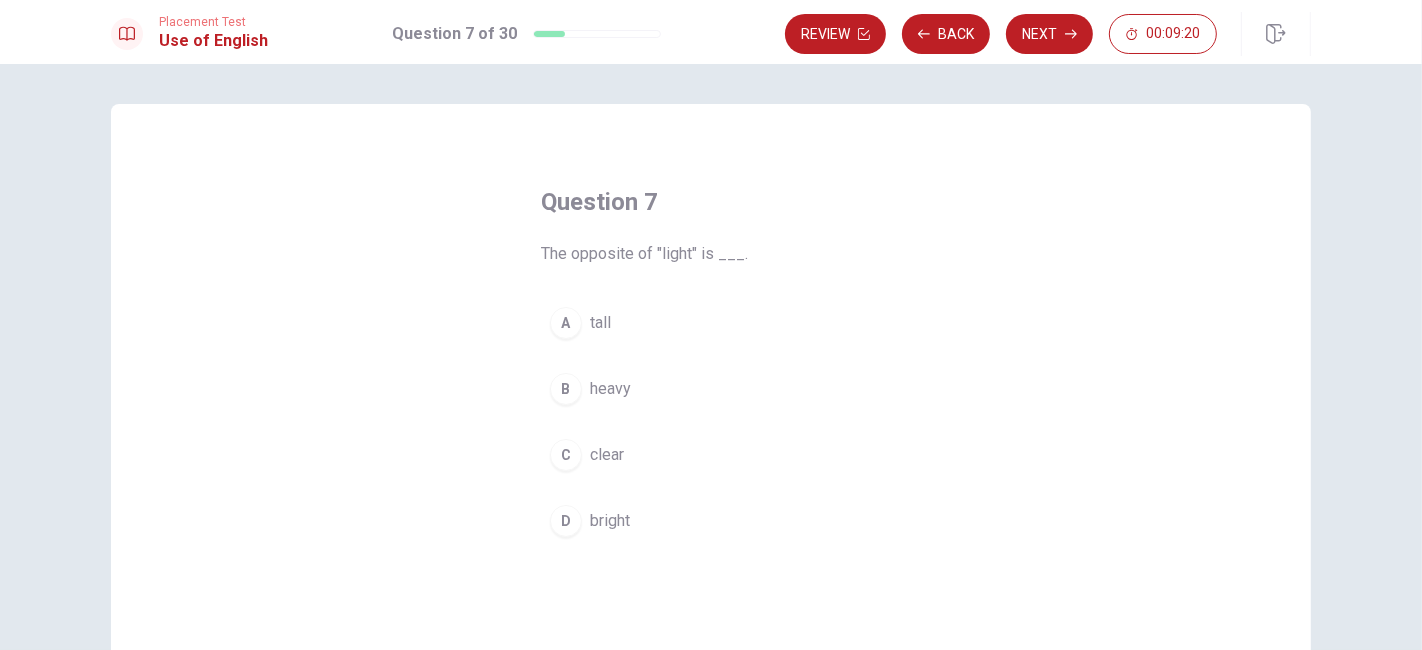 click on "heavy" at bounding box center (610, 389) 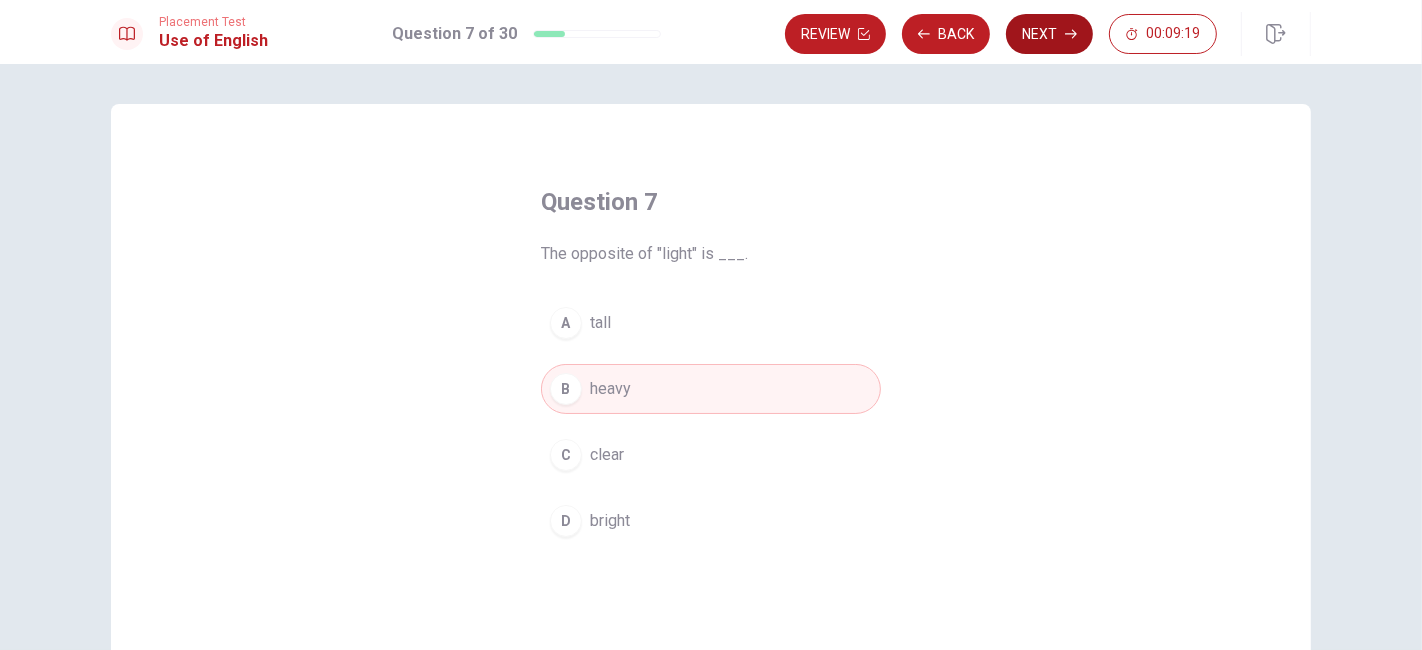 click on "Next" at bounding box center [1049, 34] 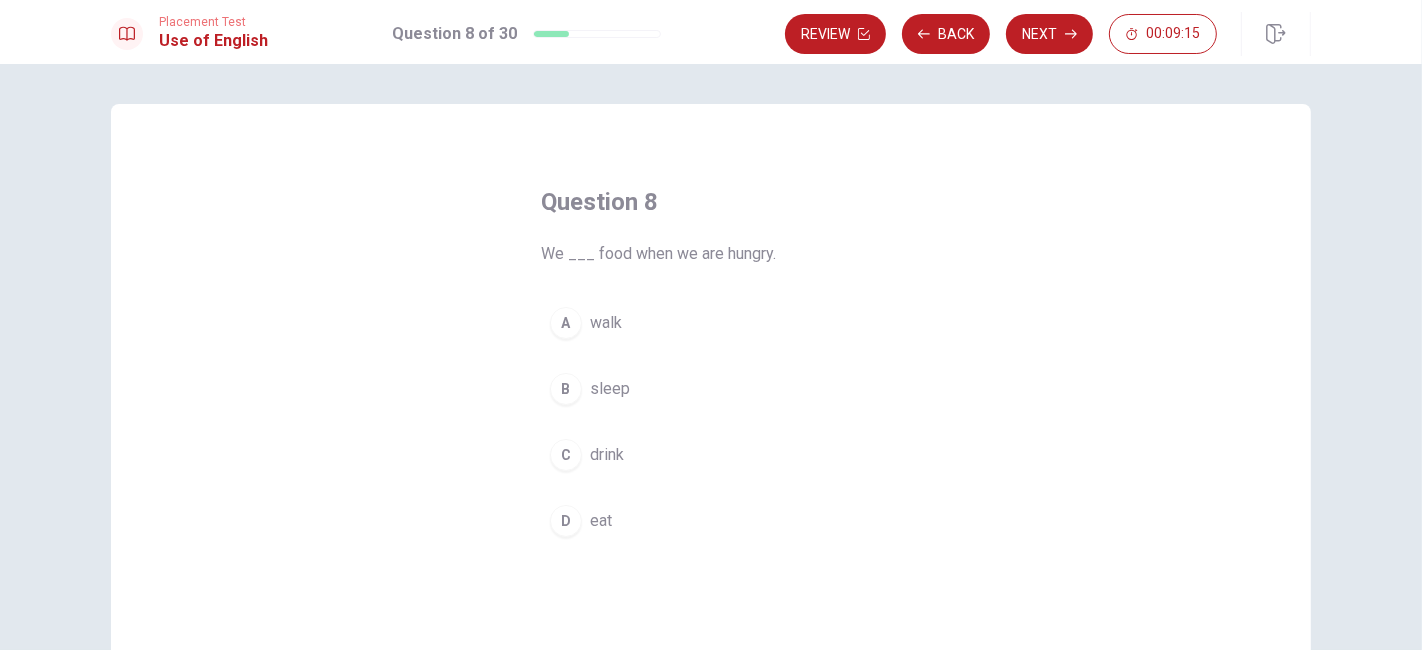 click on "eat" at bounding box center [601, 521] 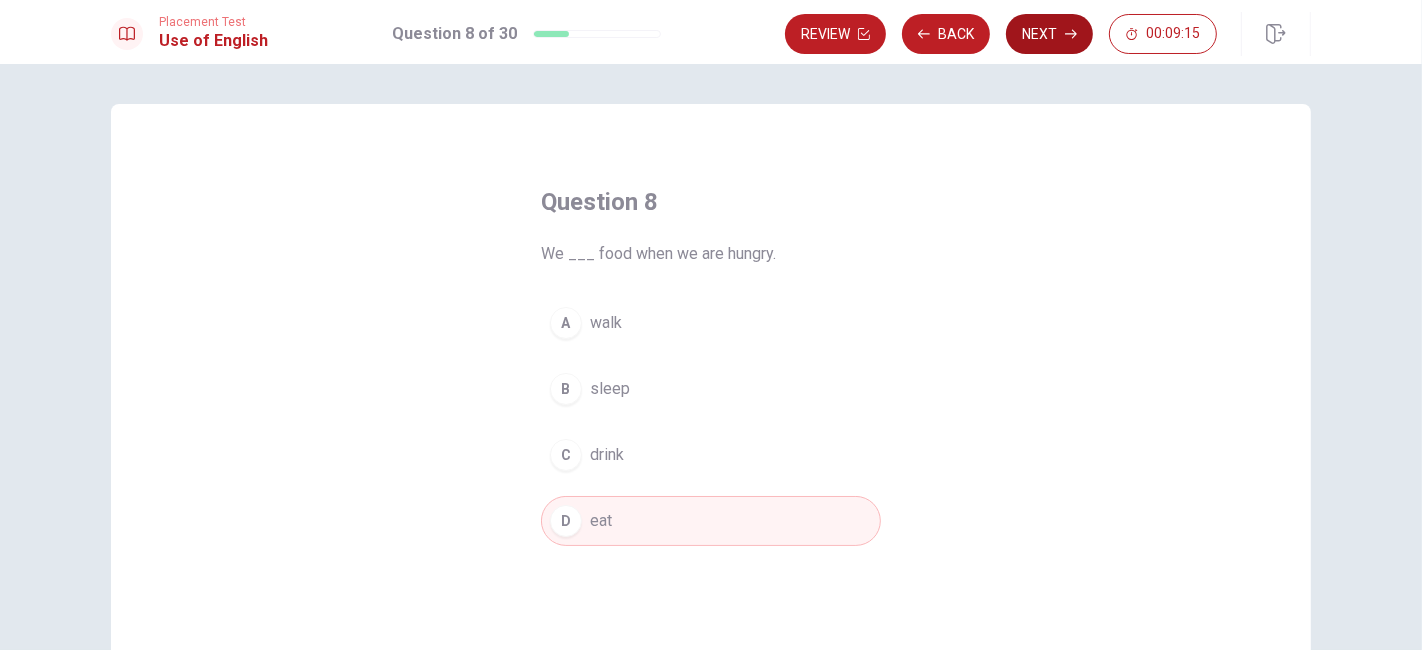 click on "Next" at bounding box center [1049, 34] 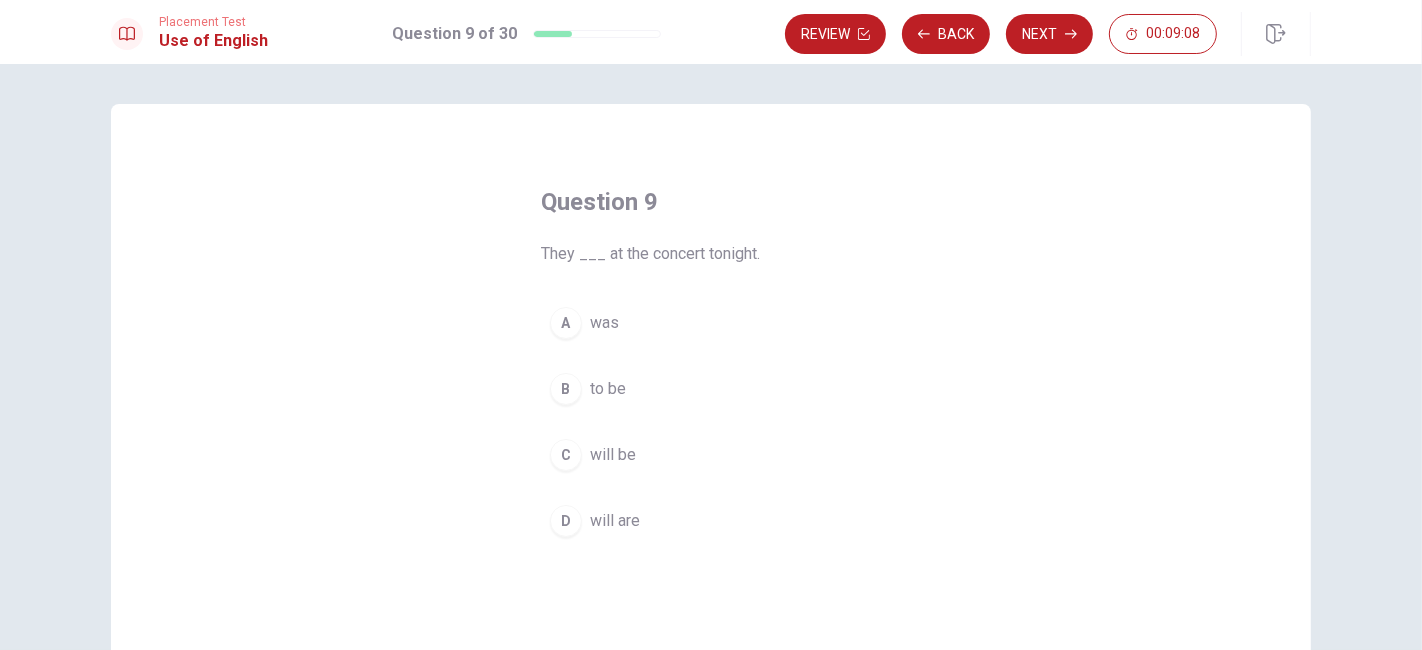 click on "C will be" at bounding box center (711, 455) 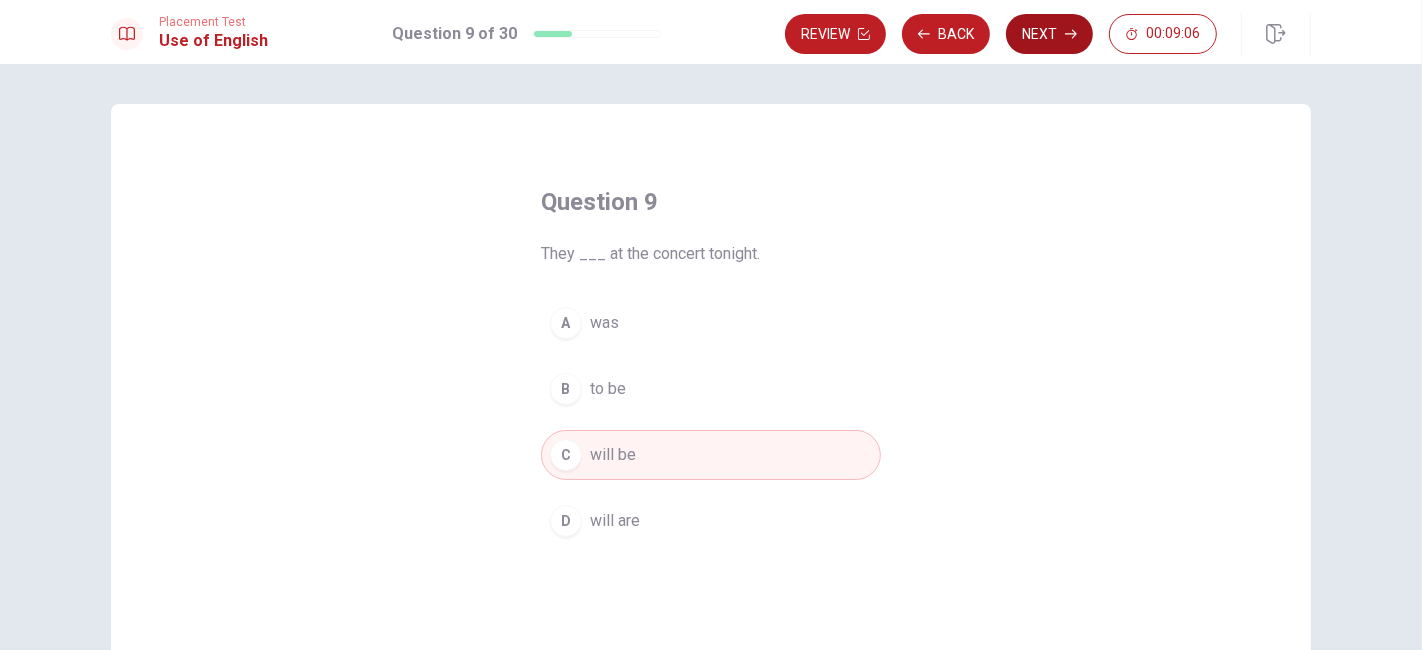click on "Next" at bounding box center [1049, 34] 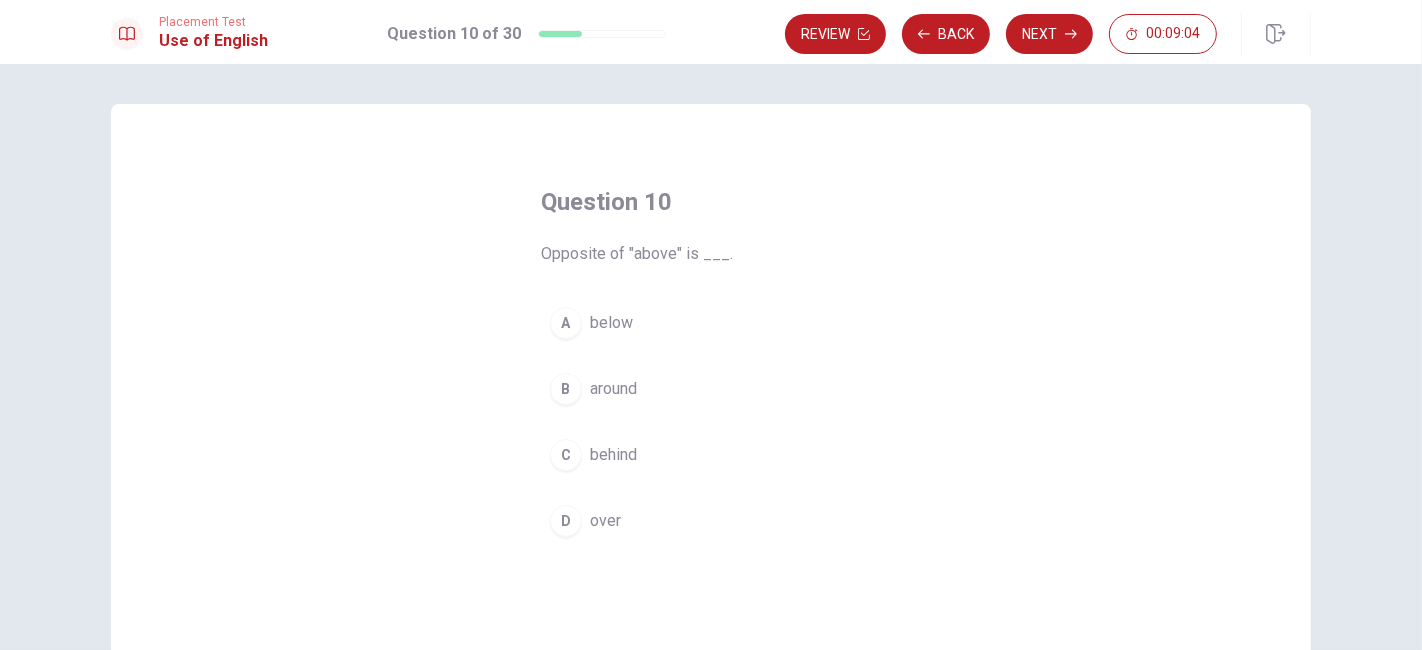 click on "below" at bounding box center [611, 323] 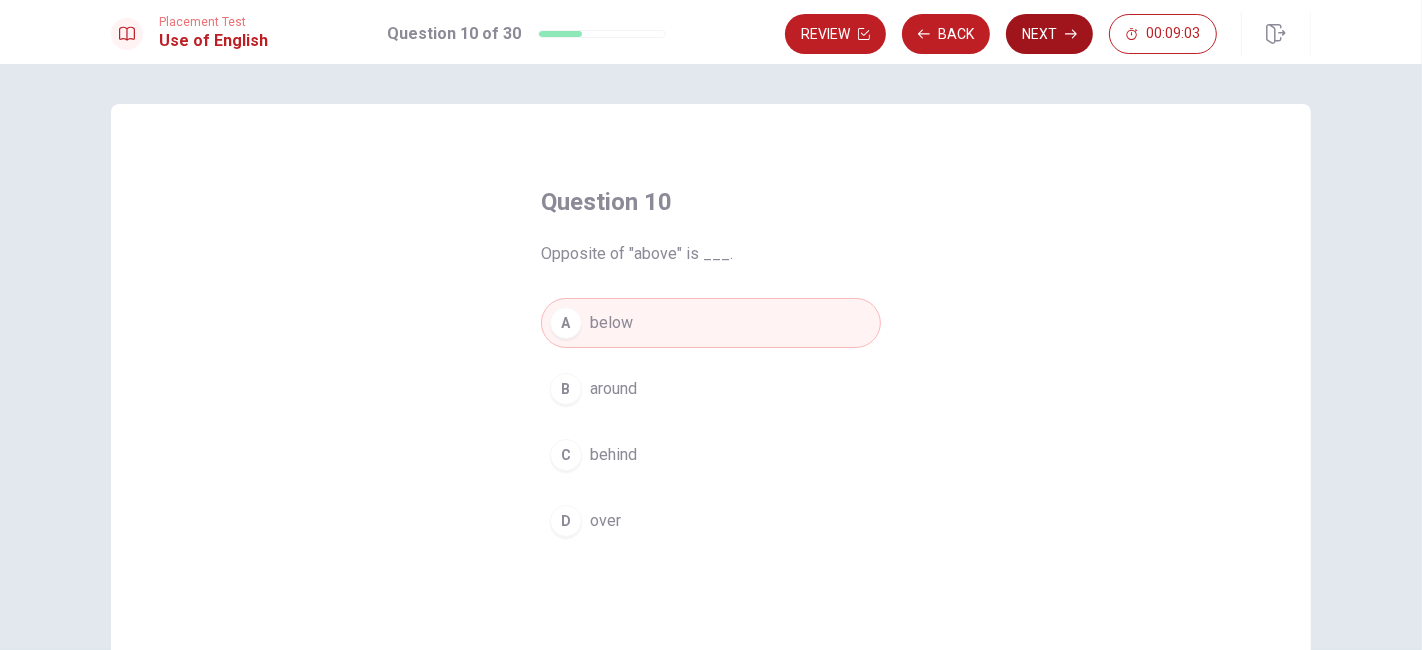 click on "Next" at bounding box center (1049, 34) 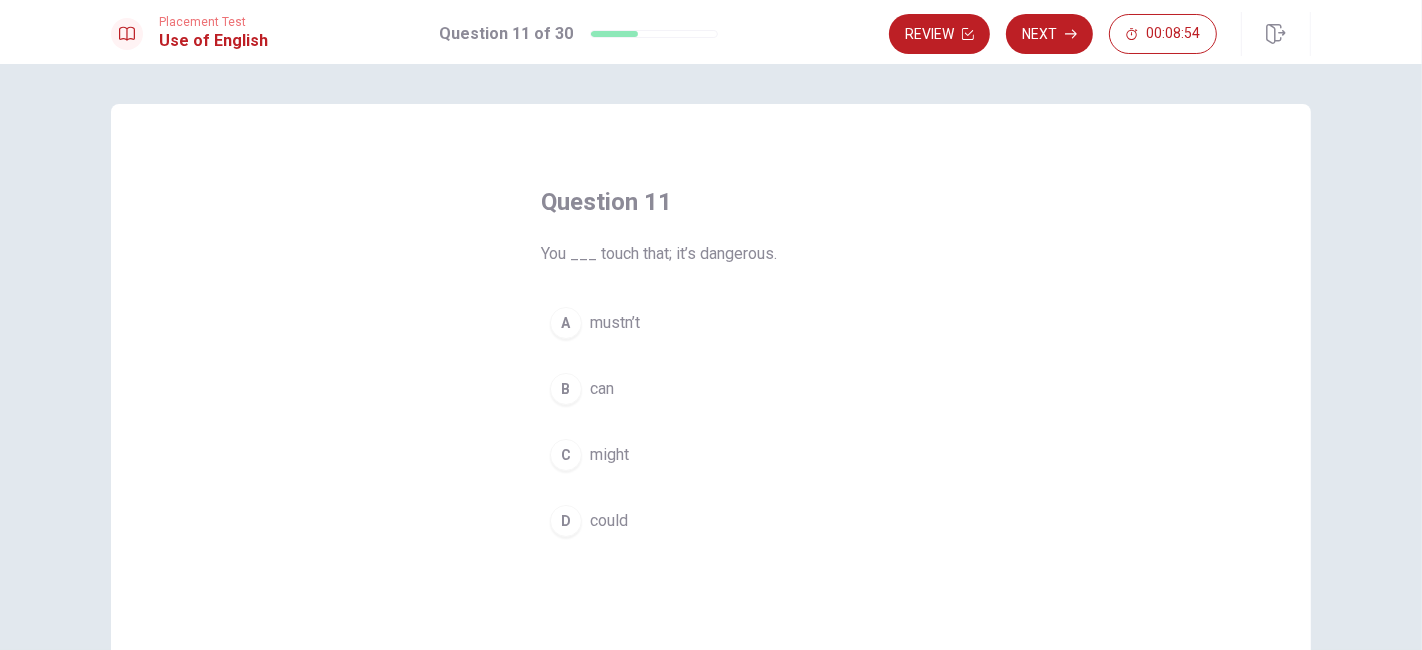 click on "mustn’t" at bounding box center (615, 323) 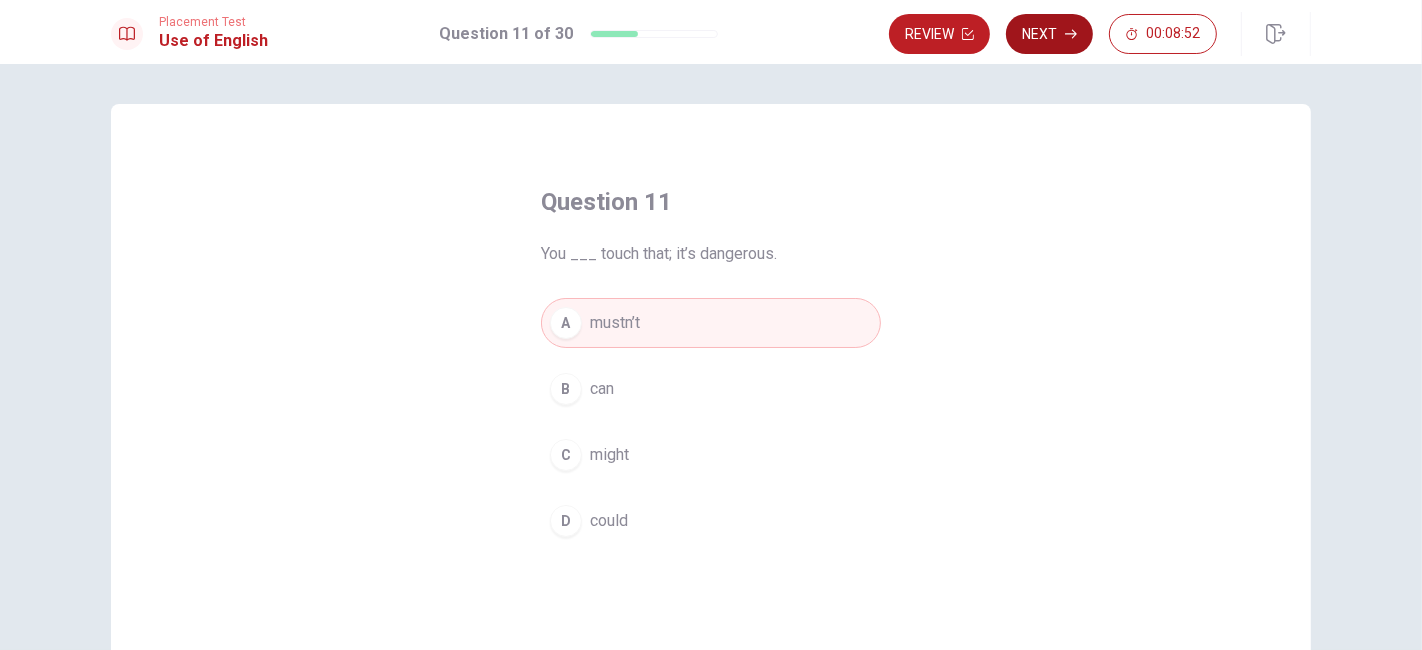 click on "Next" at bounding box center (1049, 34) 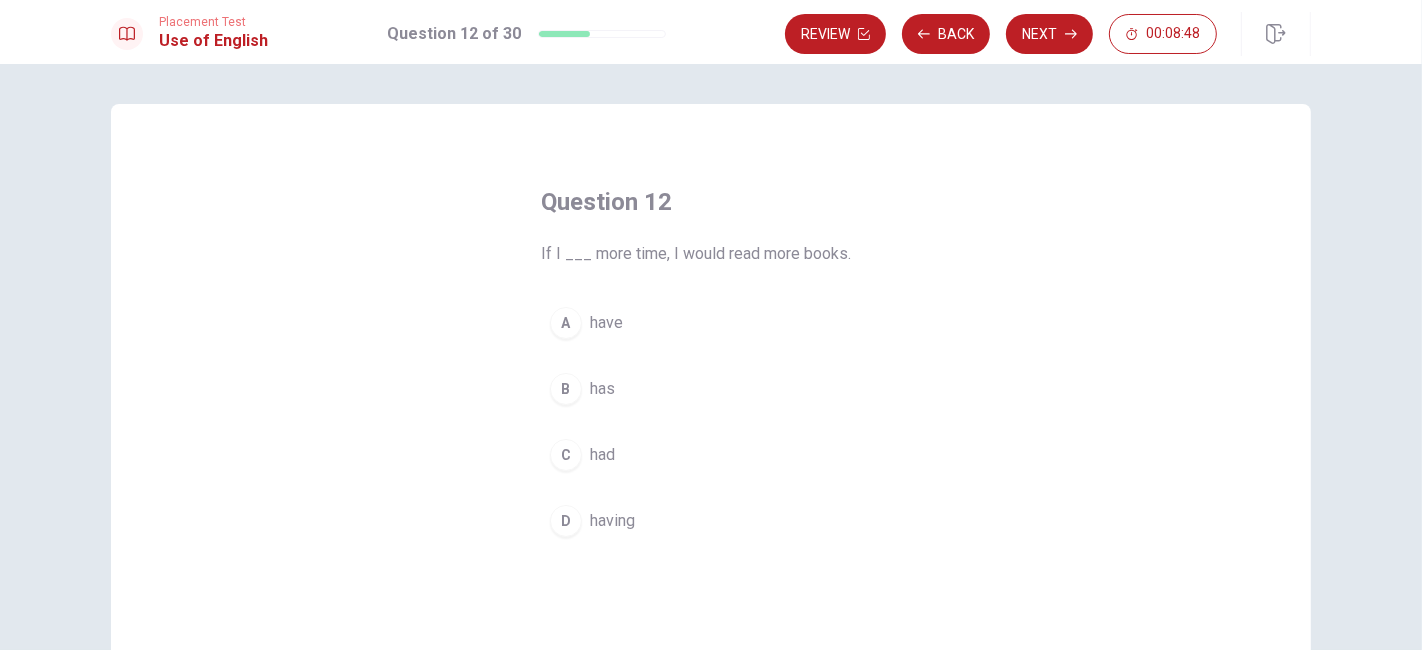 click on "A have" at bounding box center (711, 323) 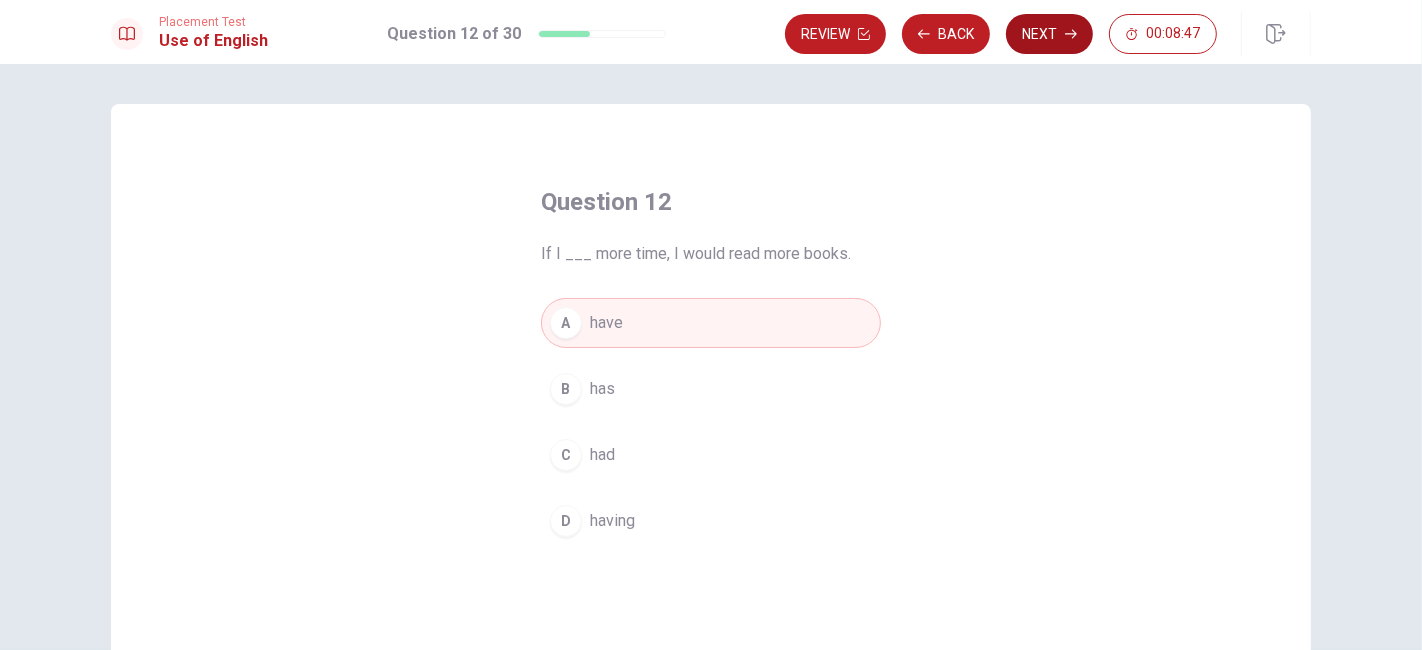click on "Next" at bounding box center [1049, 34] 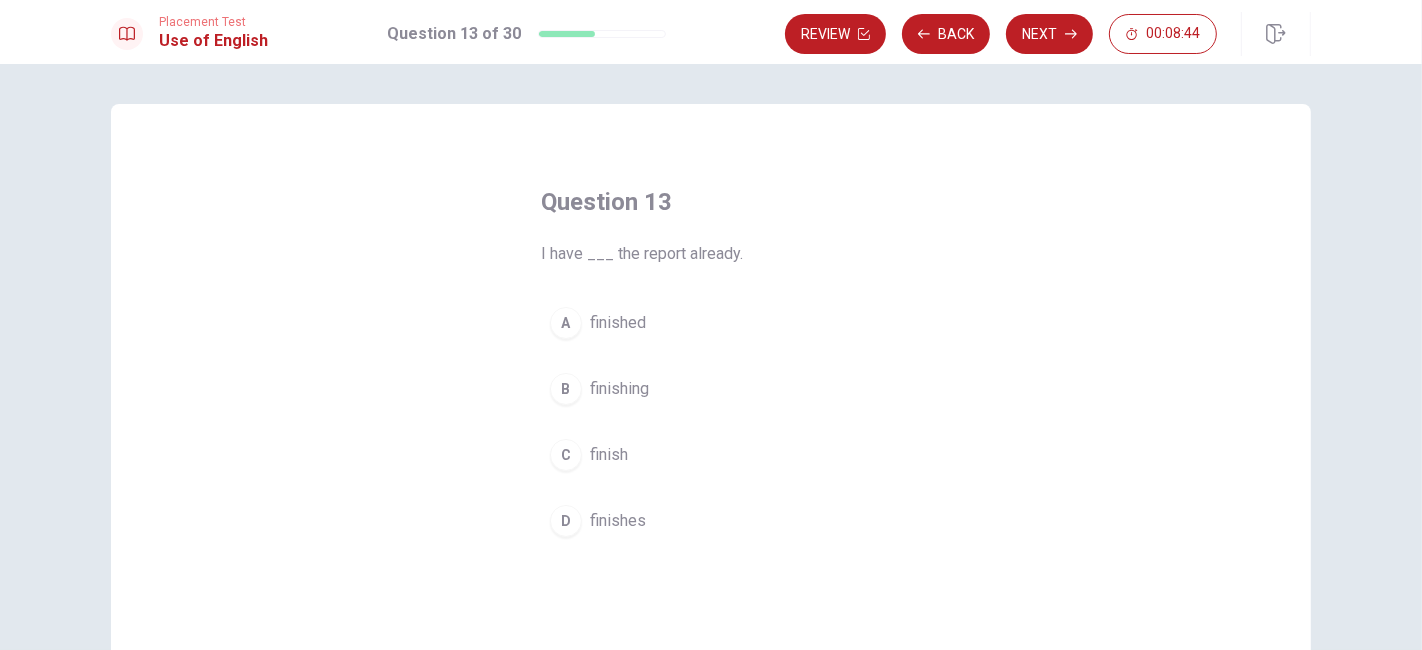 click on "finished" at bounding box center [618, 323] 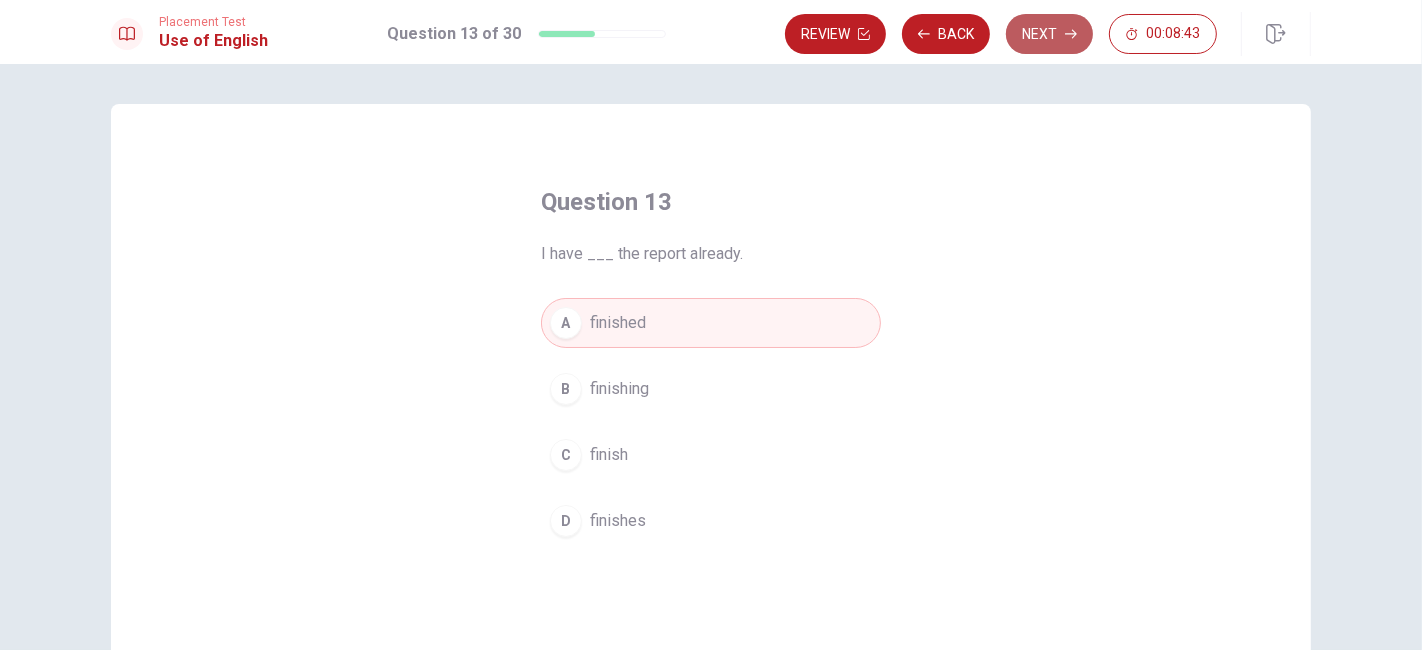 click on "Next" at bounding box center [1049, 34] 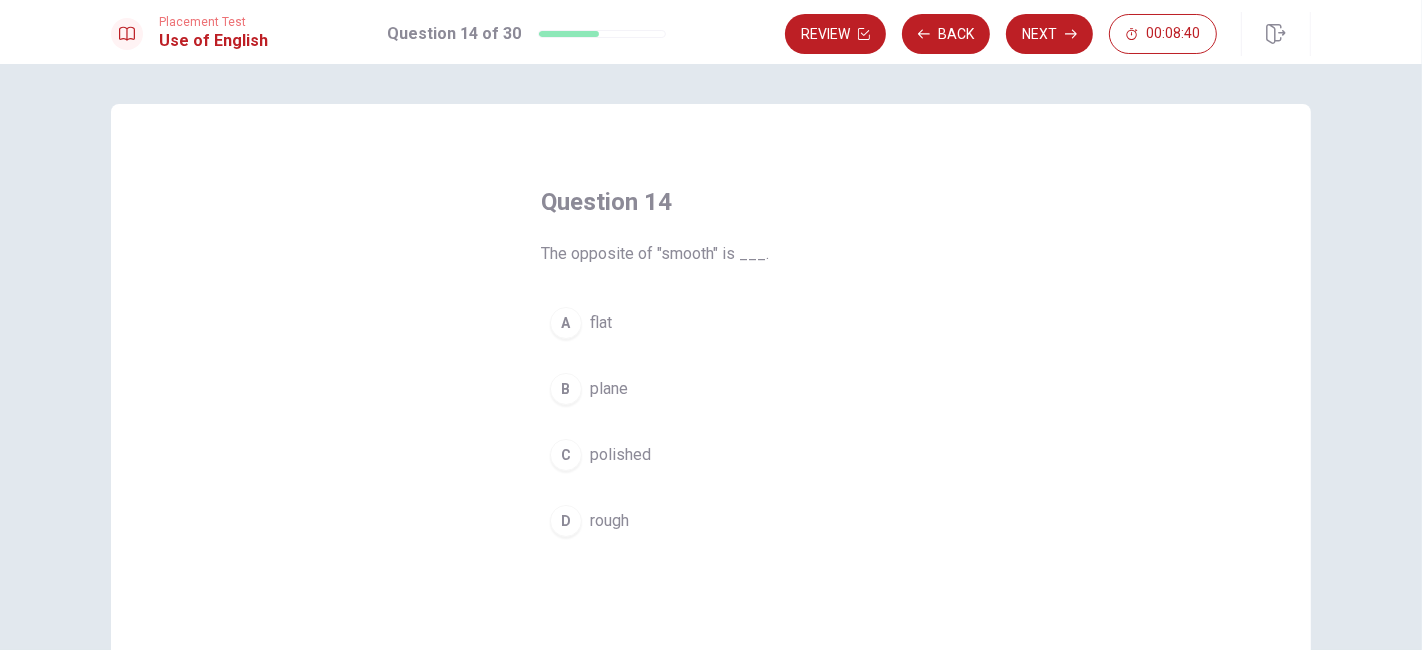 drag, startPoint x: 622, startPoint y: 514, endPoint x: 854, endPoint y: 341, distance: 289.4011 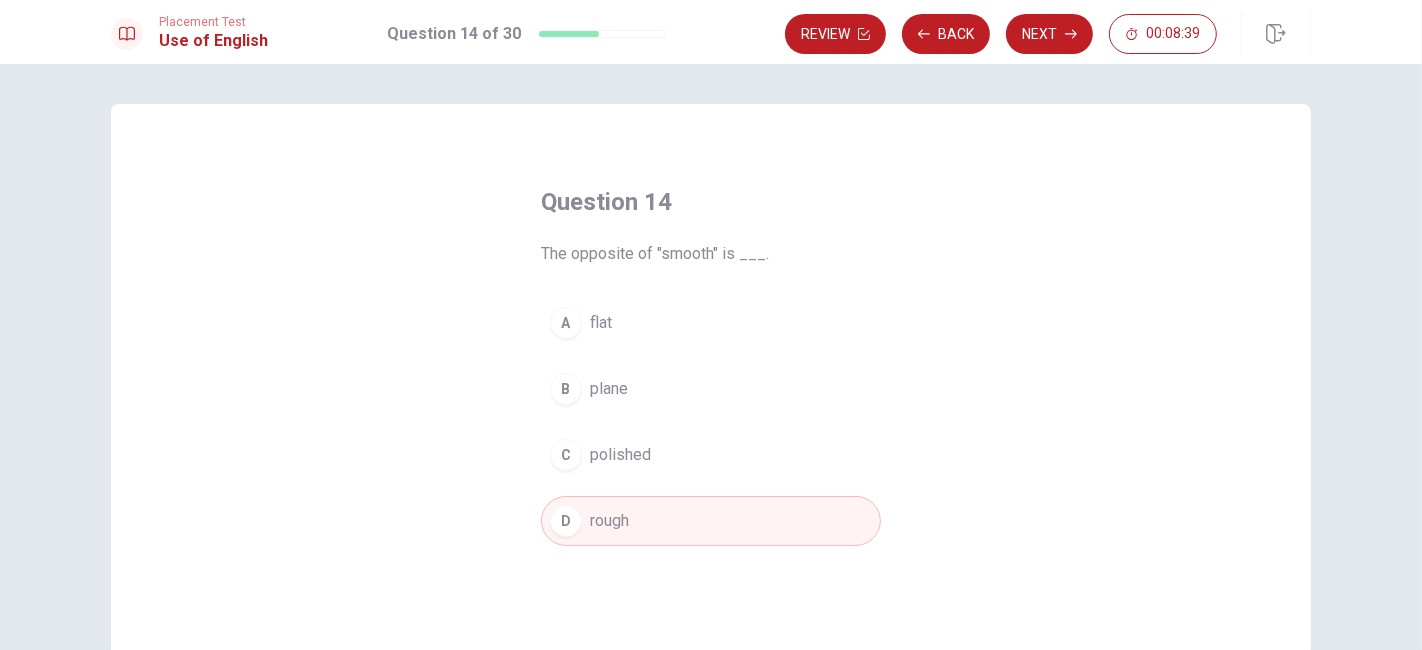 click on "Next" at bounding box center [1049, 34] 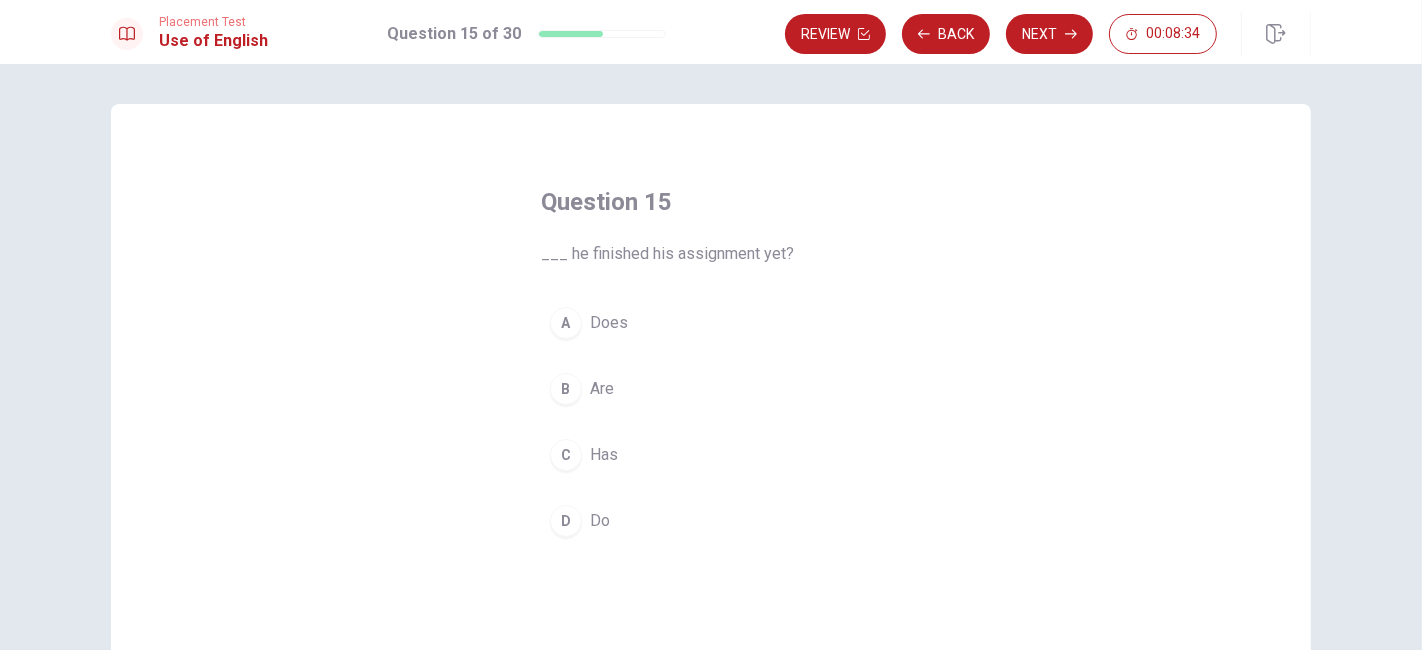 click on "C Has" at bounding box center (711, 455) 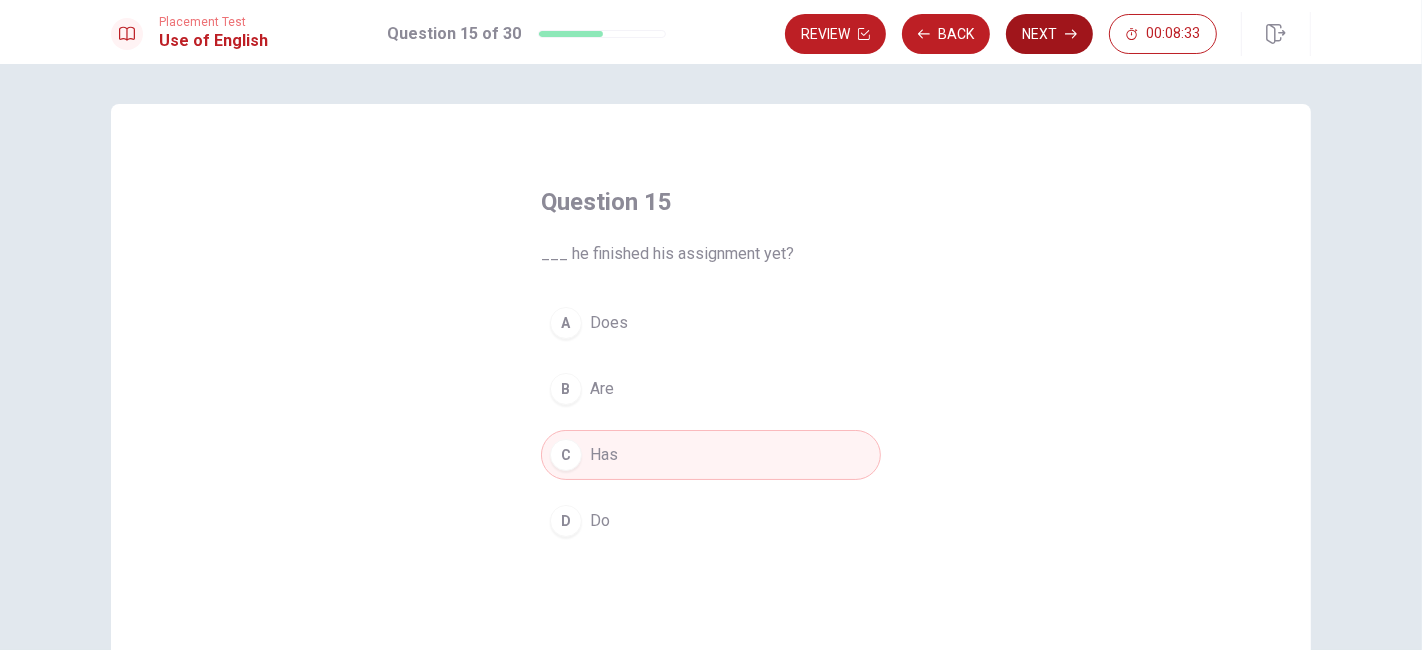 click on "Next" at bounding box center (1049, 34) 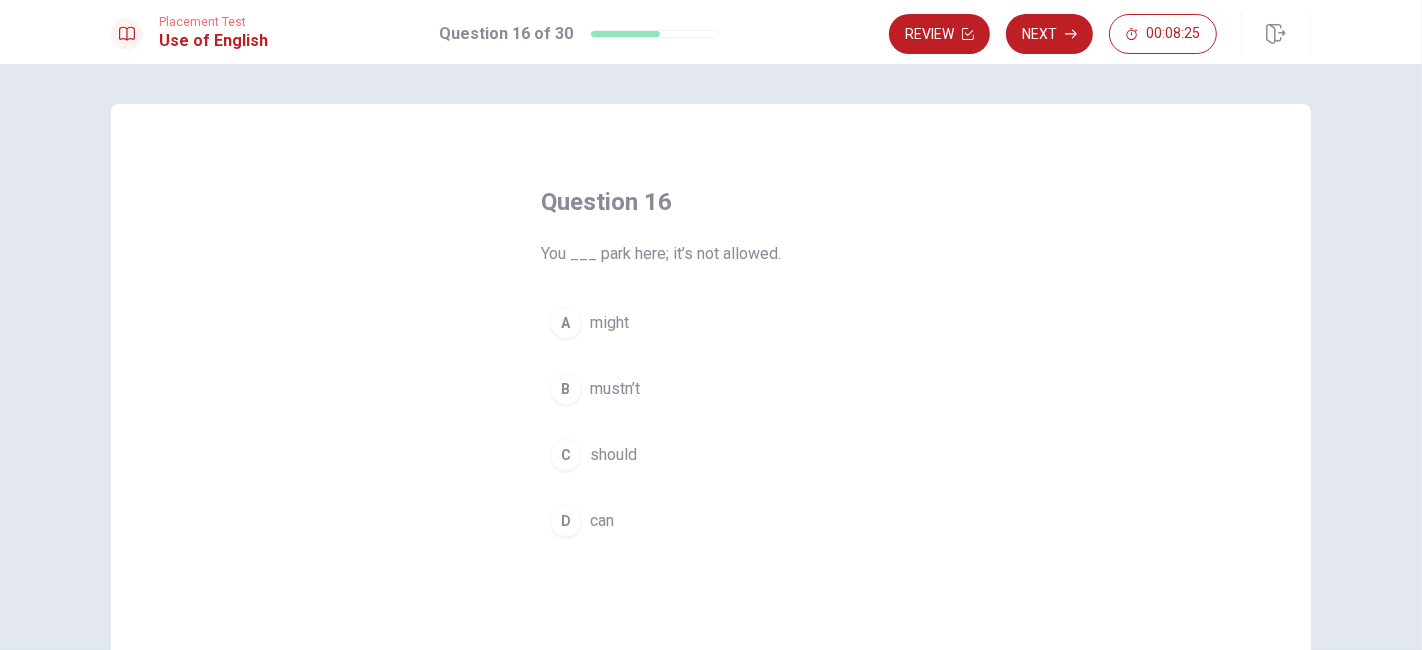click on "mustn’t" at bounding box center [615, 389] 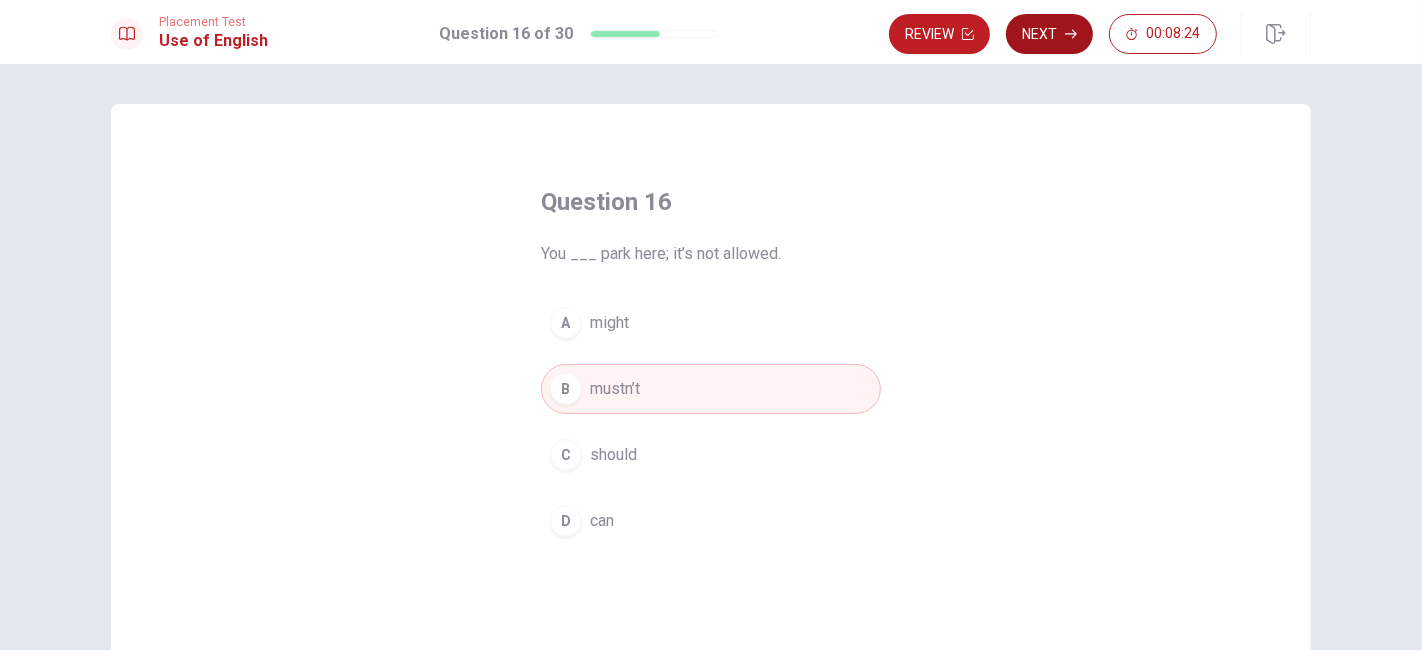 click on "Next" at bounding box center [1049, 34] 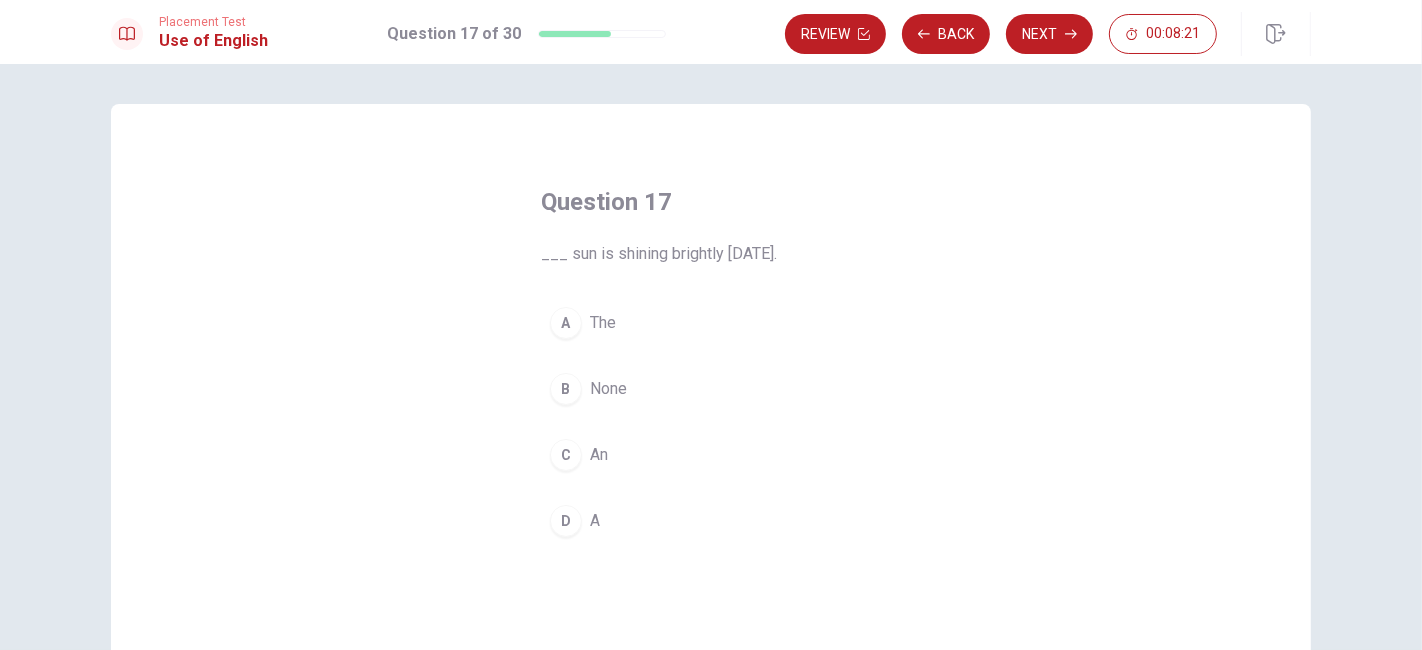 click on "A The" at bounding box center [711, 323] 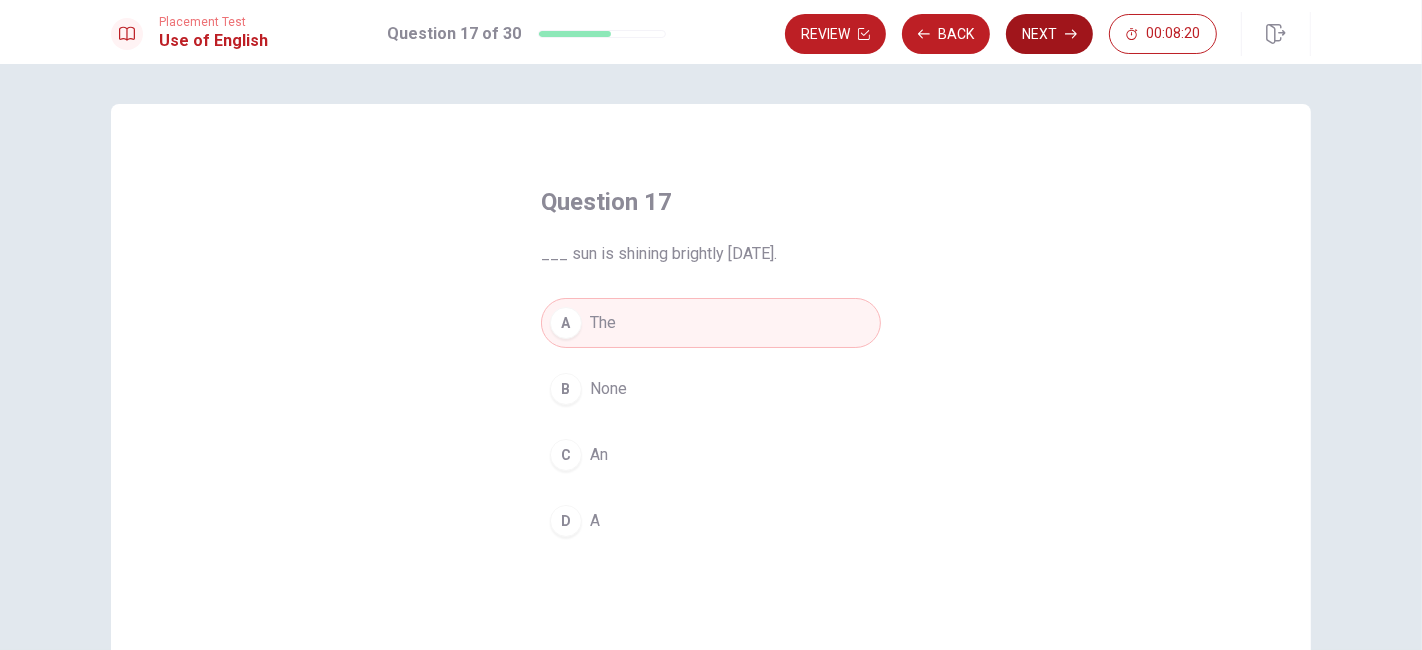 click on "Next" at bounding box center [1049, 34] 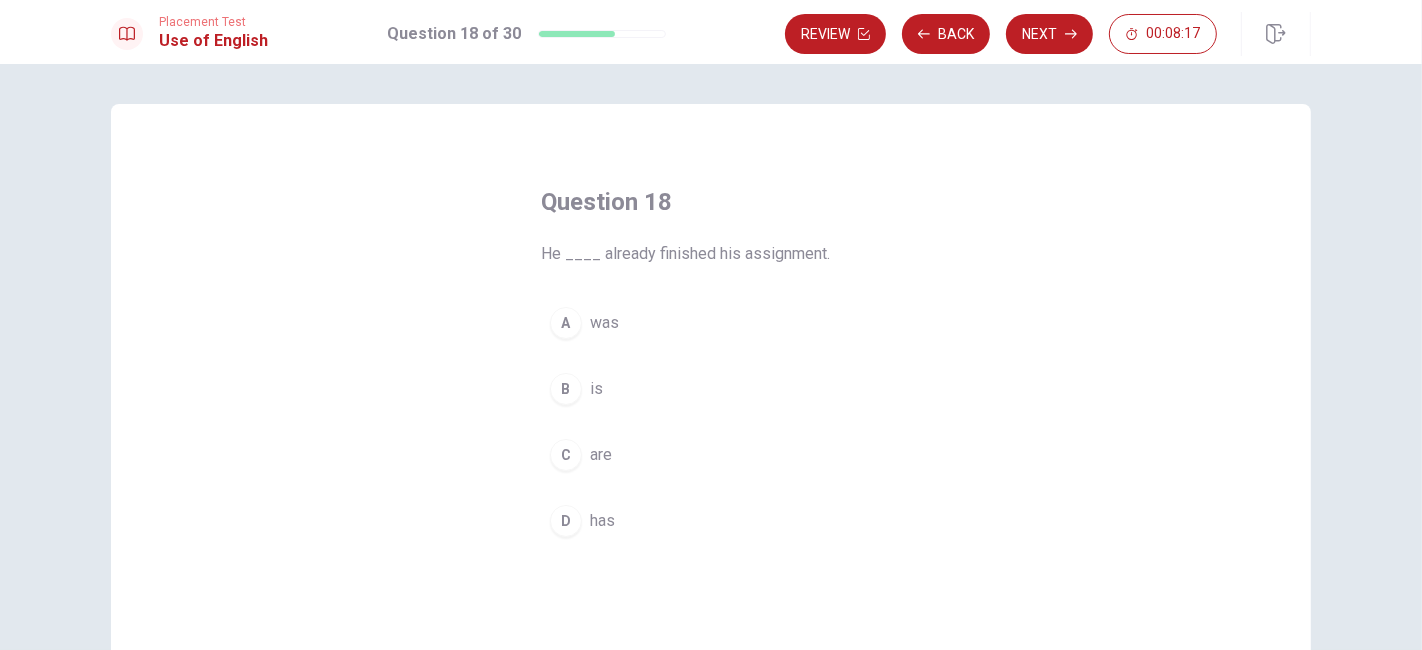 click on "has" at bounding box center [602, 521] 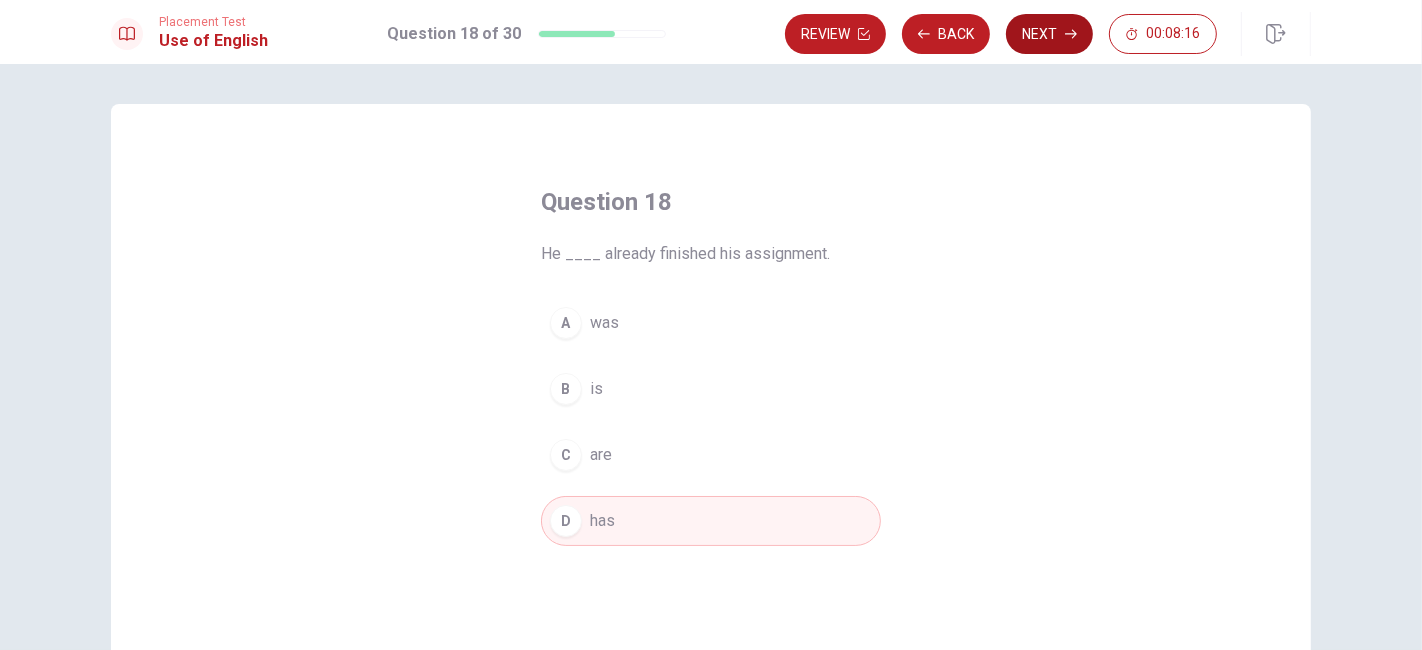 click on "Next" at bounding box center (1049, 34) 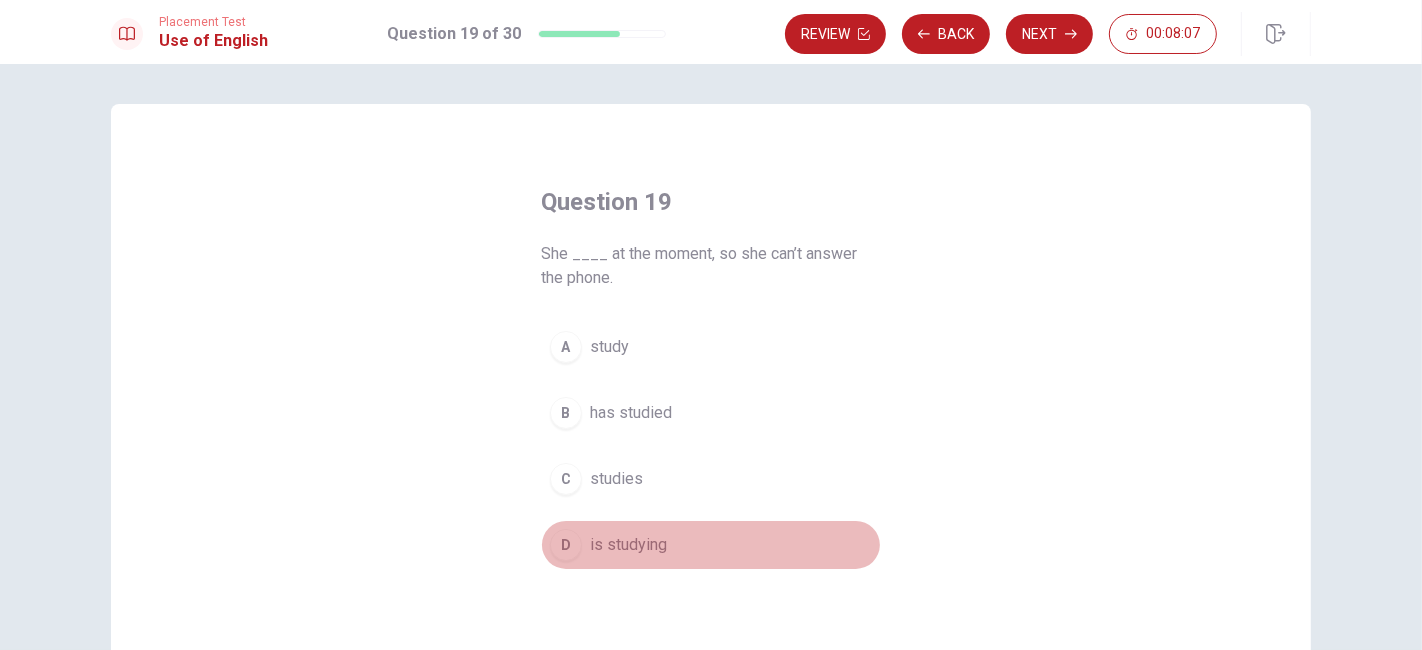 click on "is studying" at bounding box center (628, 545) 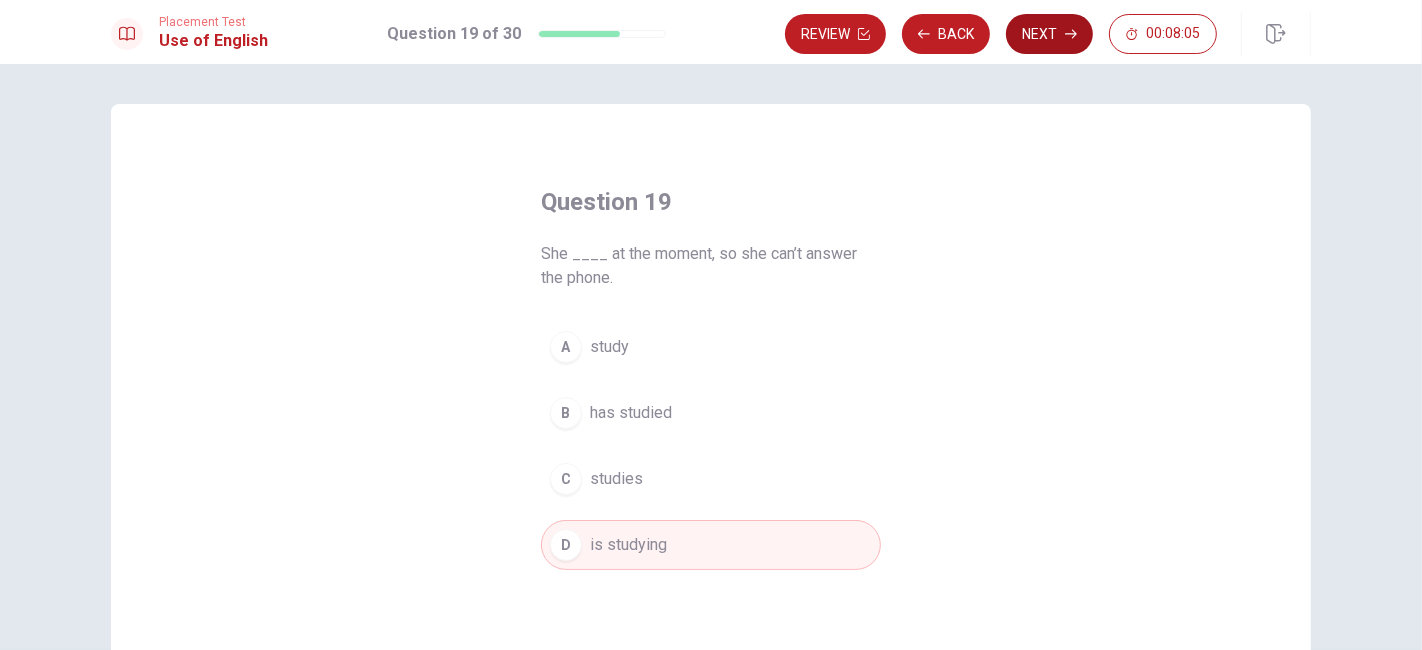 click on "Next" at bounding box center [1049, 34] 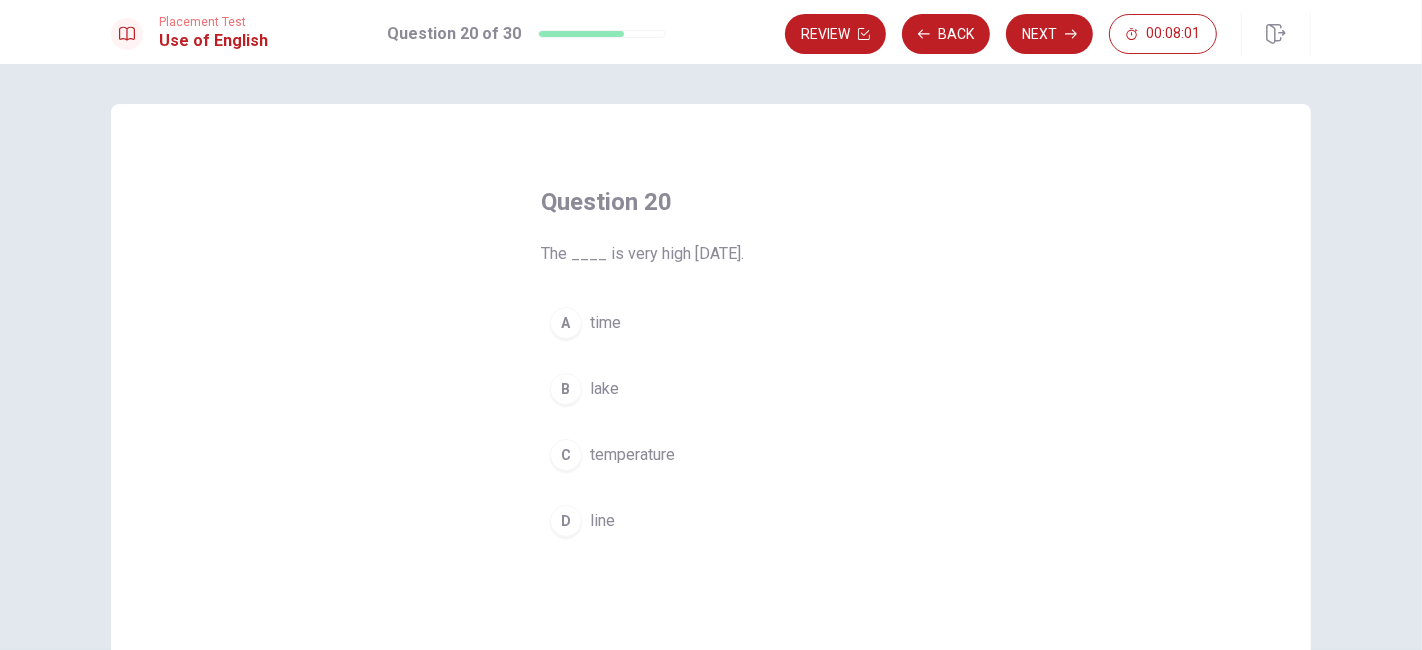 click on "temperature" at bounding box center [632, 455] 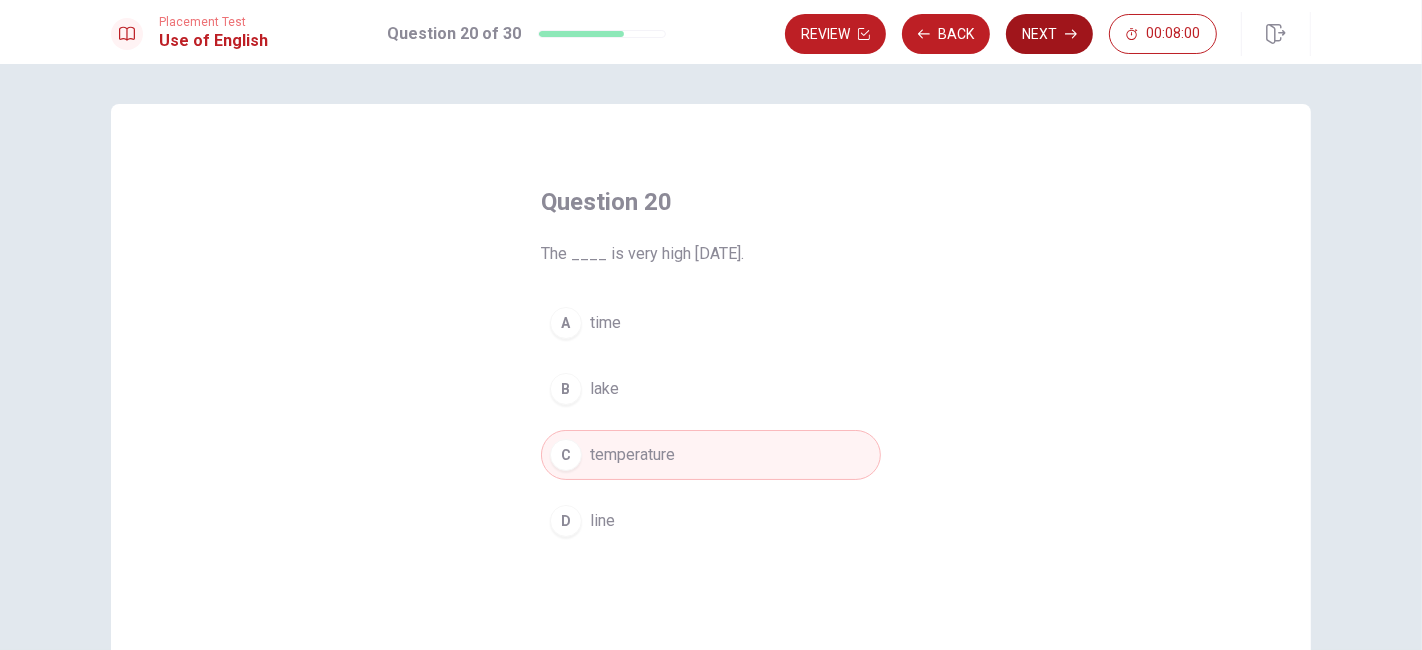 click 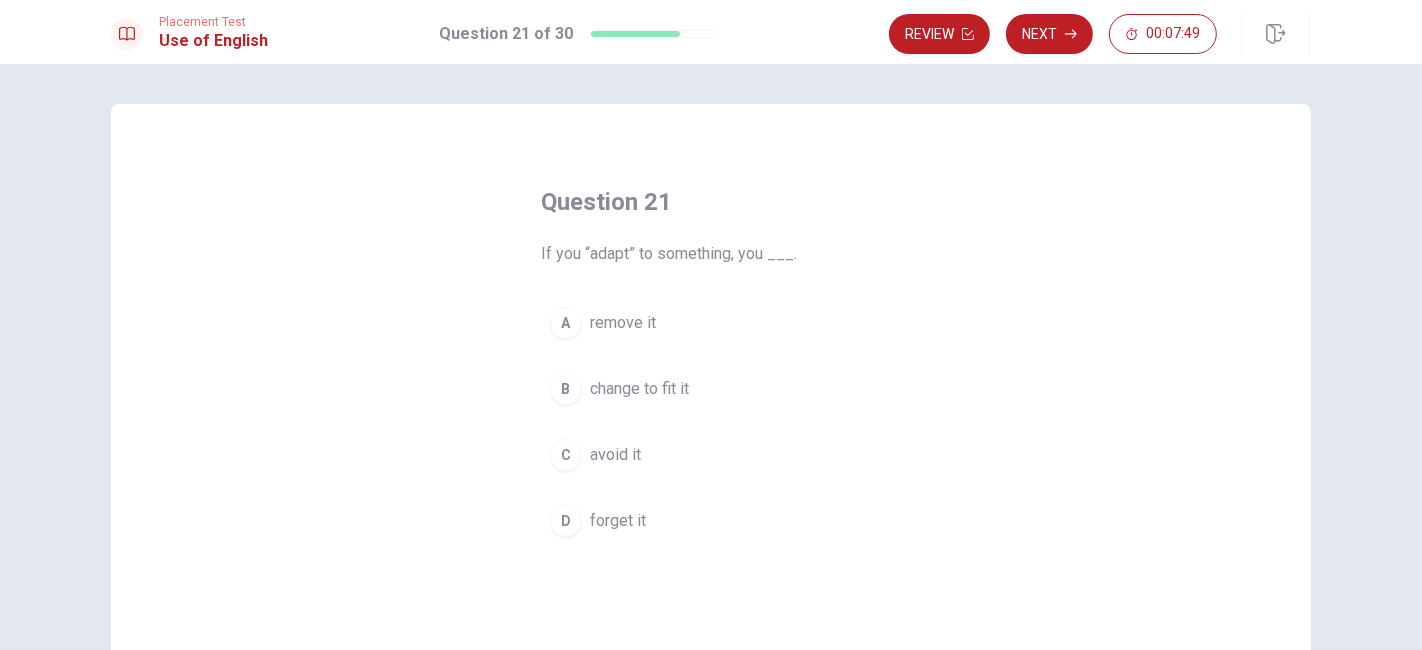 click on "change to fit it" at bounding box center (639, 389) 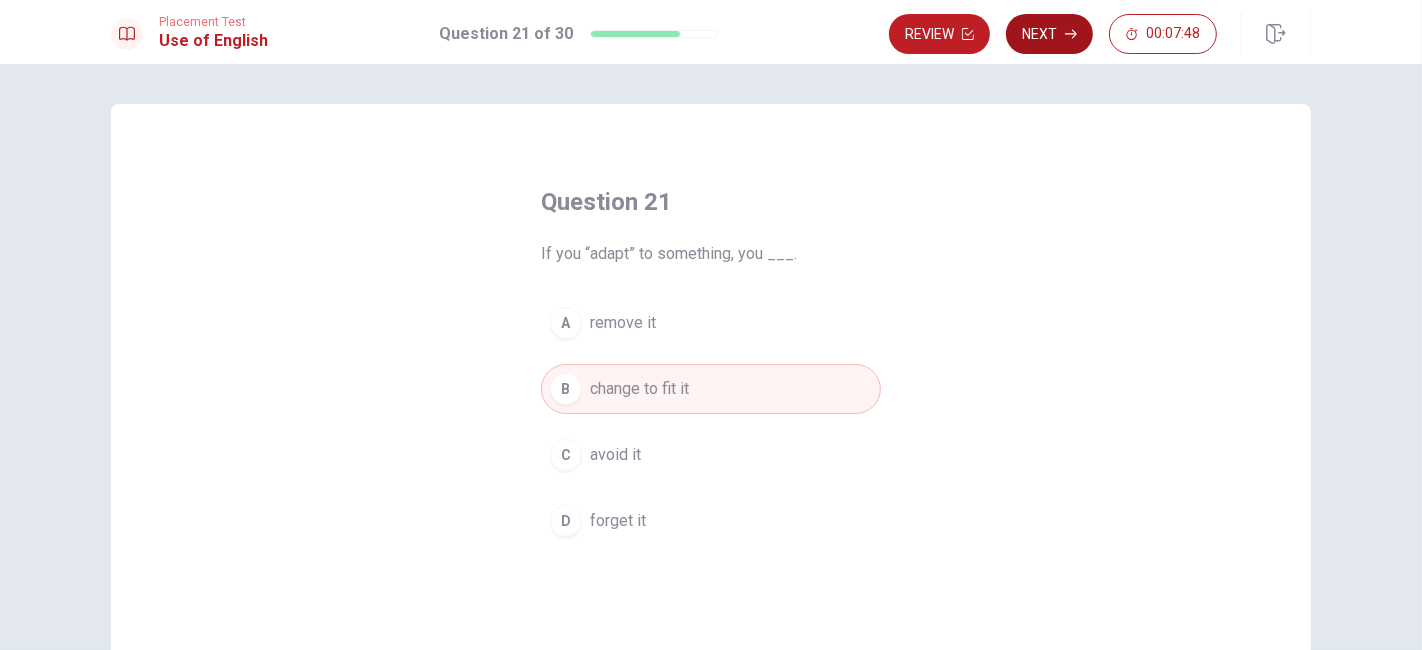 click 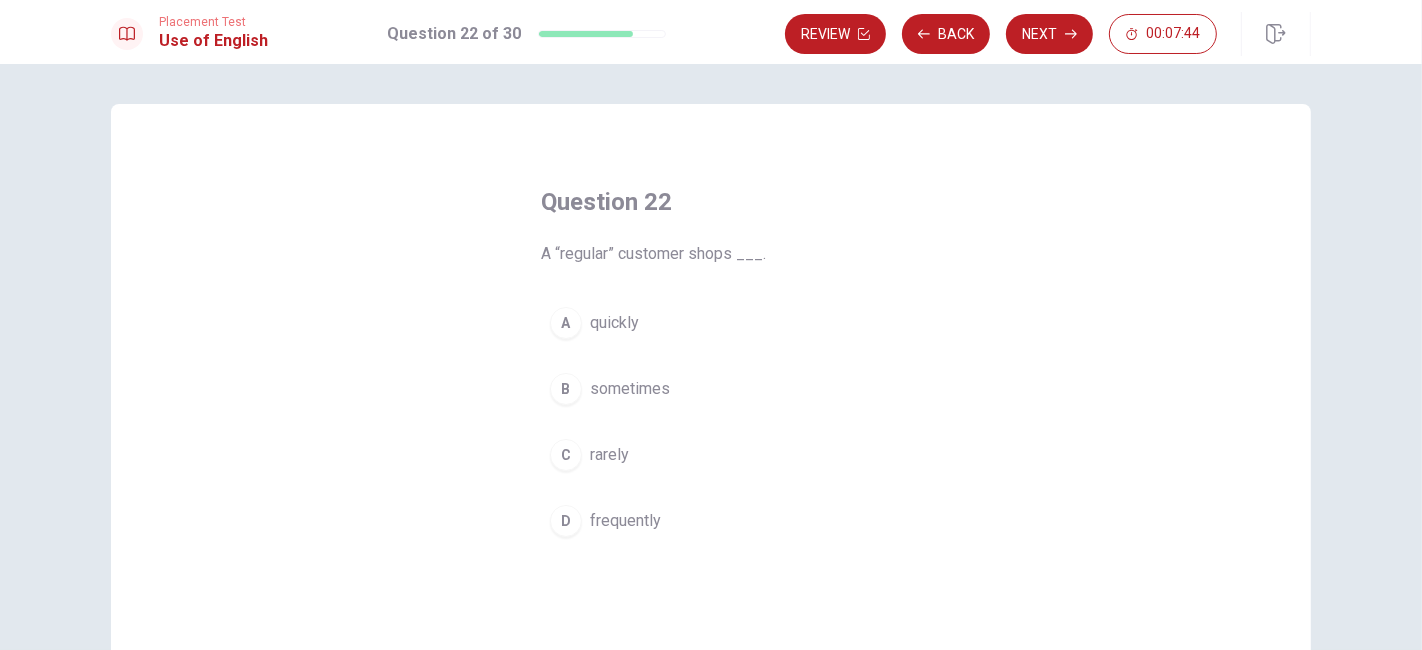 click on "D frequently" at bounding box center [711, 521] 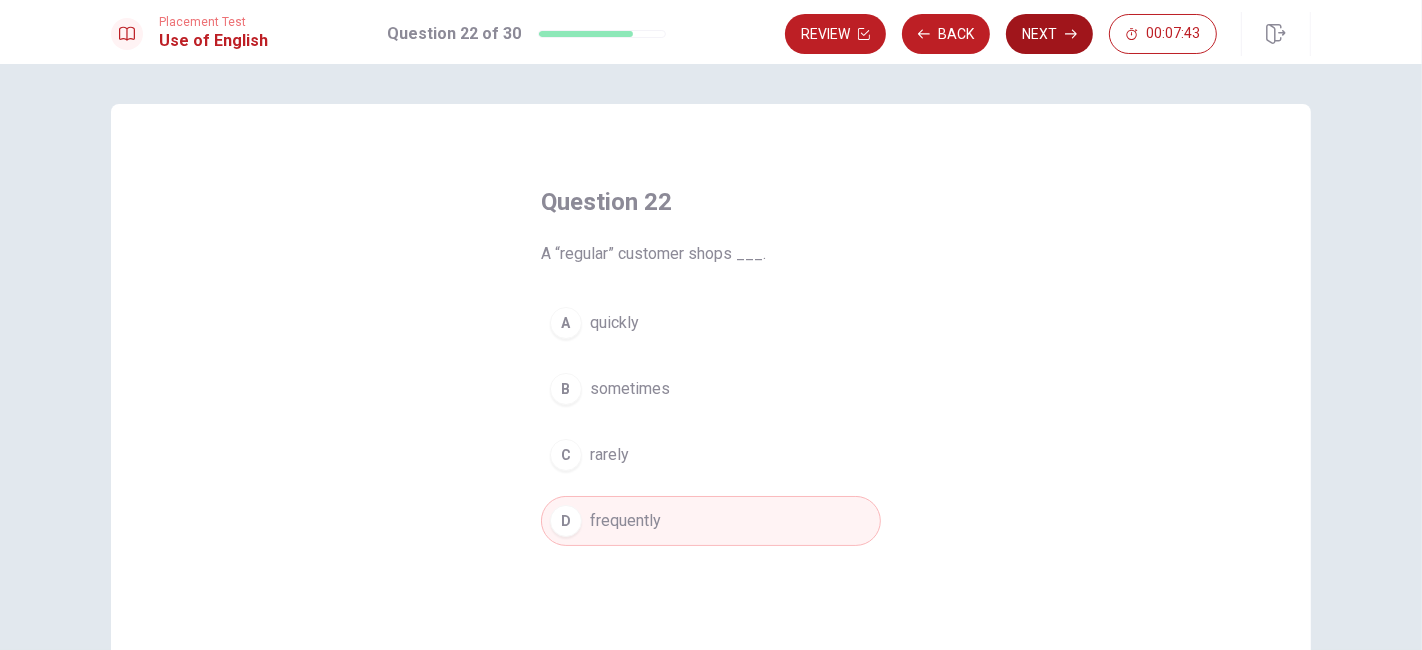click on "Next" at bounding box center [1049, 34] 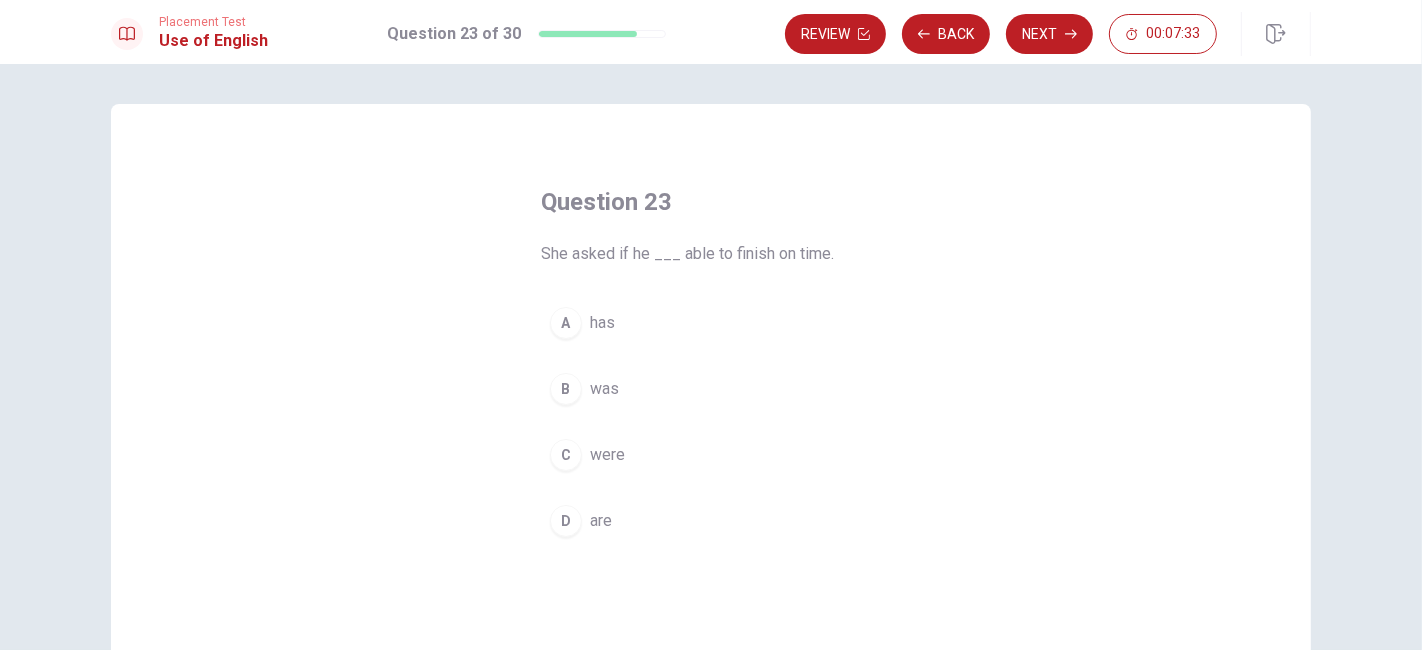 click on "was" at bounding box center [604, 389] 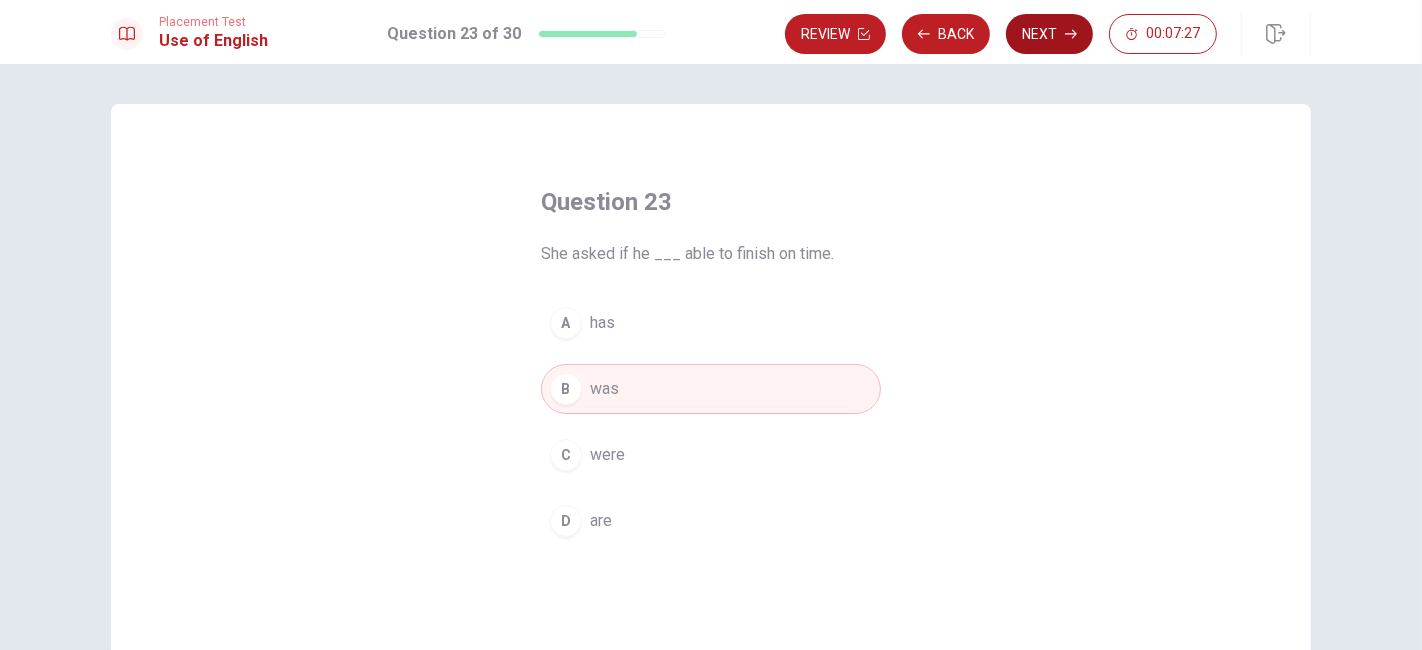 click on "Next" at bounding box center (1049, 34) 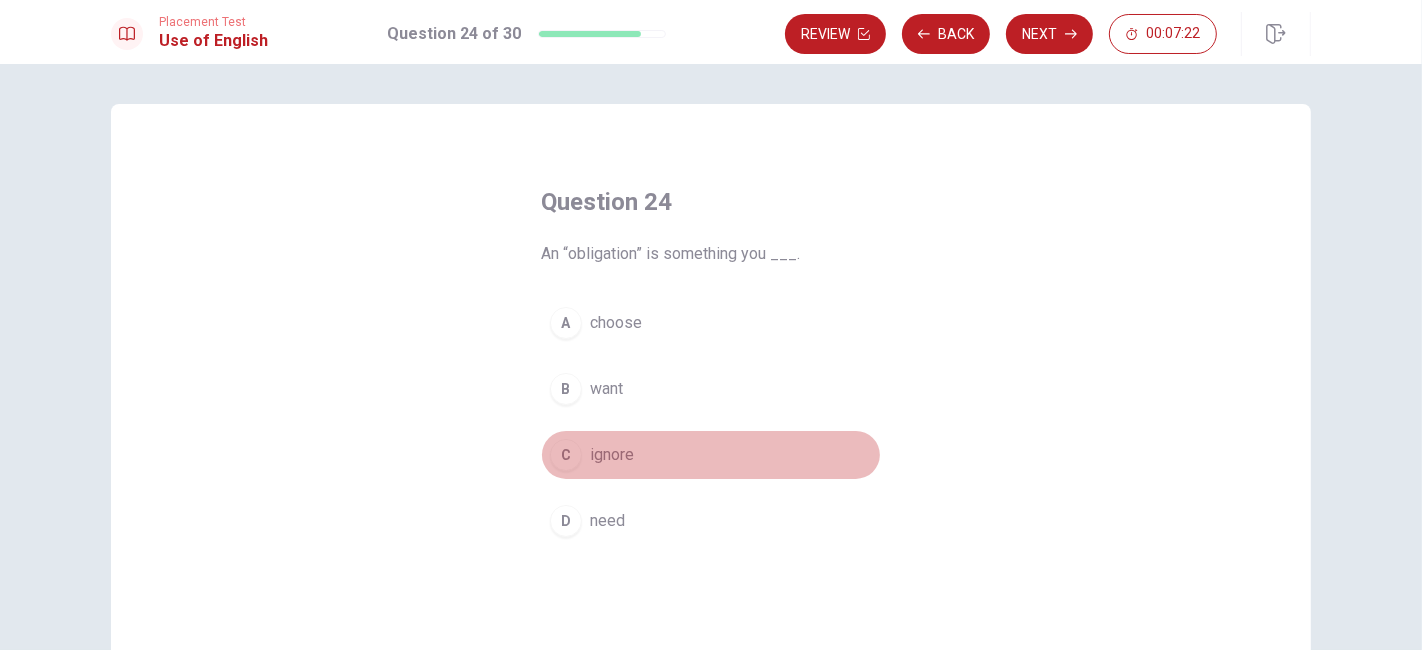click on "ignore" at bounding box center [612, 455] 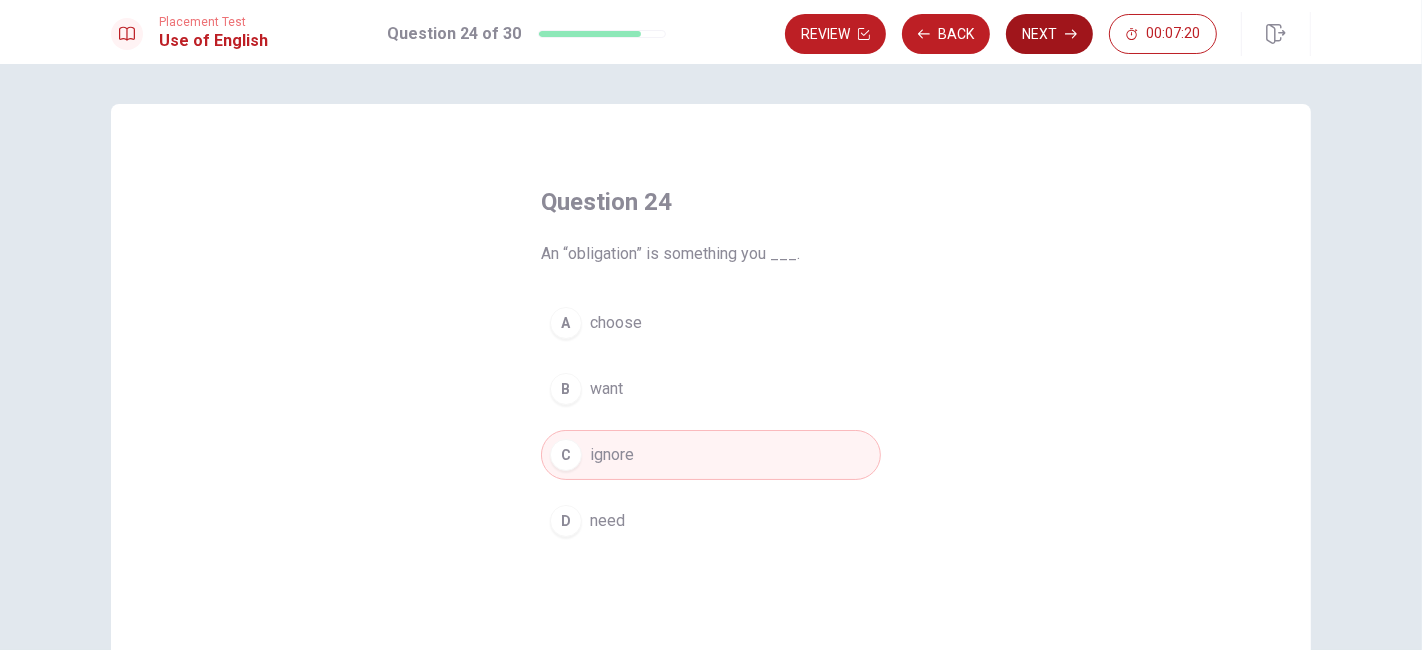 click on "Next" at bounding box center [1049, 34] 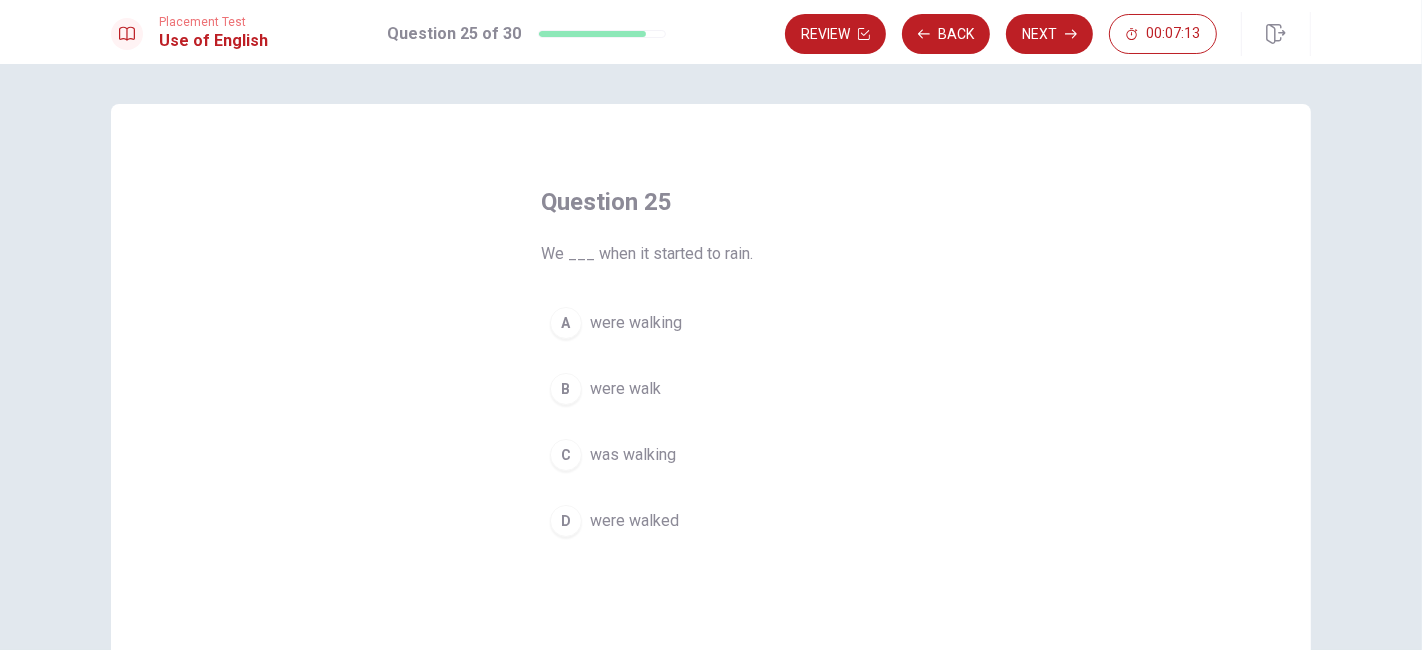 click on "were walking" at bounding box center (636, 323) 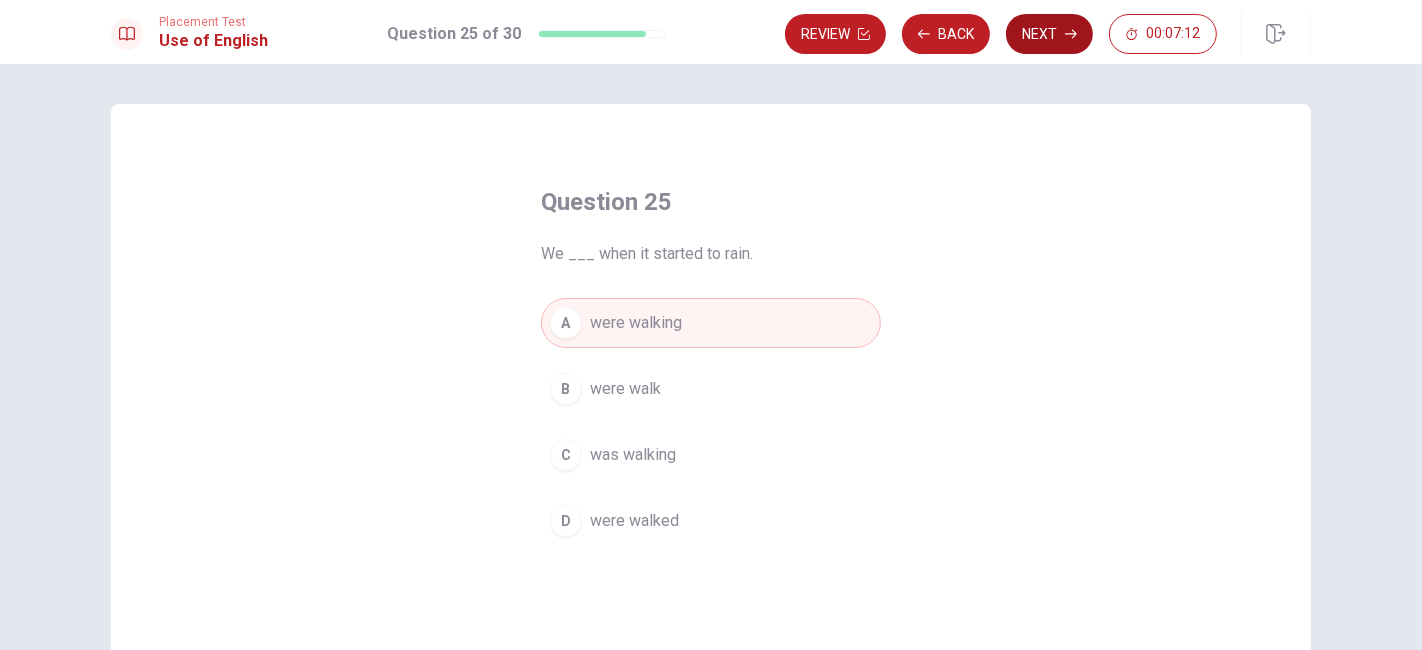 click on "Next" at bounding box center (1049, 34) 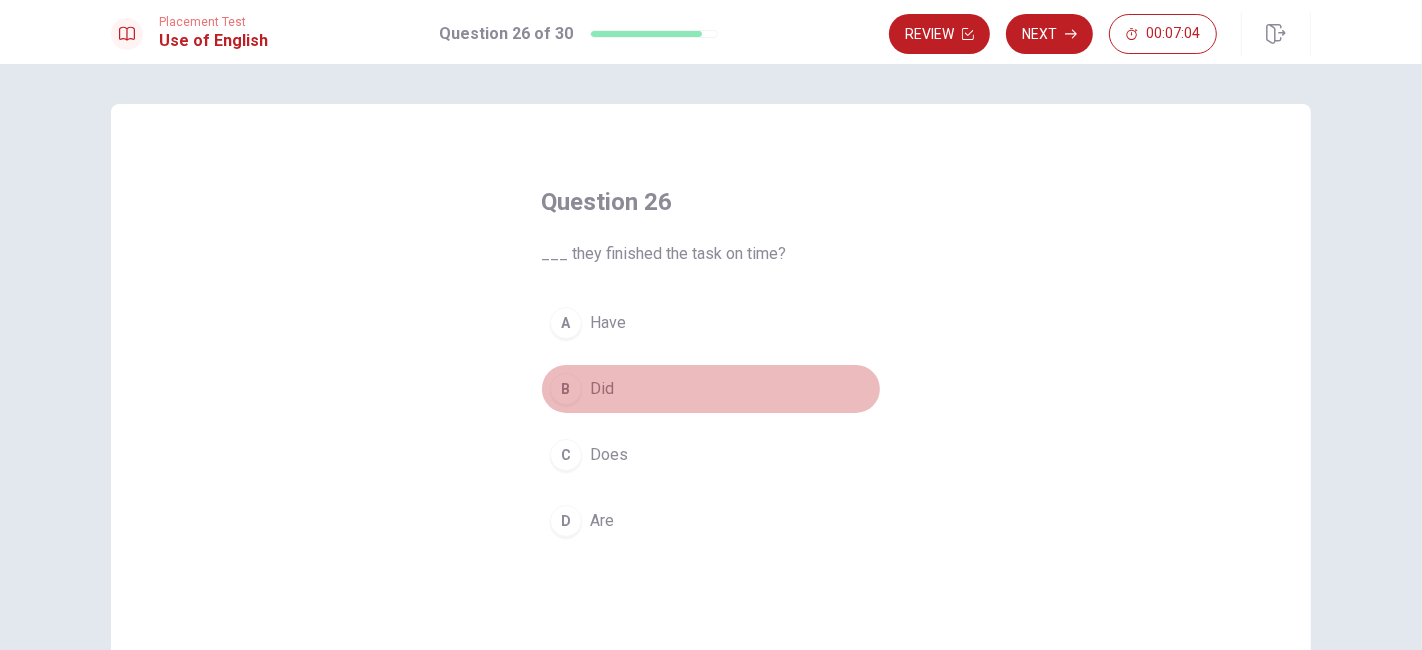 click on "B Did" at bounding box center [711, 389] 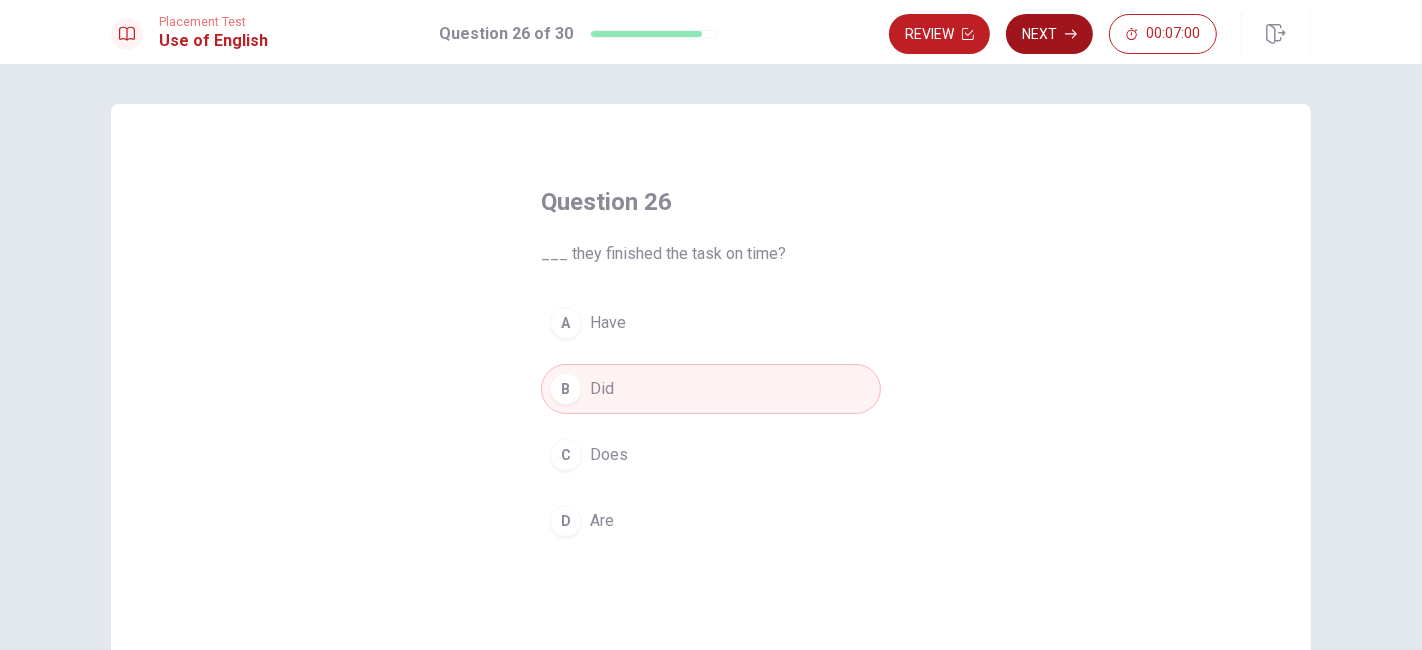 click on "Next" at bounding box center (1049, 34) 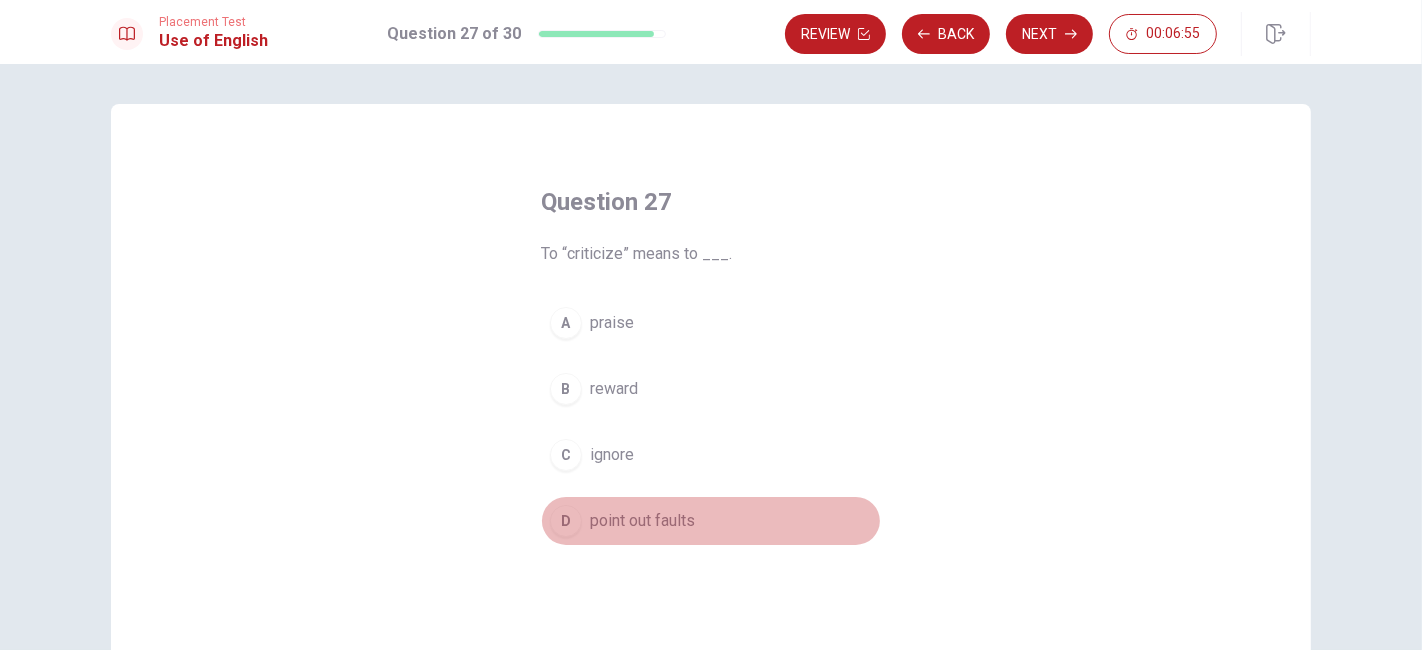 click on "point out faults" at bounding box center [642, 521] 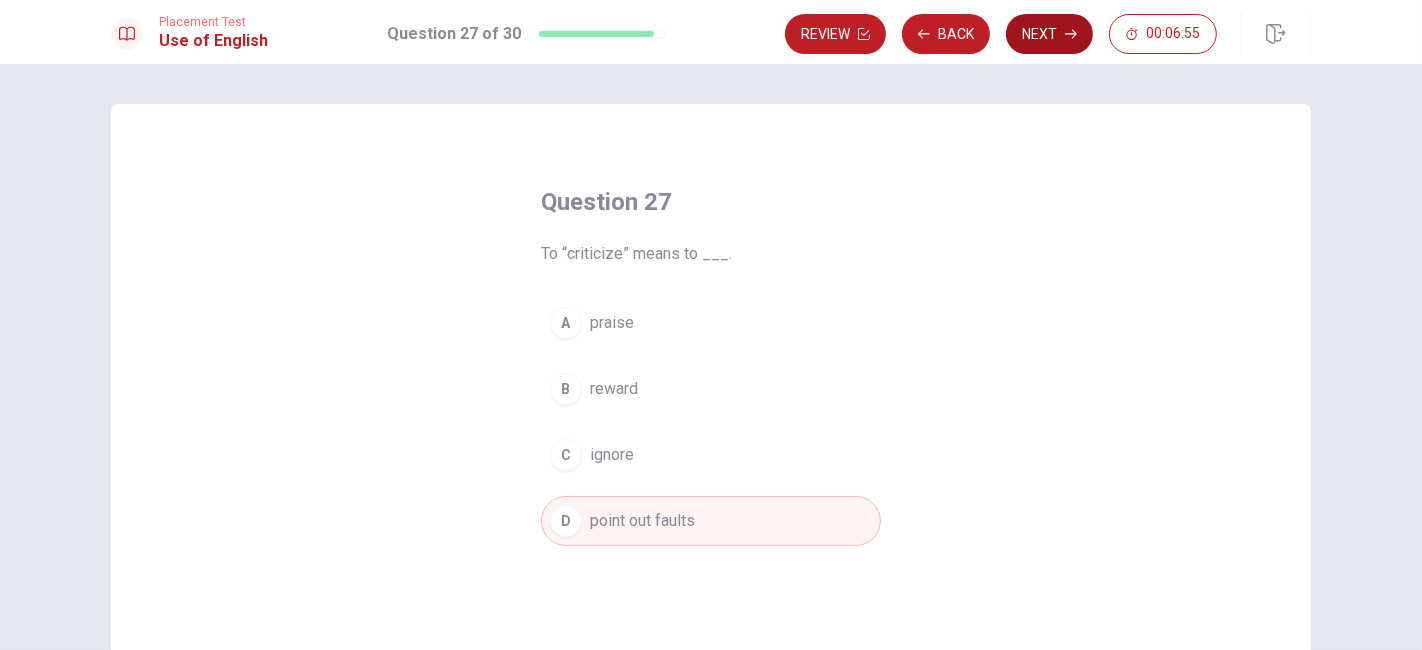 click on "Next" at bounding box center [1049, 34] 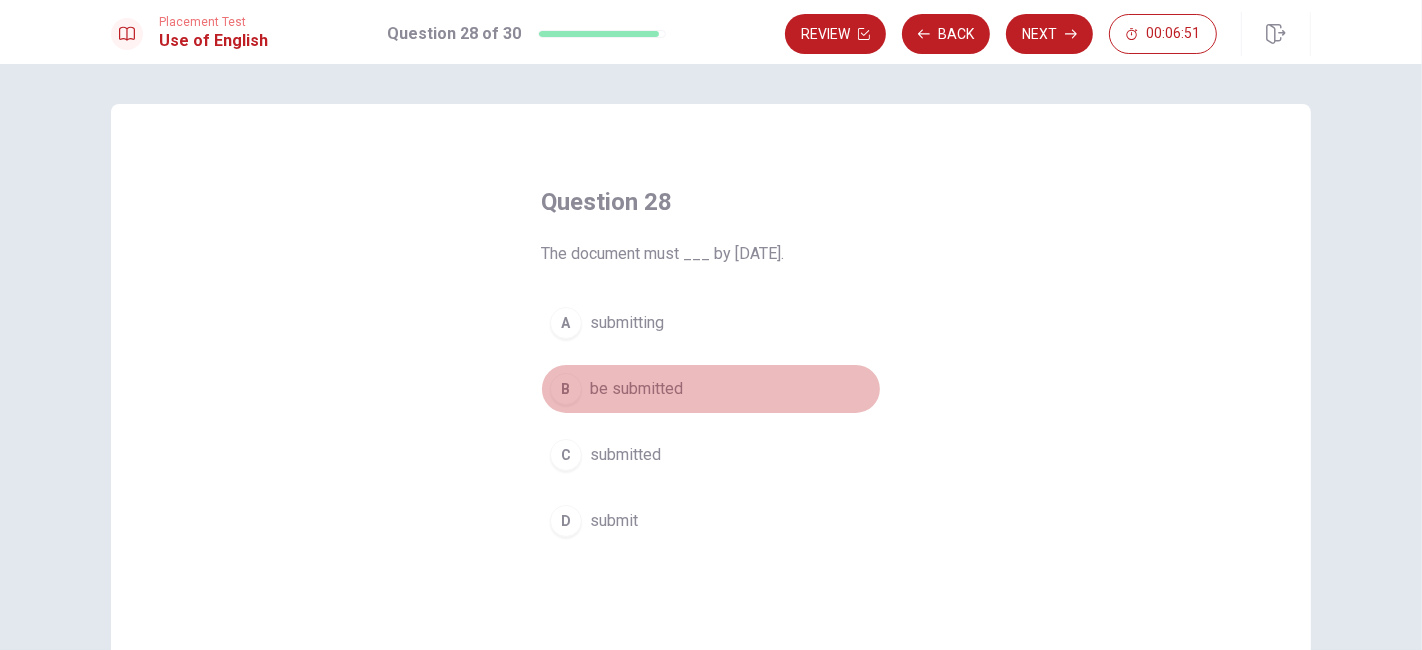click on "be submitted" at bounding box center (636, 389) 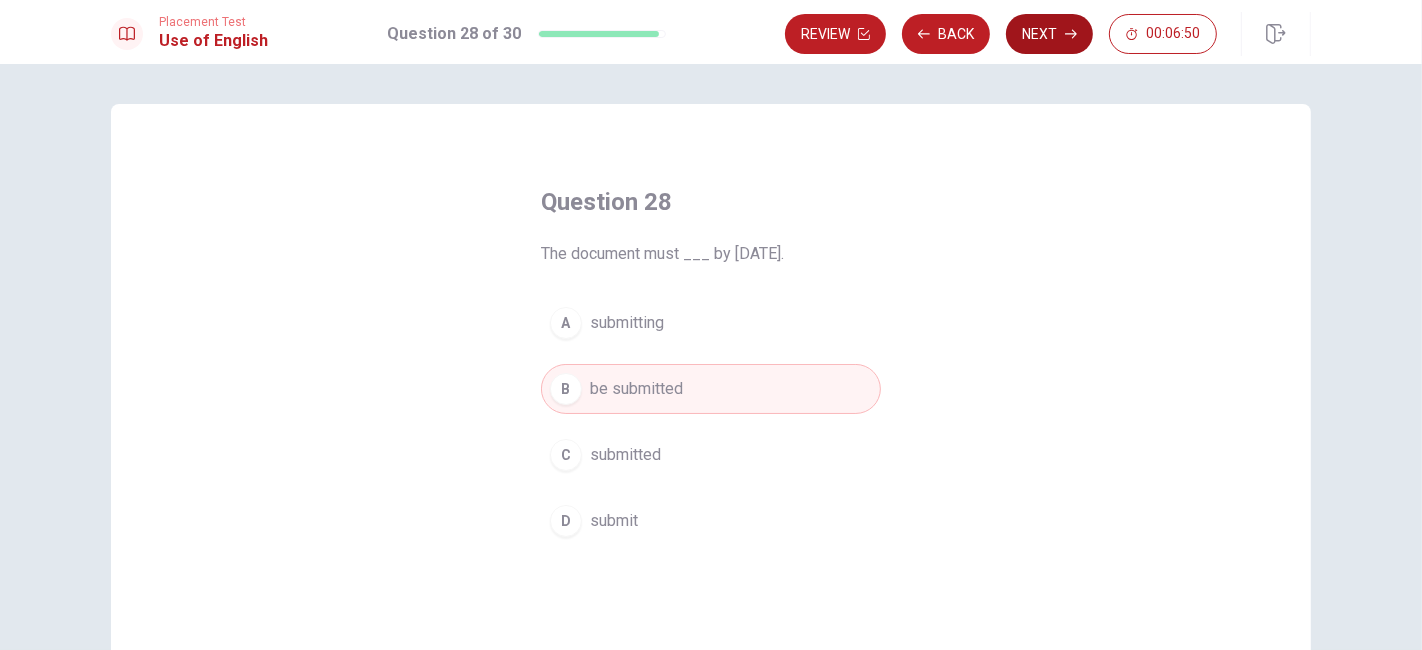 click on "Next" at bounding box center (1049, 34) 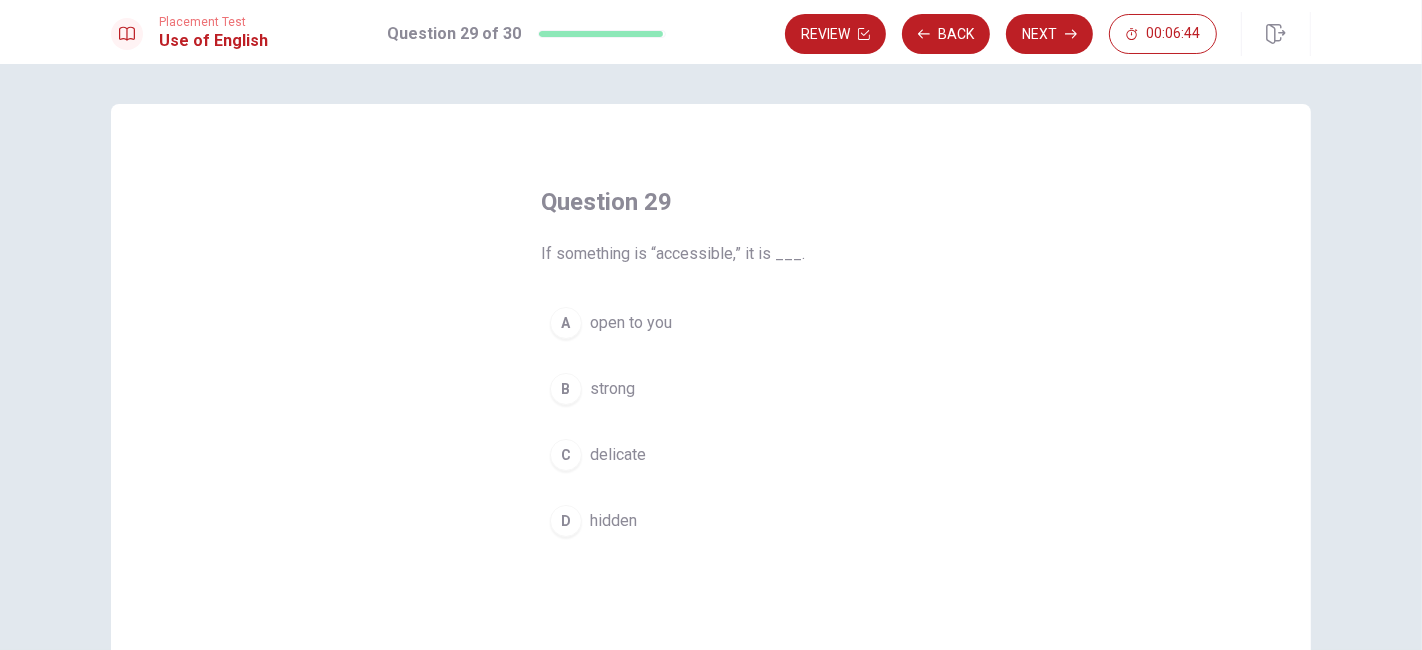 click on "open to you" at bounding box center (631, 323) 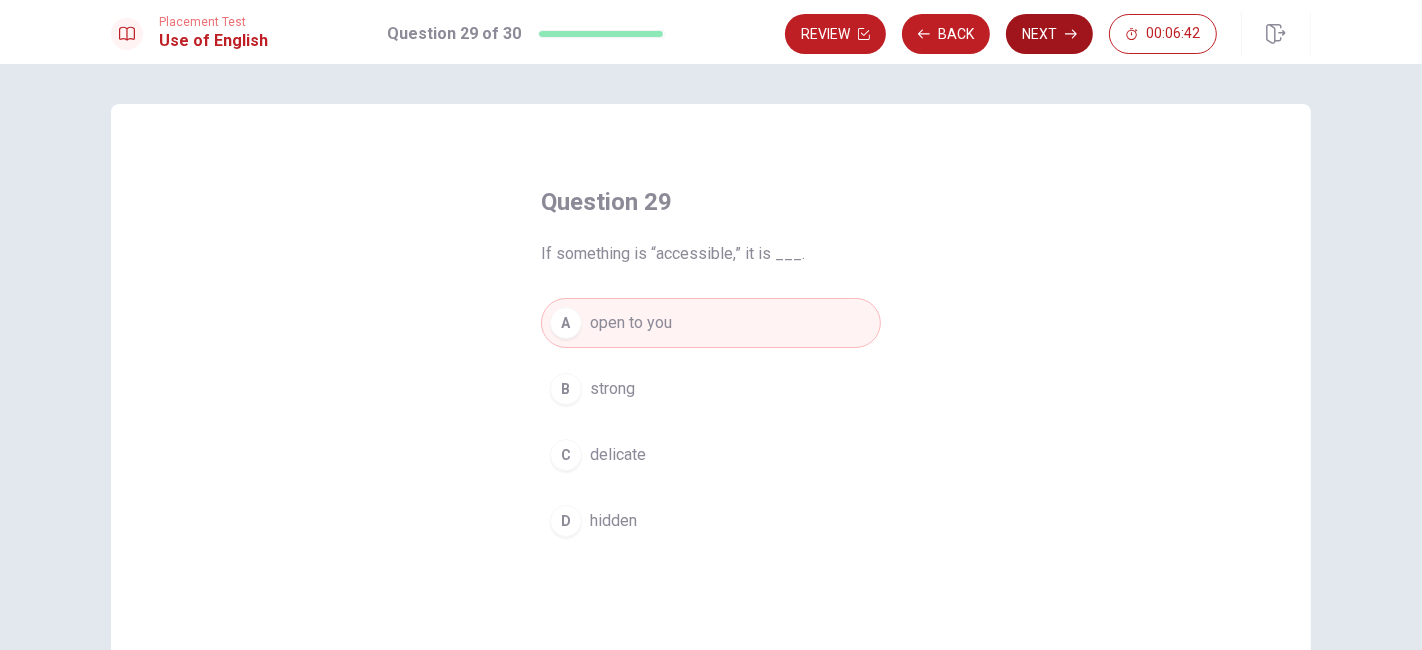 click on "Next" at bounding box center [1049, 34] 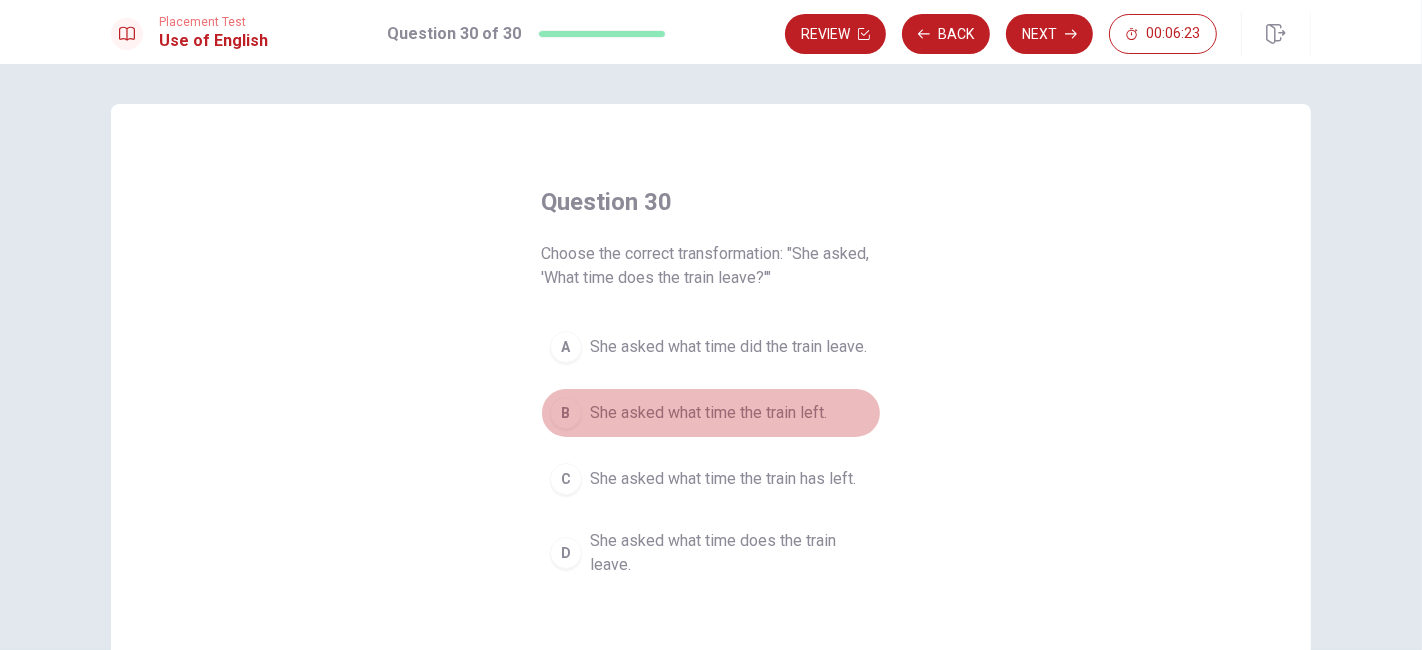 click on "She asked what time the train left." at bounding box center (708, 413) 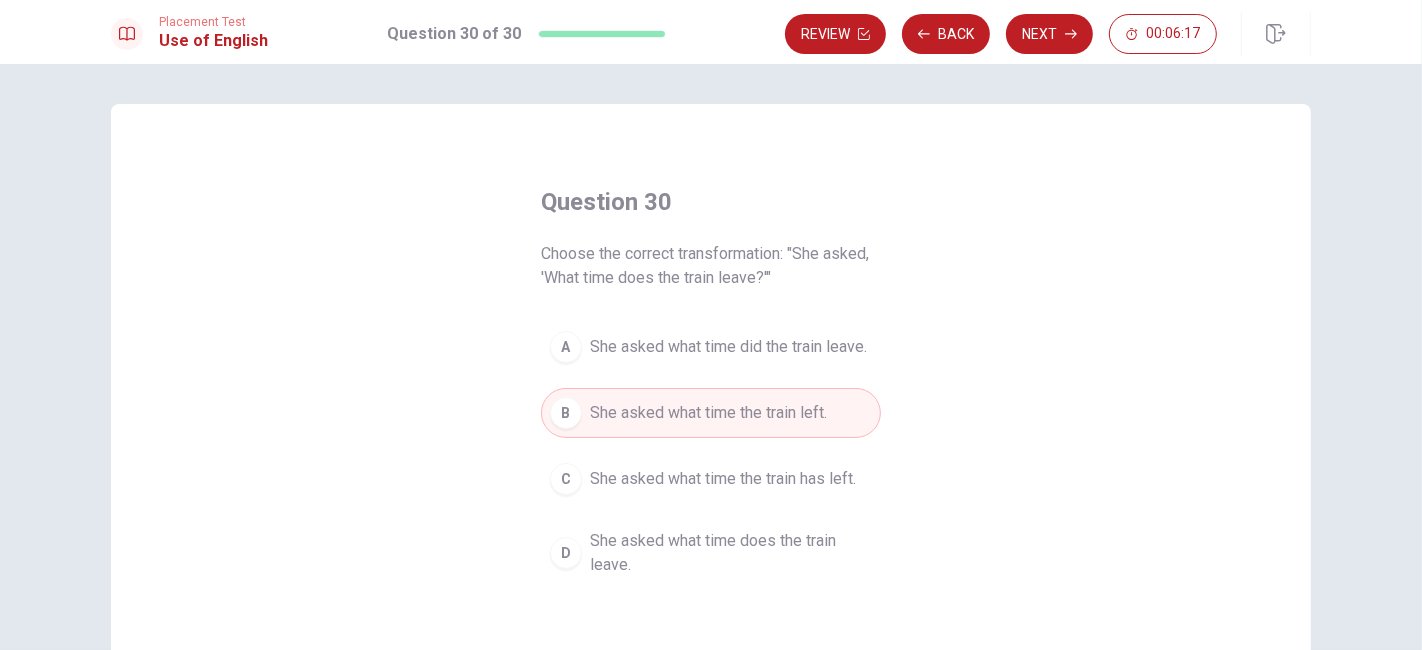 click on "She asked what time does the train leave." at bounding box center [731, 553] 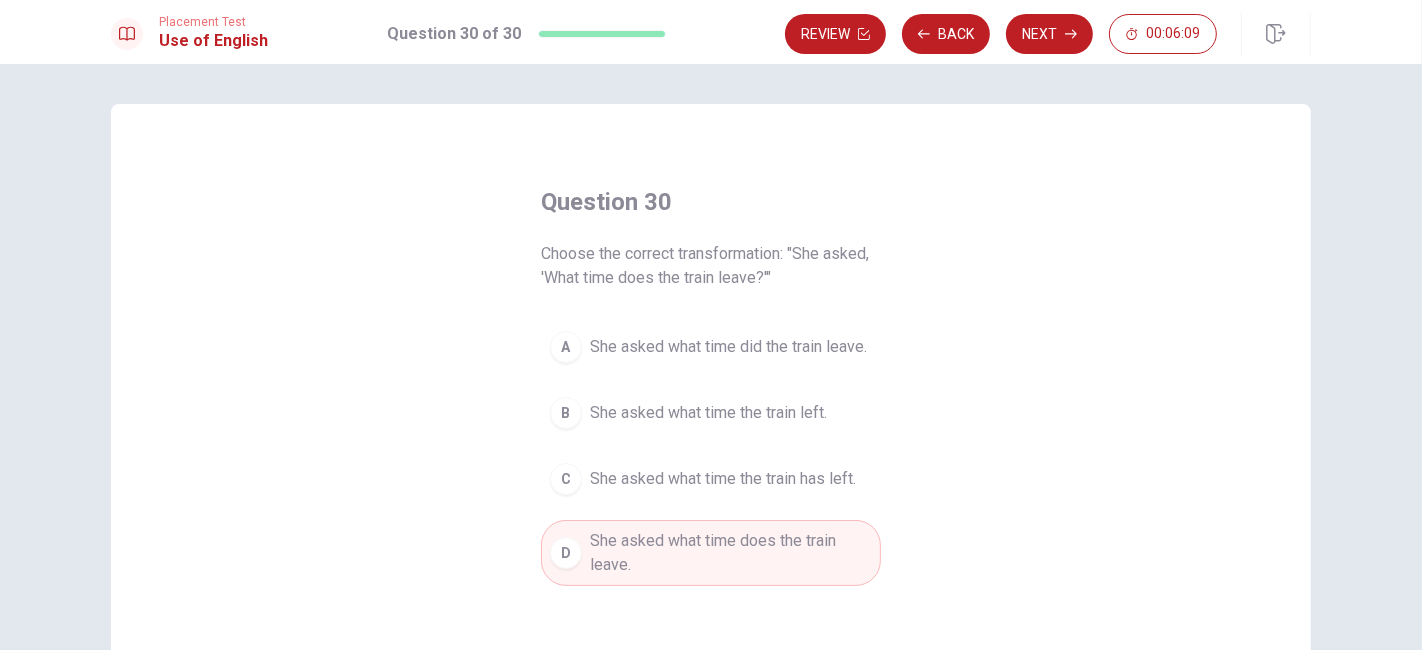 click on "She asked what time did the train leave." at bounding box center [728, 347] 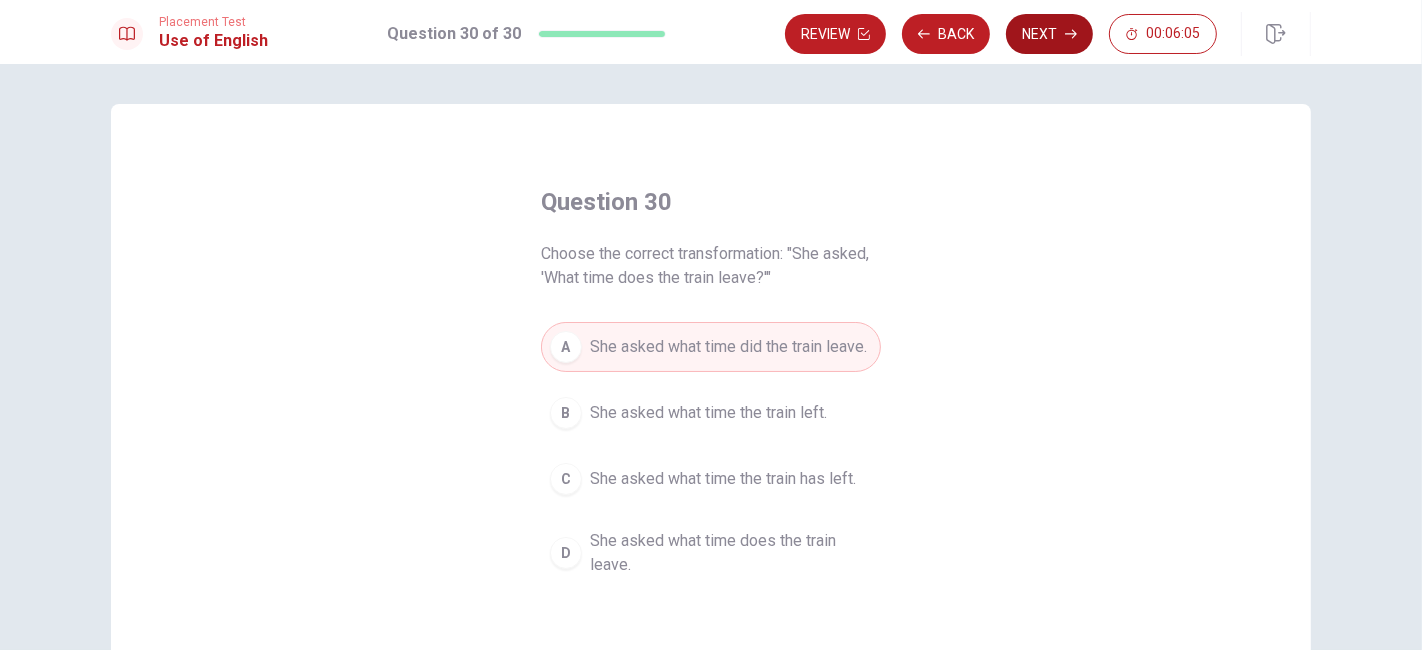 click on "Next" at bounding box center [1049, 34] 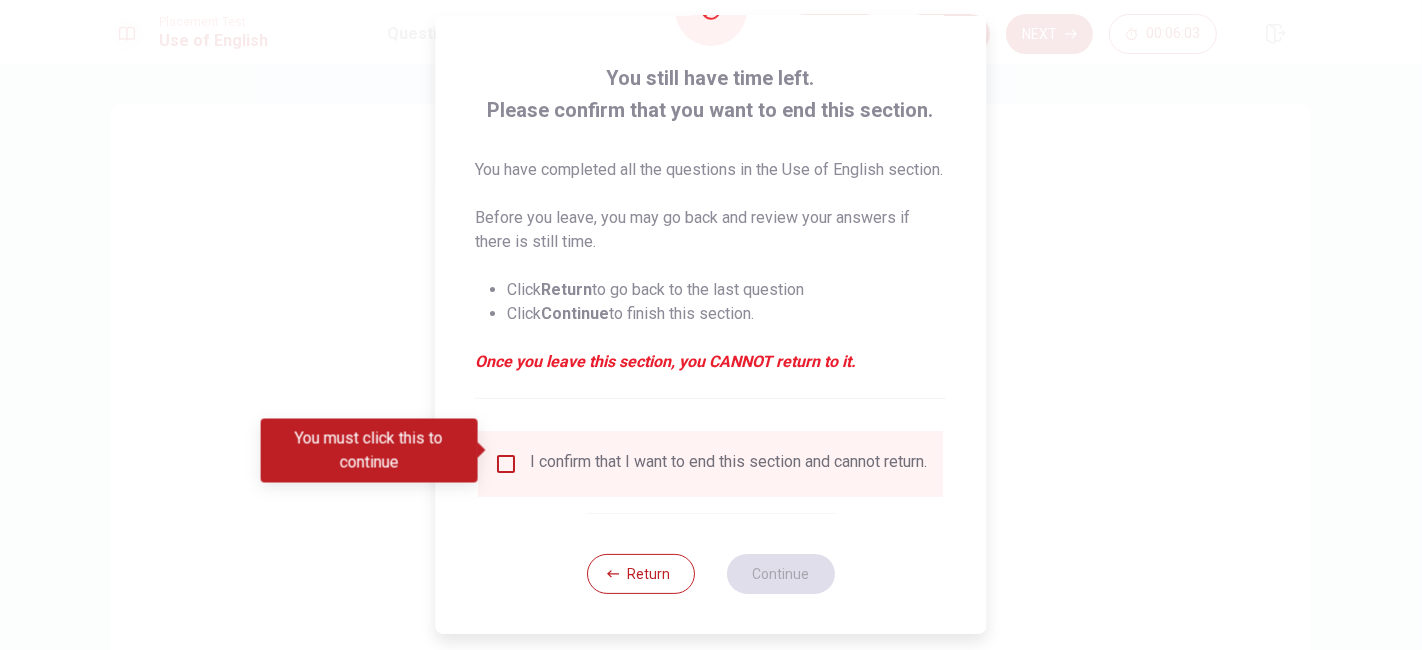 scroll, scrollTop: 119, scrollLeft: 0, axis: vertical 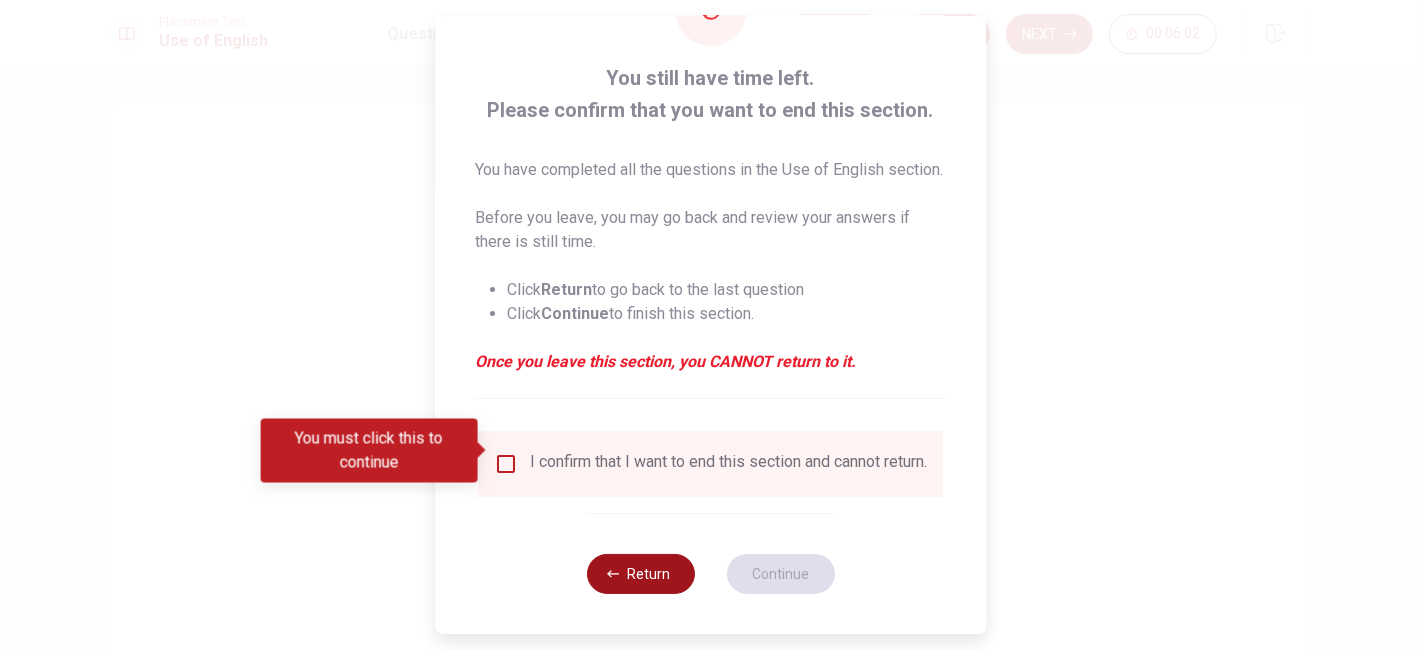 click on "Return" at bounding box center [641, 574] 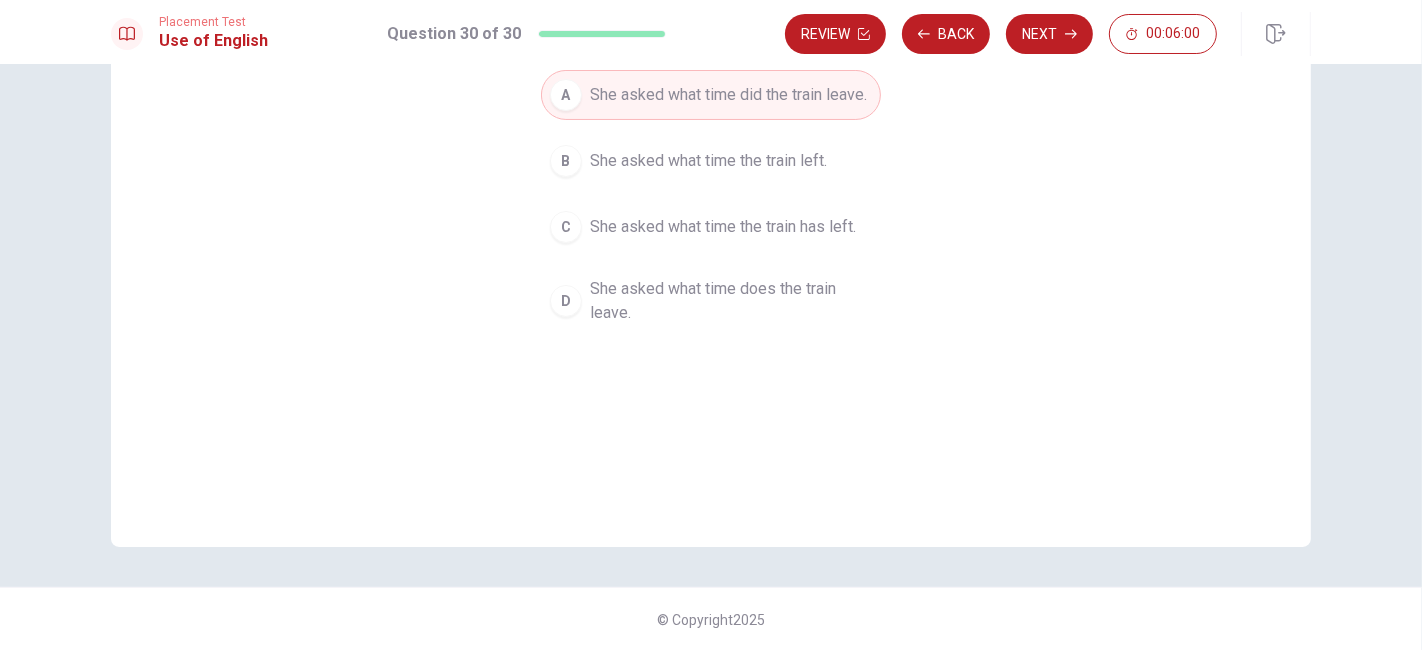 scroll, scrollTop: 0, scrollLeft: 0, axis: both 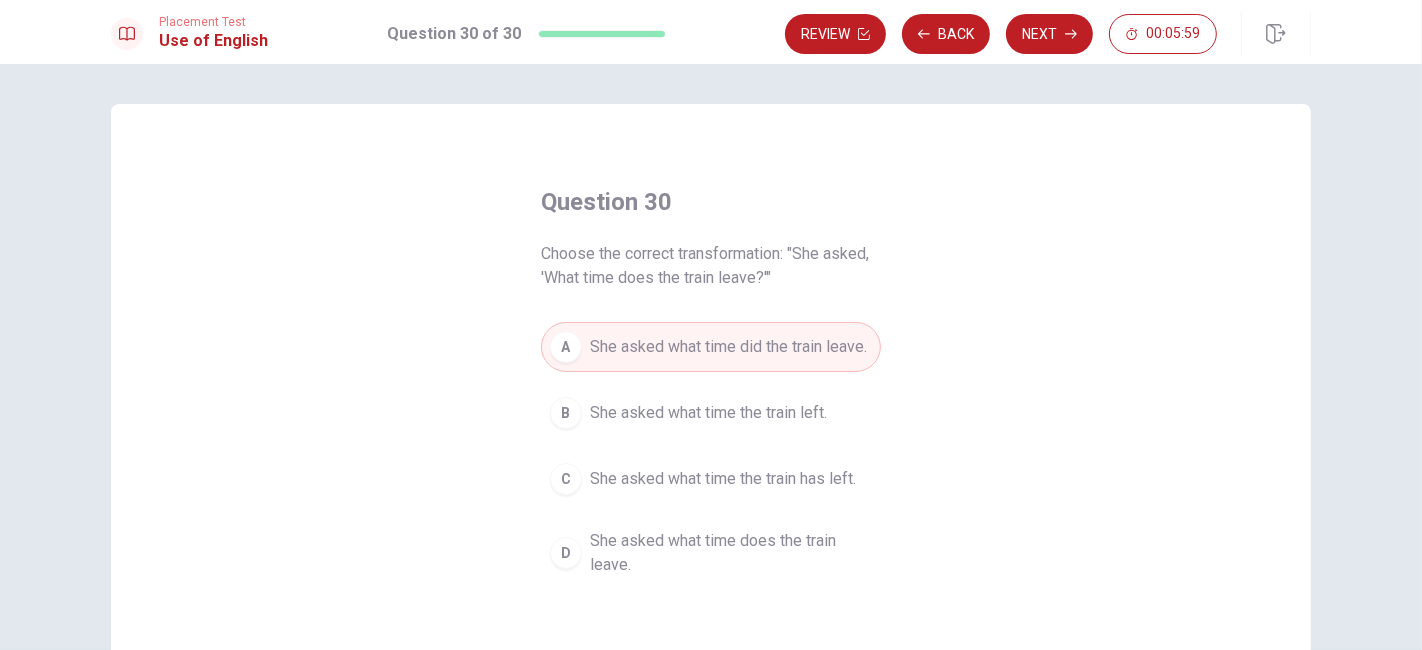 click on "She asked what time did the train leave." at bounding box center (728, 347) 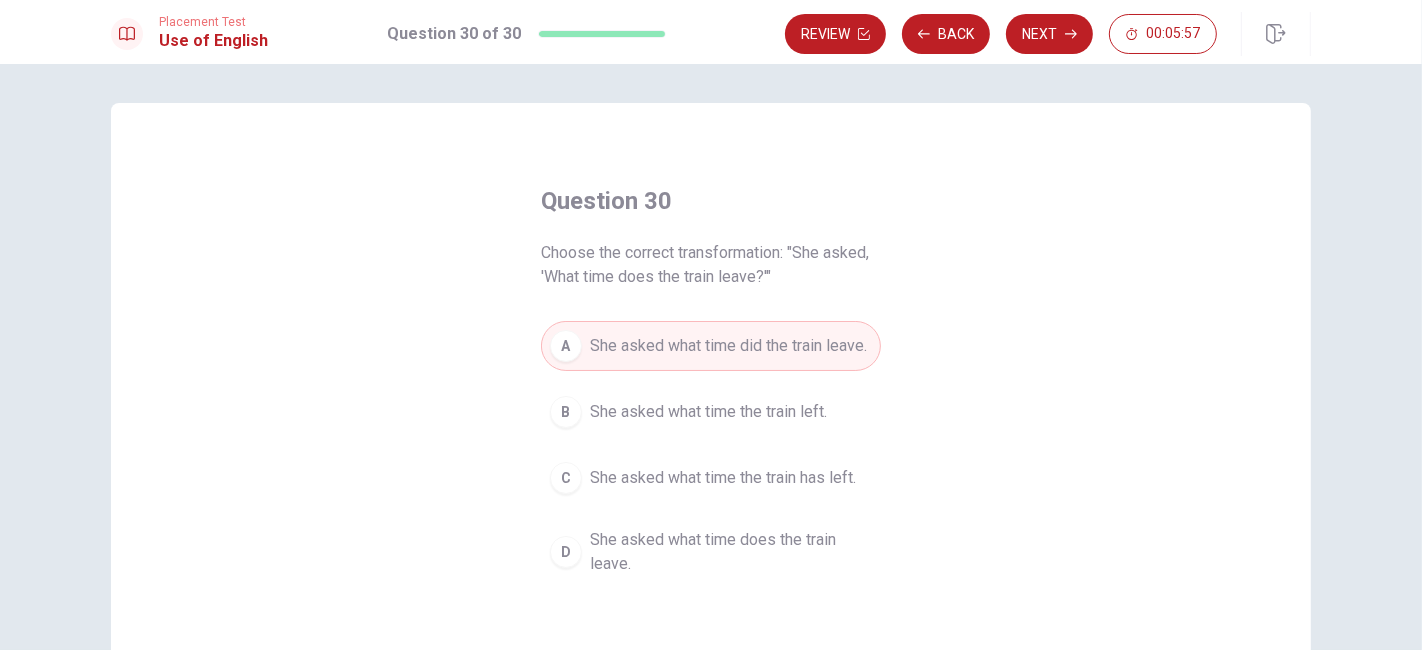 scroll, scrollTop: 0, scrollLeft: 0, axis: both 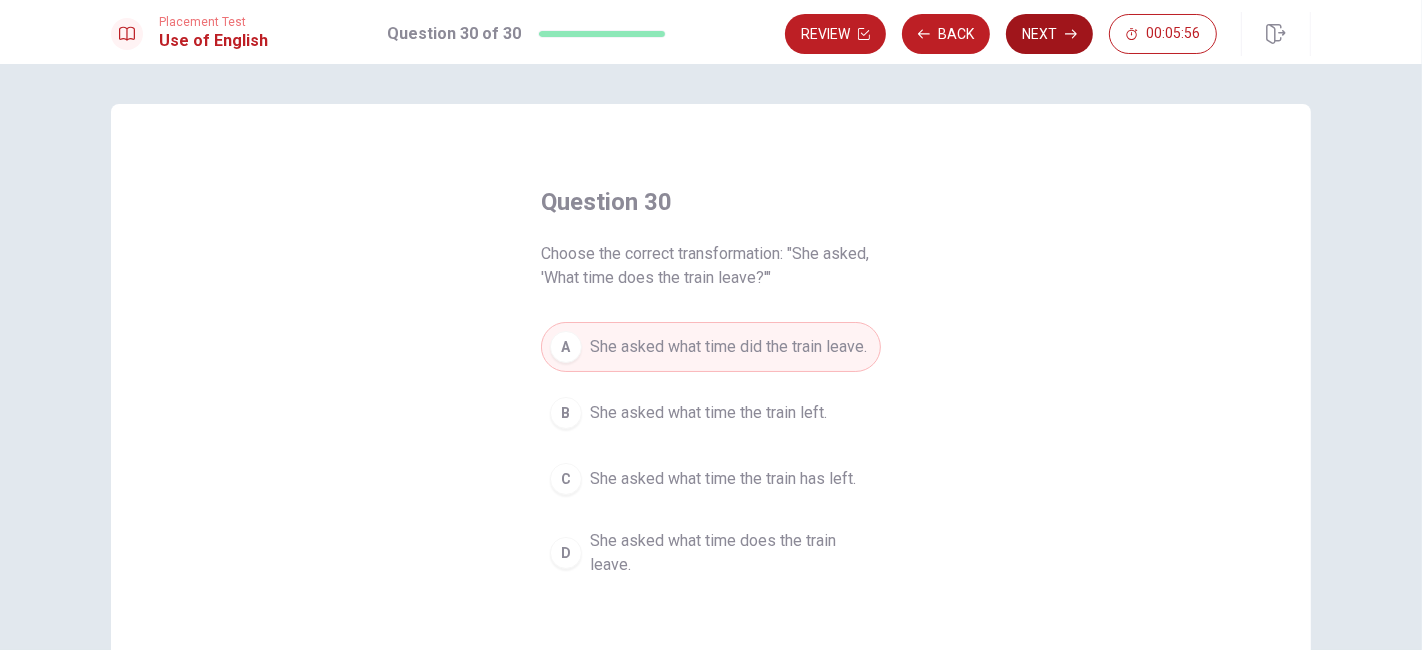 click on "Next" at bounding box center [1049, 34] 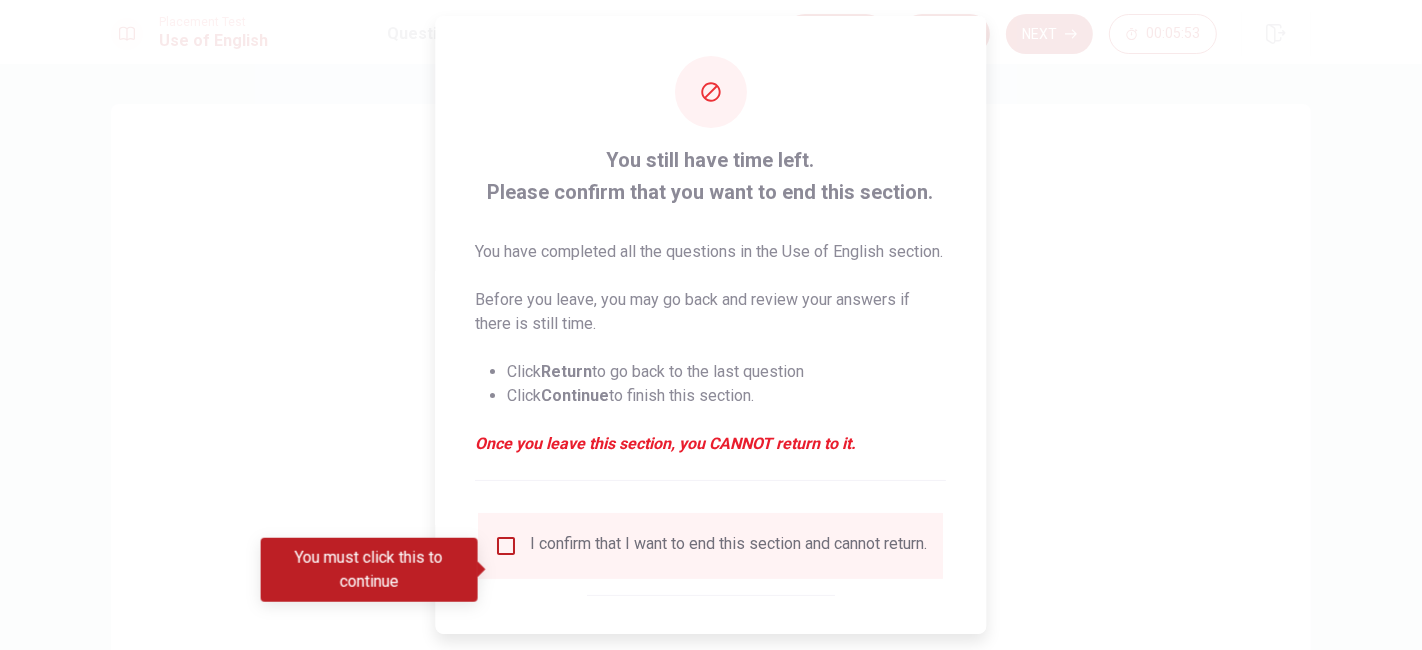 drag, startPoint x: 616, startPoint y: 192, endPoint x: 814, endPoint y: 200, distance: 198.16154 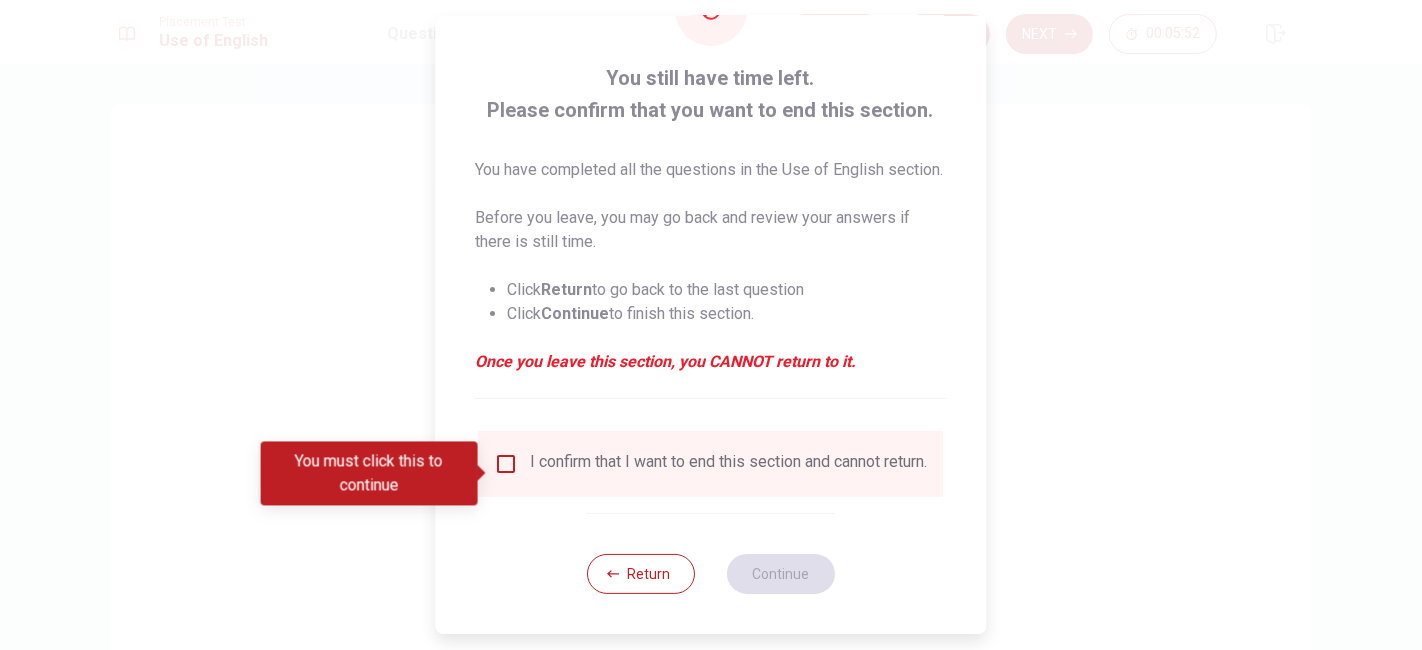 scroll, scrollTop: 119, scrollLeft: 0, axis: vertical 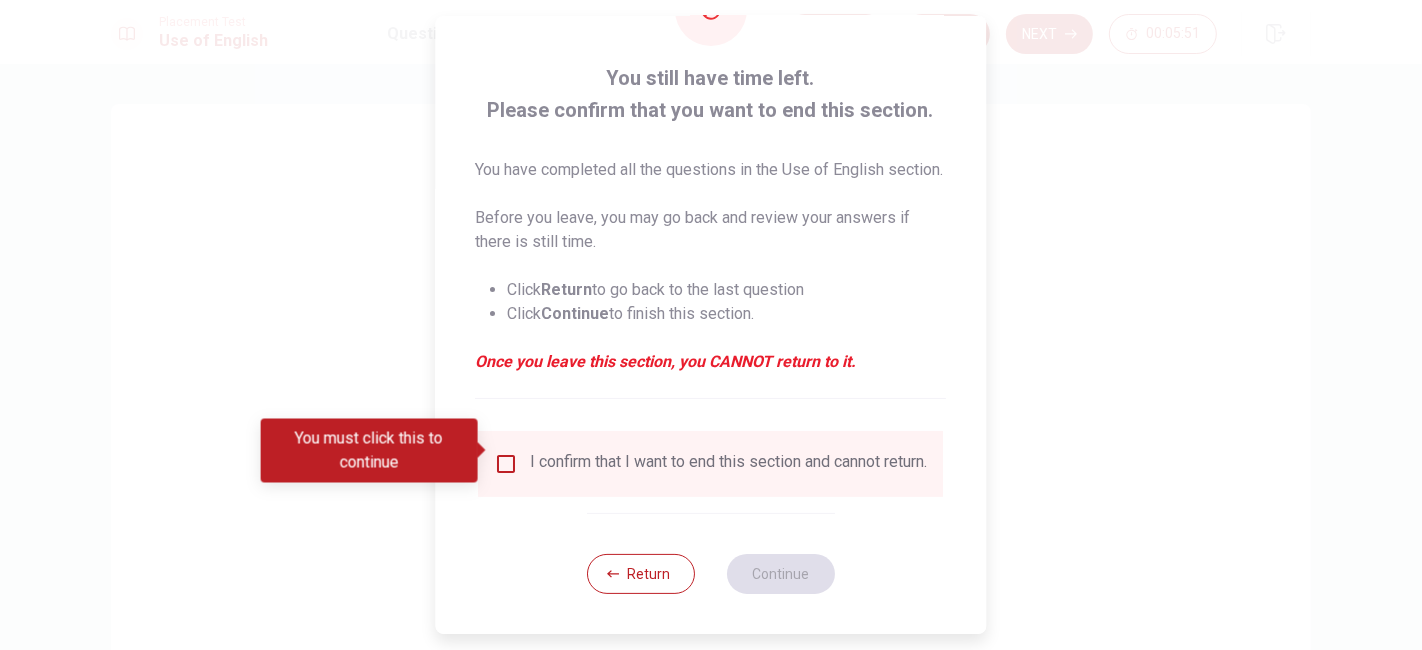 drag, startPoint x: 581, startPoint y: 277, endPoint x: 708, endPoint y: 286, distance: 127.3185 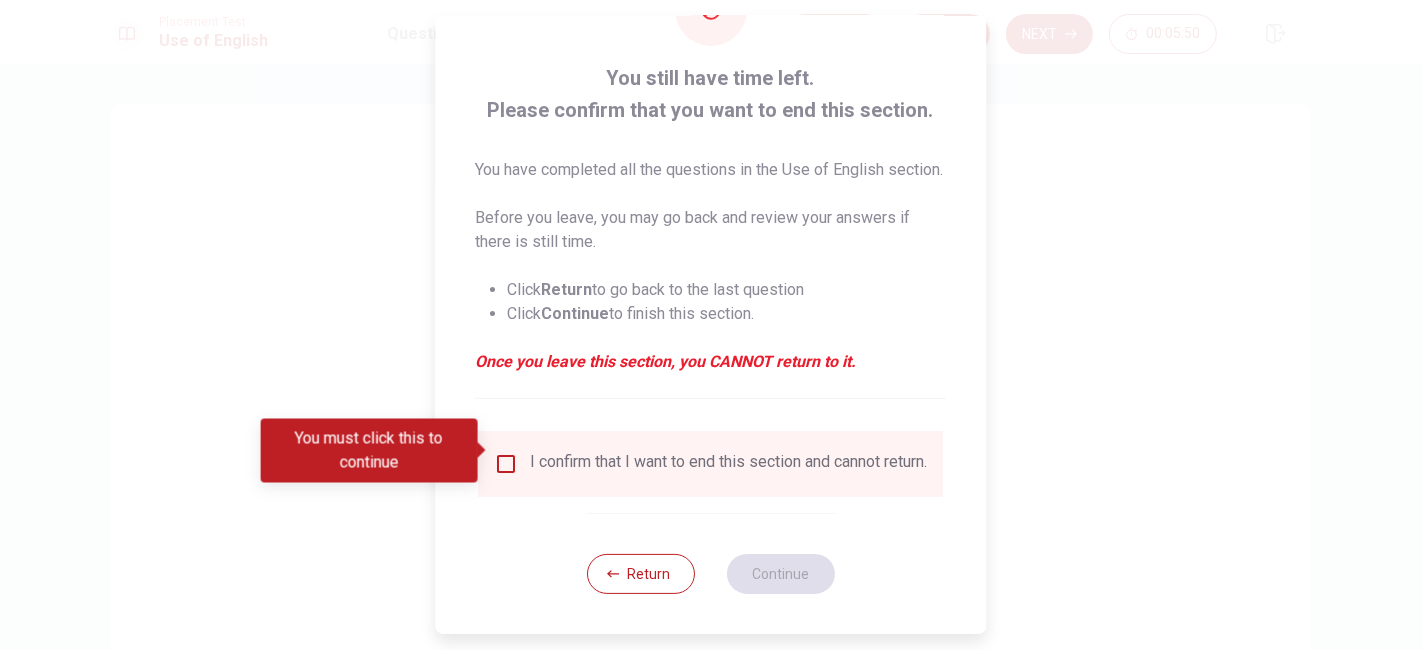 click on "I confirm that I want to end this section and cannot return." at bounding box center (729, 464) 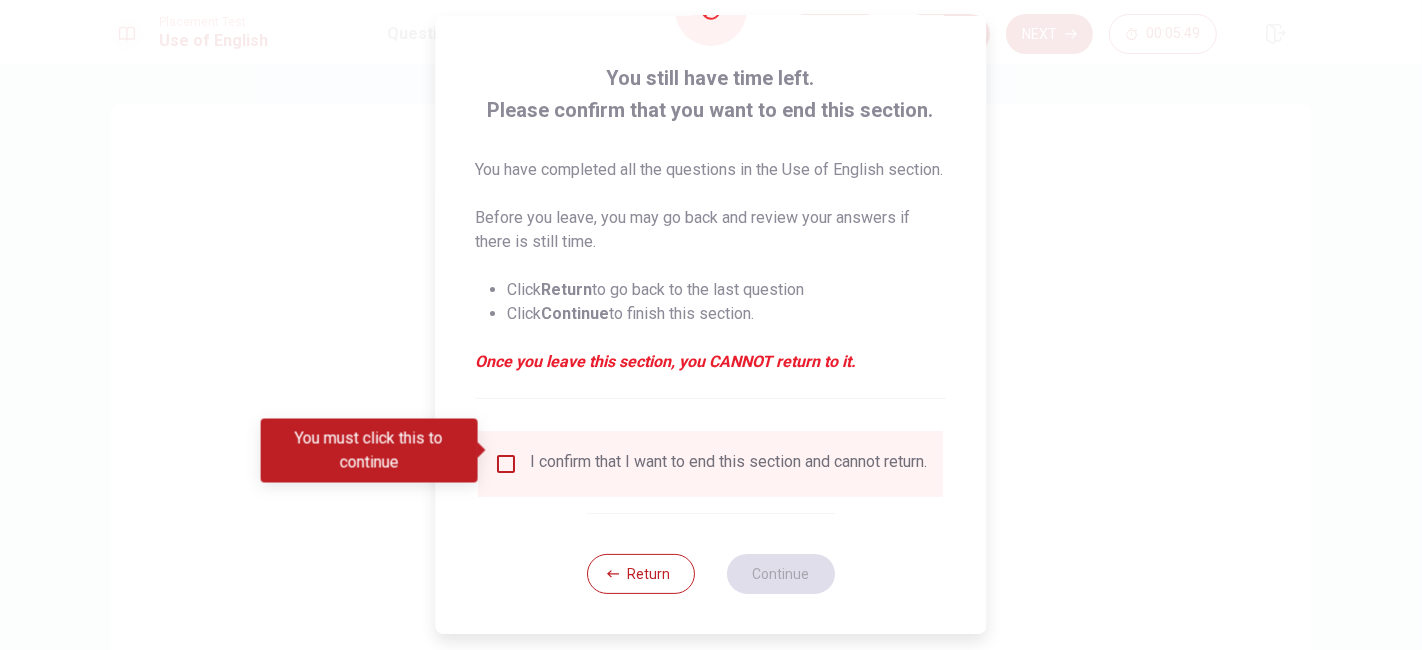 click at bounding box center (507, 464) 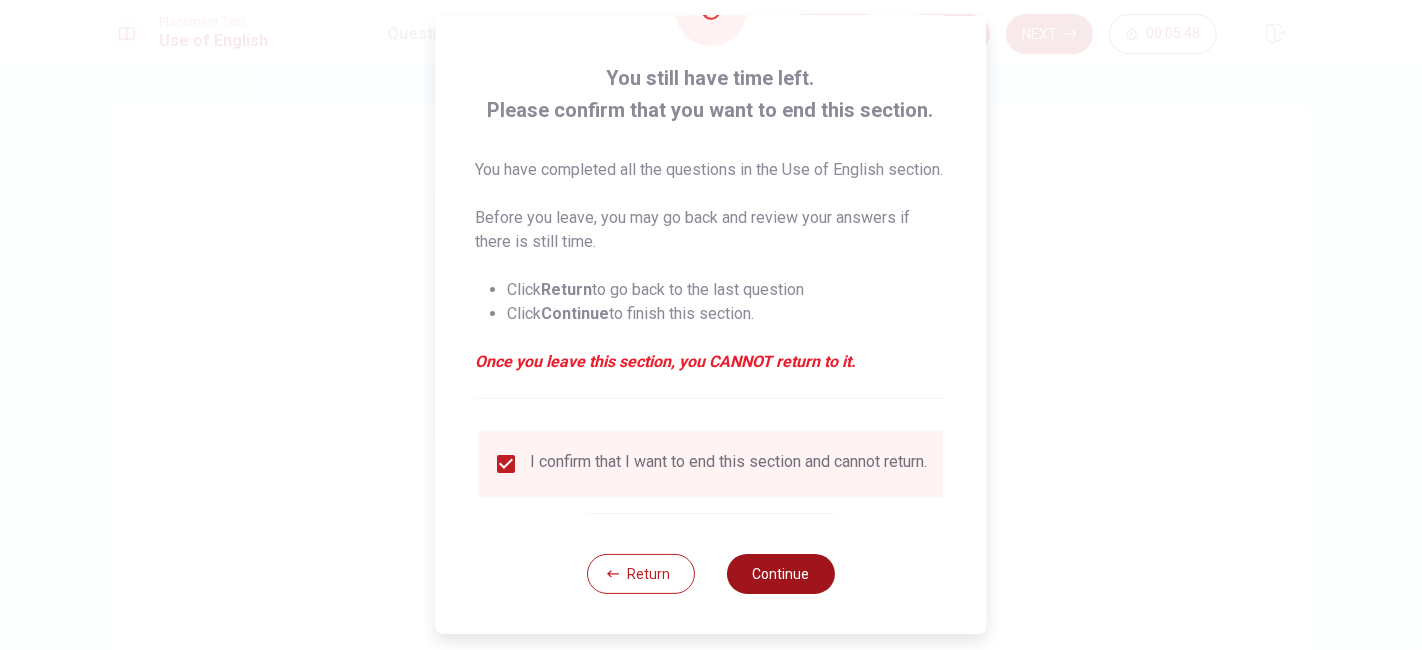 click on "Continue" at bounding box center (781, 574) 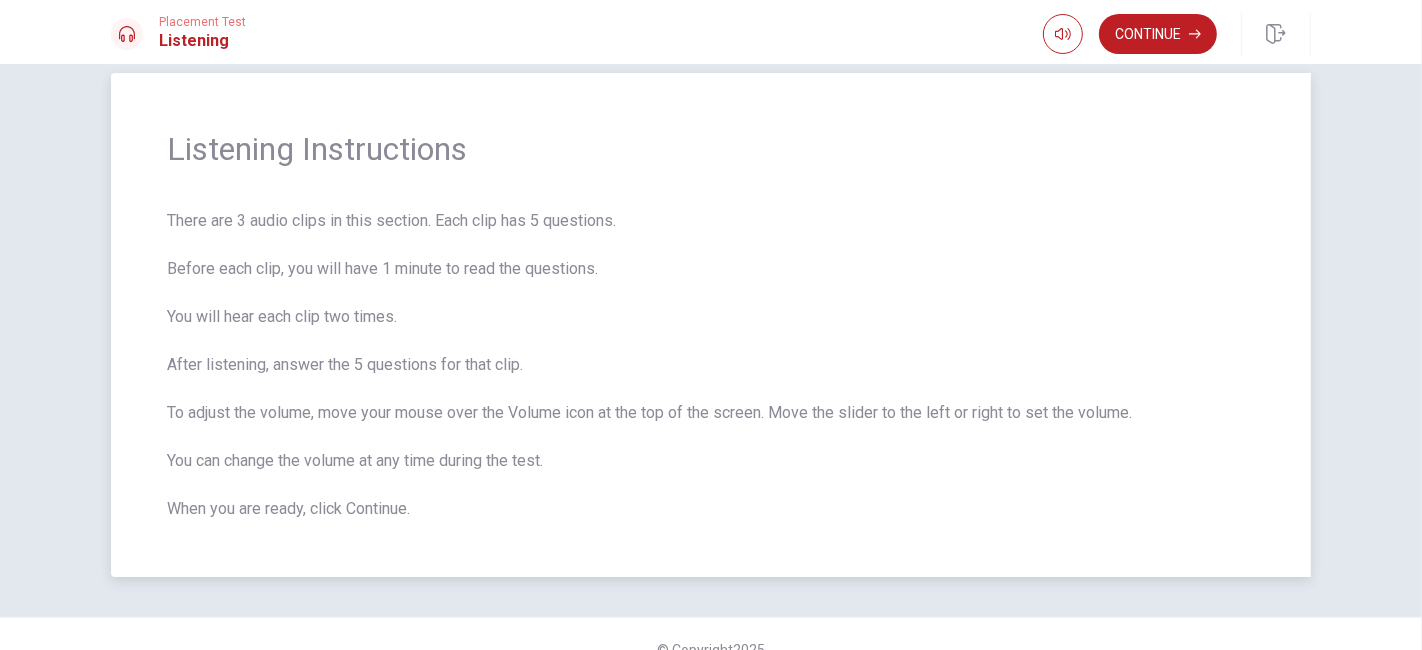 scroll, scrollTop: 61, scrollLeft: 0, axis: vertical 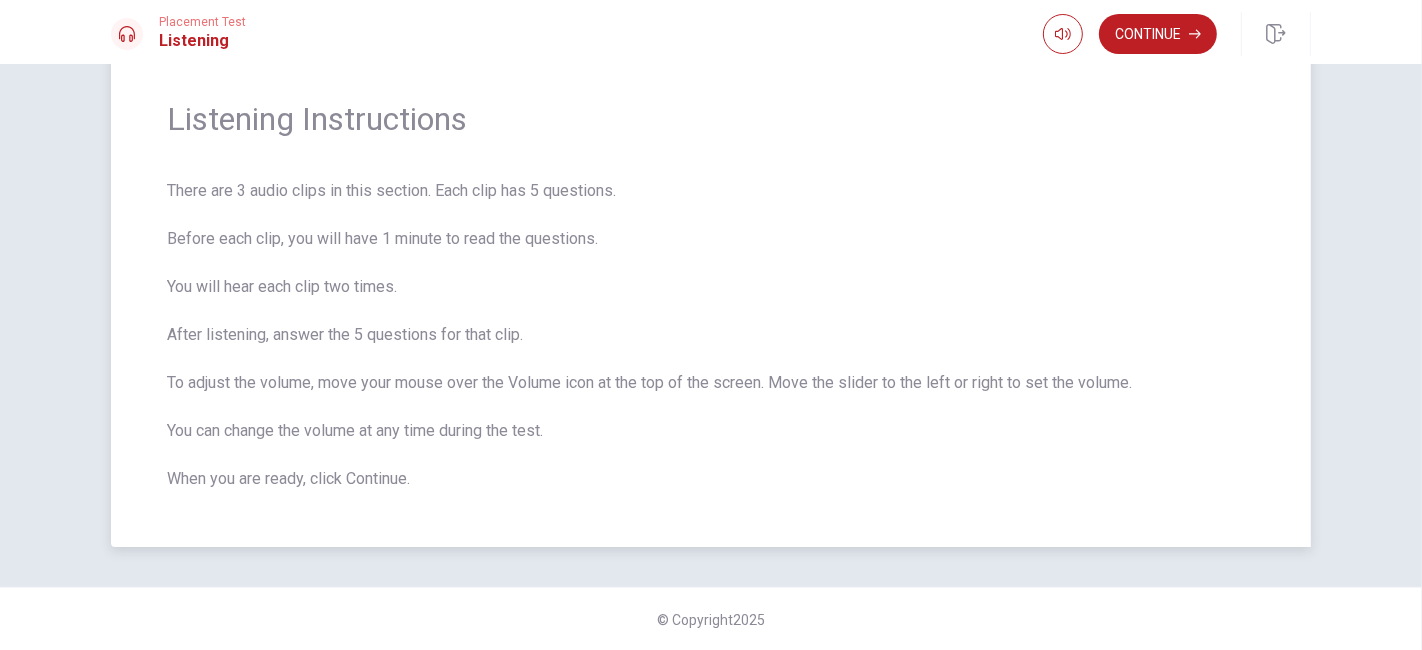 drag, startPoint x: 309, startPoint y: 242, endPoint x: 455, endPoint y: 238, distance: 146.05478 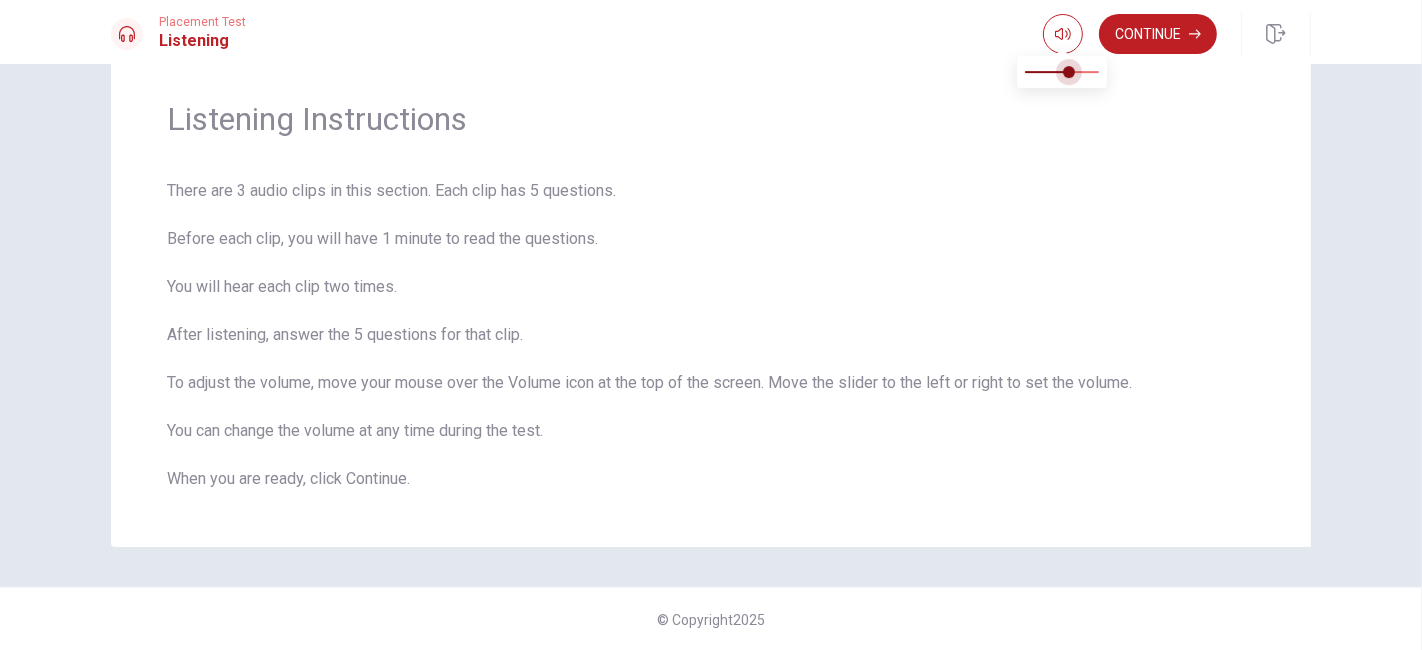 drag, startPoint x: 1093, startPoint y: 68, endPoint x: 1067, endPoint y: 75, distance: 26.925823 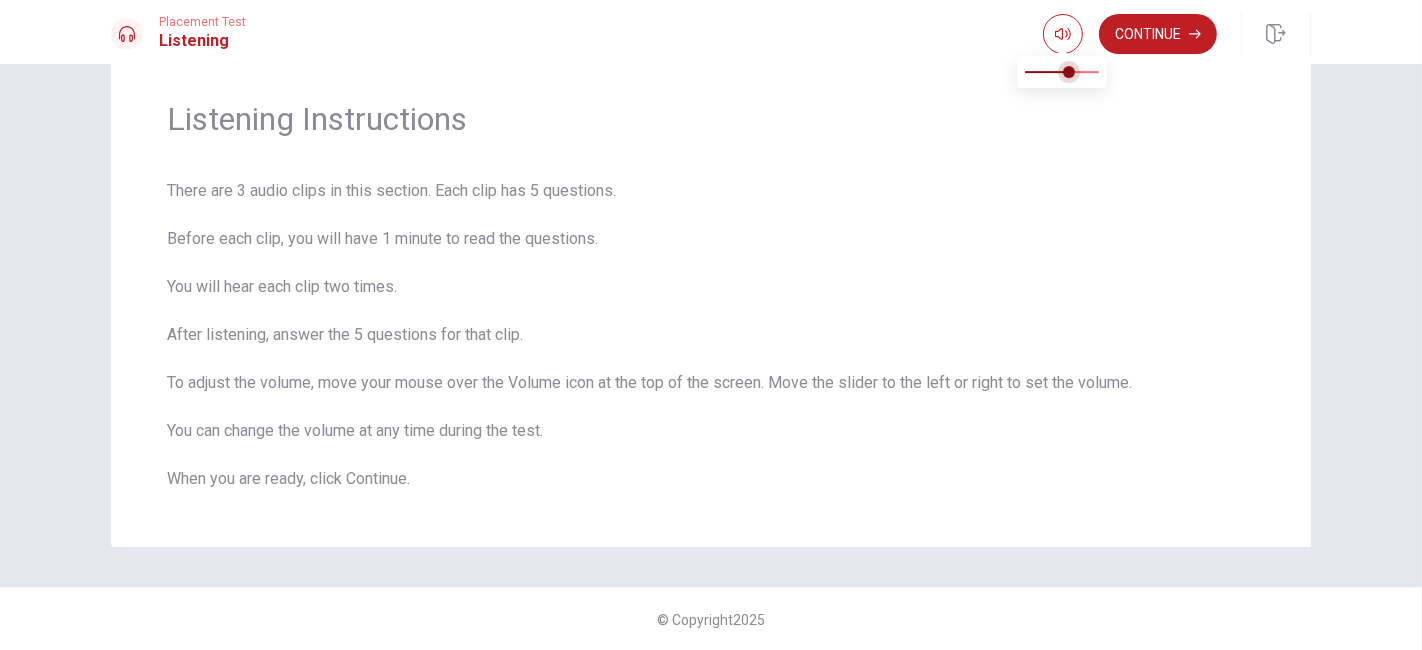type on "1" 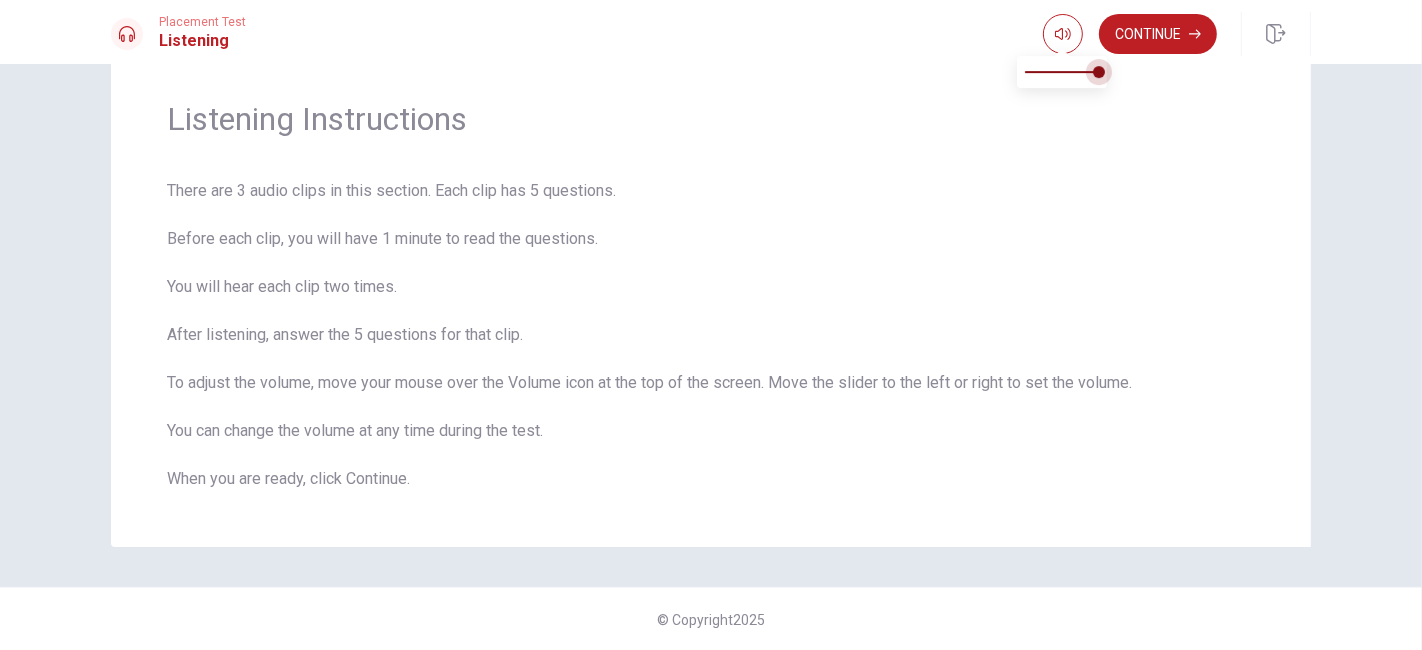 drag, startPoint x: 1066, startPoint y: 75, endPoint x: 1105, endPoint y: 75, distance: 39 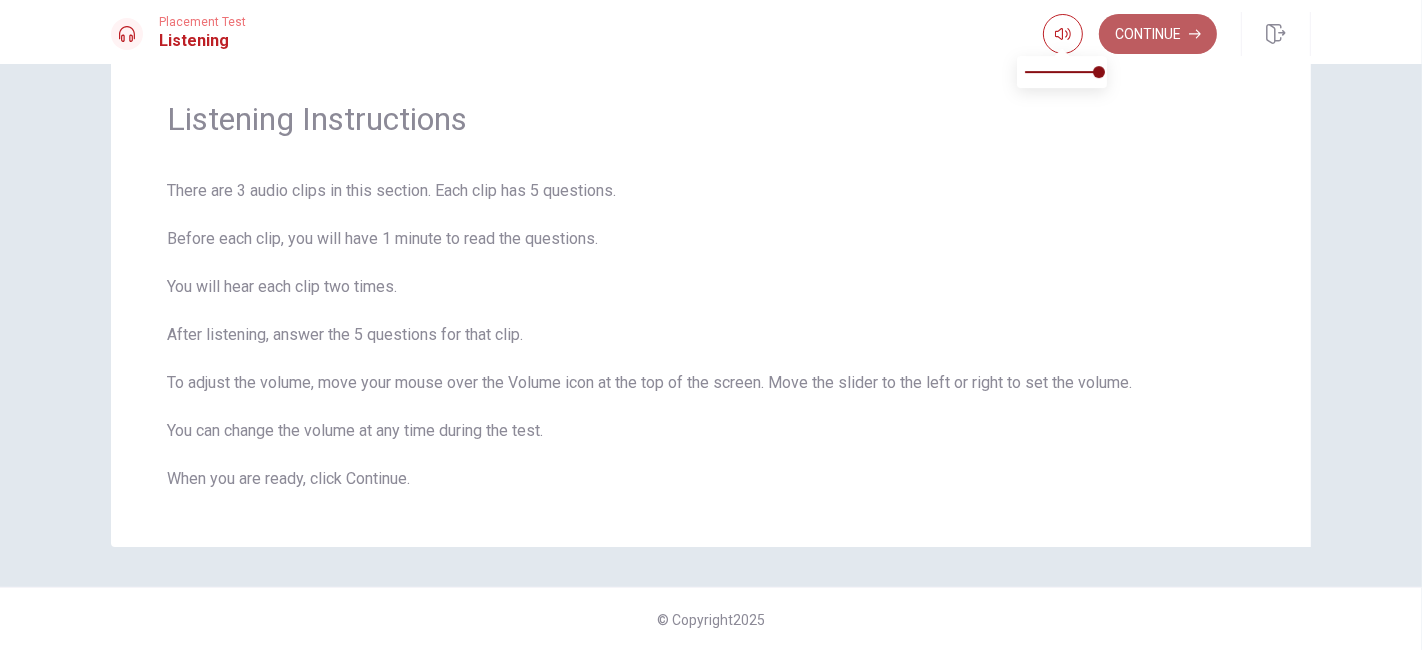 click on "Continue" at bounding box center [1158, 34] 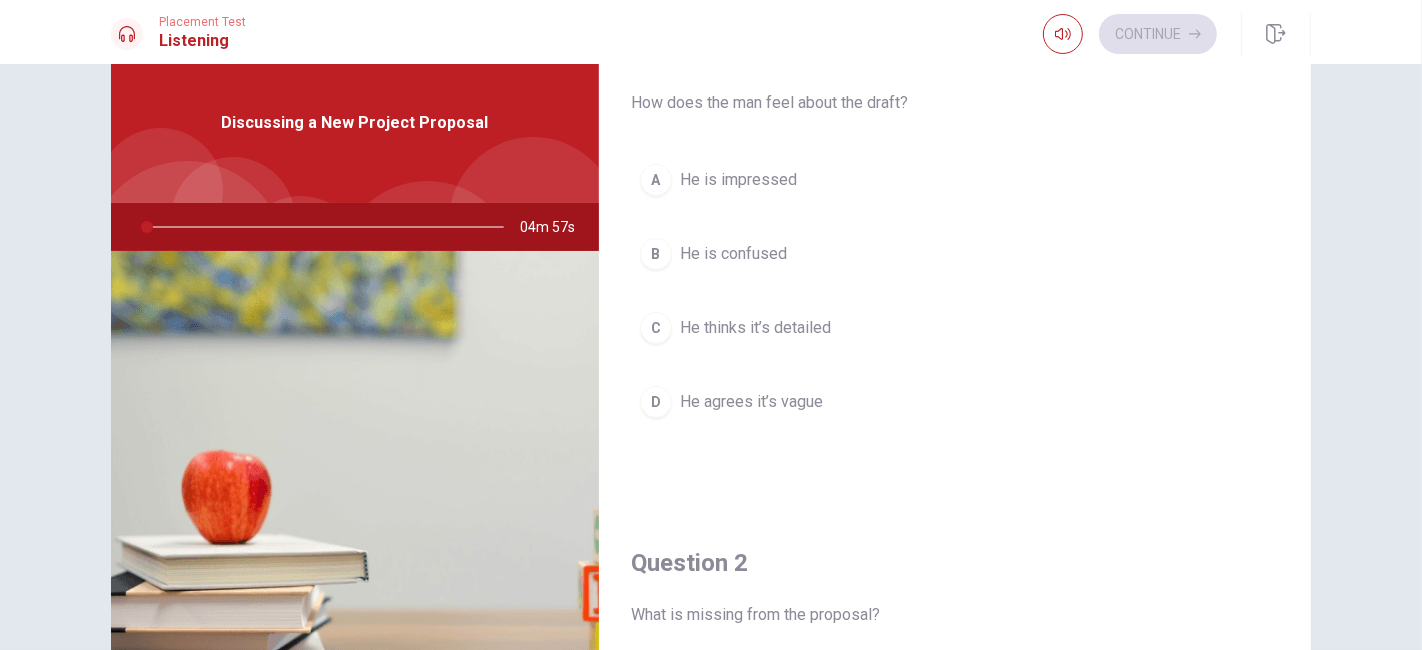 scroll, scrollTop: 0, scrollLeft: 0, axis: both 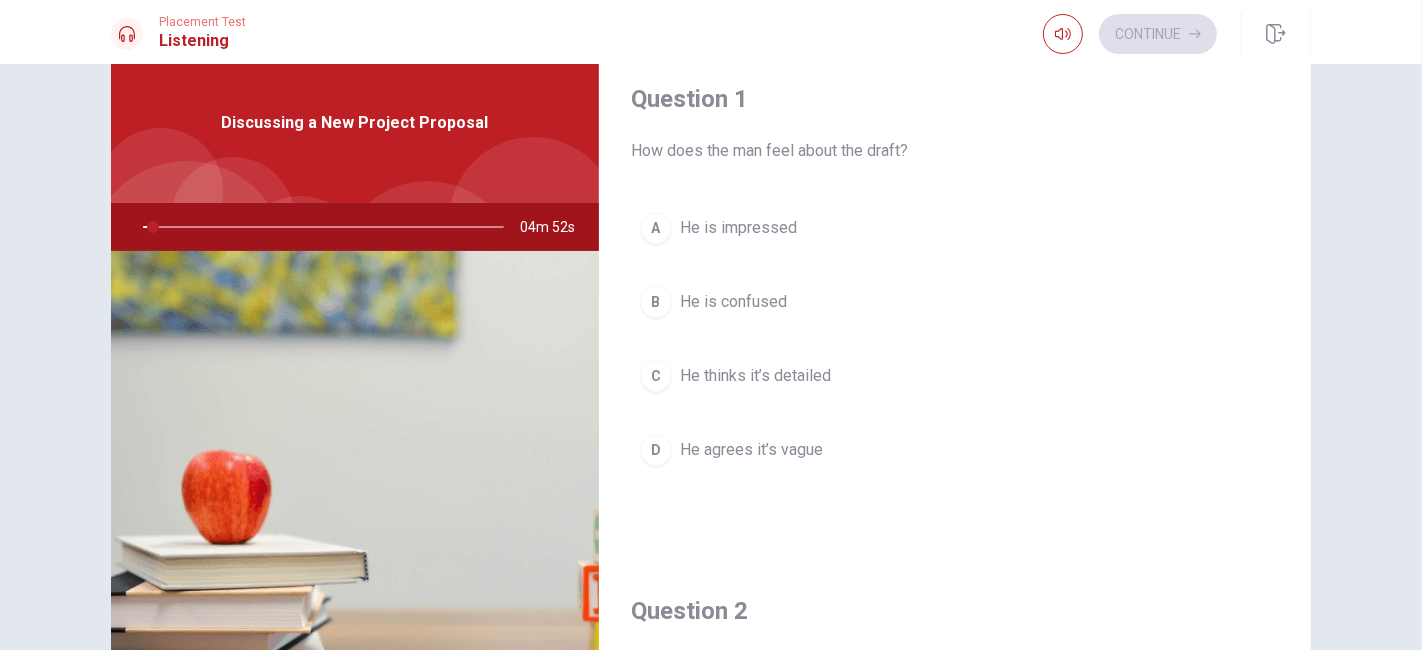 drag, startPoint x: 734, startPoint y: 159, endPoint x: 830, endPoint y: 158, distance: 96.00521 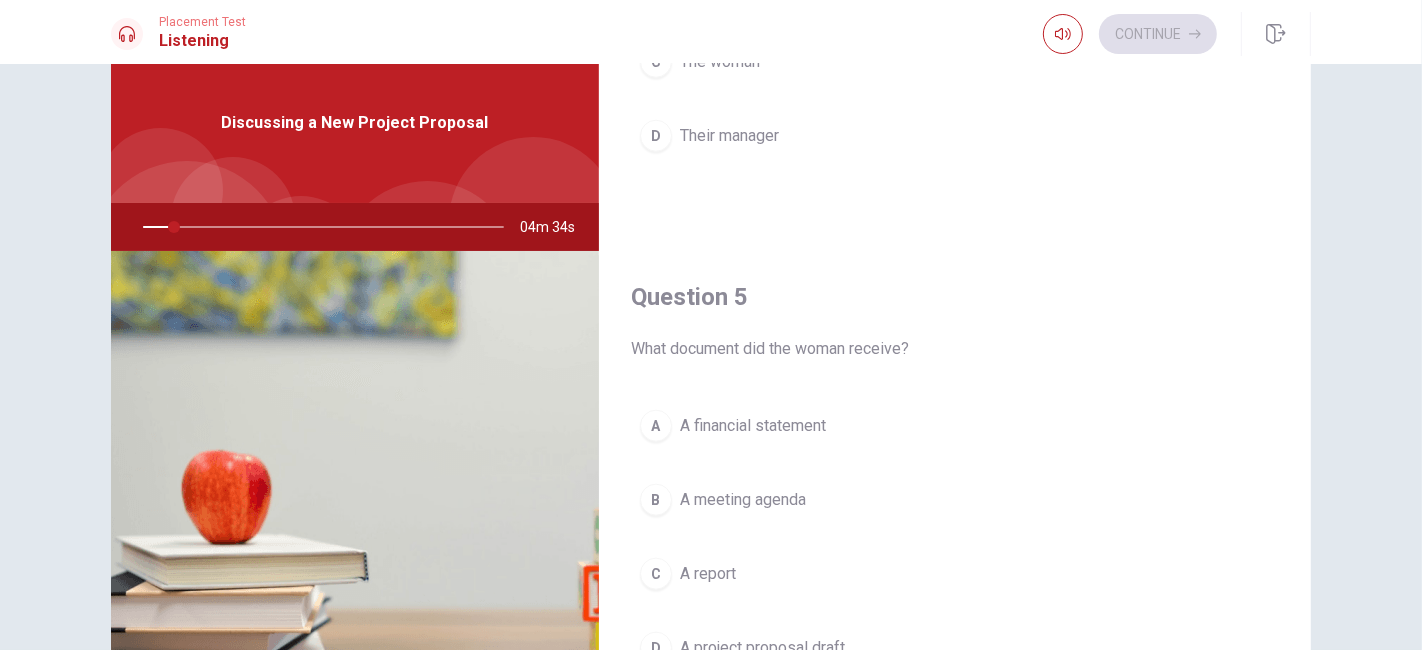 scroll, scrollTop: 1854, scrollLeft: 0, axis: vertical 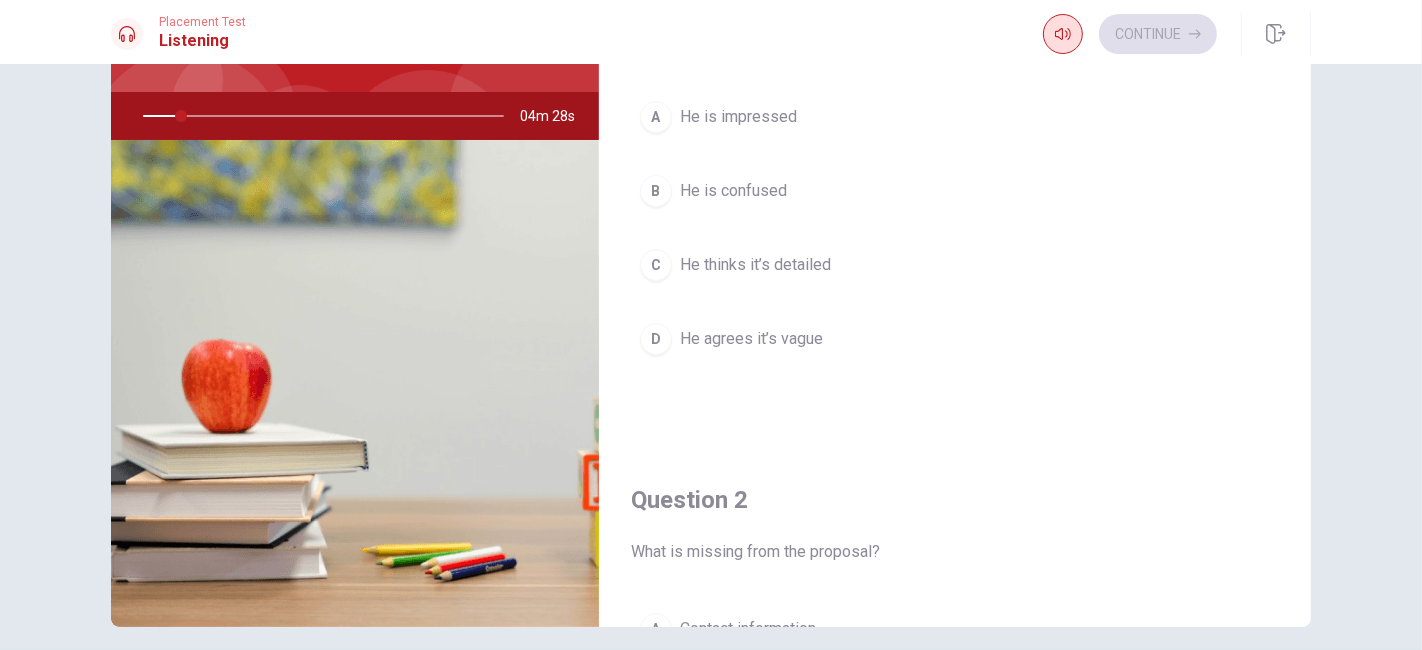 click at bounding box center [1063, 34] 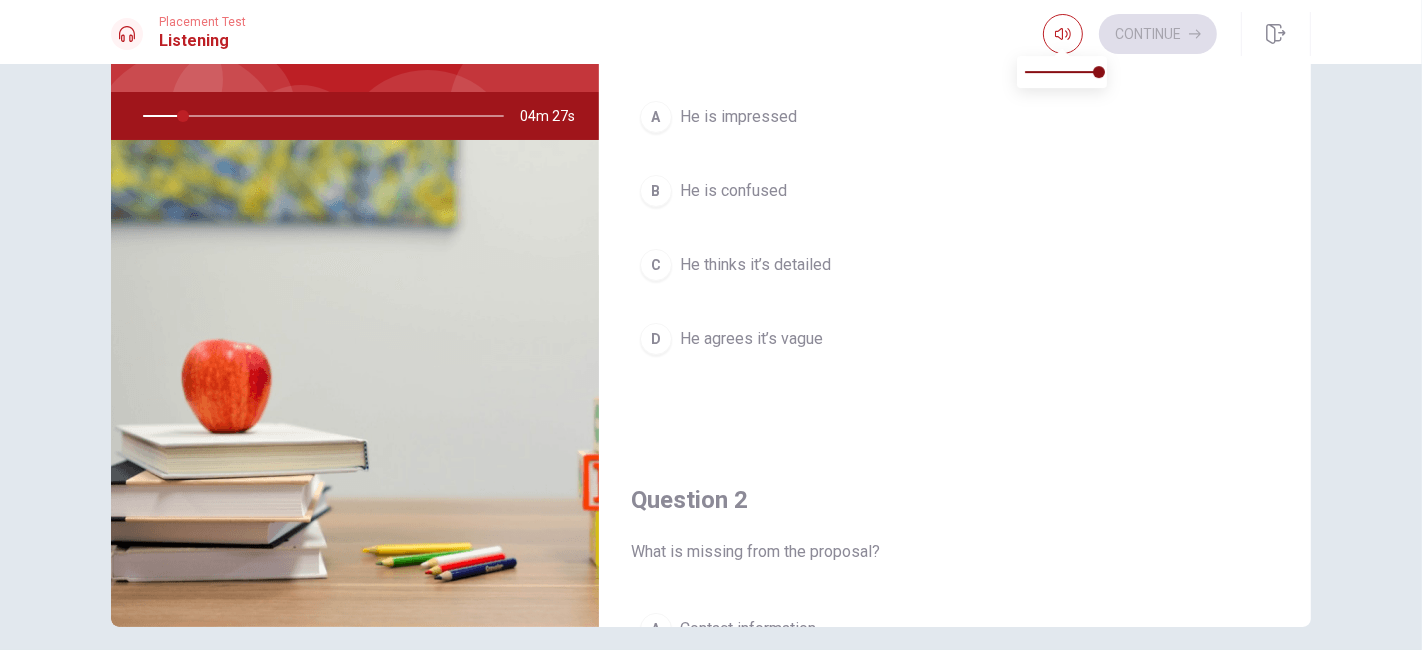 type on "11" 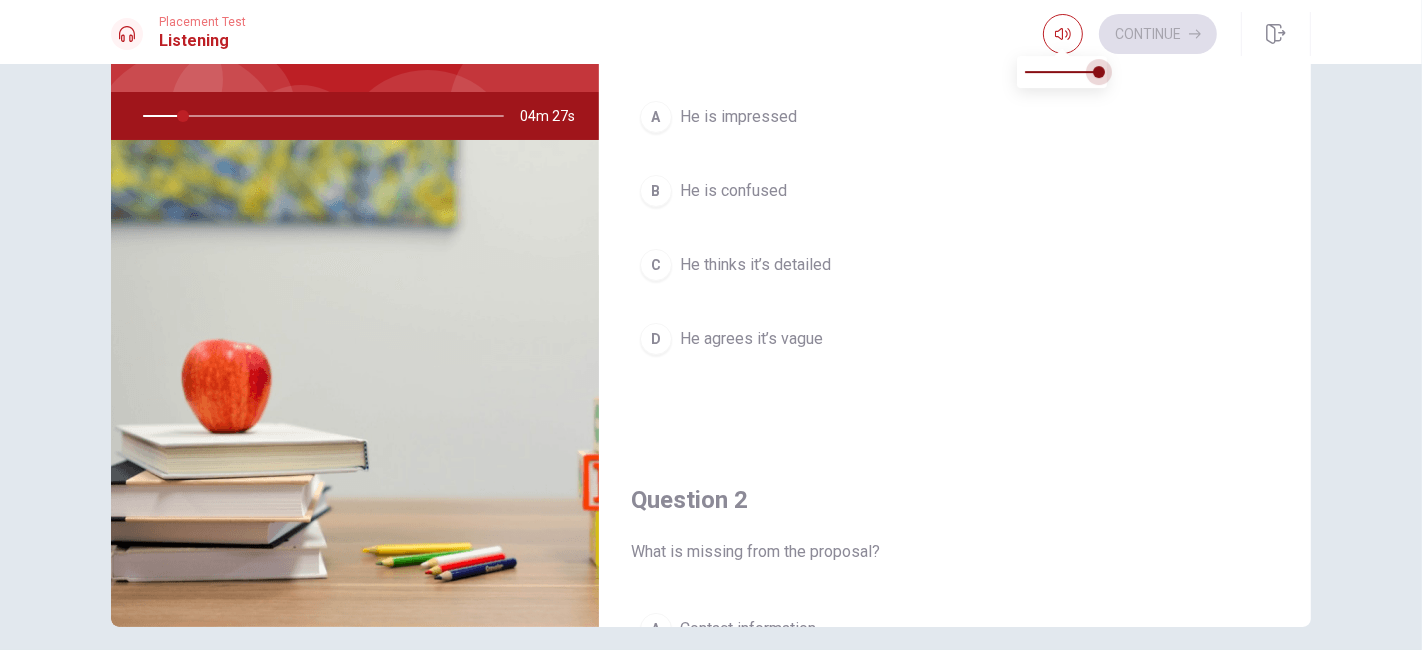 type on "11" 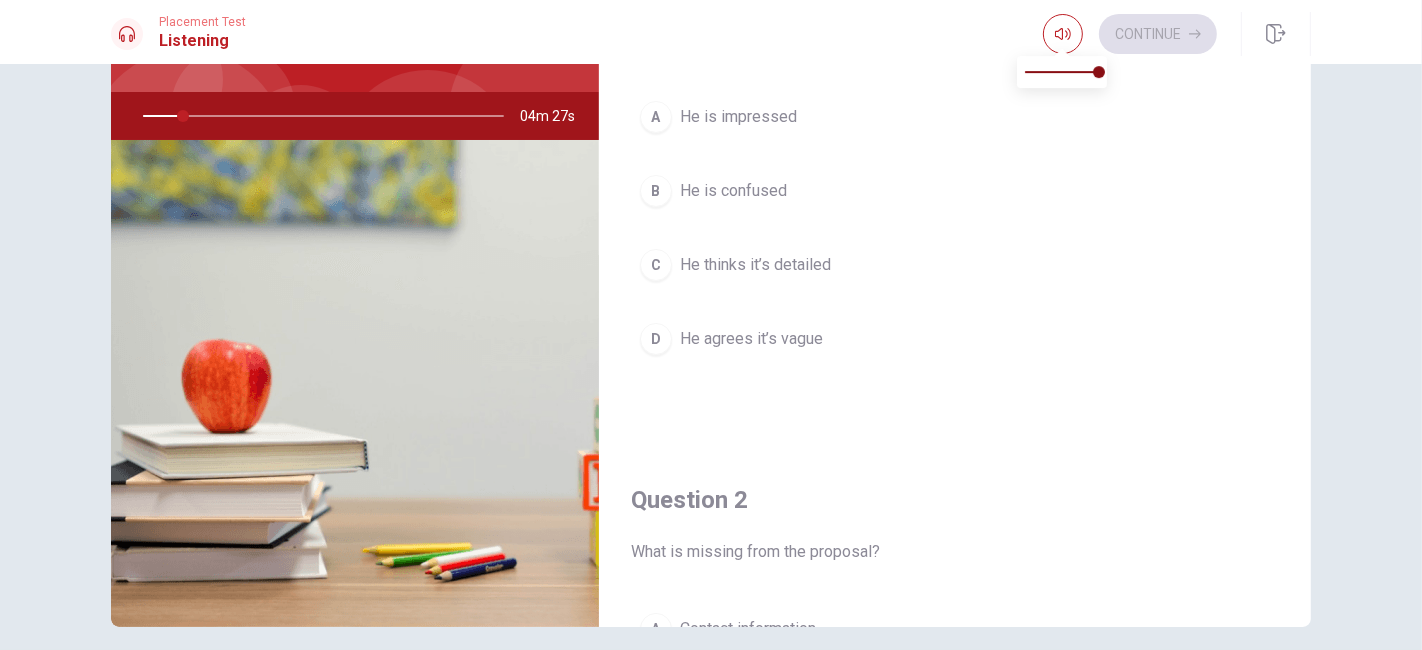 click on "B He is confused" at bounding box center [955, 191] 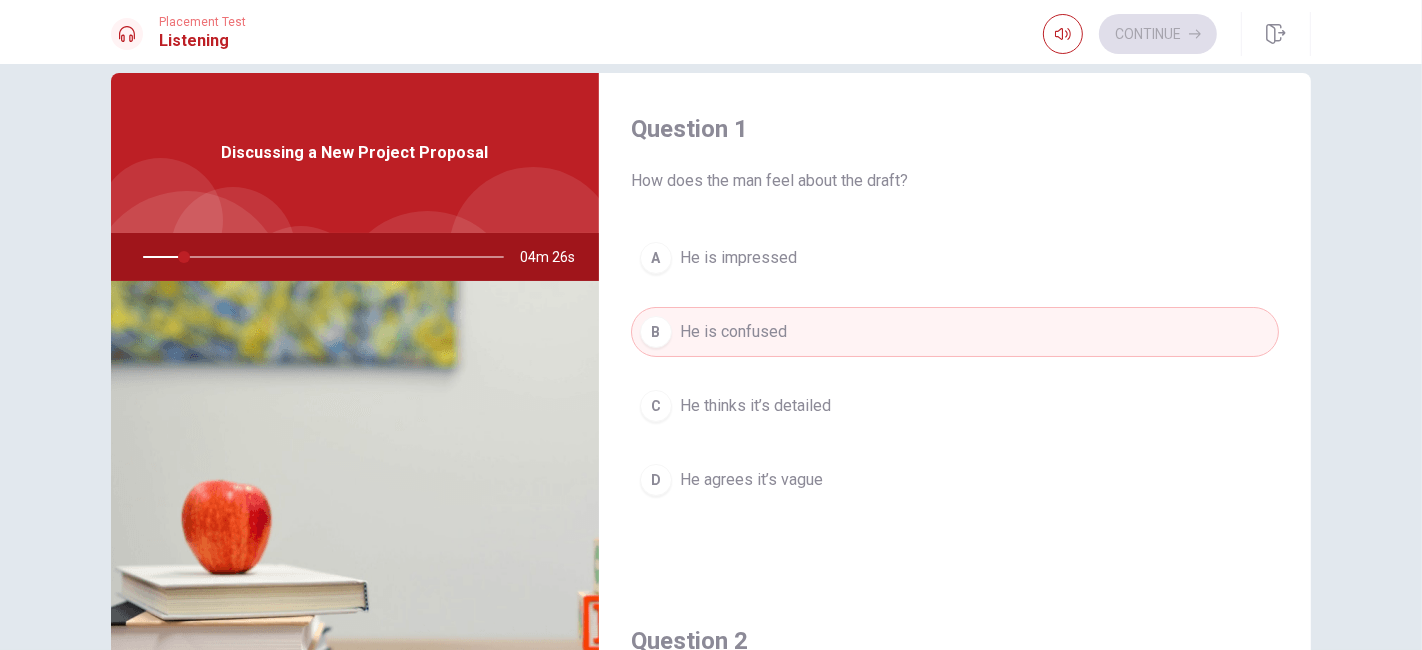 scroll, scrollTop: 0, scrollLeft: 0, axis: both 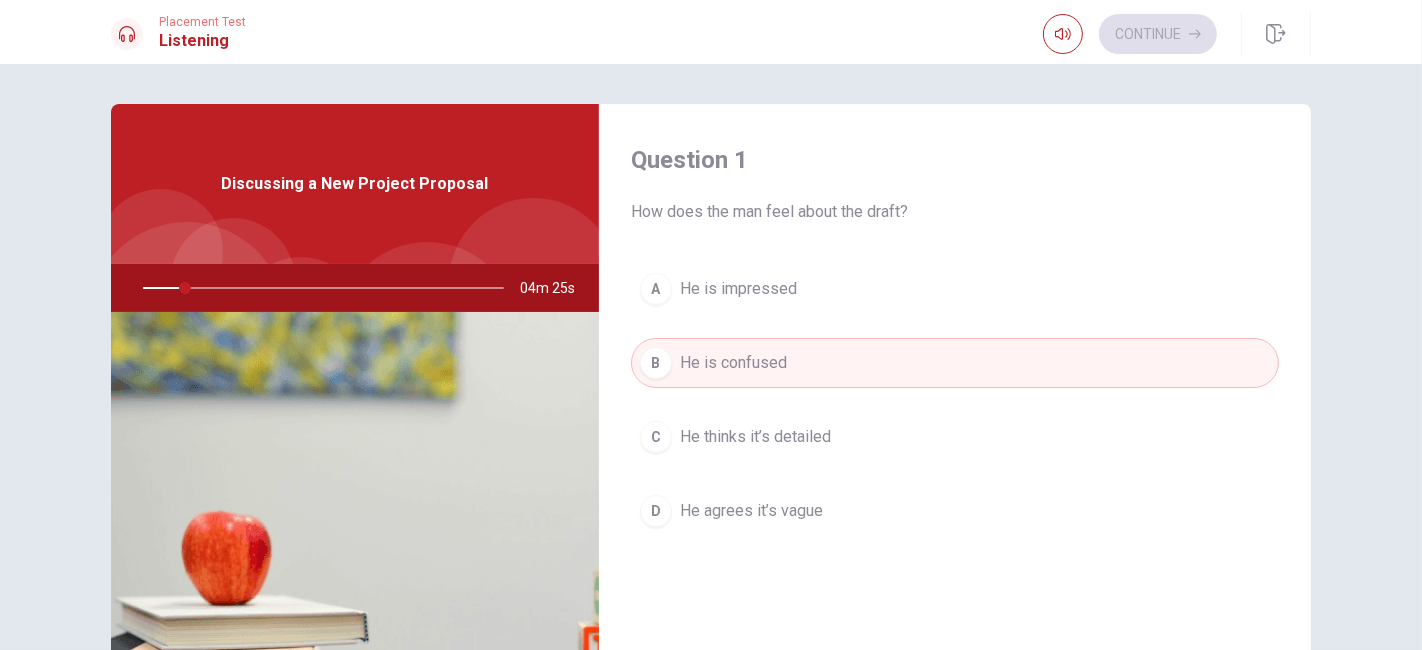 click on "A He is impressed" at bounding box center [955, 289] 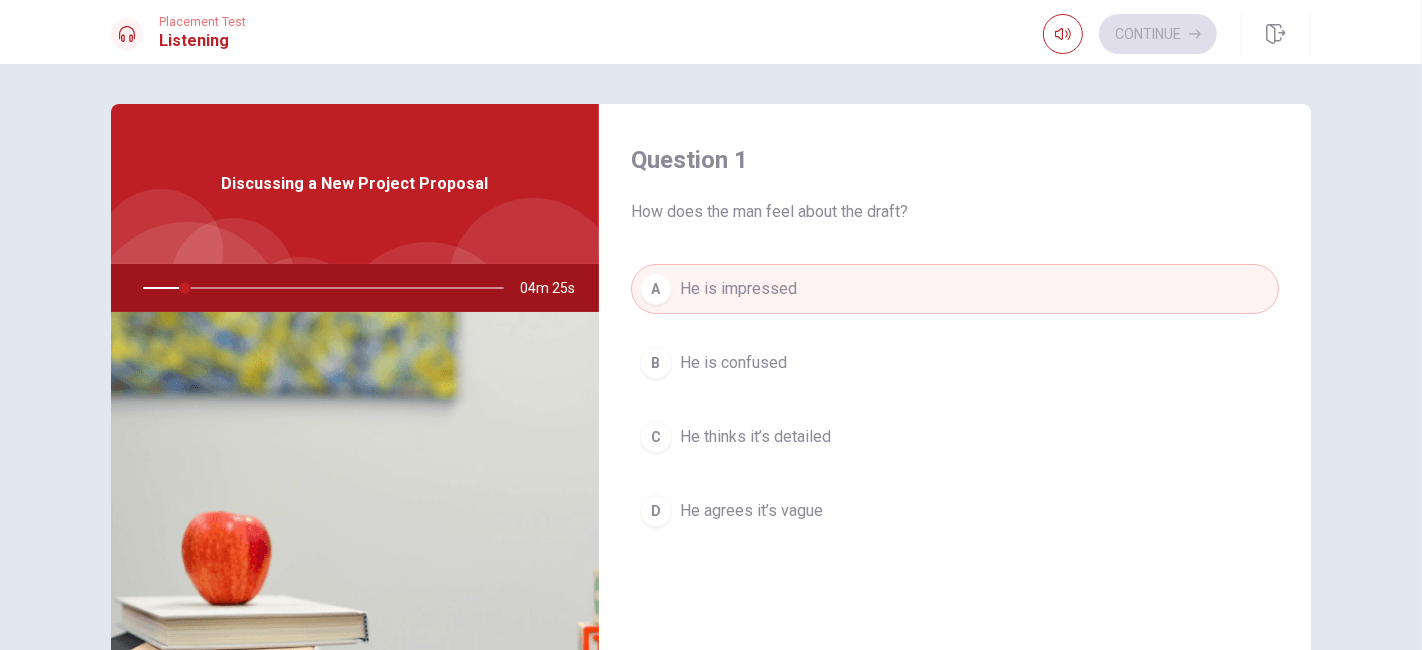 click on "How does the man feel about the draft?" at bounding box center (955, 212) 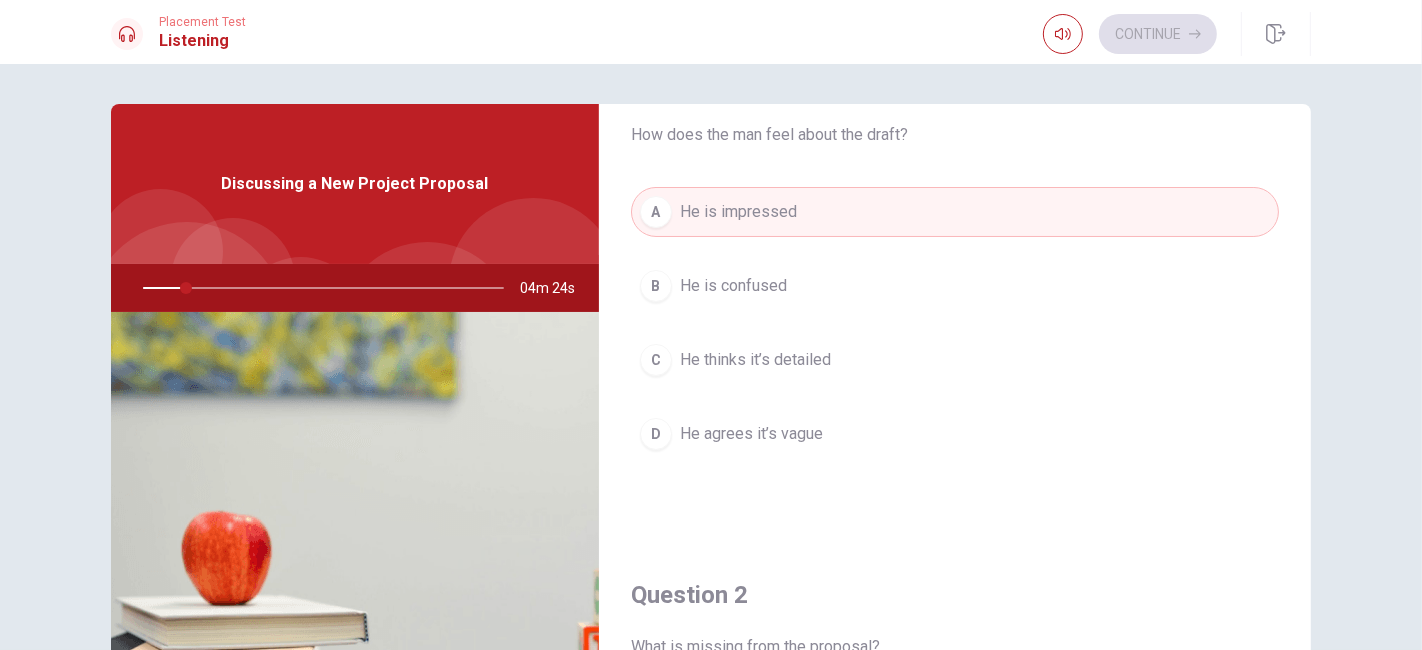 scroll, scrollTop: 111, scrollLeft: 0, axis: vertical 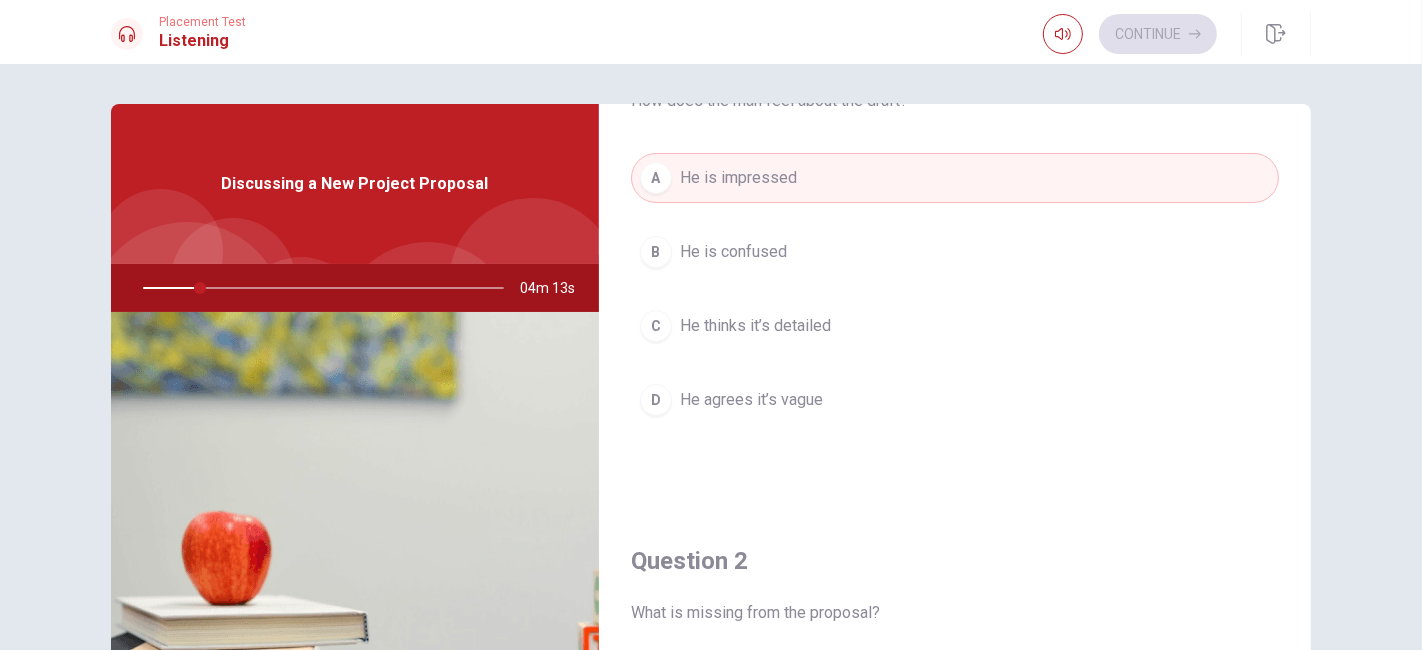 click on "Question 1 How does the man feel about the draft? A He is impressed B He is confused C He thinks it’s detailed D He agrees it’s vague" at bounding box center (955, 249) 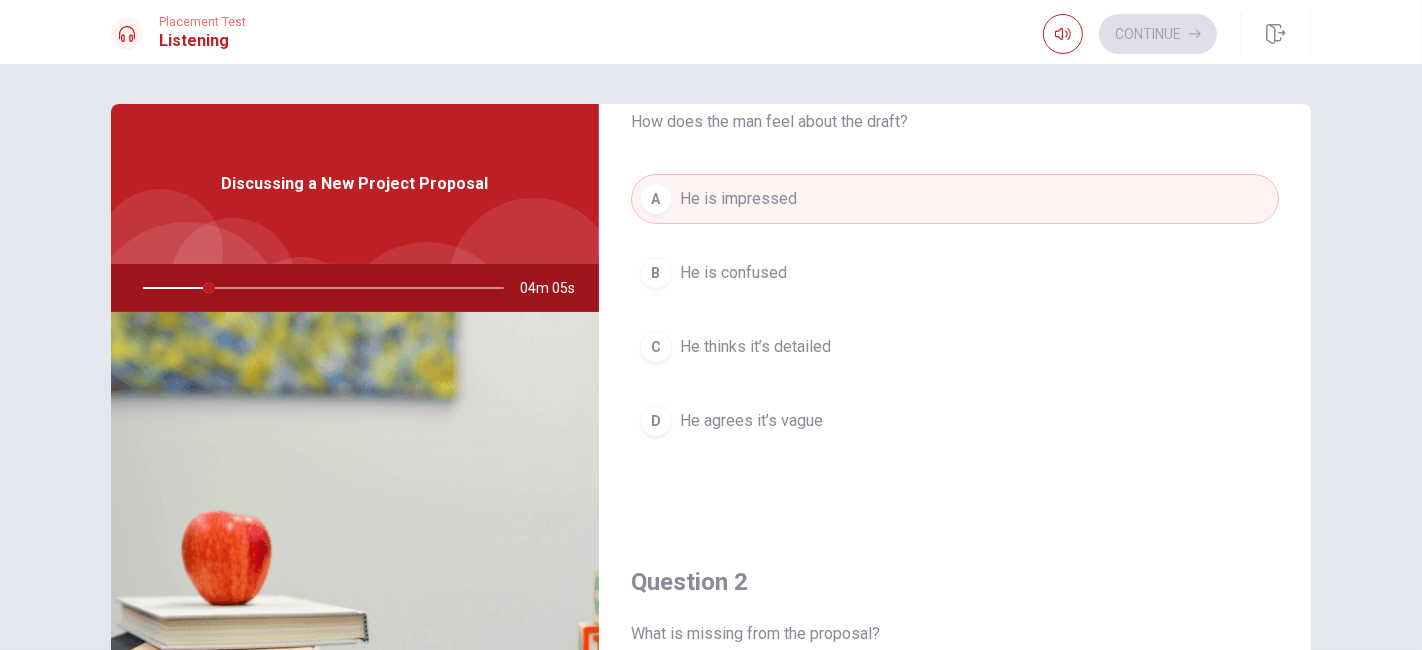 scroll, scrollTop: 0, scrollLeft: 0, axis: both 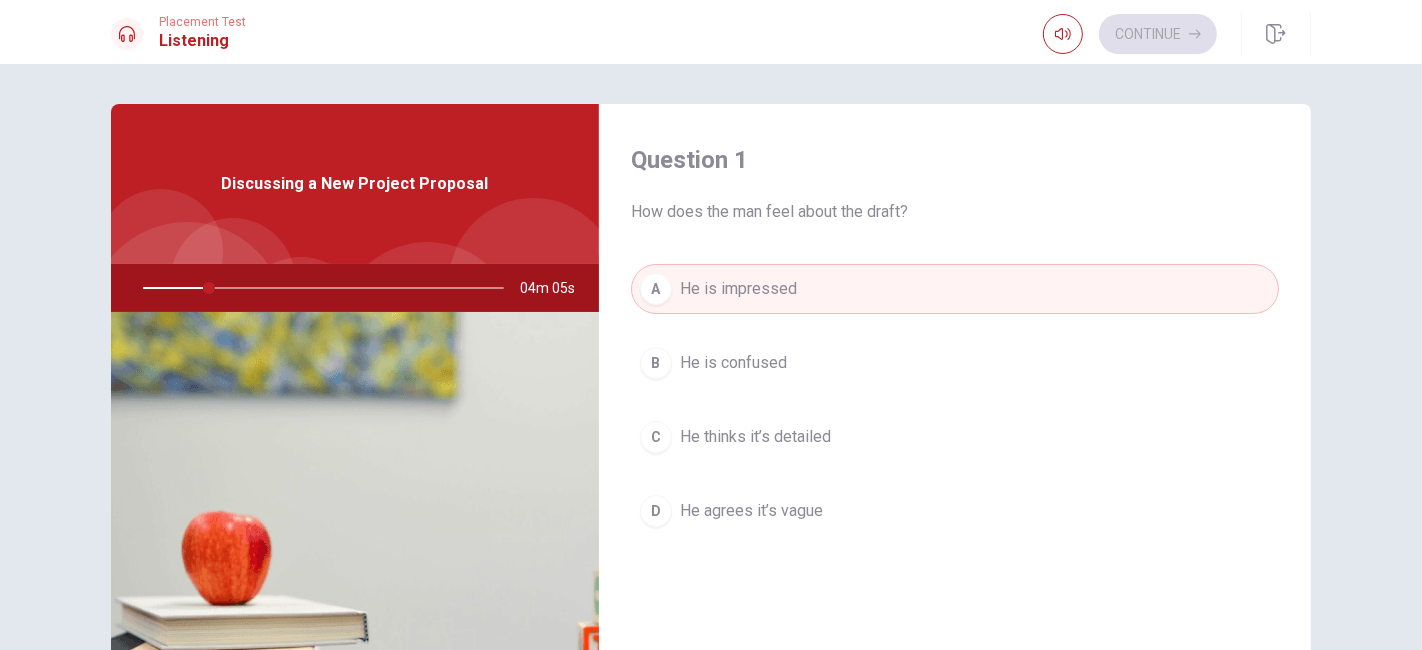 click on "A He is impressed B He is confused C He thinks it’s detailed D He agrees it’s vague" at bounding box center (955, 420) 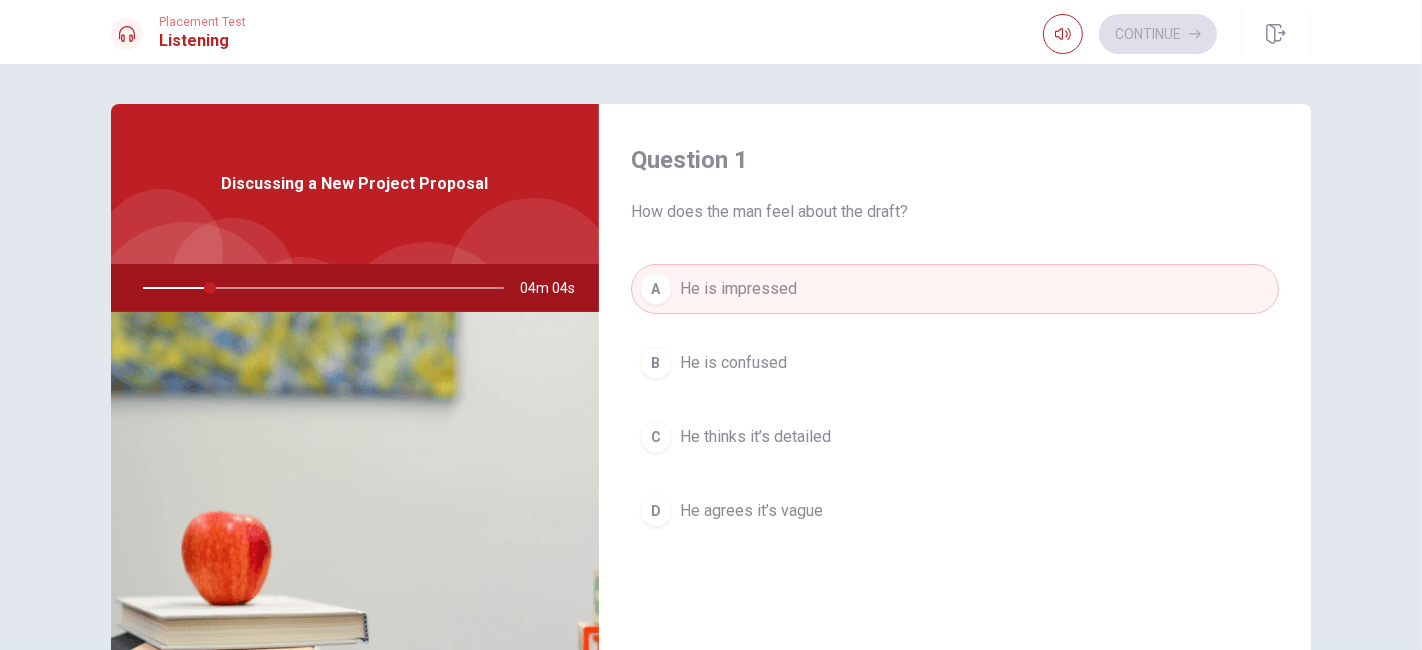 click on "He is confused" at bounding box center [733, 363] 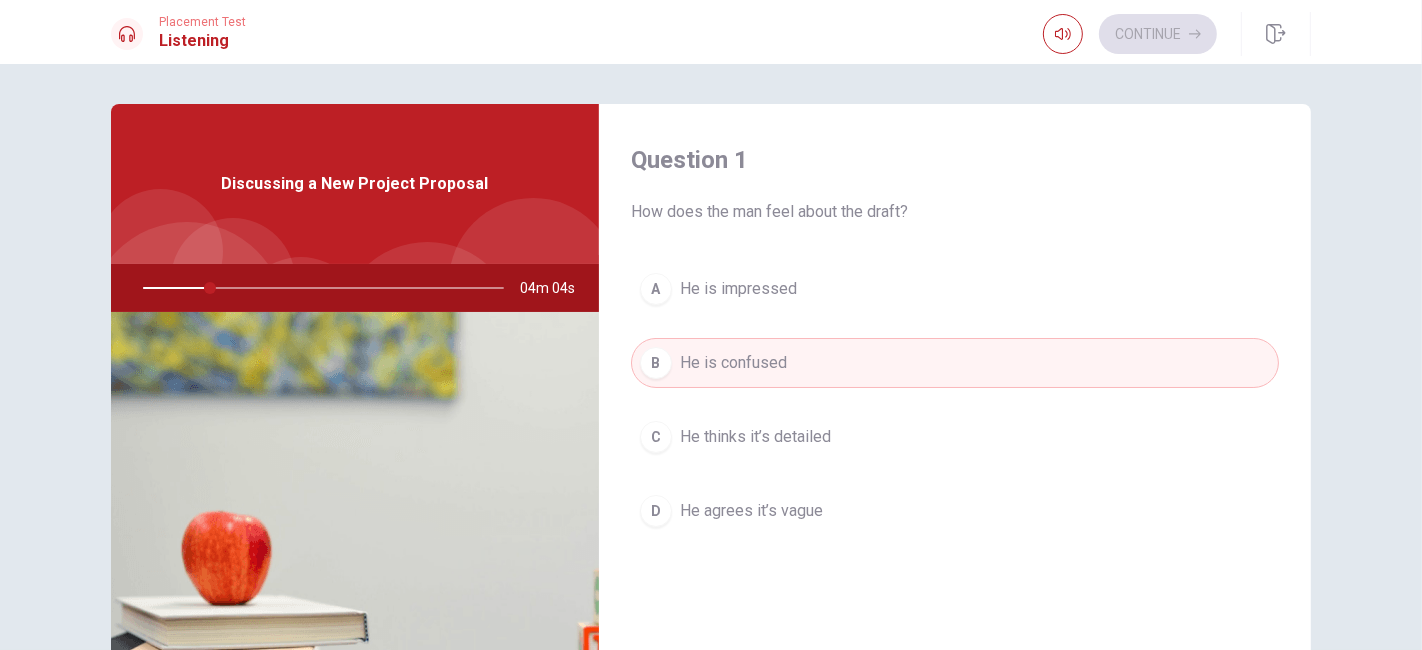 drag, startPoint x: 760, startPoint y: 226, endPoint x: 864, endPoint y: 225, distance: 104.00481 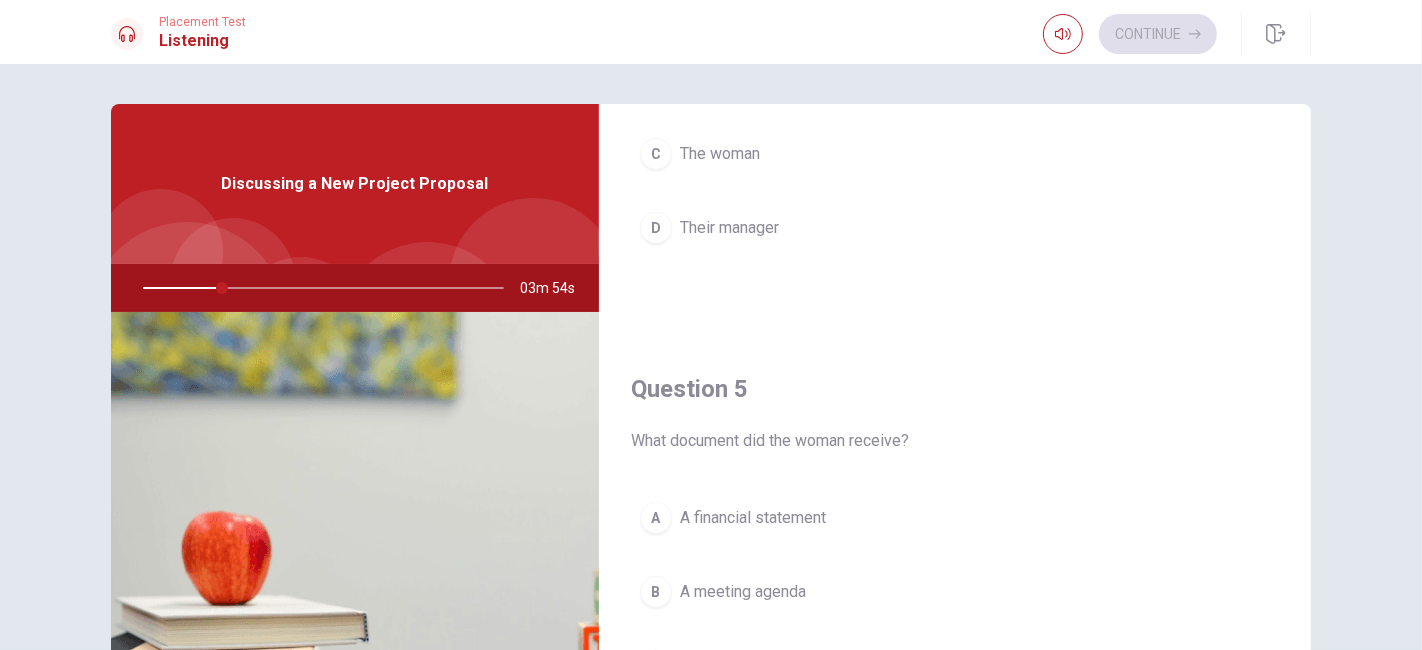 scroll, scrollTop: 1854, scrollLeft: 0, axis: vertical 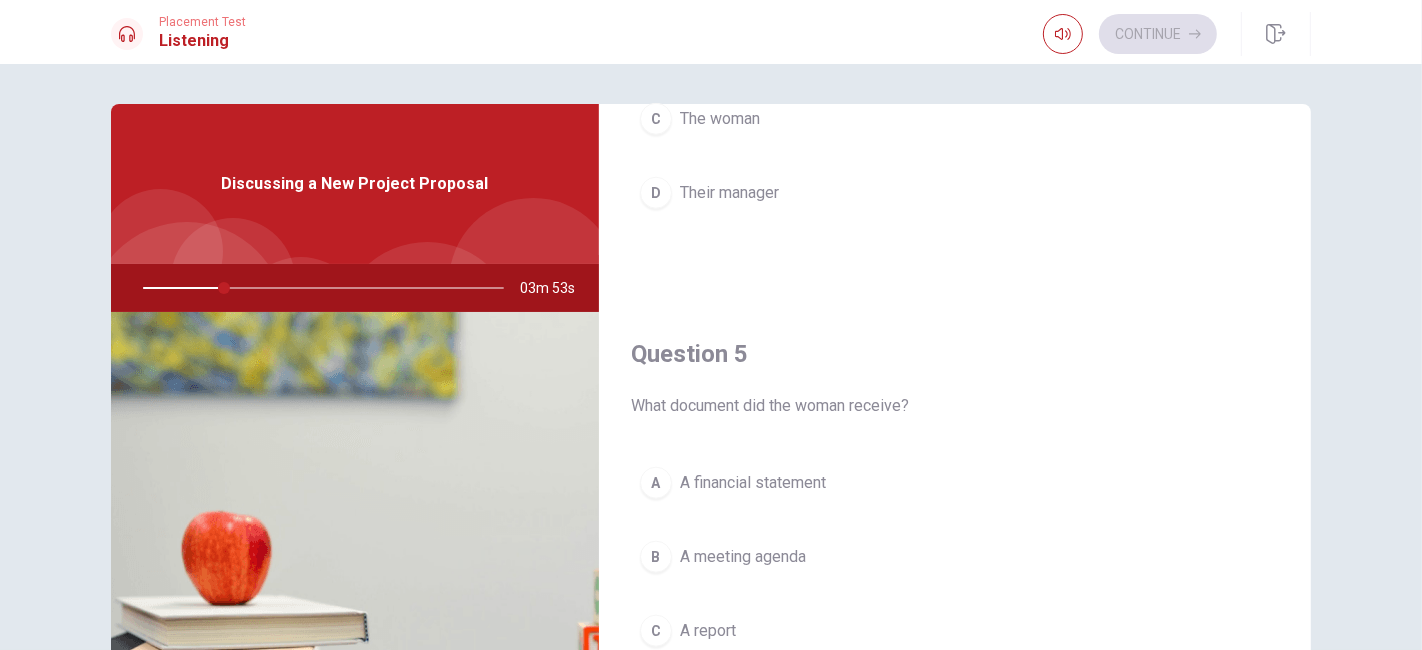 drag, startPoint x: 701, startPoint y: 385, endPoint x: 905, endPoint y: 379, distance: 204.08821 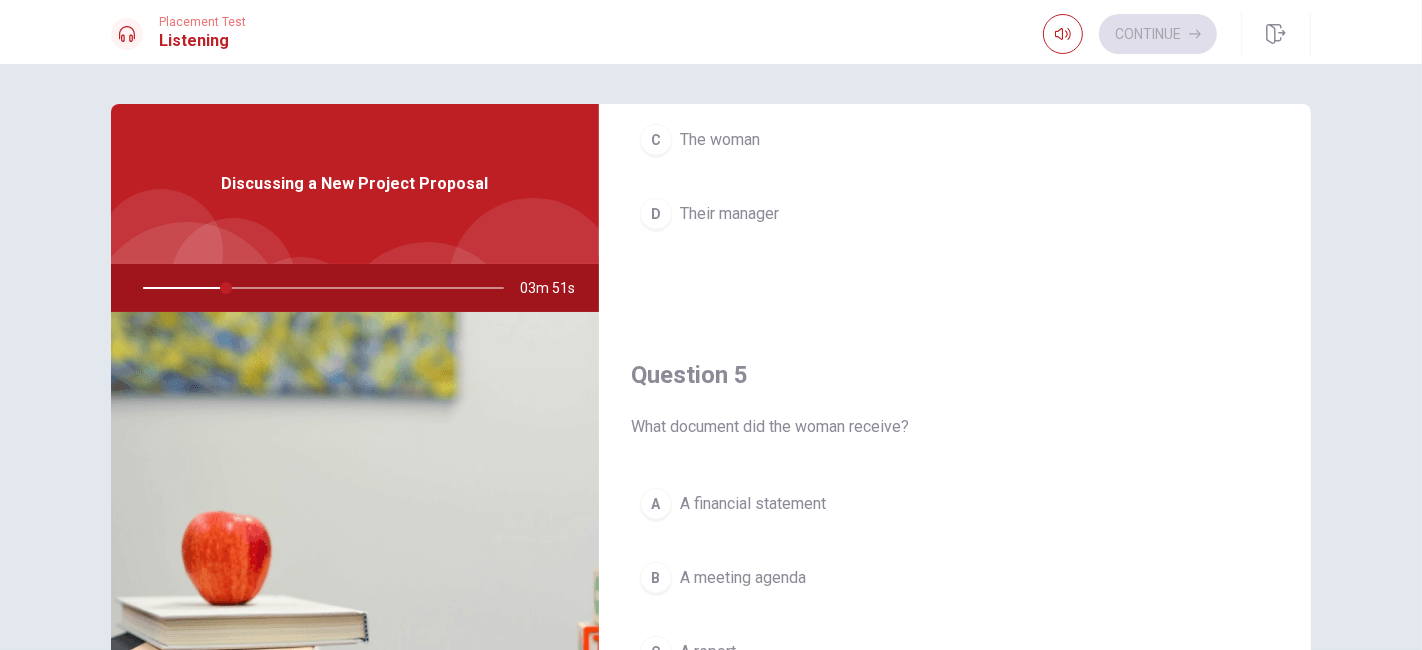 scroll, scrollTop: 1854, scrollLeft: 0, axis: vertical 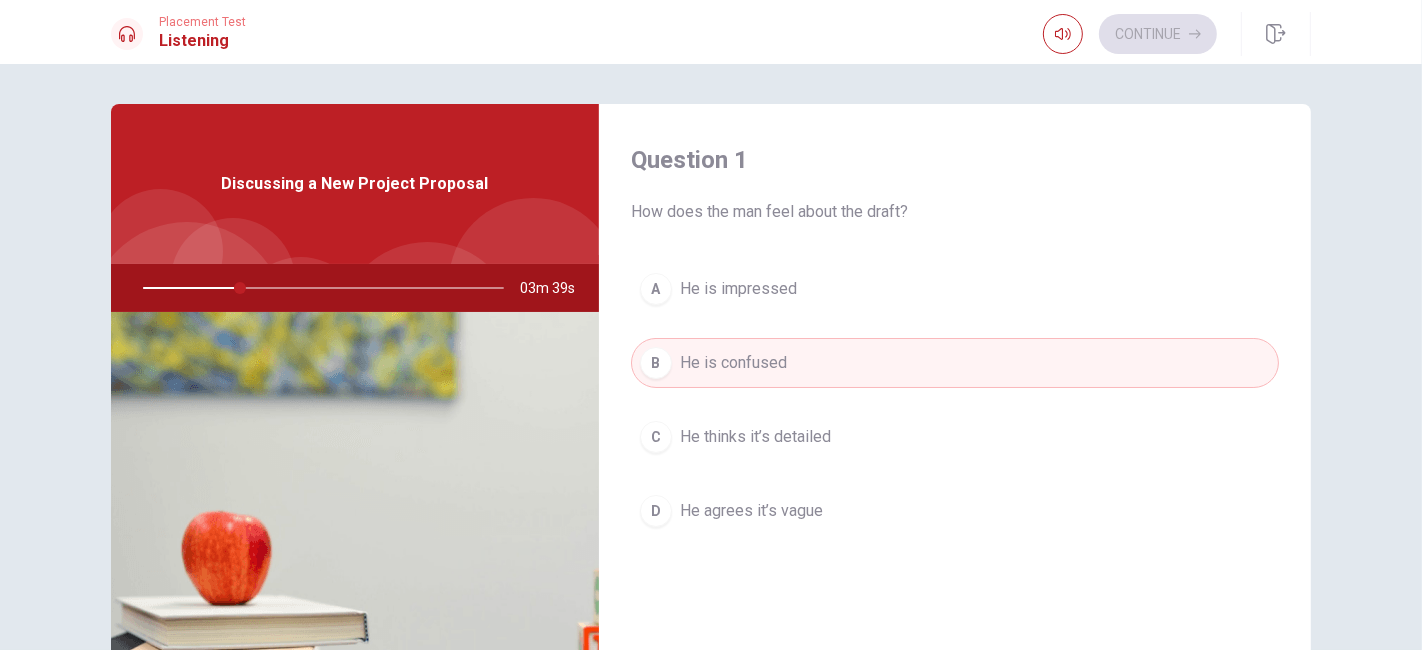 drag, startPoint x: 762, startPoint y: 212, endPoint x: 895, endPoint y: 218, distance: 133.13527 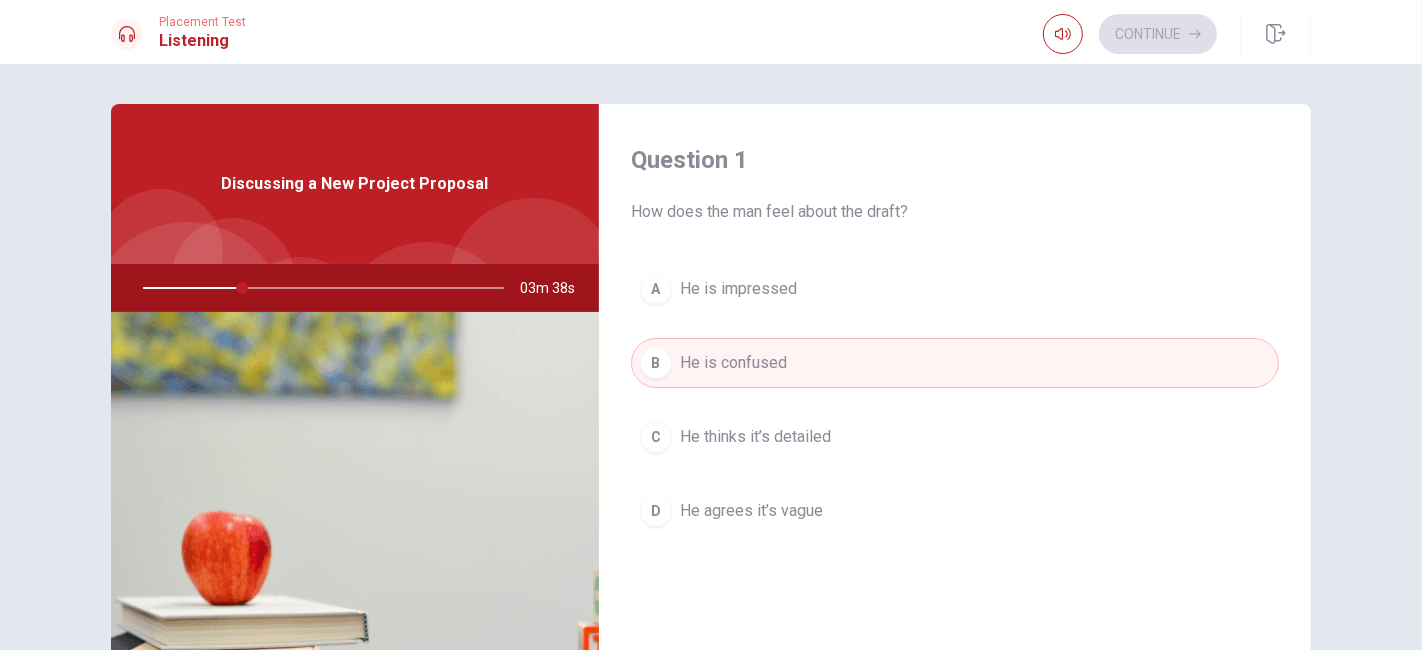 click on "How does the man feel about the draft?" at bounding box center (955, 212) 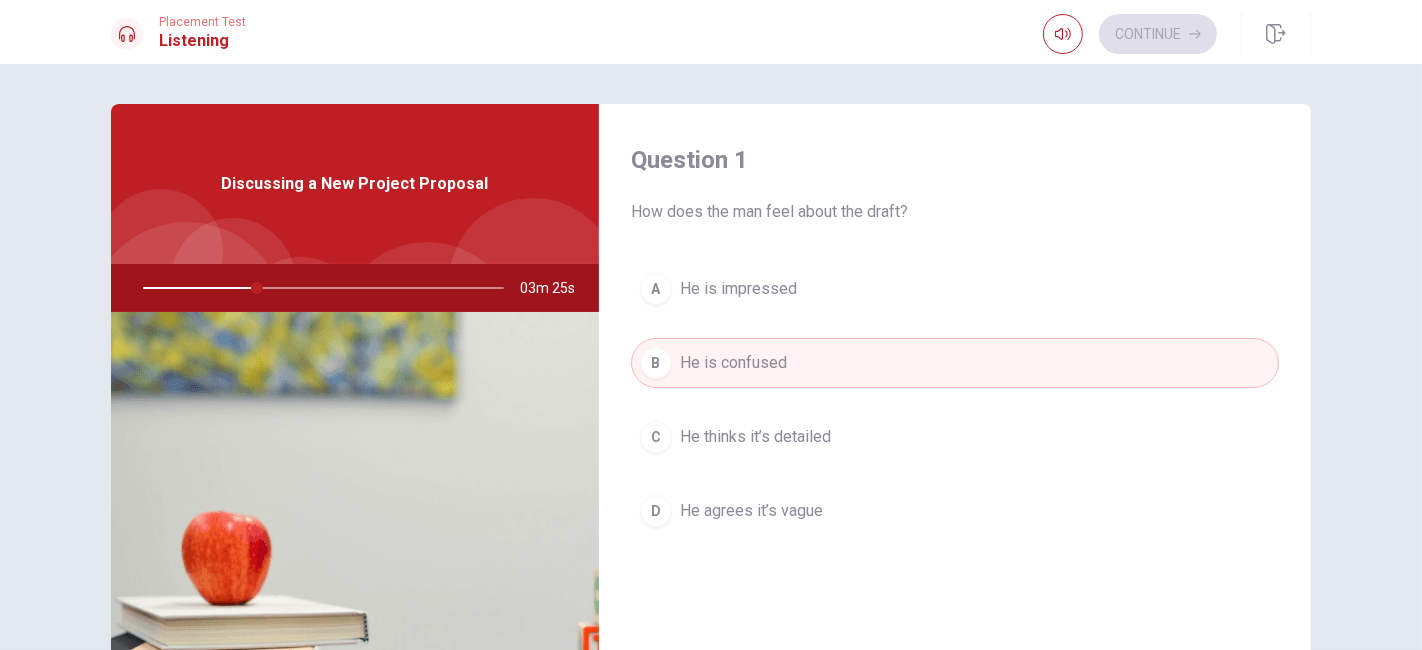 click on "D He agrees it’s vague" at bounding box center [955, 511] 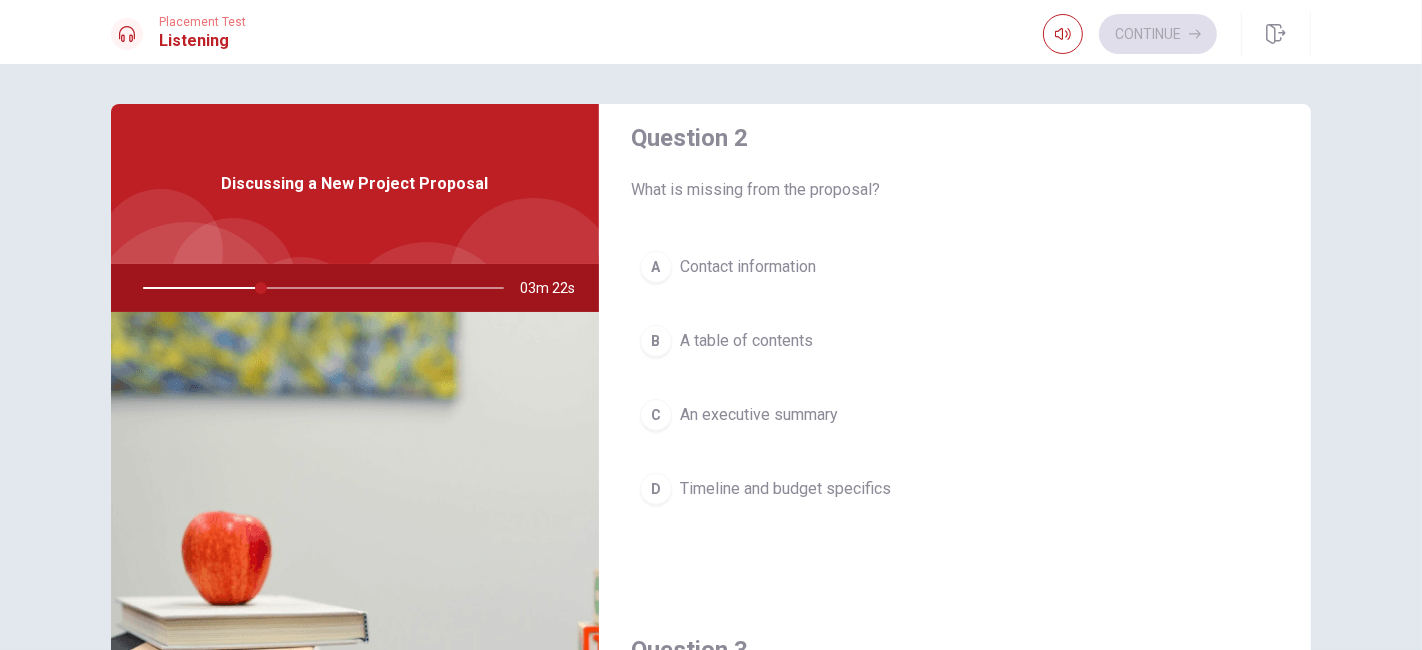 scroll, scrollTop: 555, scrollLeft: 0, axis: vertical 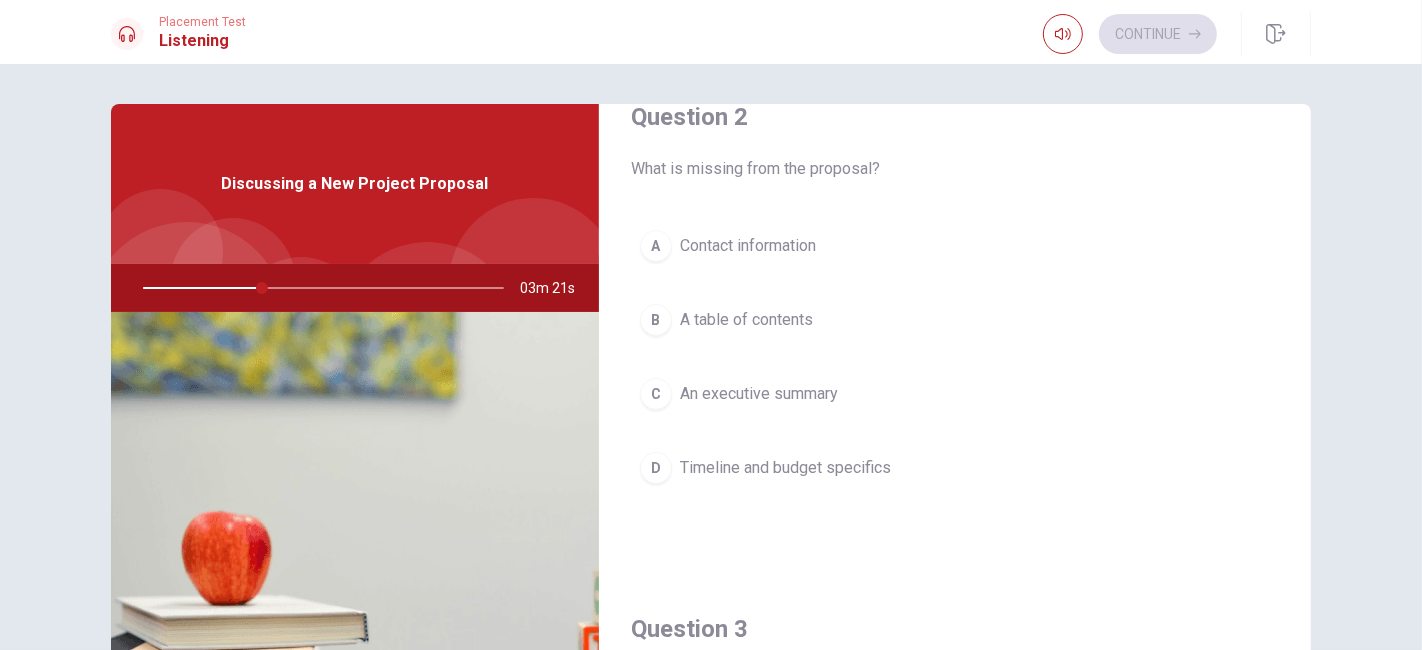 click on "Timeline and budget specifics" at bounding box center [785, 468] 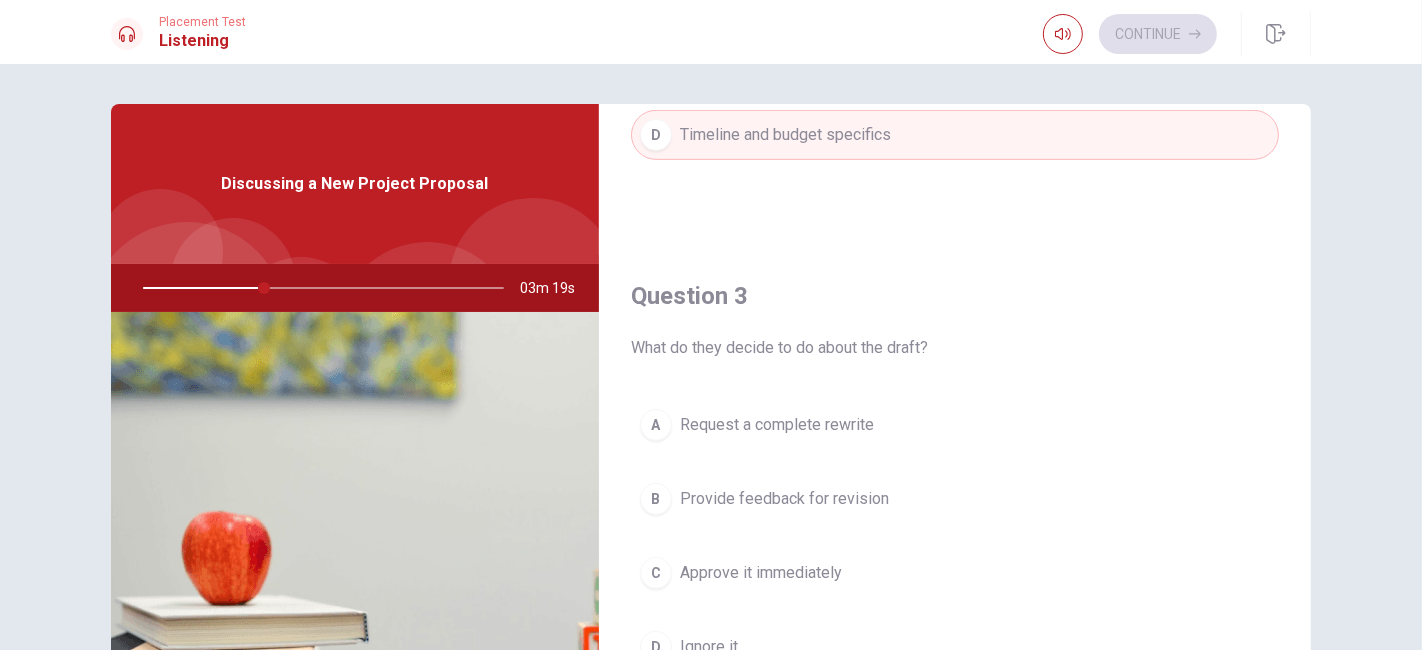scroll, scrollTop: 1000, scrollLeft: 0, axis: vertical 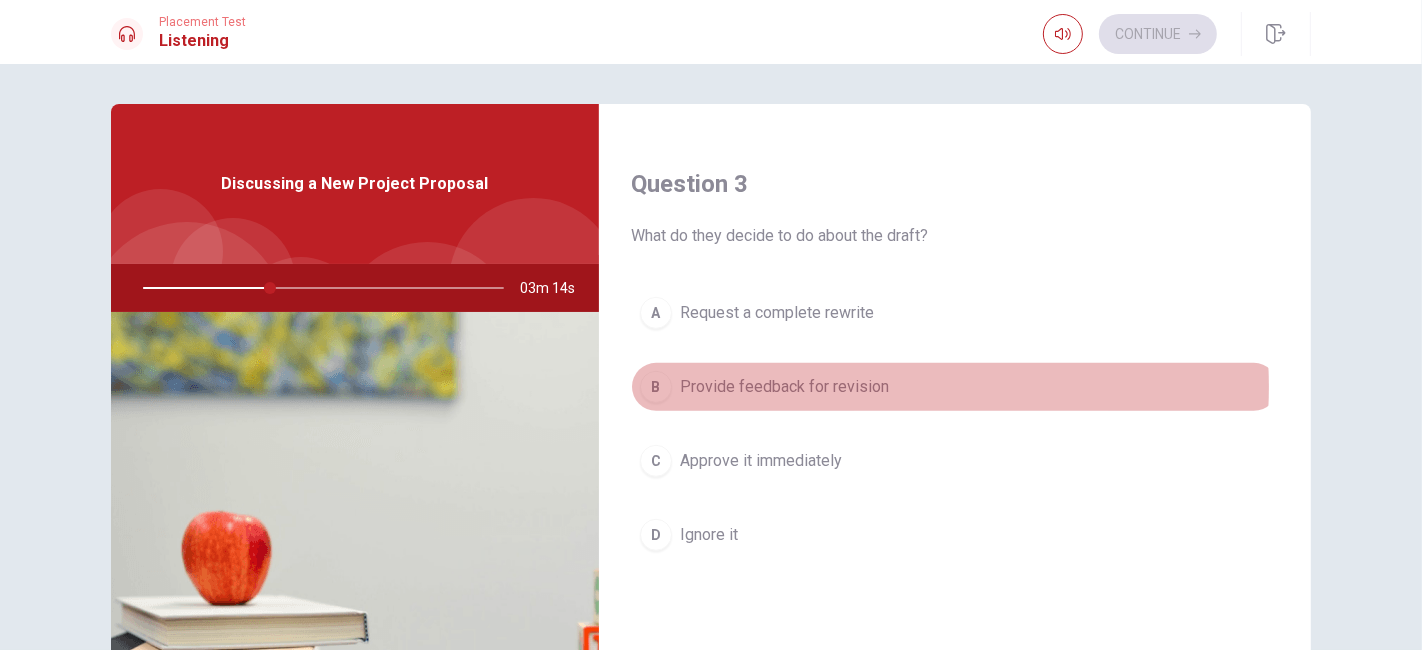 click on "Provide feedback for revision" at bounding box center (784, 387) 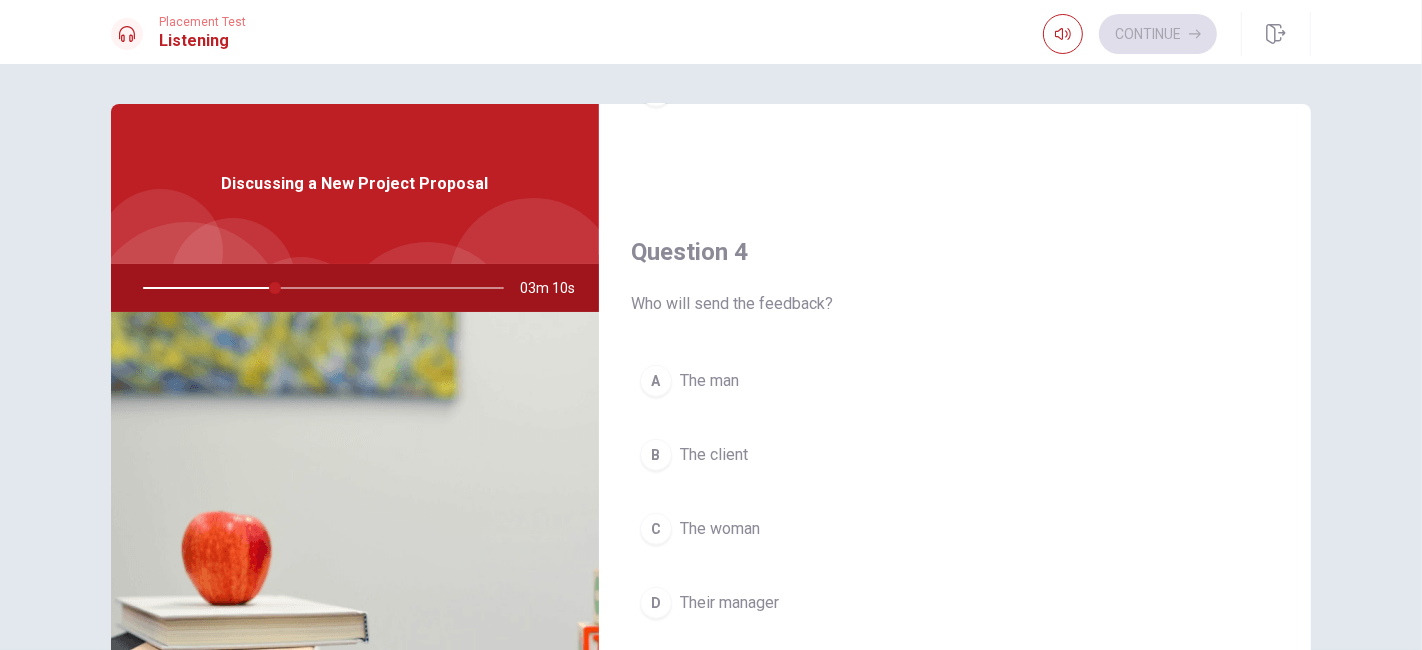 scroll, scrollTop: 1555, scrollLeft: 0, axis: vertical 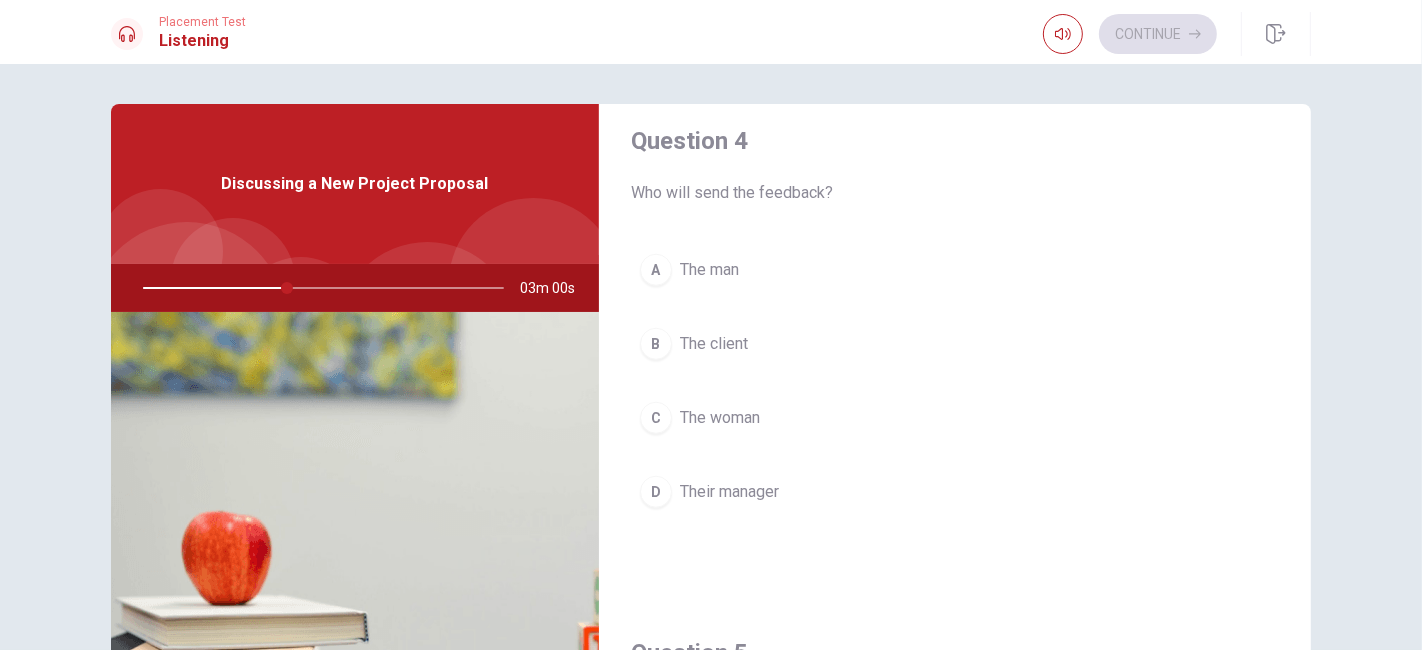 click on "The woman" at bounding box center [720, 418] 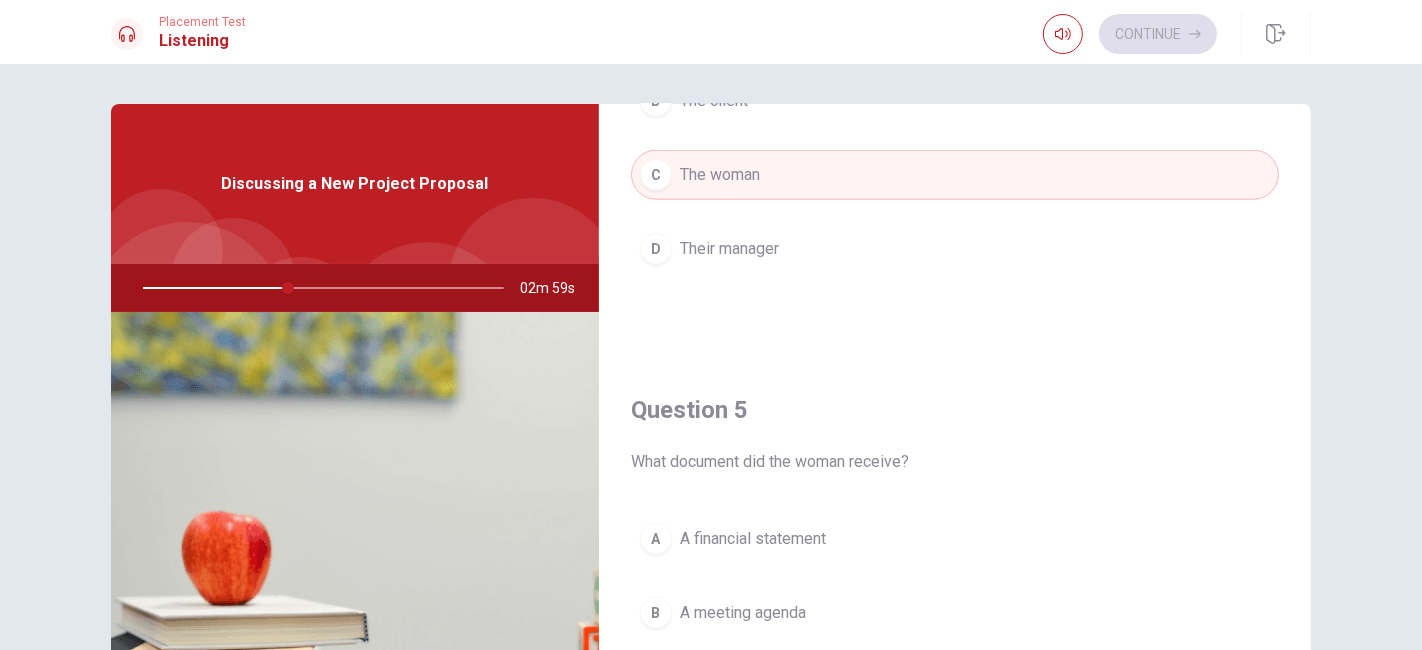 scroll, scrollTop: 1854, scrollLeft: 0, axis: vertical 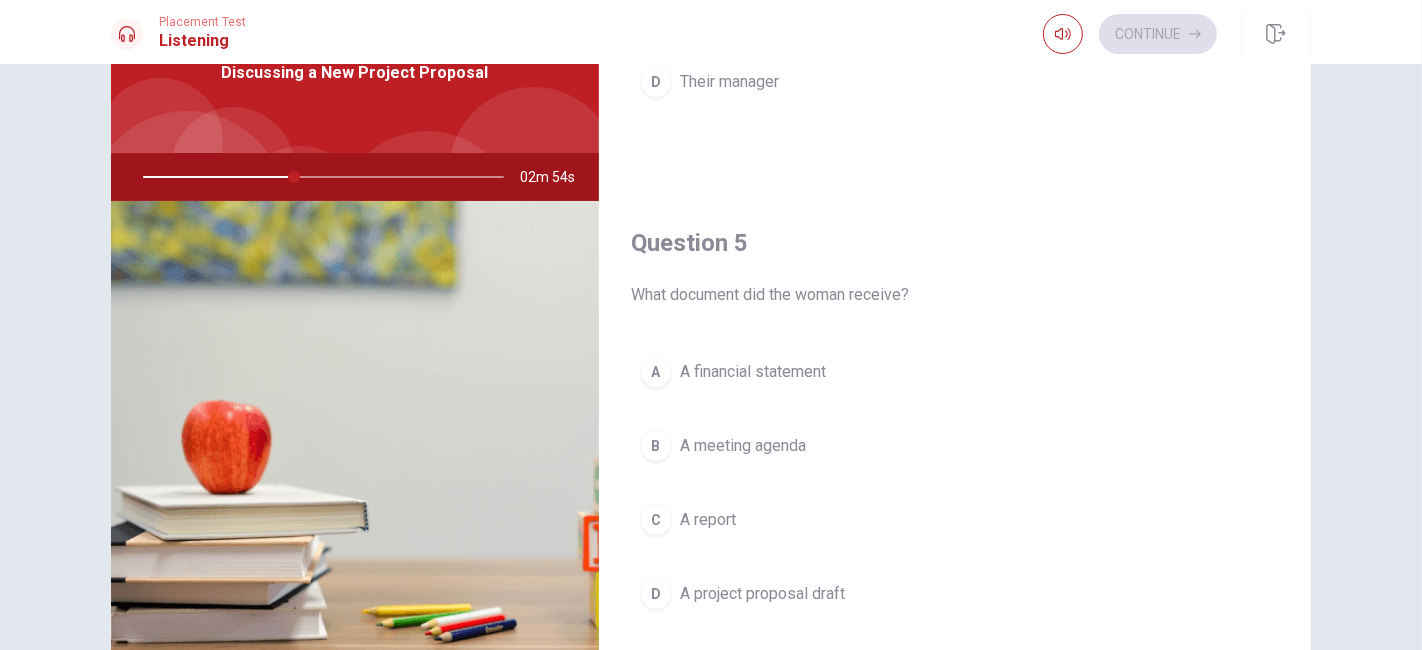 click on "A project proposal draft" at bounding box center [762, 594] 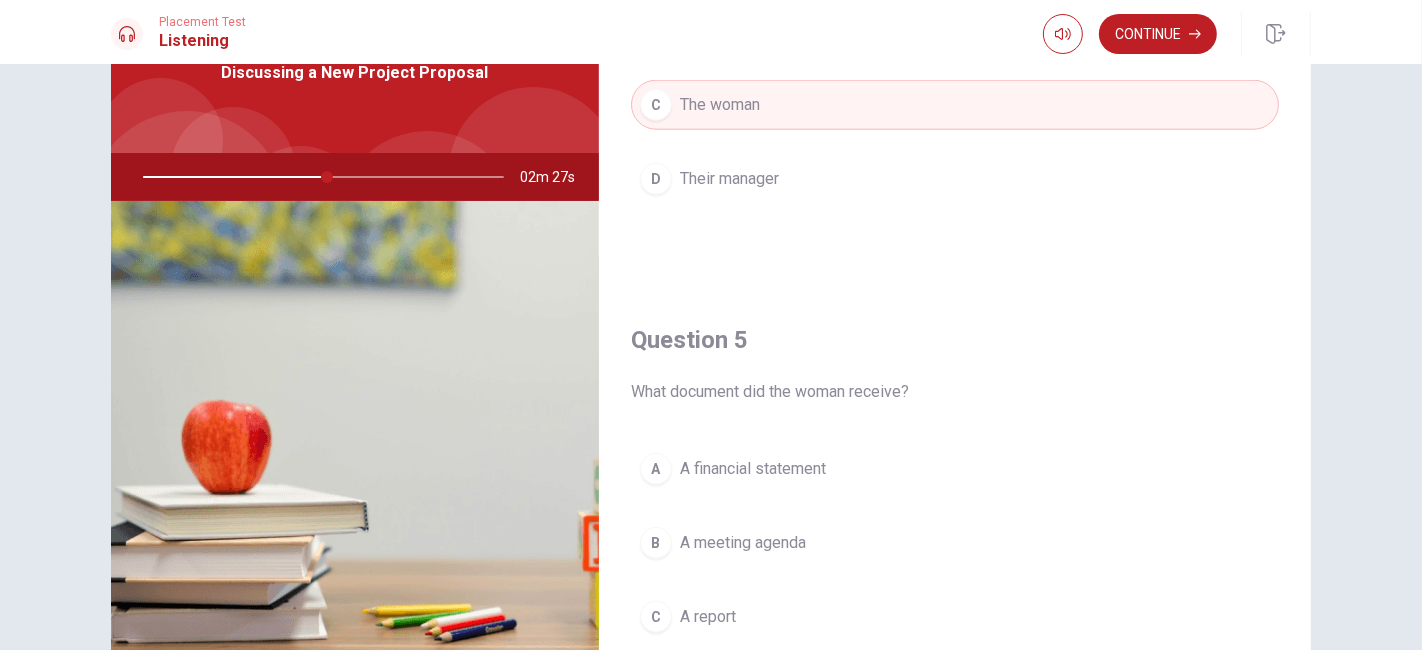 scroll, scrollTop: 1854, scrollLeft: 0, axis: vertical 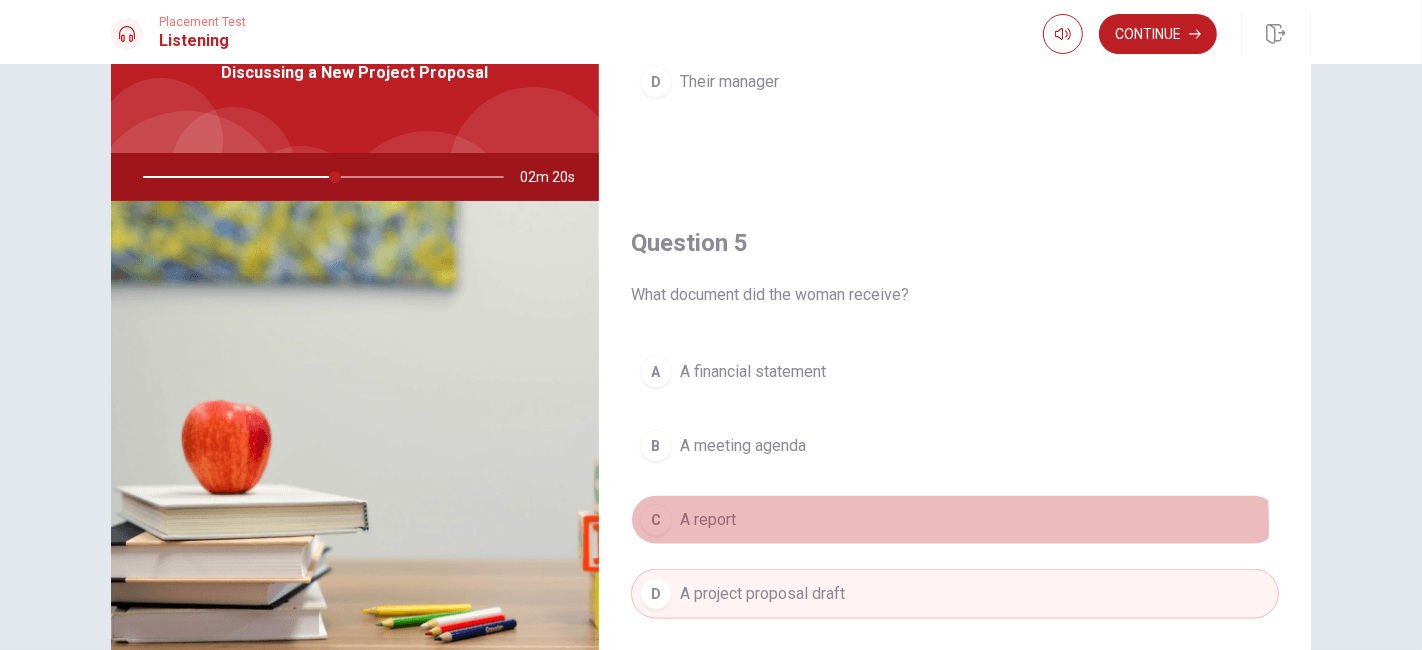 click on "C A report" at bounding box center (955, 520) 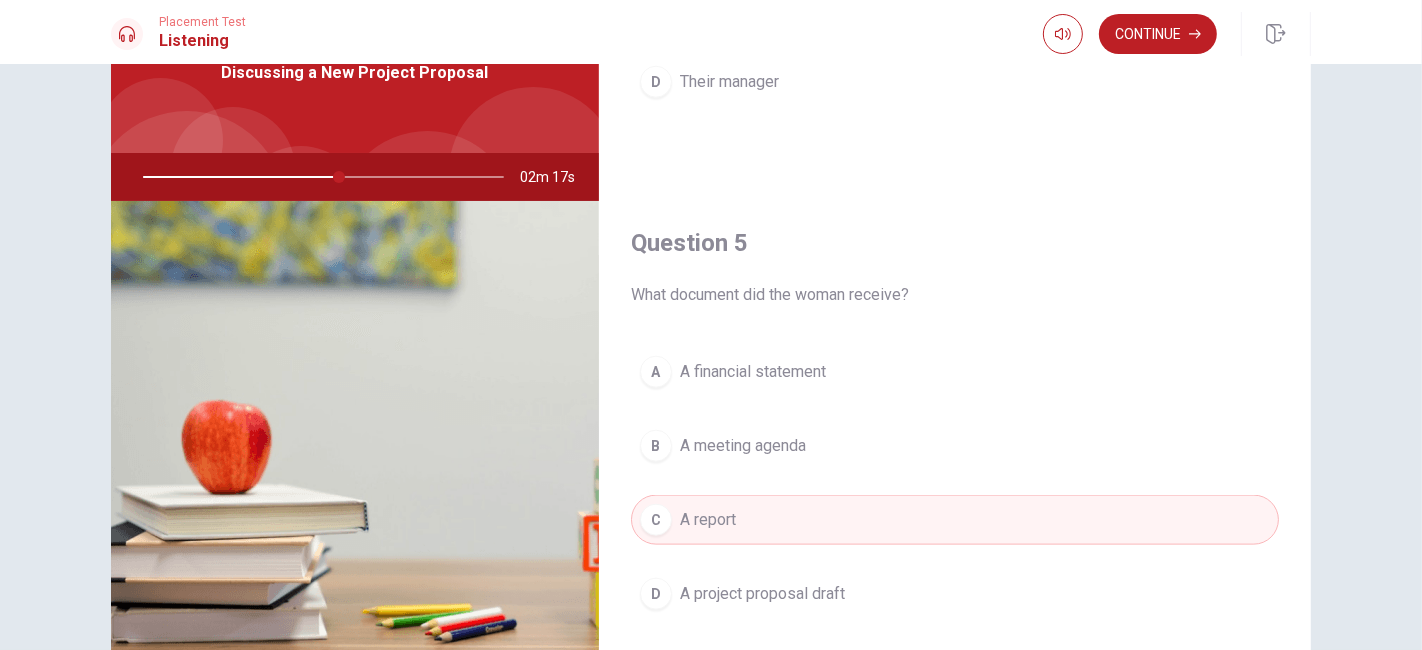 click on "A project proposal draft" at bounding box center (762, 594) 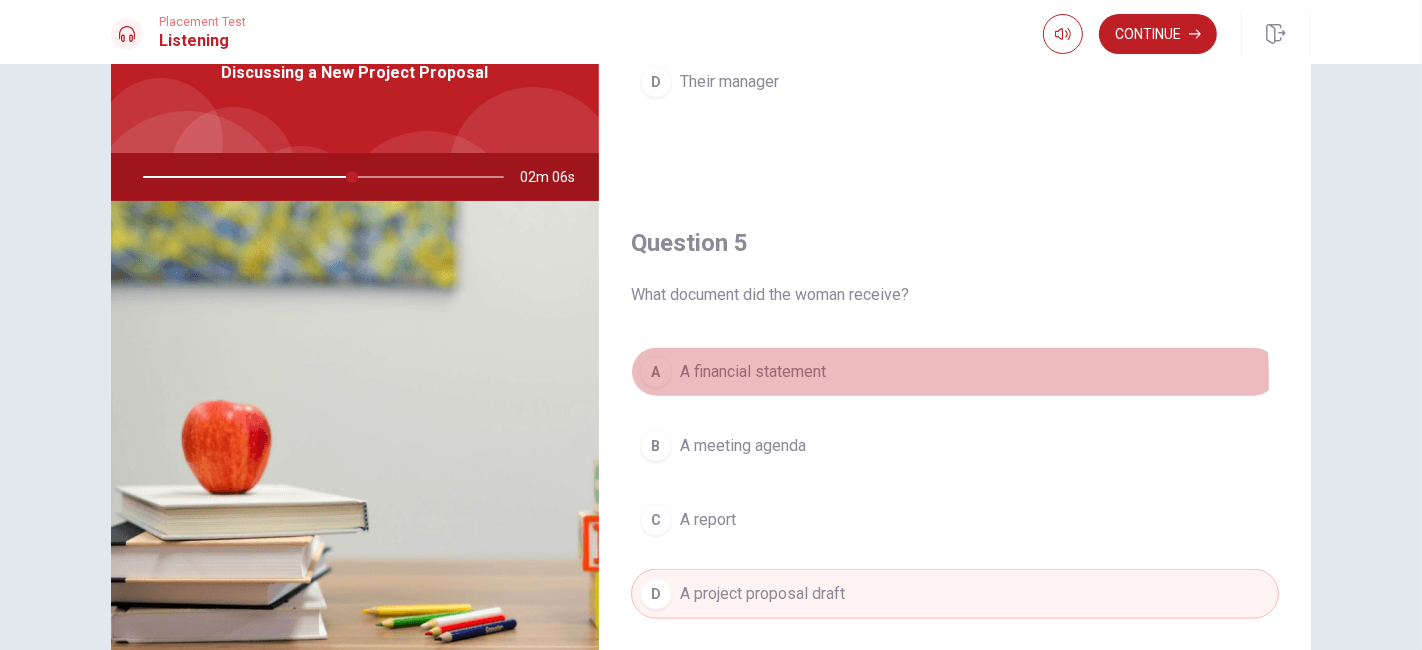 click on "A A financial statement" at bounding box center (955, 372) 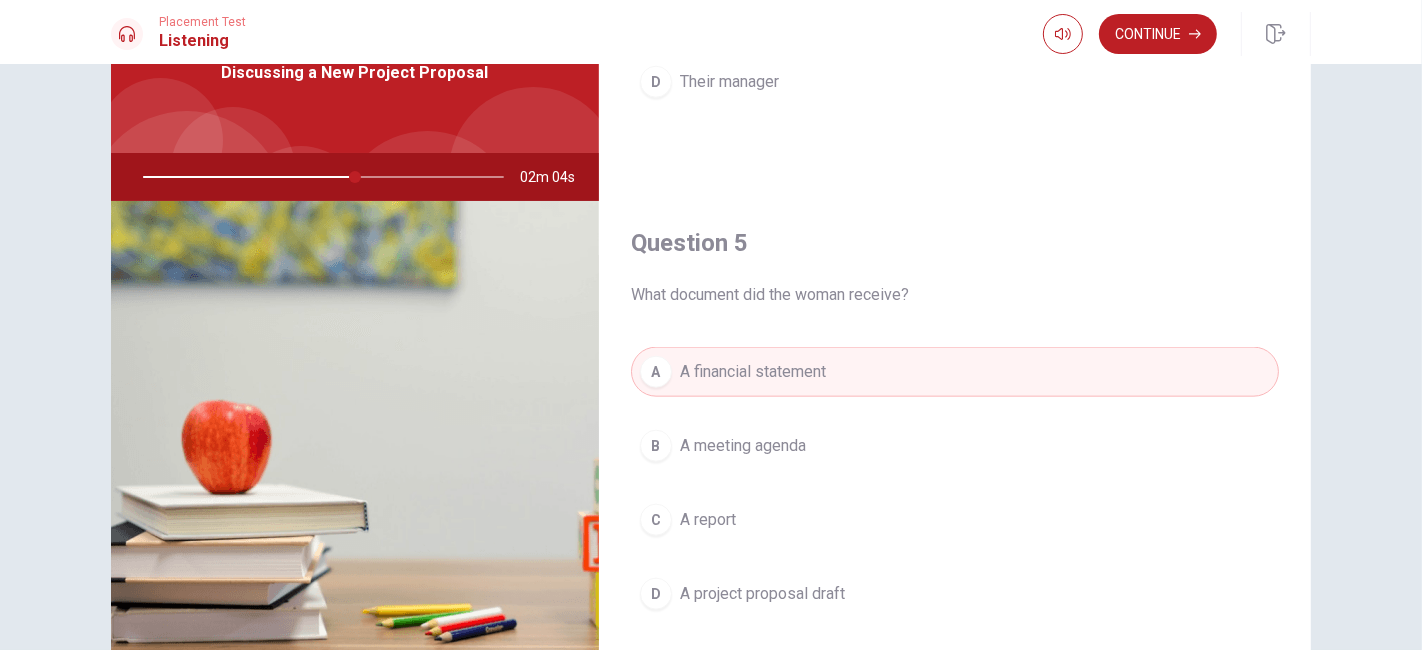 click on "B A meeting agenda" at bounding box center (955, 446) 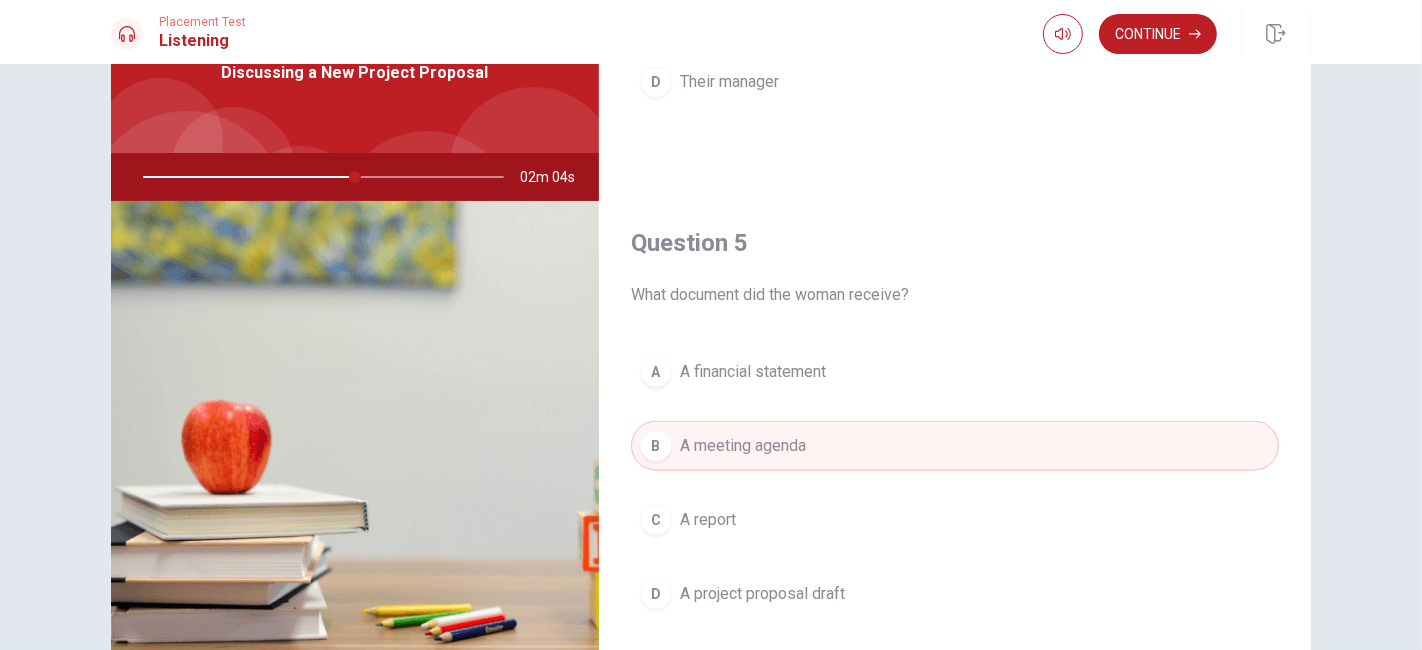 click on "C A report" at bounding box center [955, 520] 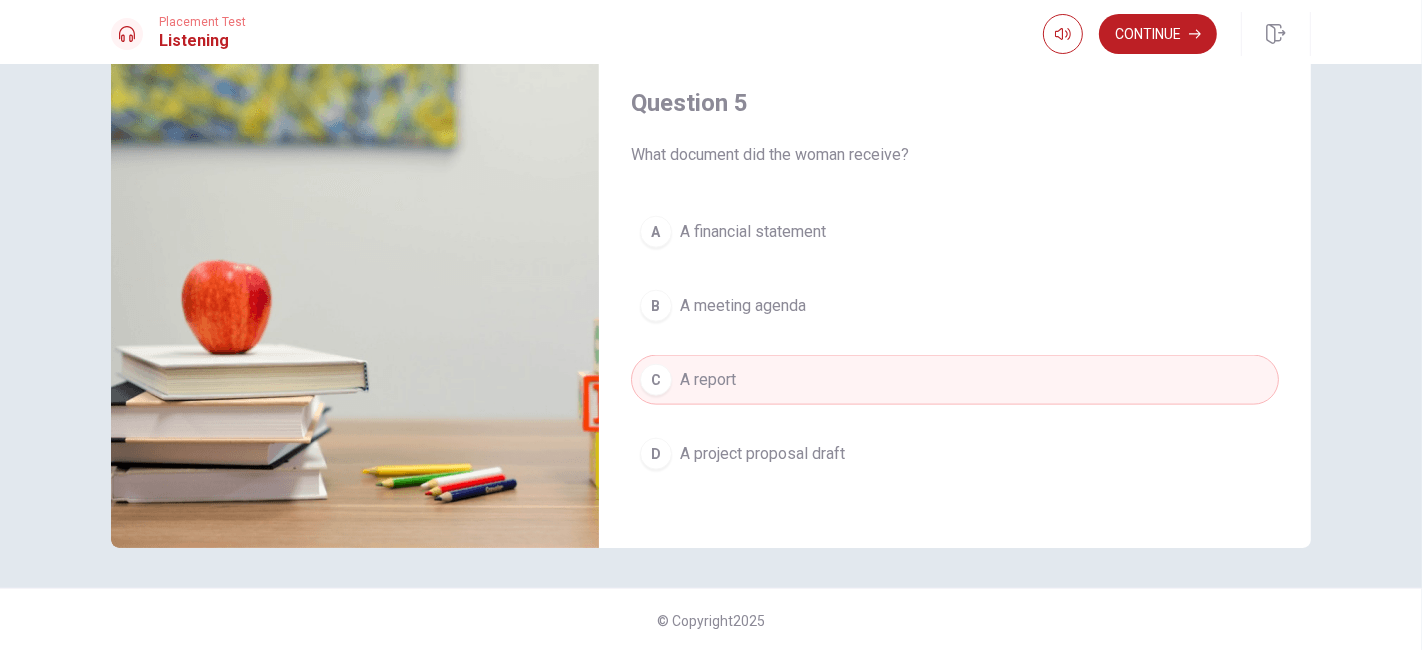 scroll, scrollTop: 252, scrollLeft: 0, axis: vertical 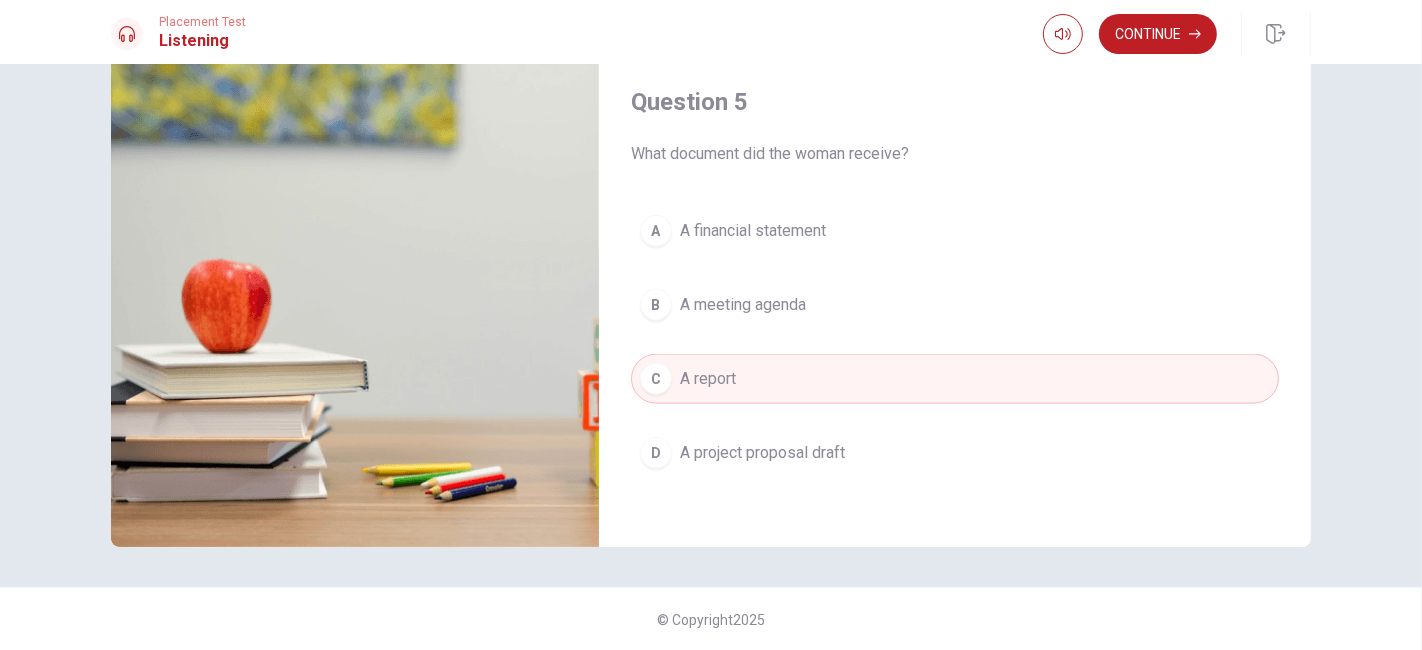 click on "A project proposal draft" at bounding box center [762, 453] 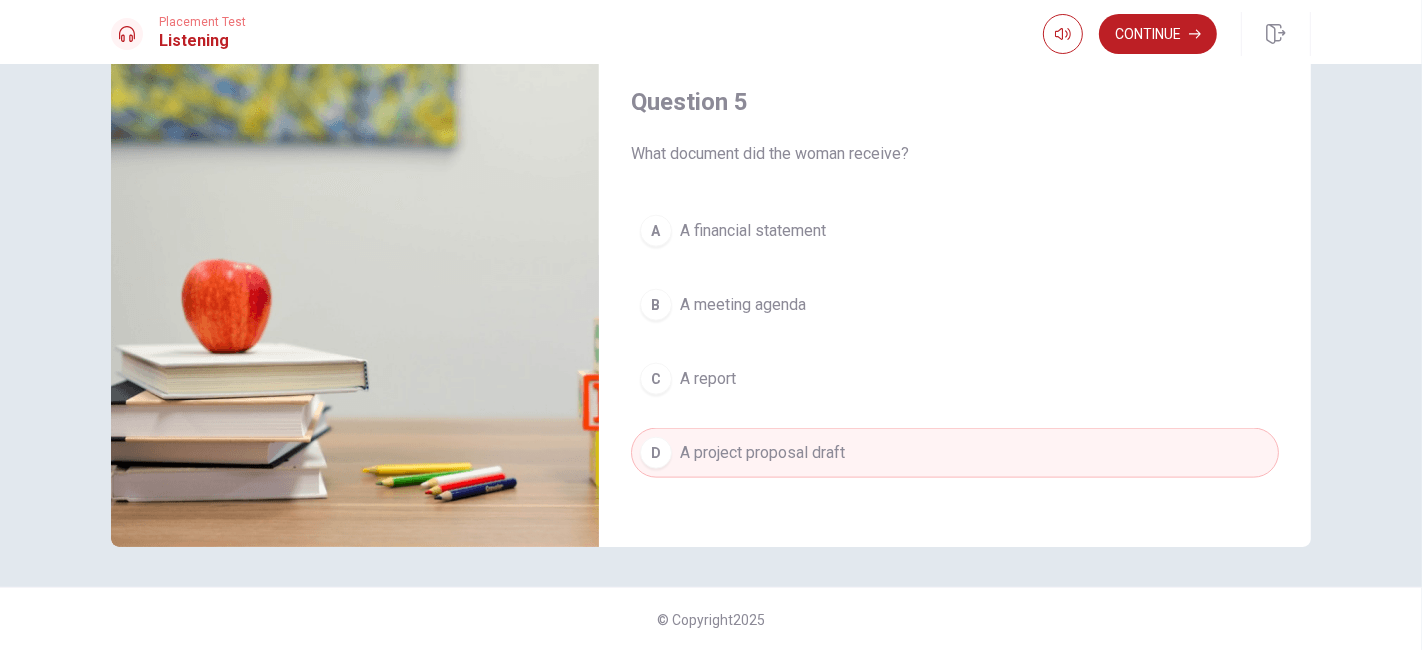 click on "A A financial statement" at bounding box center (955, 231) 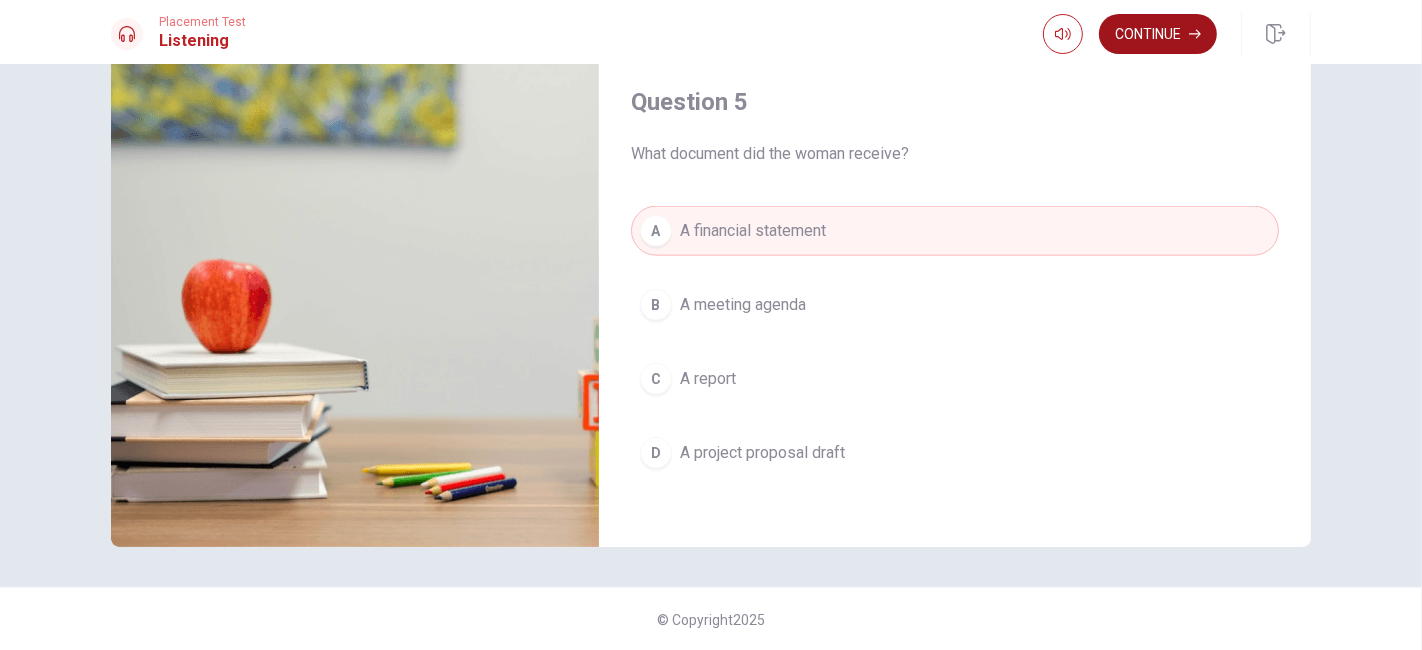 click on "Continue" at bounding box center [1158, 34] 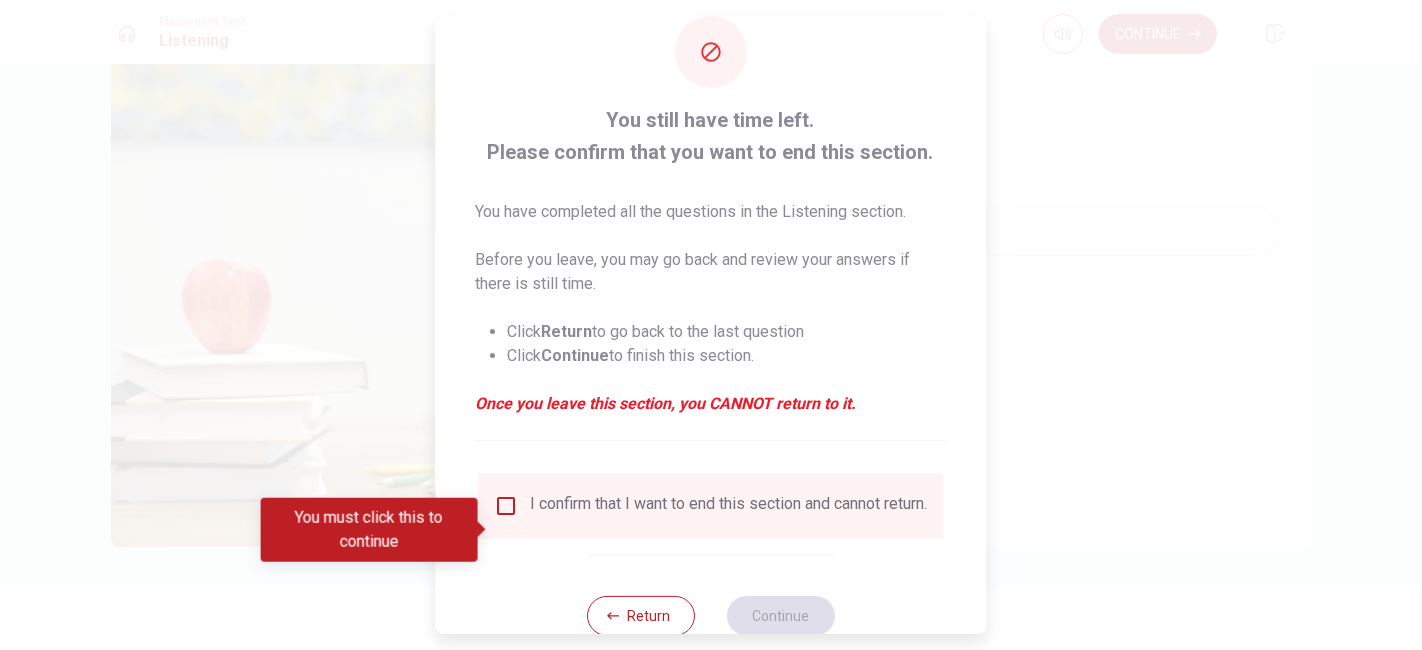 scroll, scrollTop: 0, scrollLeft: 0, axis: both 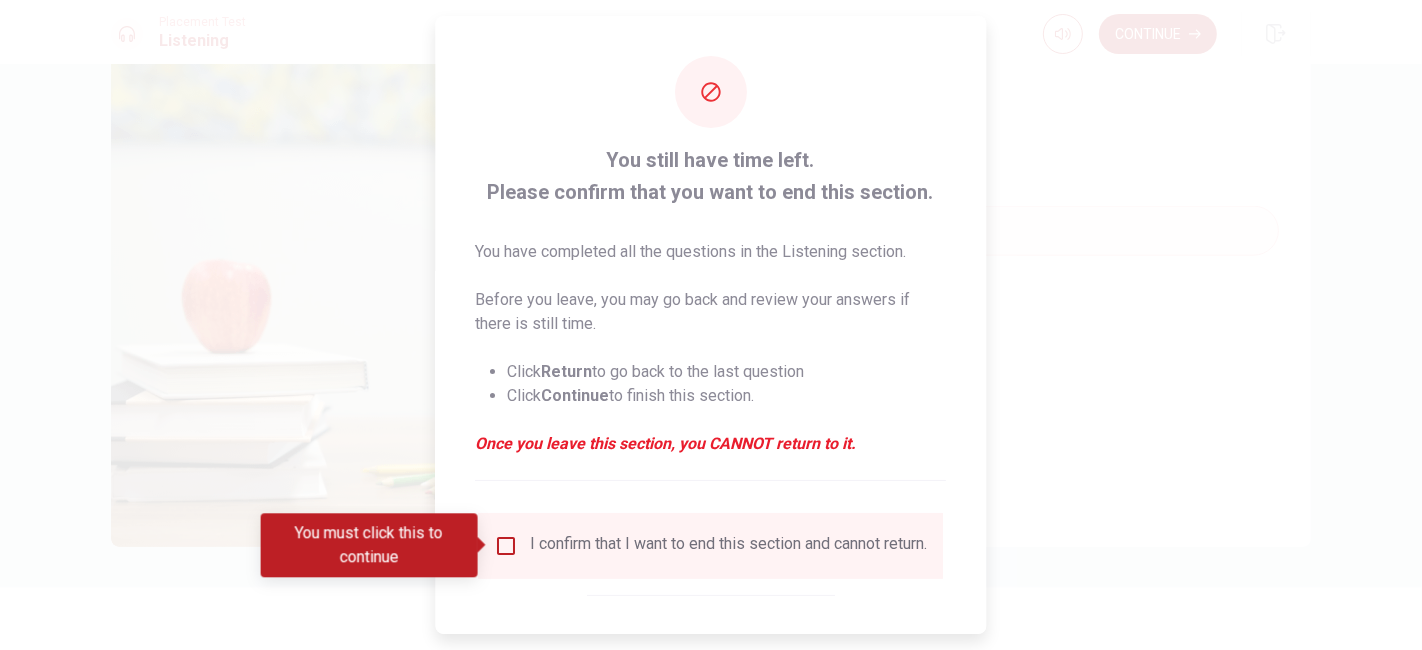 click at bounding box center (507, 546) 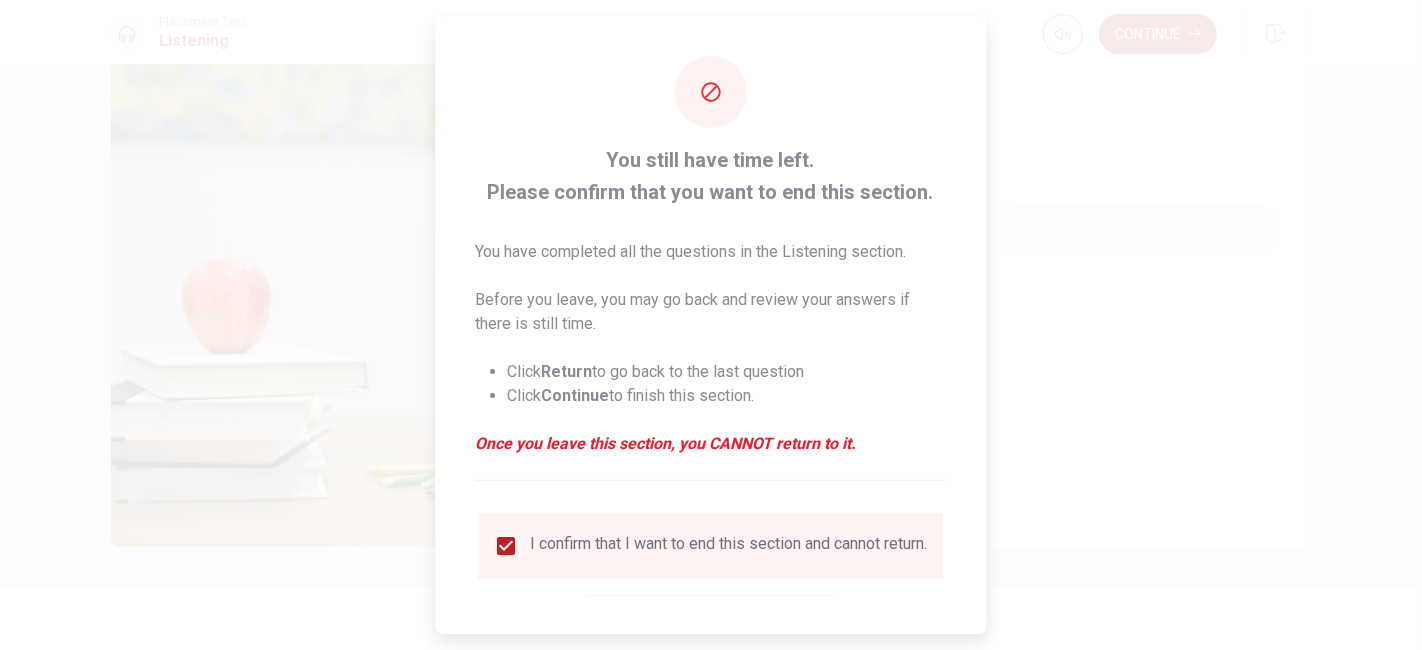 scroll, scrollTop: 95, scrollLeft: 0, axis: vertical 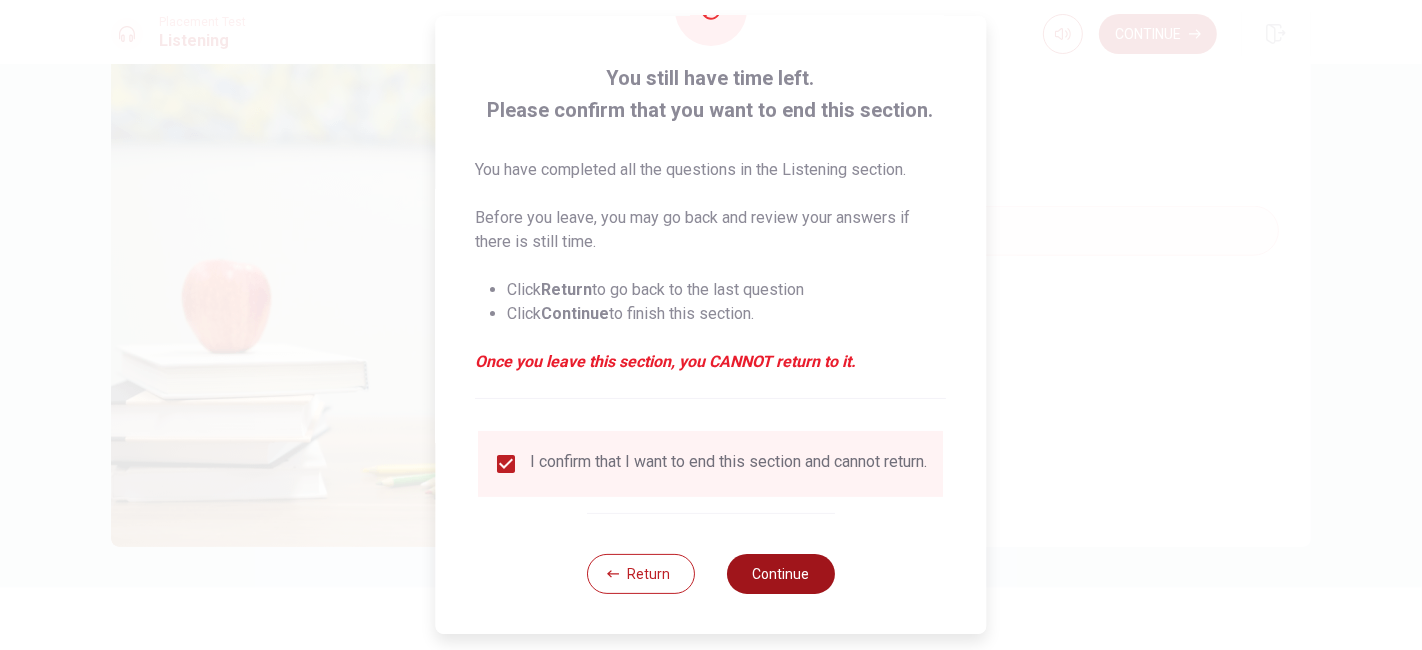 click on "Continue" at bounding box center [781, 574] 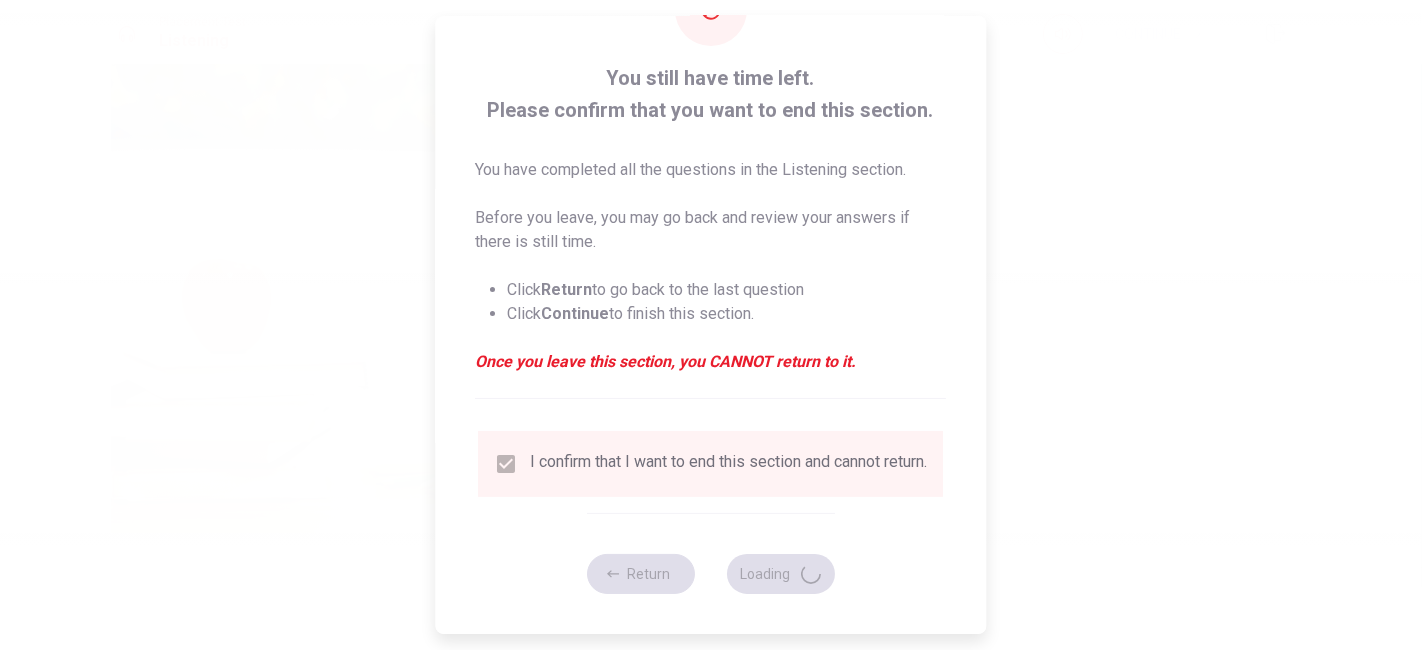type on "64" 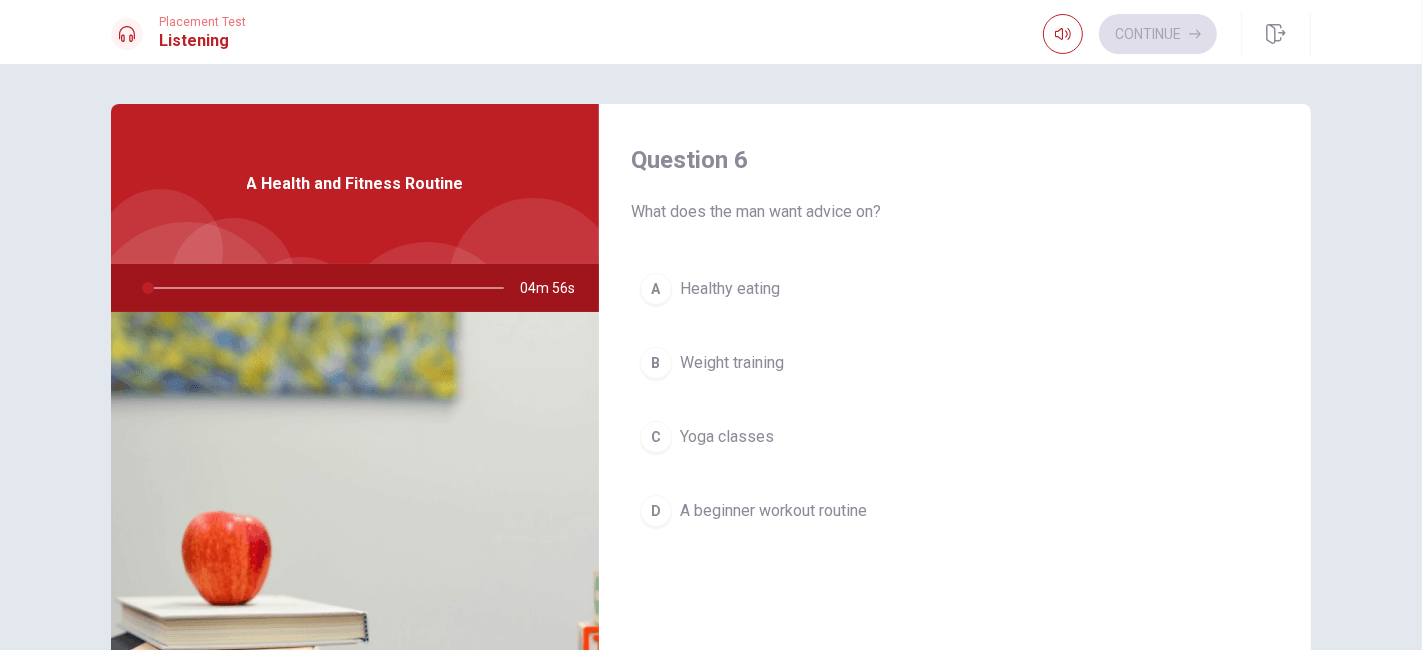 drag, startPoint x: 698, startPoint y: 208, endPoint x: 839, endPoint y: 207, distance: 141.00354 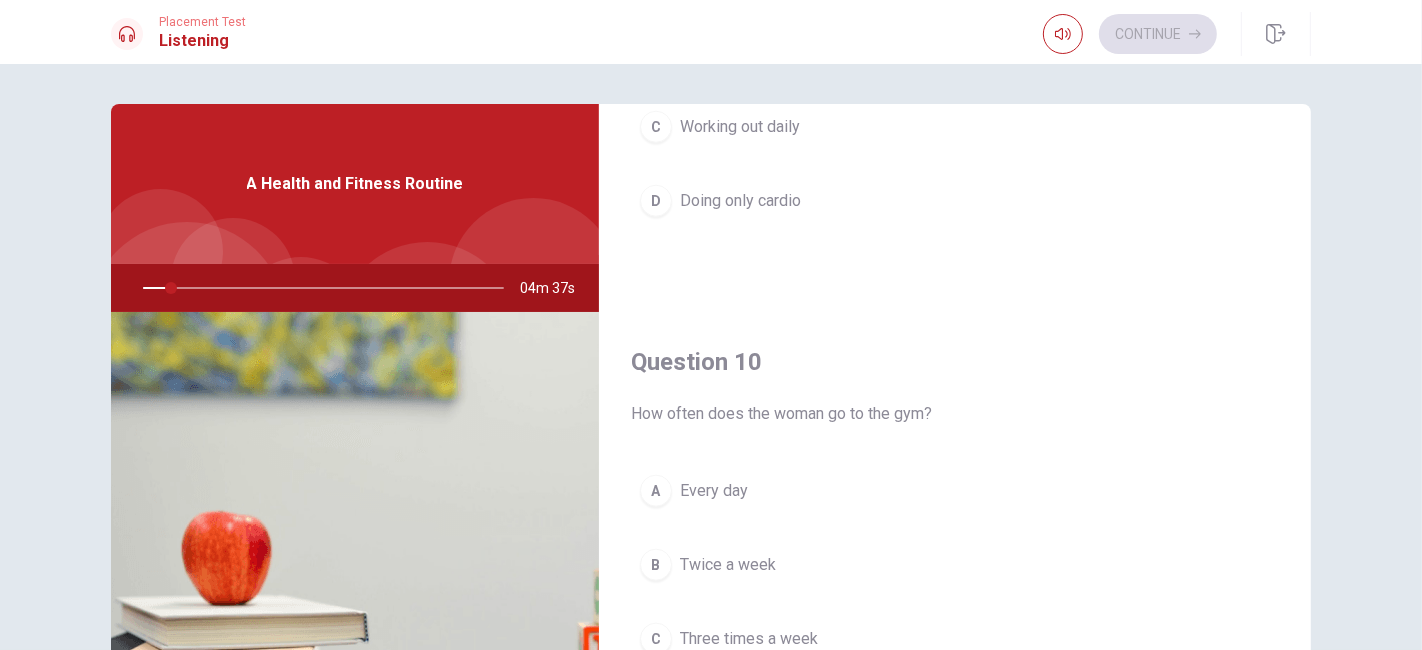 scroll, scrollTop: 1854, scrollLeft: 0, axis: vertical 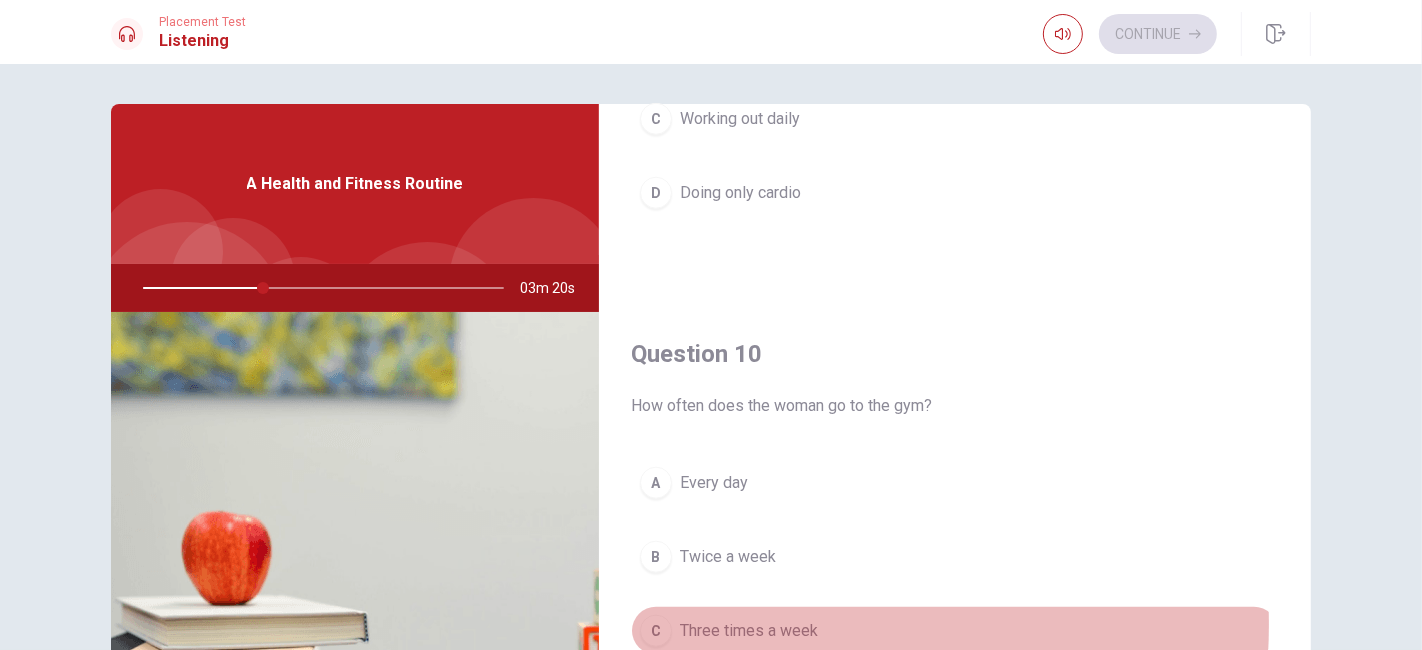 click on "Three times a week" at bounding box center [749, 631] 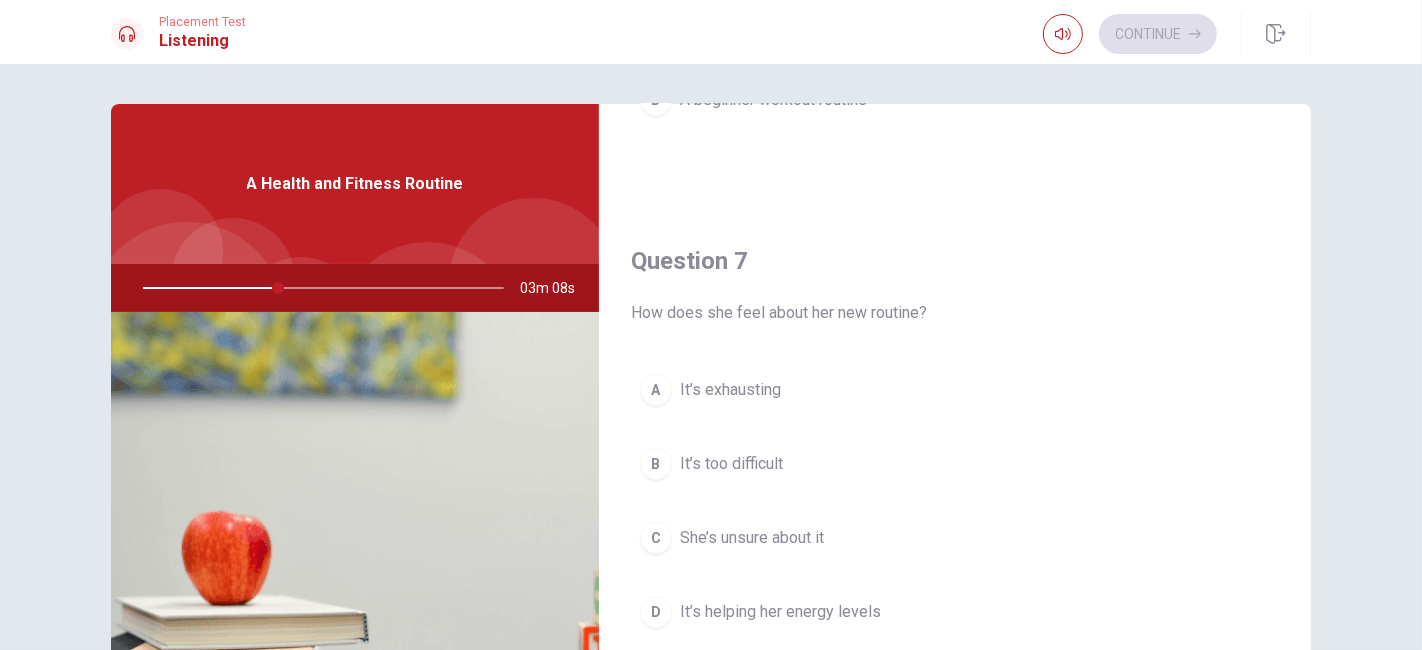 scroll, scrollTop: 444, scrollLeft: 0, axis: vertical 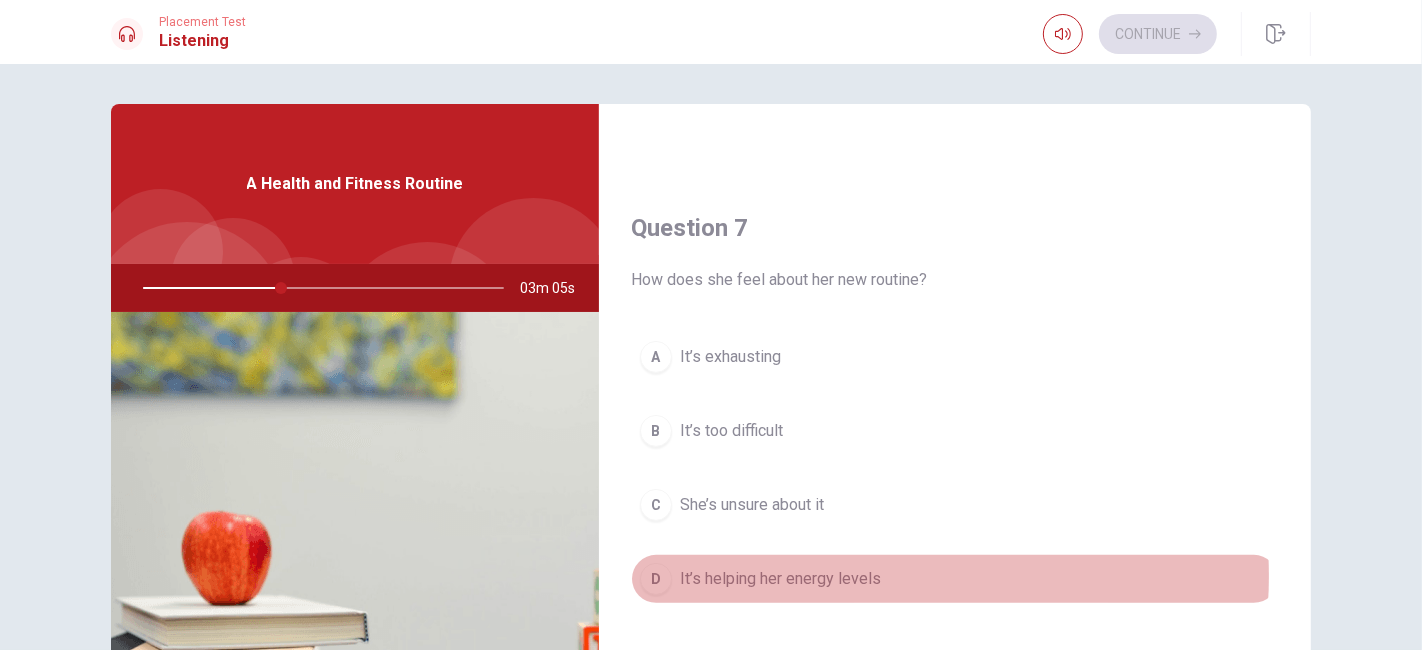 drag, startPoint x: 842, startPoint y: 571, endPoint x: 853, endPoint y: 552, distance: 21.954498 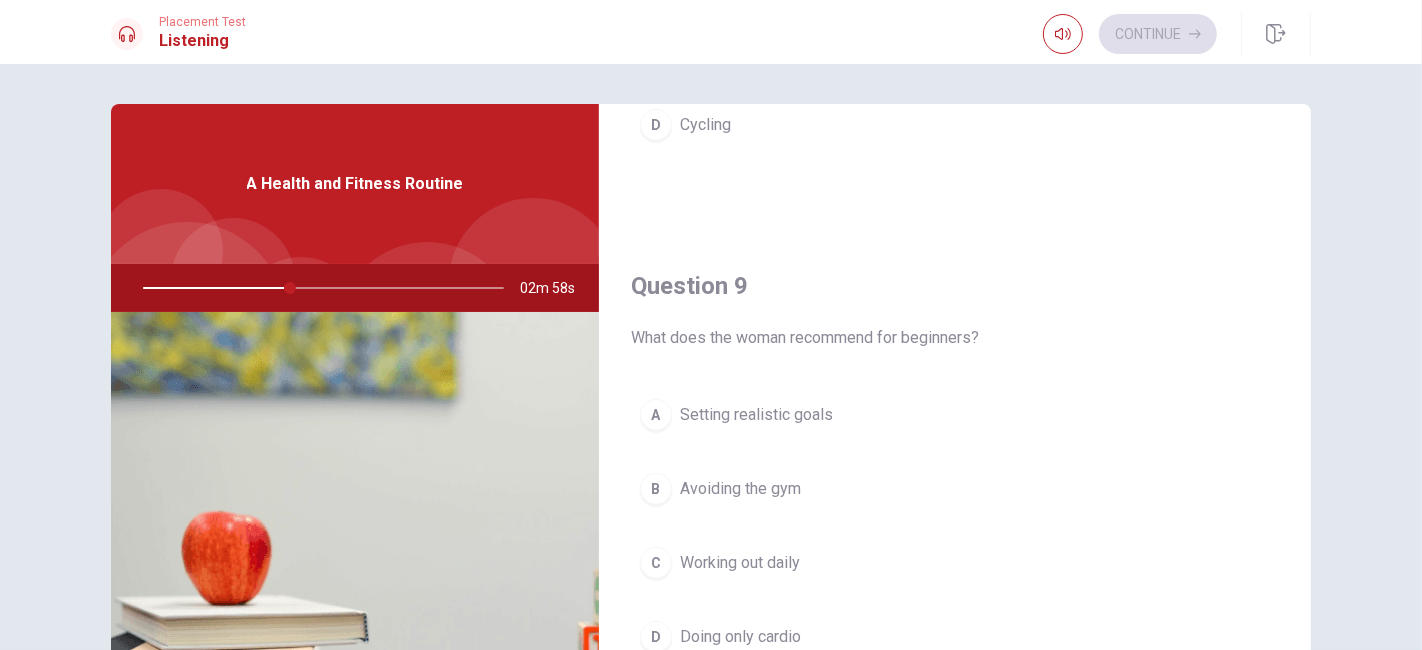 scroll, scrollTop: 1444, scrollLeft: 0, axis: vertical 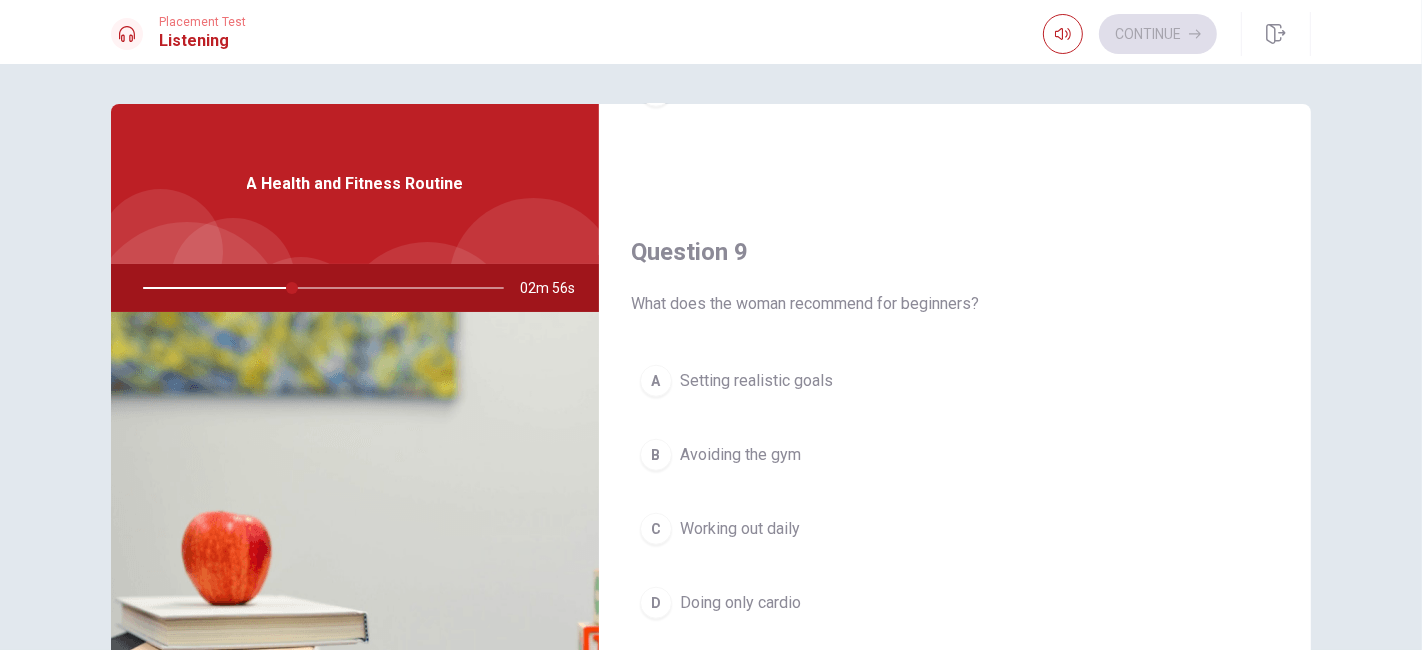 click on "Setting realistic goals" at bounding box center [756, 381] 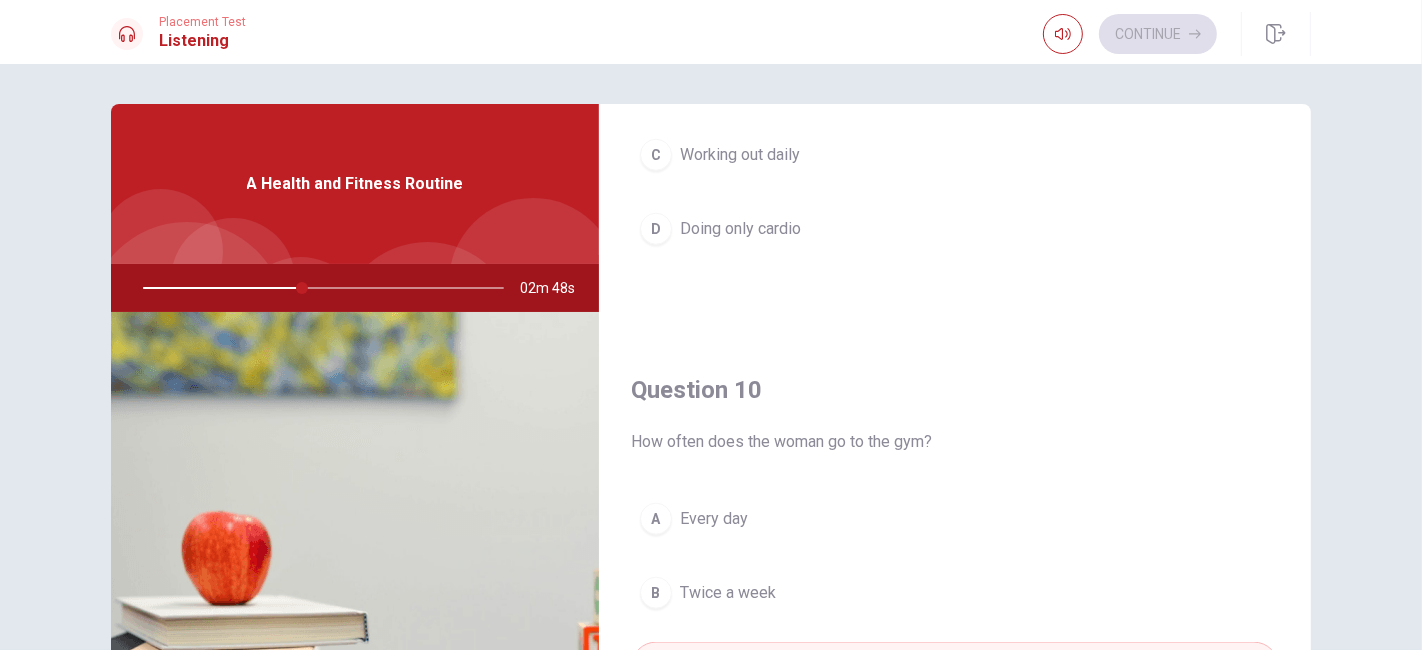 scroll, scrollTop: 1854, scrollLeft: 0, axis: vertical 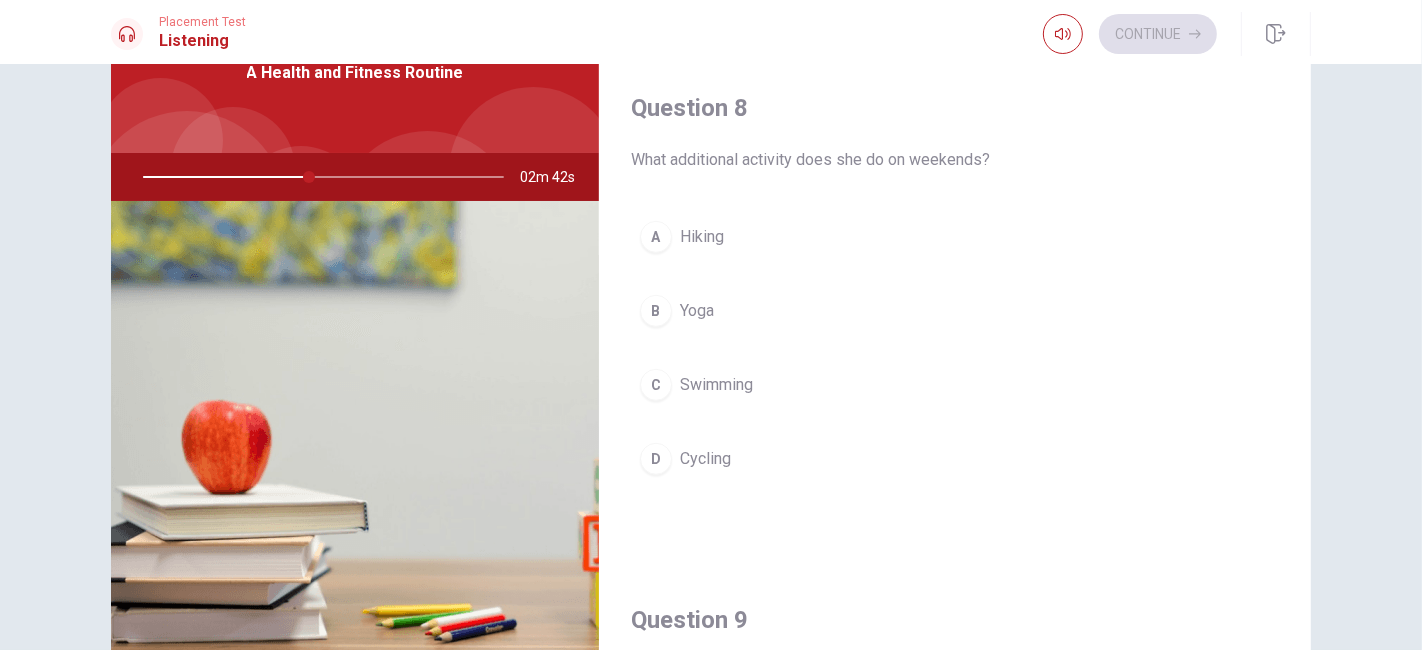 click on "Yoga" at bounding box center (697, 311) 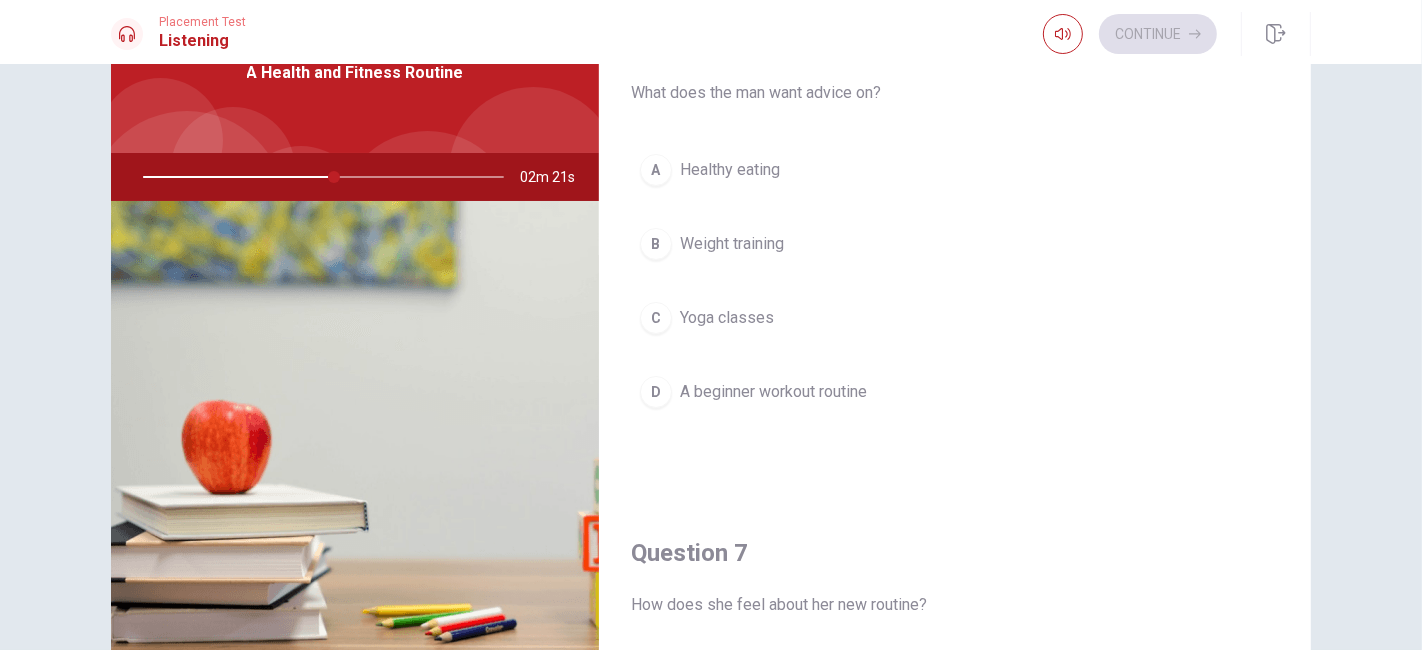 scroll, scrollTop: 0, scrollLeft: 0, axis: both 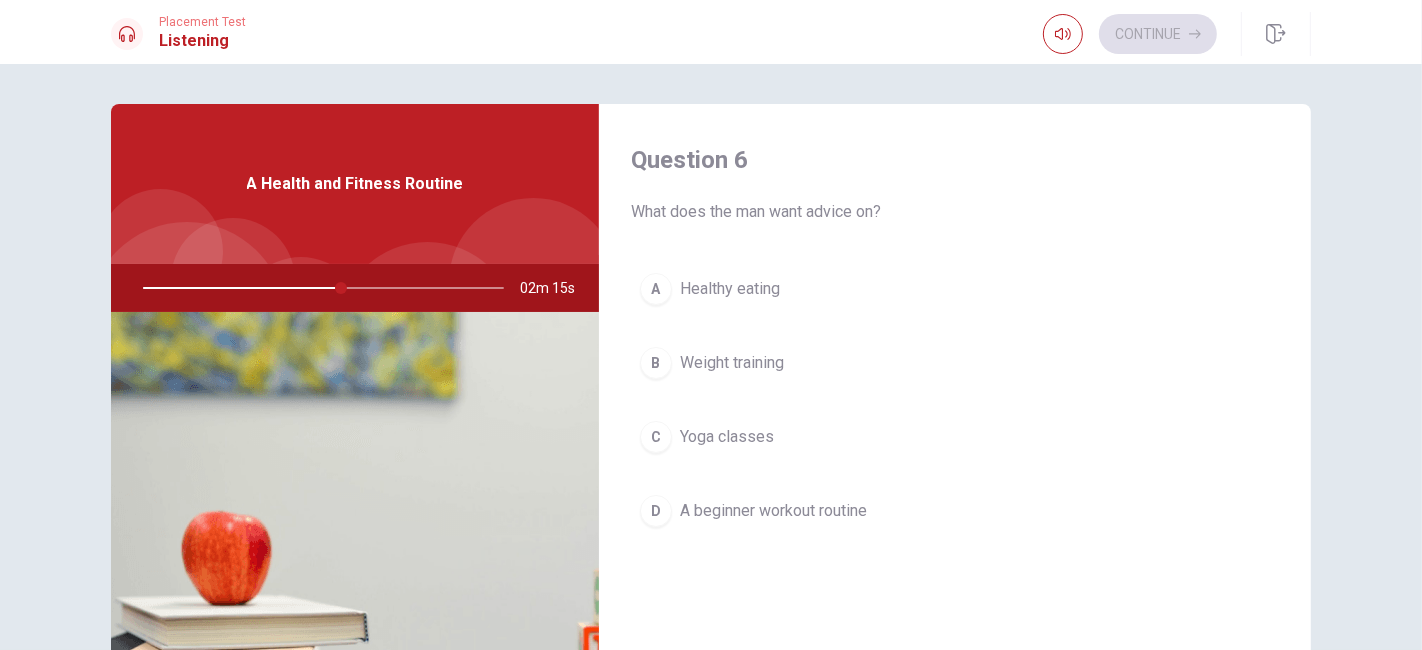 click on "A beginner workout routine" at bounding box center (773, 511) 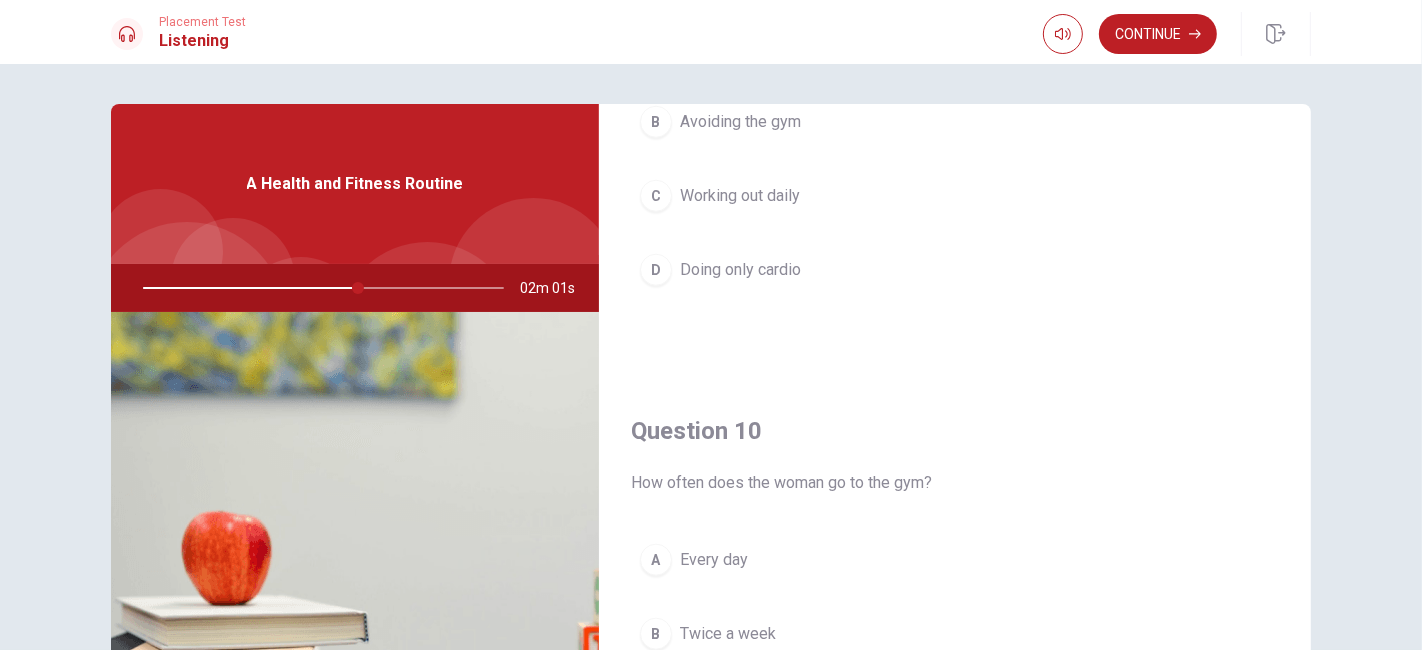 scroll, scrollTop: 1854, scrollLeft: 0, axis: vertical 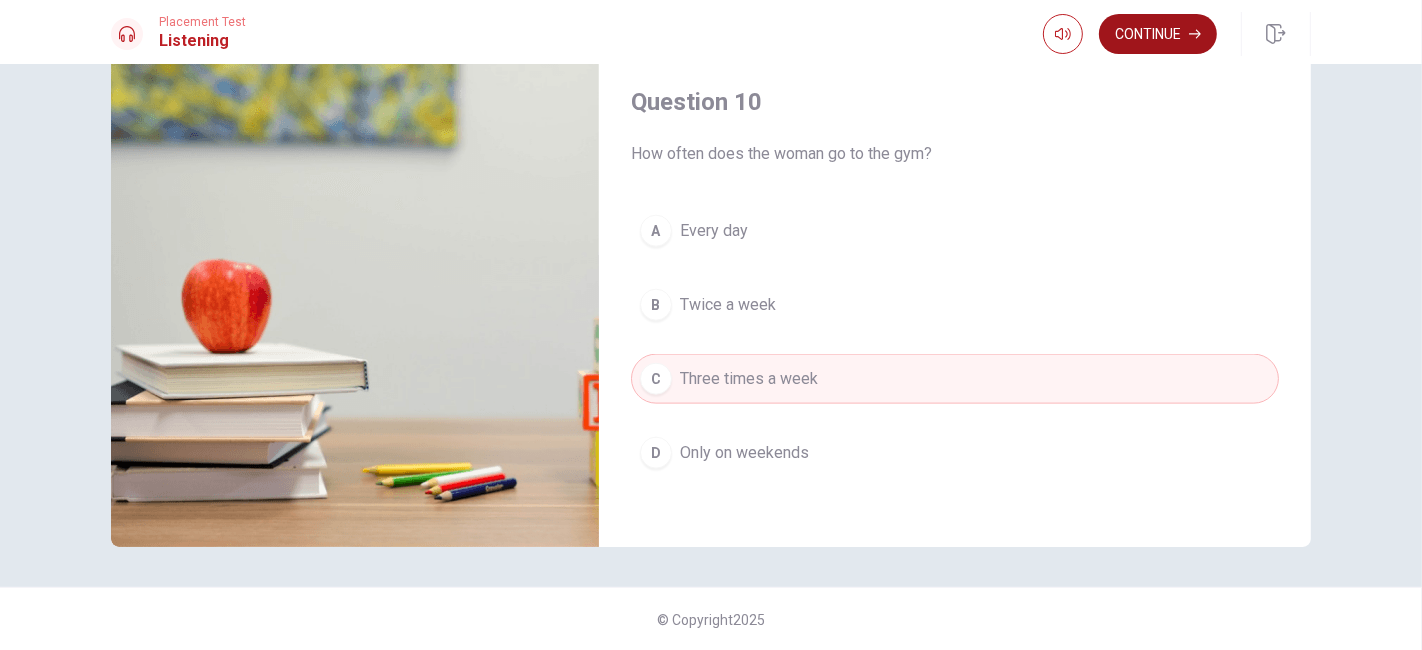 click on "Continue" at bounding box center (1158, 34) 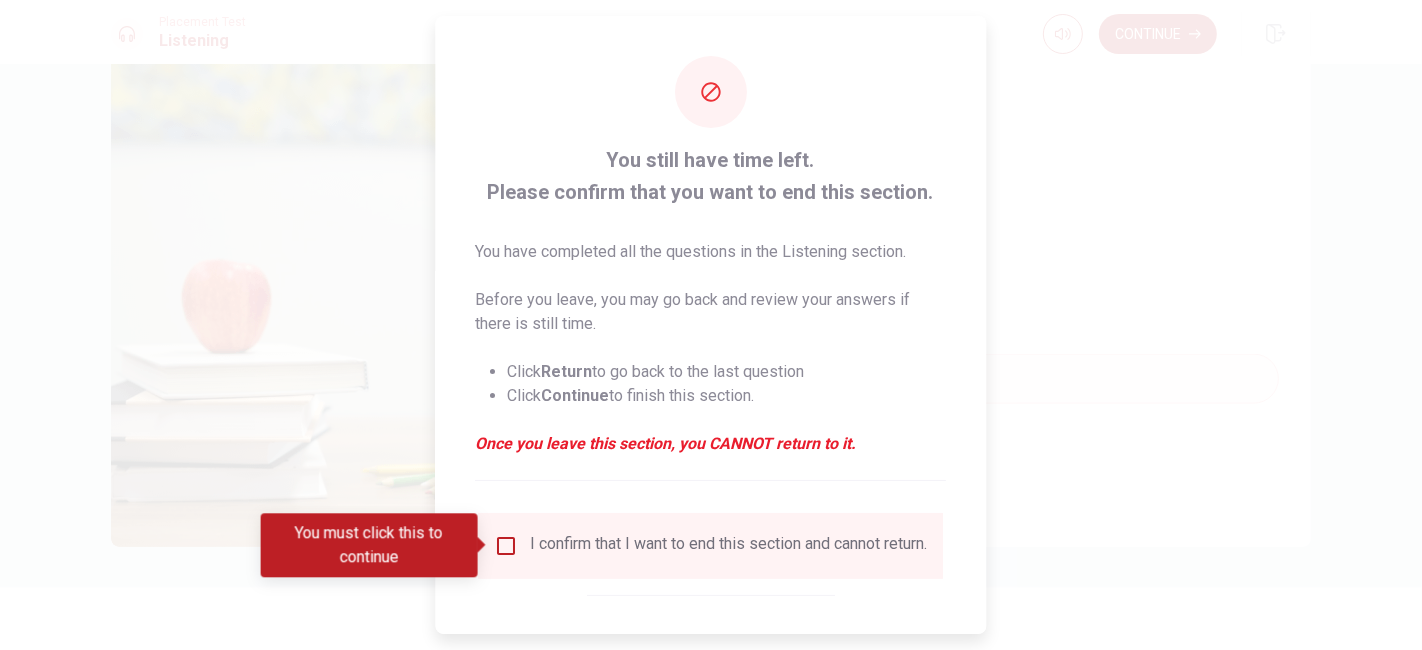 click at bounding box center [507, 546] 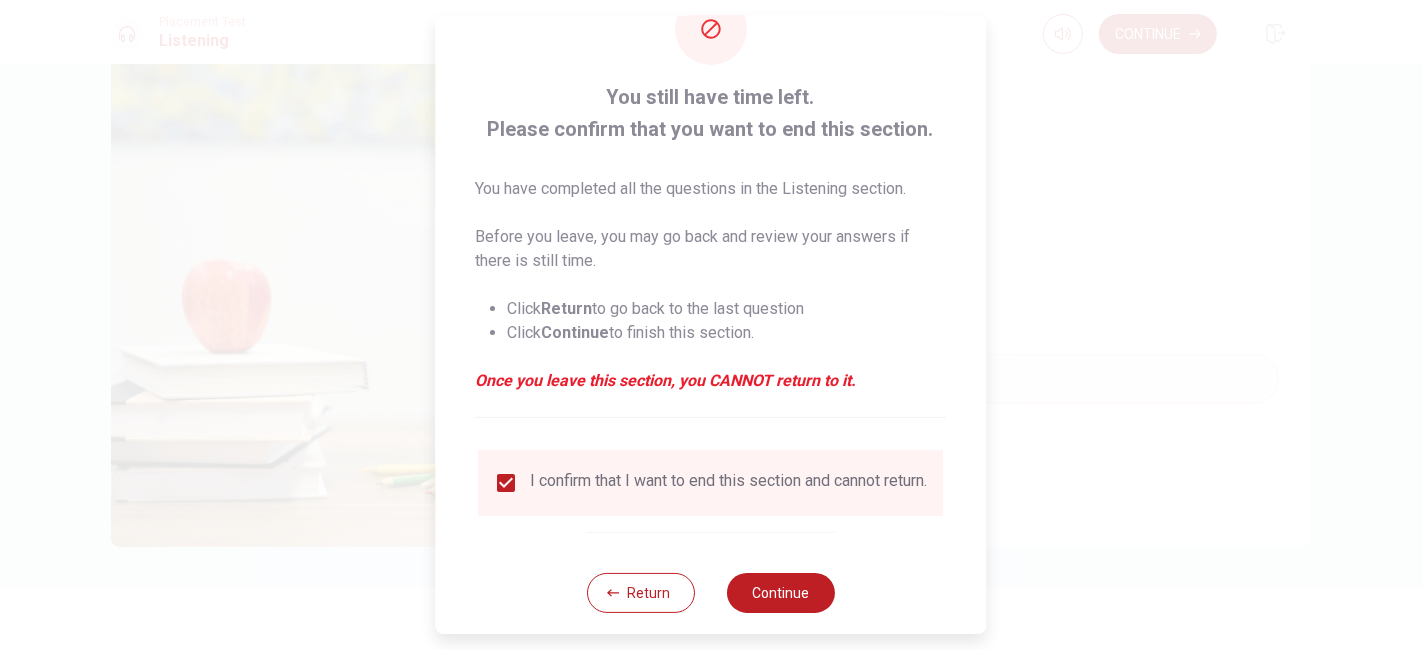scroll, scrollTop: 95, scrollLeft: 0, axis: vertical 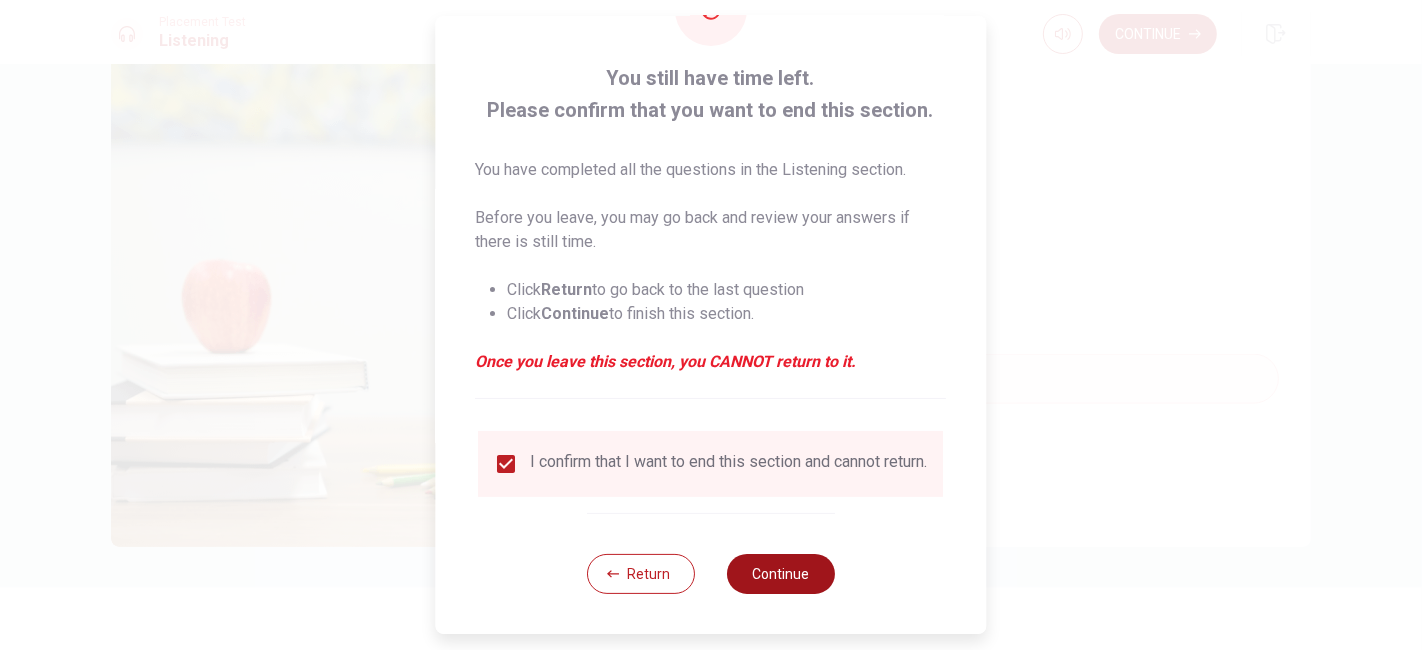 click on "Continue" at bounding box center [781, 574] 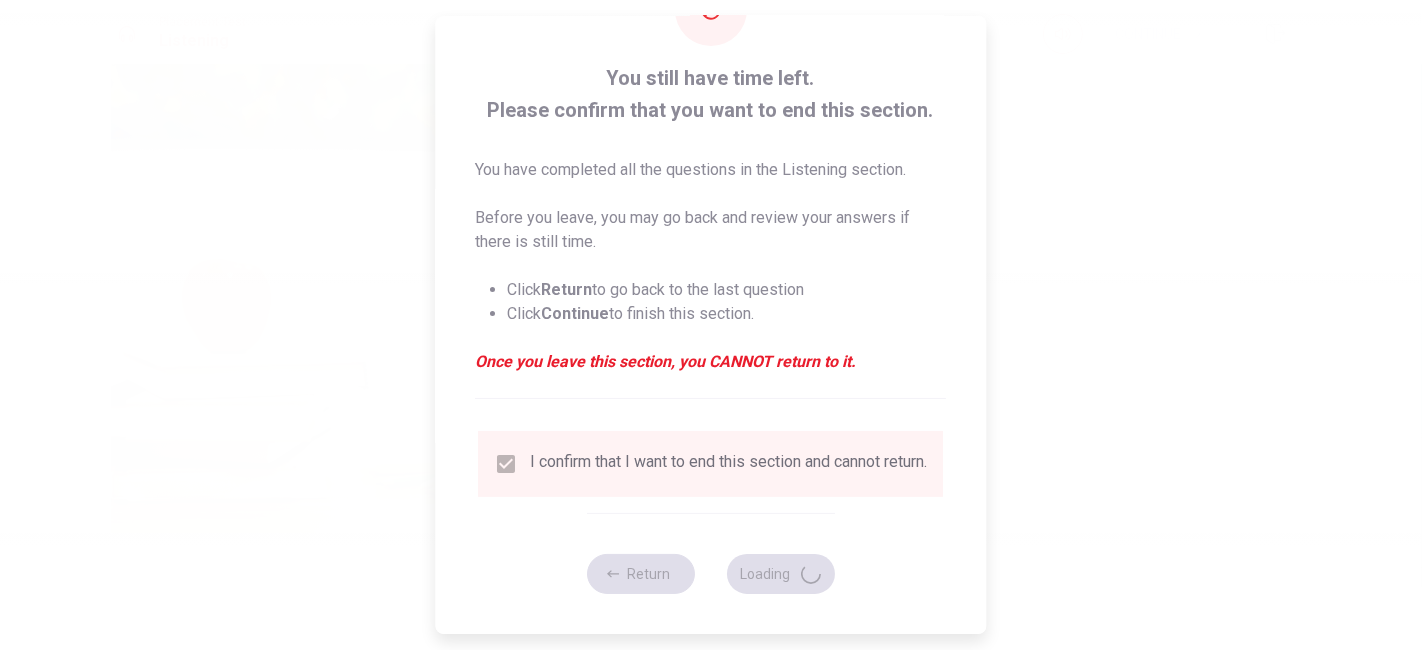type on "62" 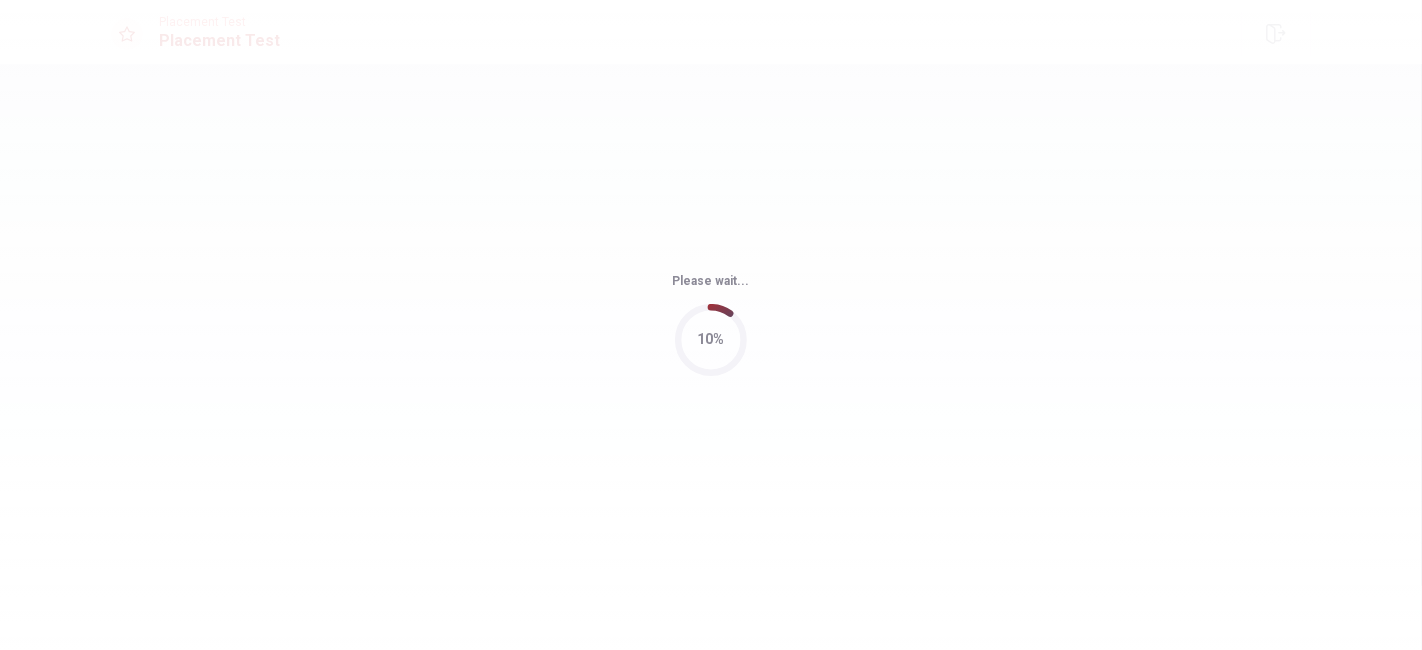 scroll, scrollTop: 0, scrollLeft: 0, axis: both 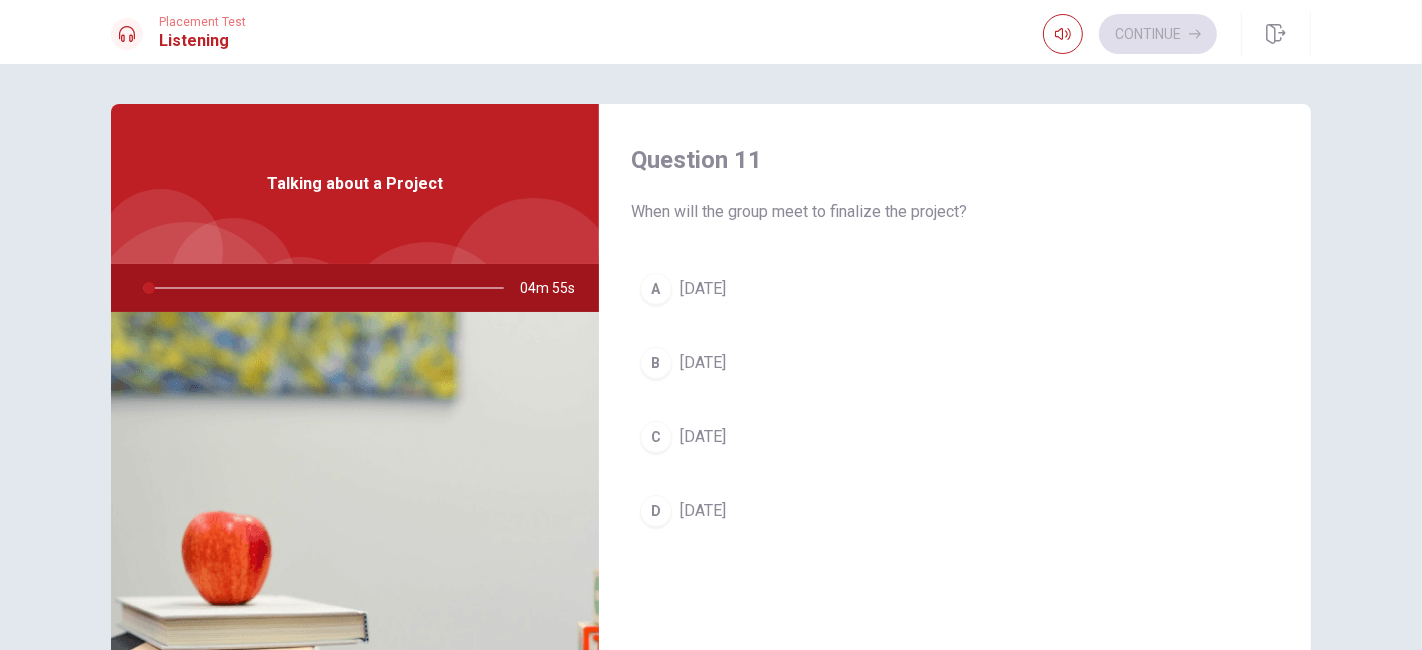 drag, startPoint x: 850, startPoint y: 214, endPoint x: 974, endPoint y: 216, distance: 124.01613 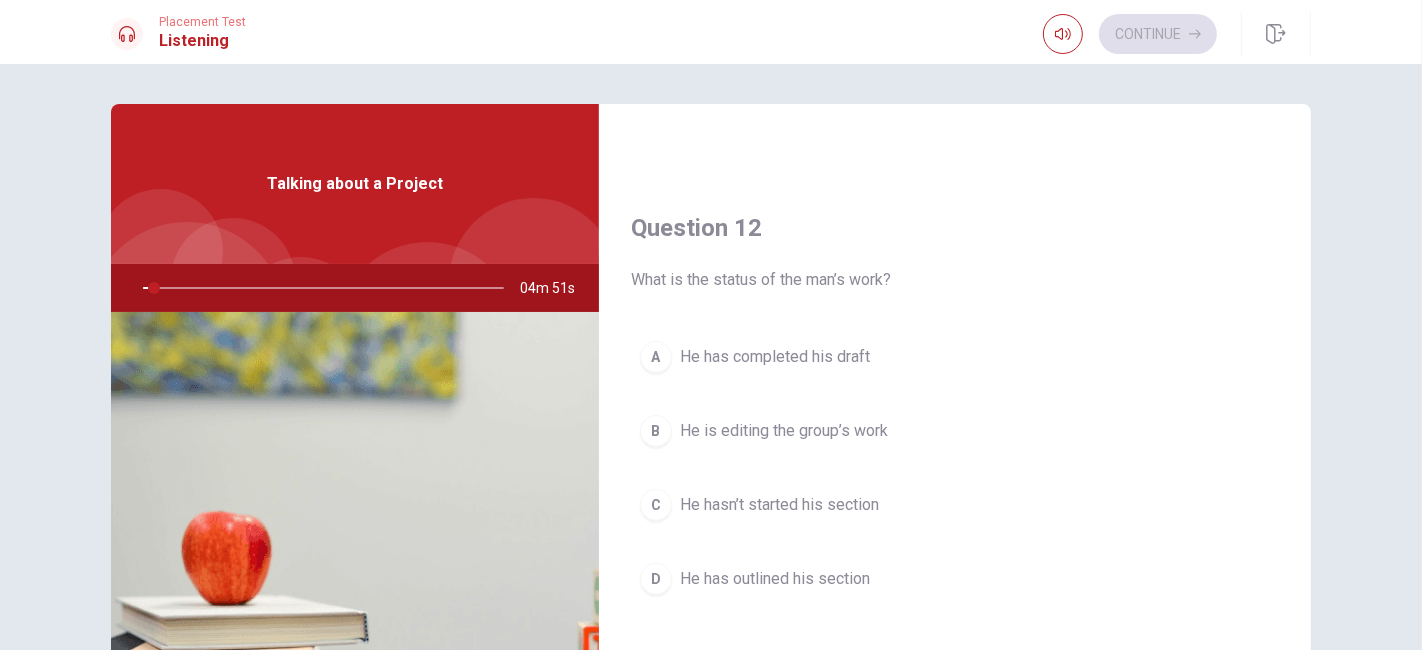 scroll, scrollTop: 555, scrollLeft: 0, axis: vertical 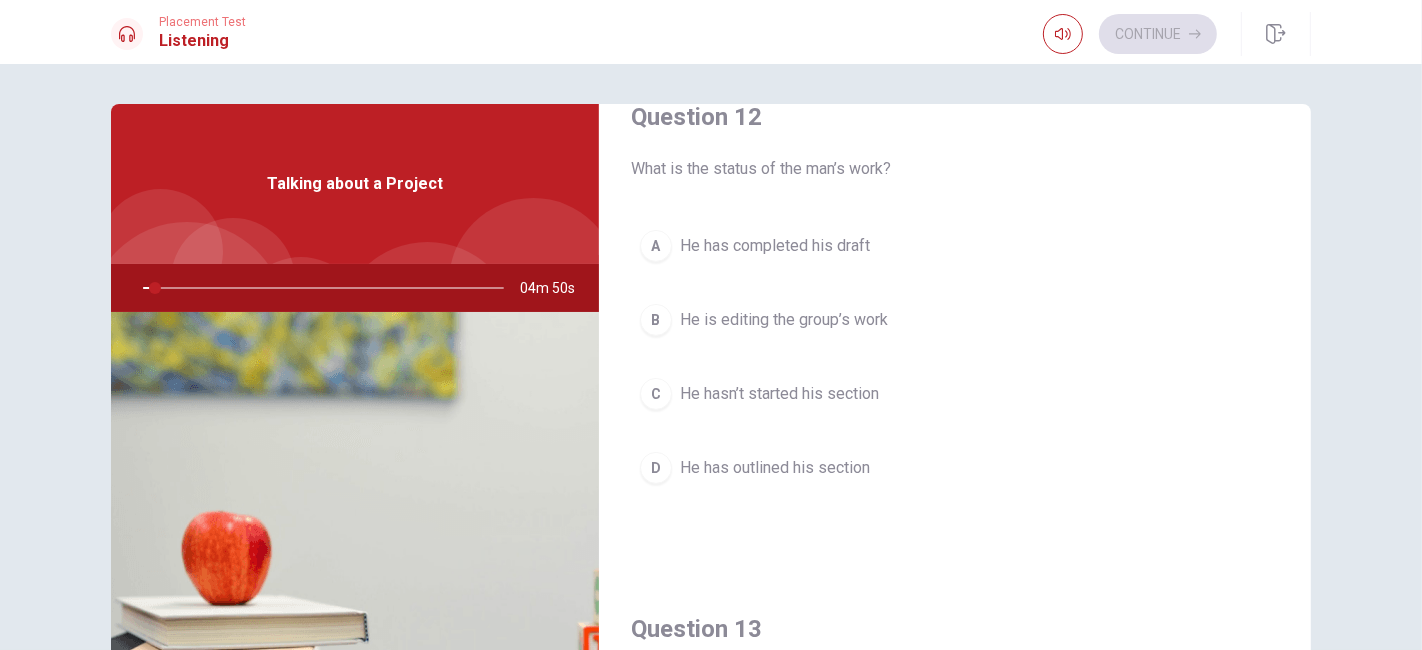 drag, startPoint x: 733, startPoint y: 170, endPoint x: 871, endPoint y: 170, distance: 138 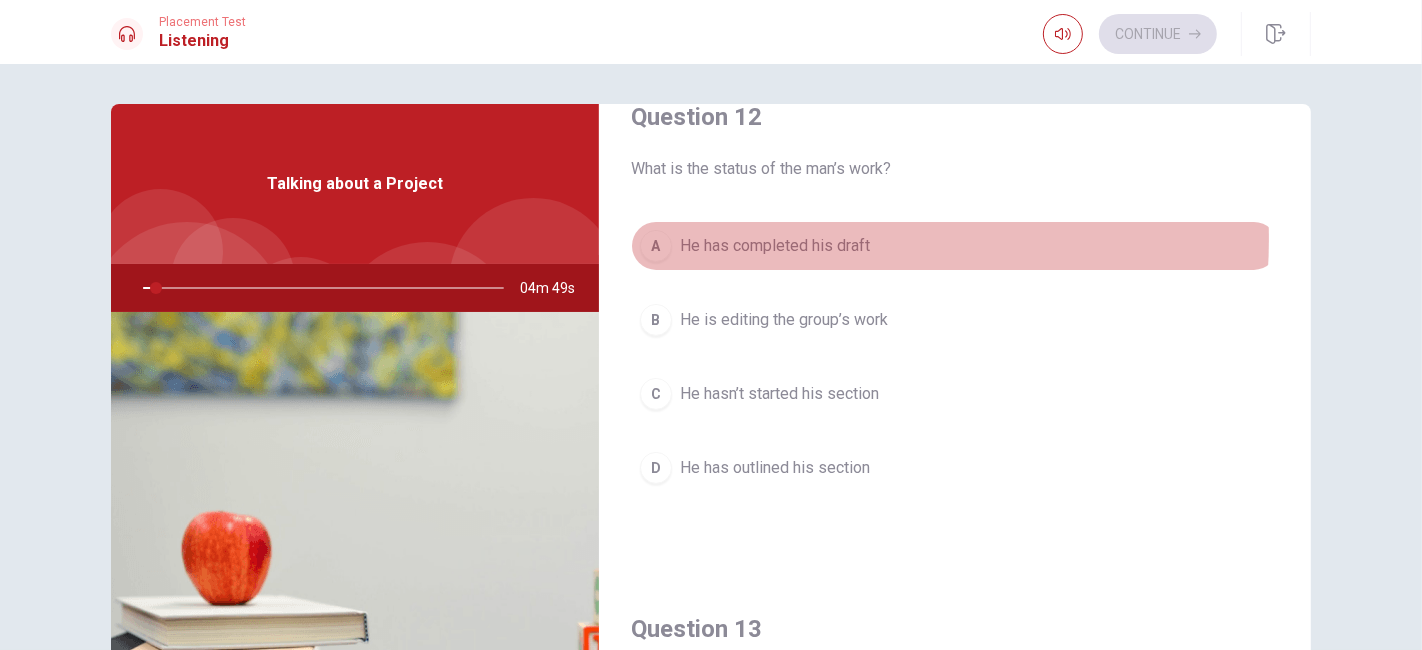 drag, startPoint x: 754, startPoint y: 236, endPoint x: 894, endPoint y: 232, distance: 140.05713 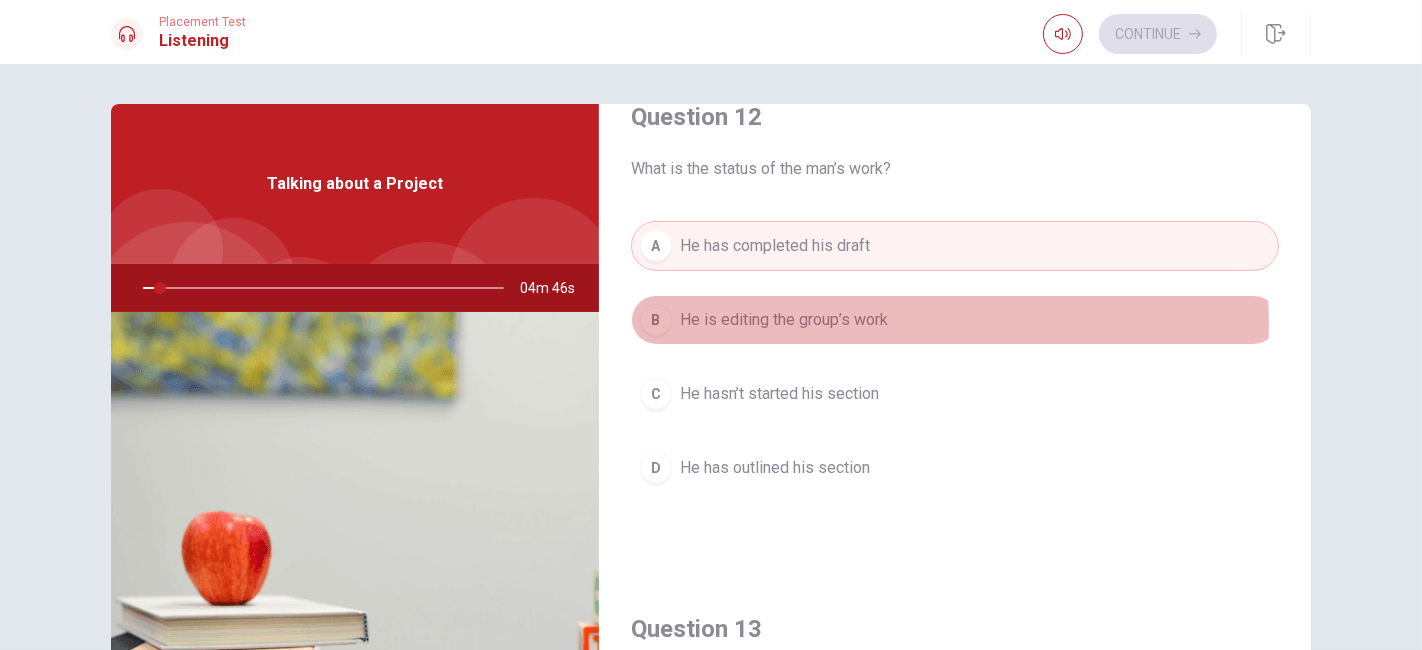 drag, startPoint x: 765, startPoint y: 321, endPoint x: 908, endPoint y: 321, distance: 143 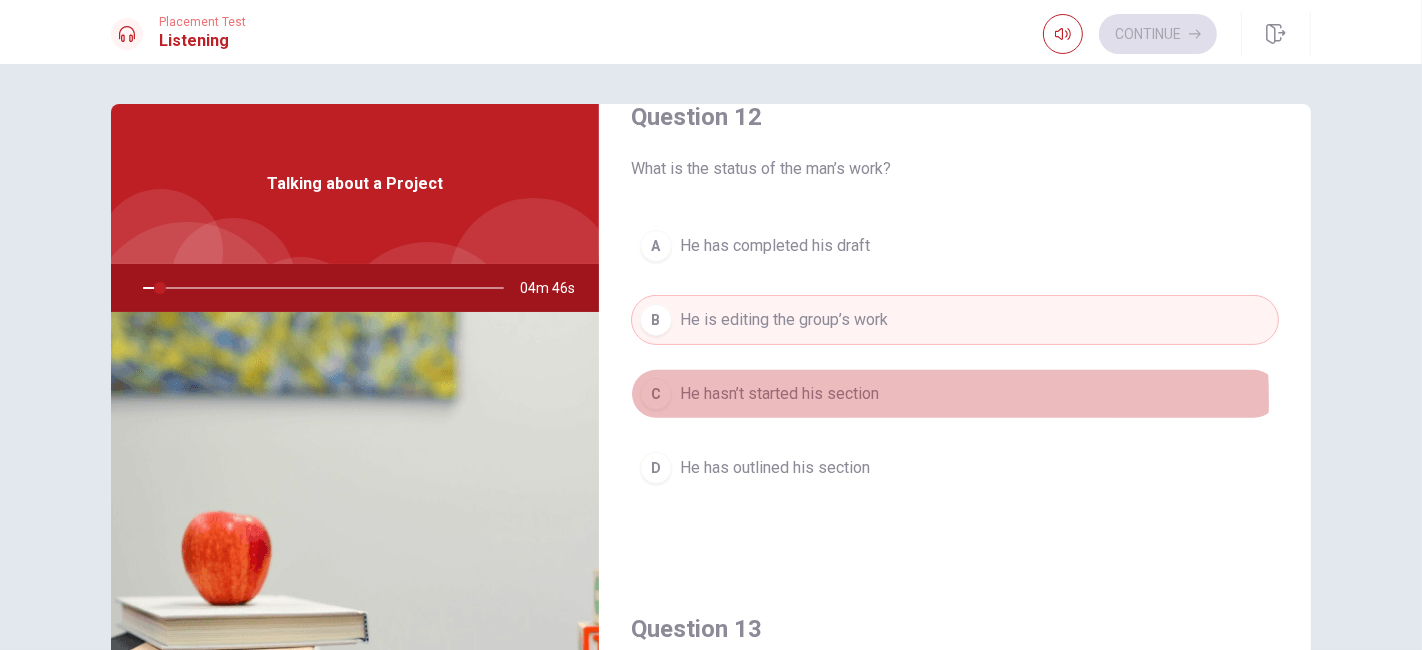 drag, startPoint x: 730, startPoint y: 396, endPoint x: 901, endPoint y: 405, distance: 171.23668 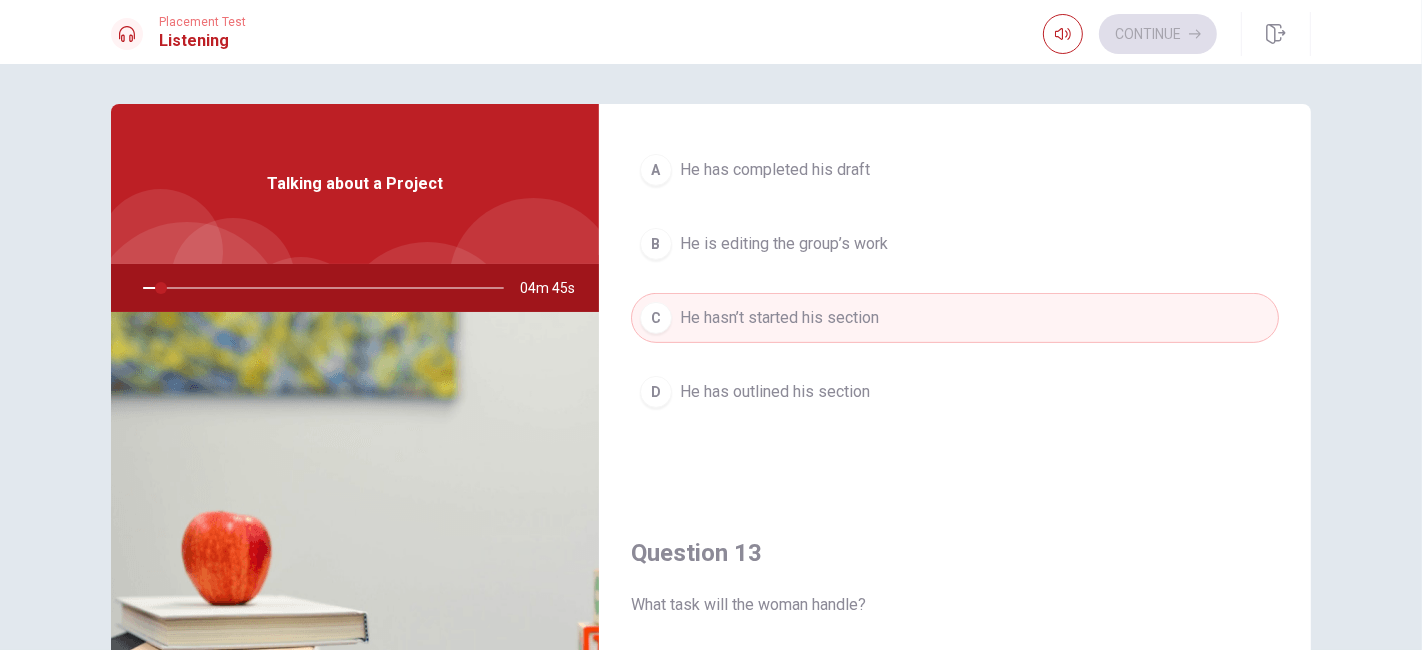 scroll, scrollTop: 666, scrollLeft: 0, axis: vertical 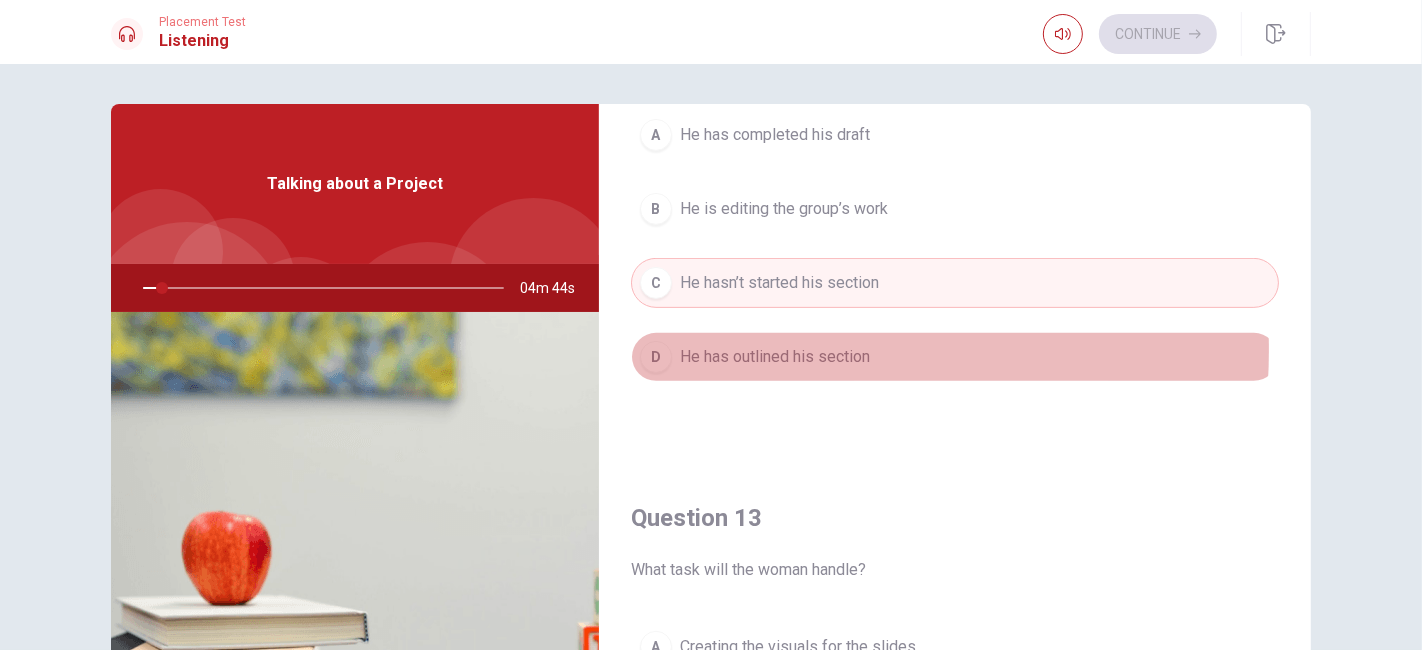 drag, startPoint x: 831, startPoint y: 345, endPoint x: 888, endPoint y: 351, distance: 57.31492 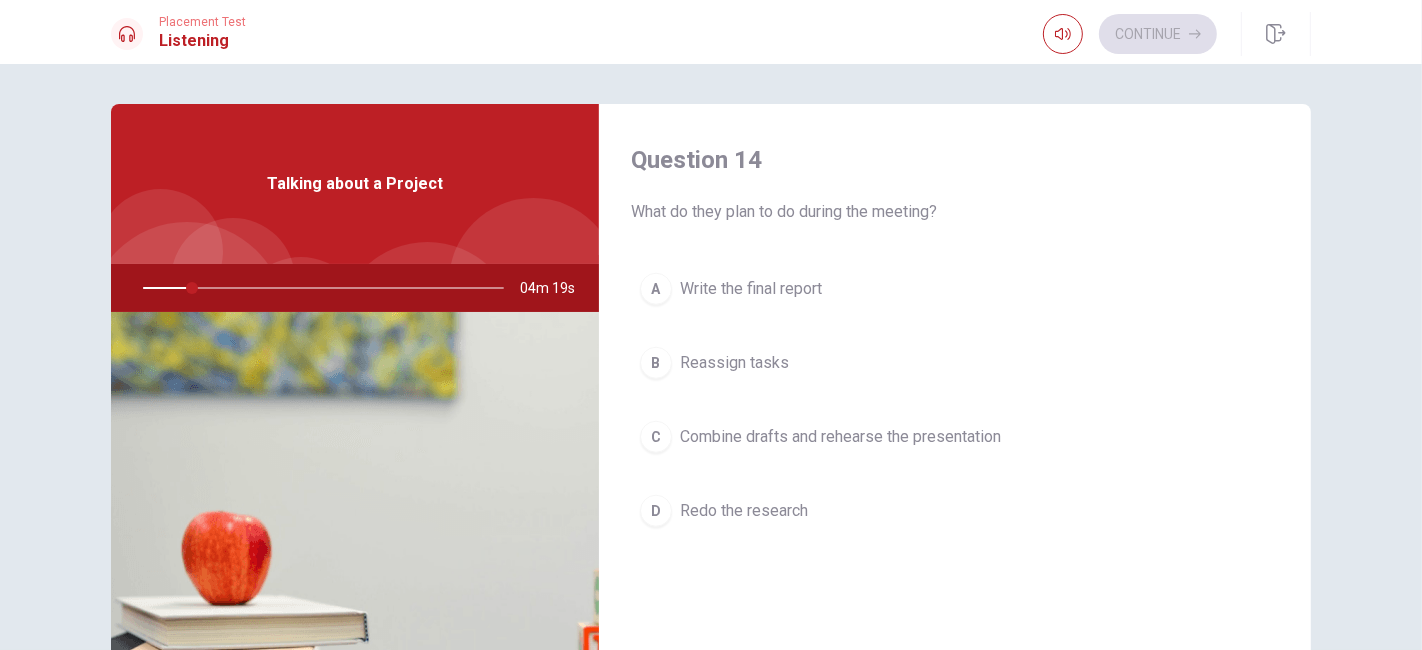 scroll, scrollTop: 1555, scrollLeft: 0, axis: vertical 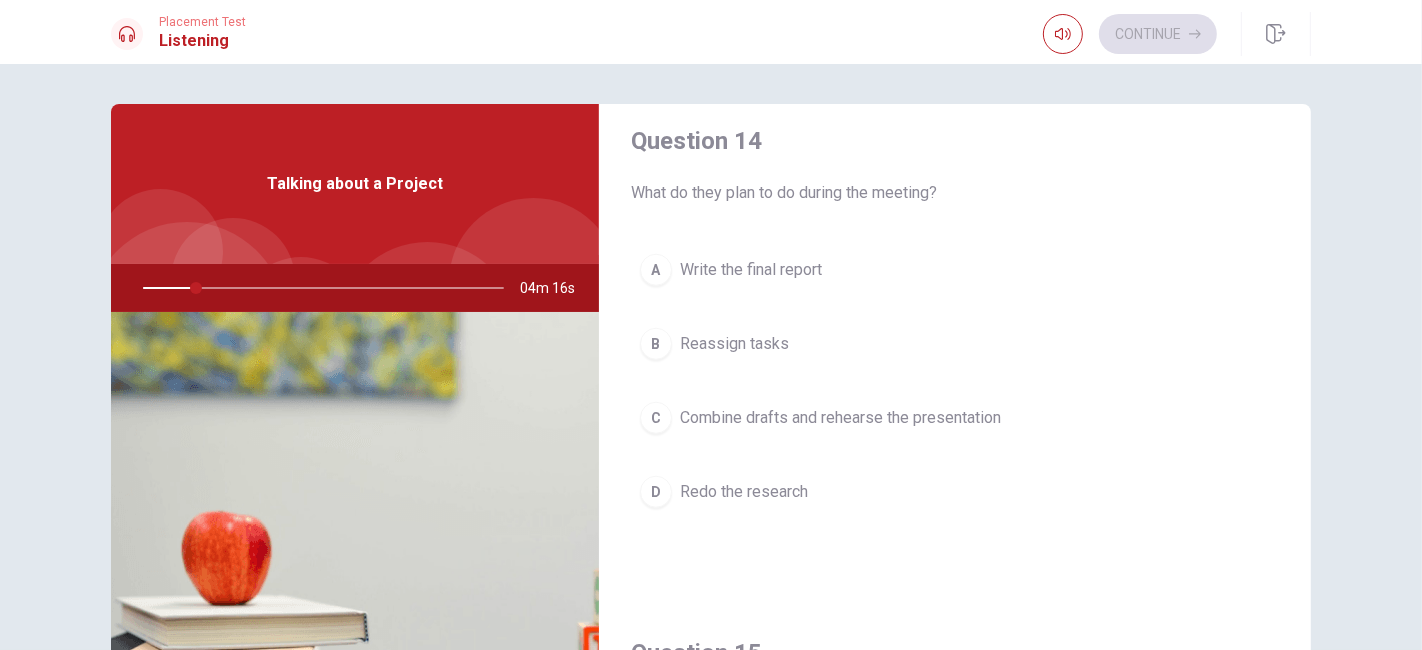 click on "Write the final report" at bounding box center [751, 270] 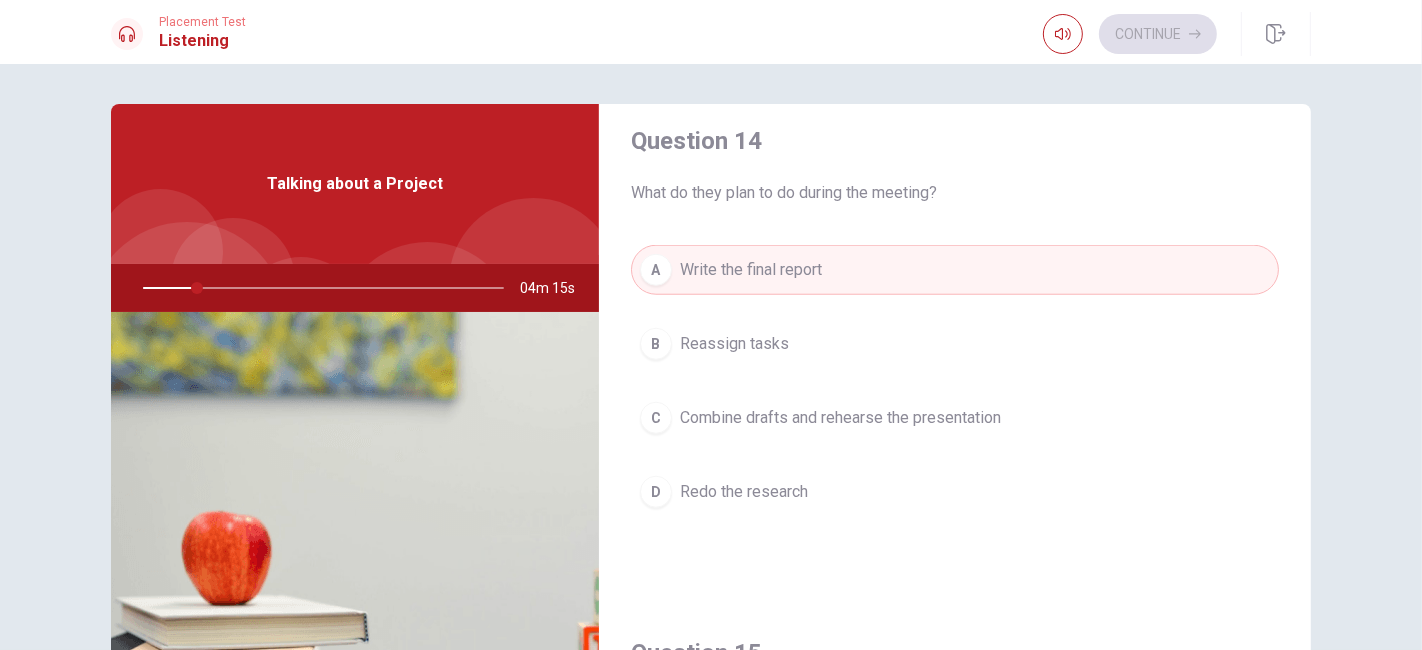 click on "B Reassign tasks" at bounding box center [955, 344] 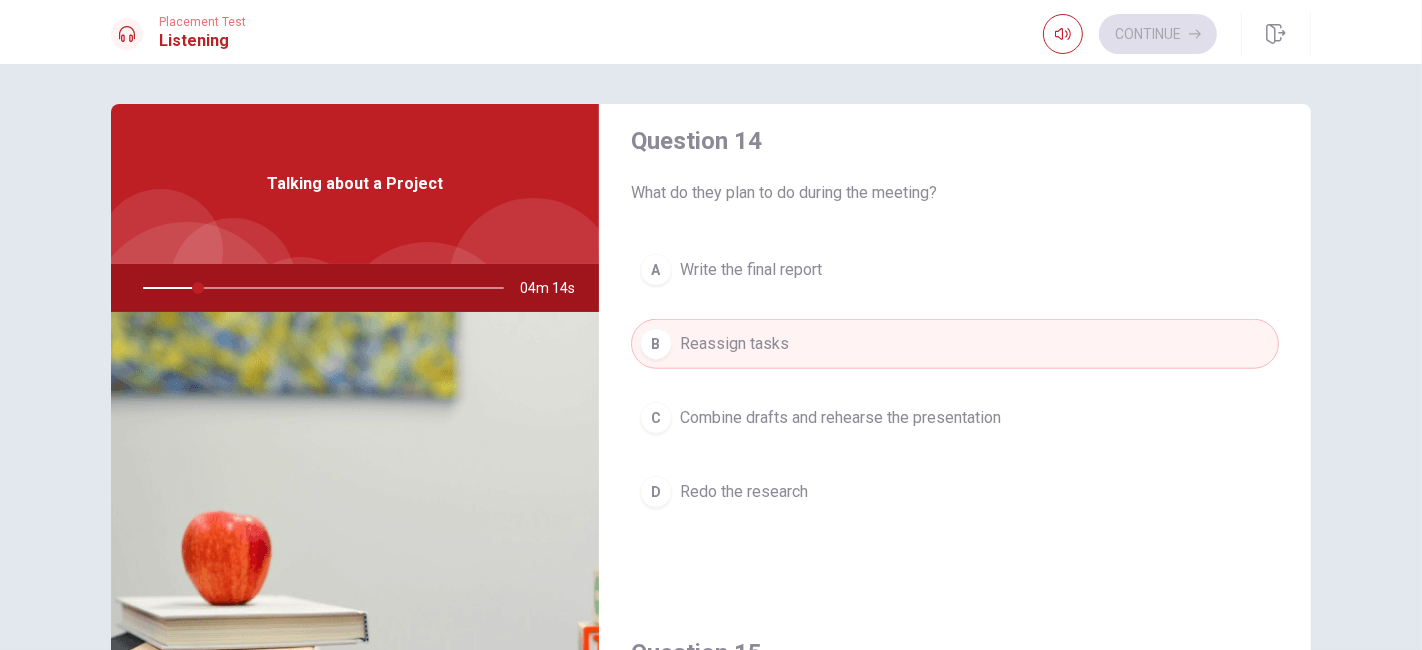 click on "Combine drafts and rehearse the presentation" at bounding box center (840, 418) 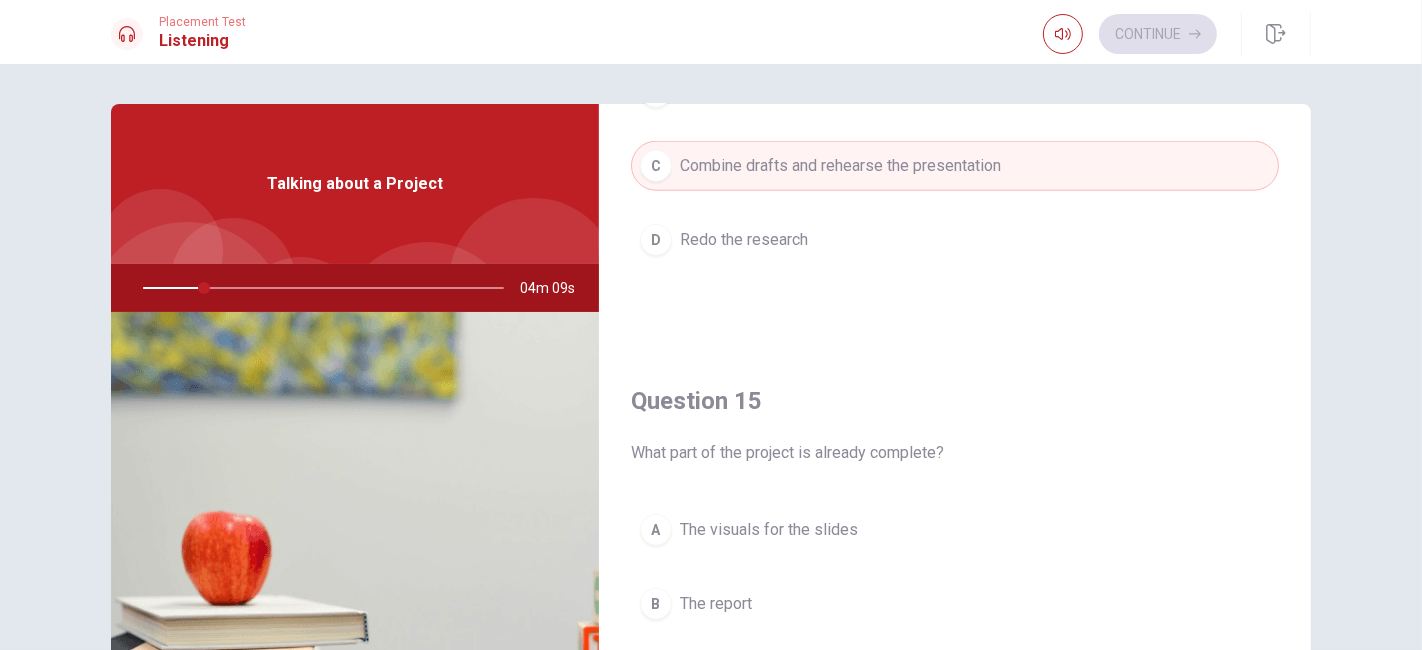 scroll, scrollTop: 1854, scrollLeft: 0, axis: vertical 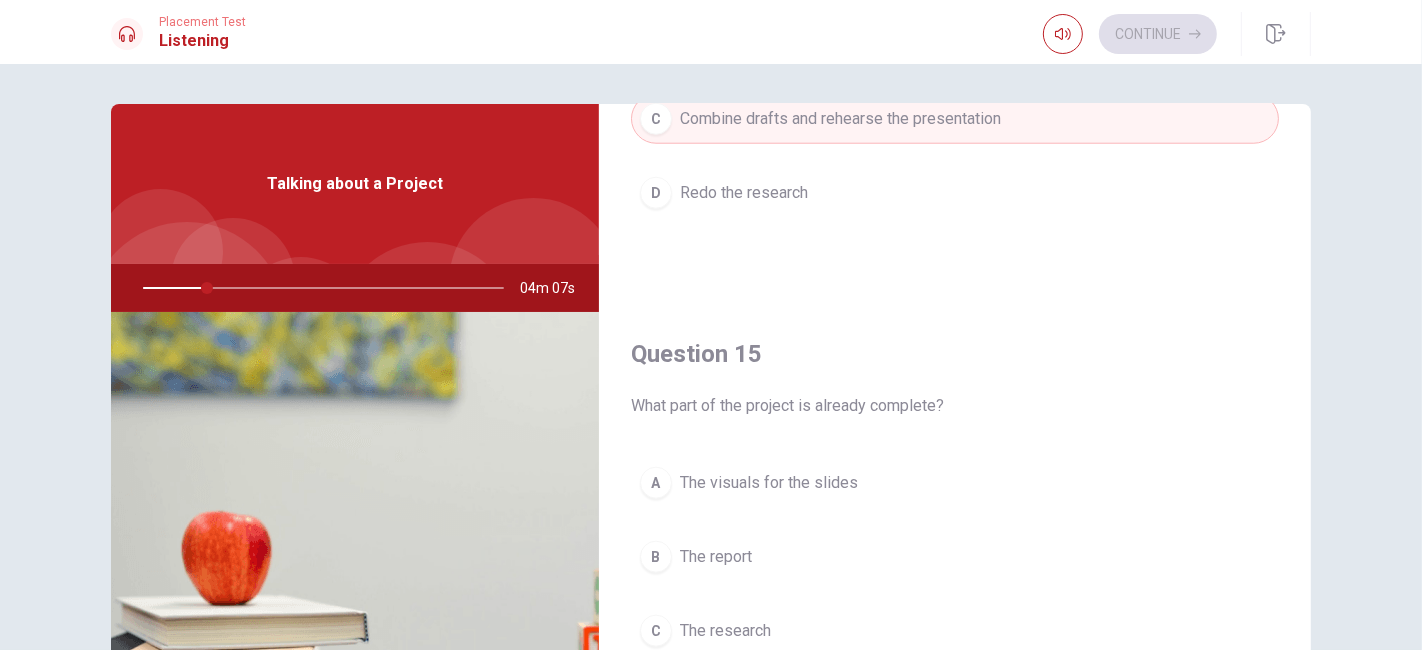 drag, startPoint x: 711, startPoint y: 397, endPoint x: 915, endPoint y: 393, distance: 204.03922 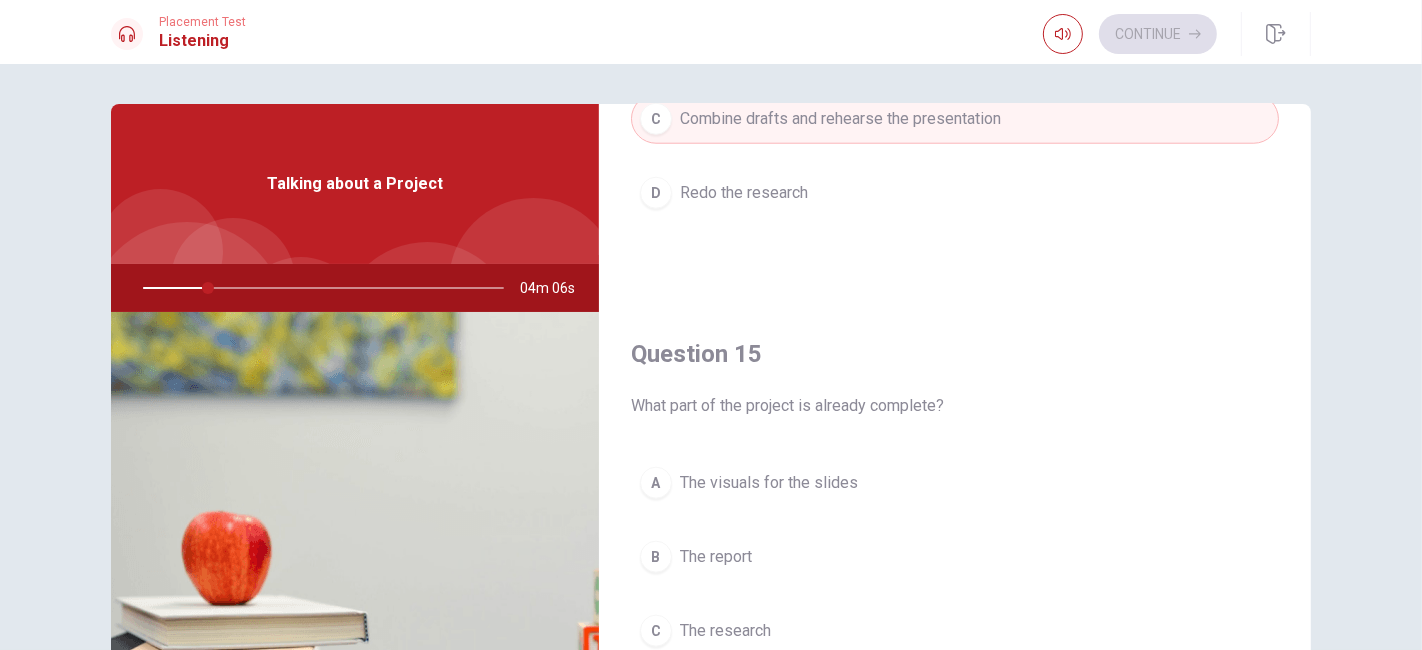 scroll, scrollTop: 222, scrollLeft: 0, axis: vertical 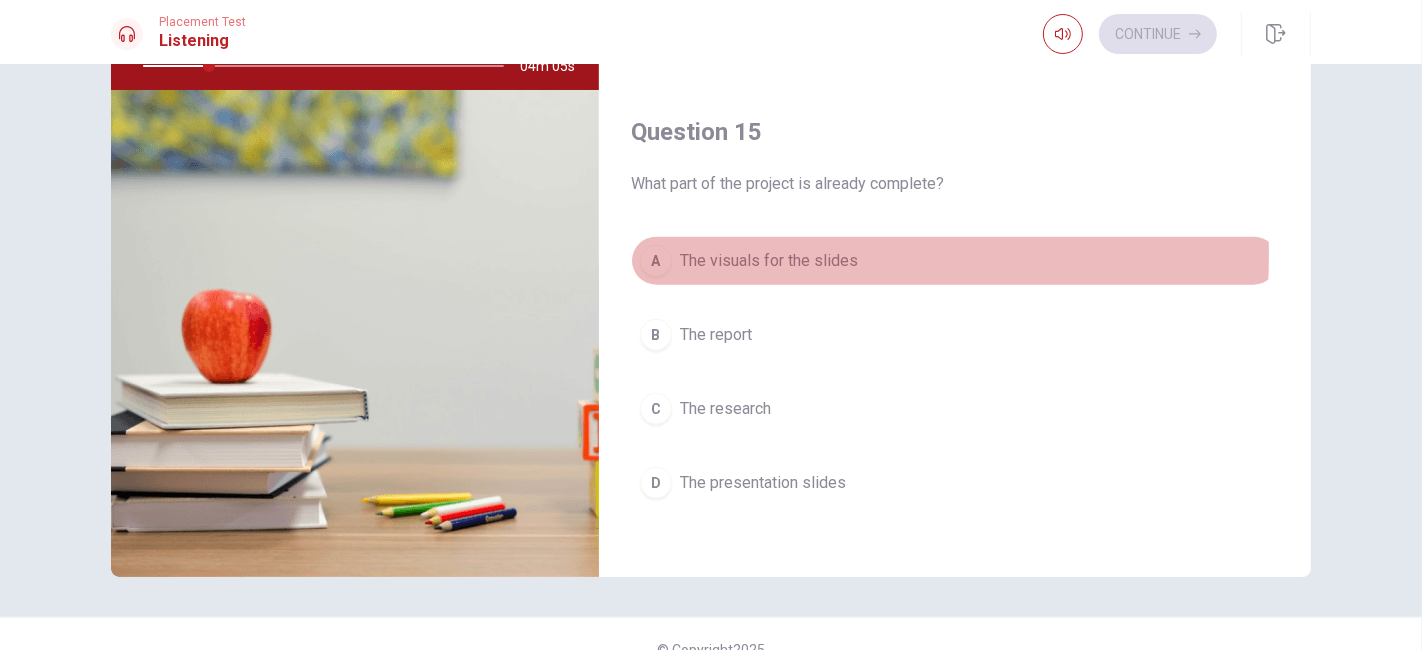 click on "The visuals for the slides" at bounding box center [769, 261] 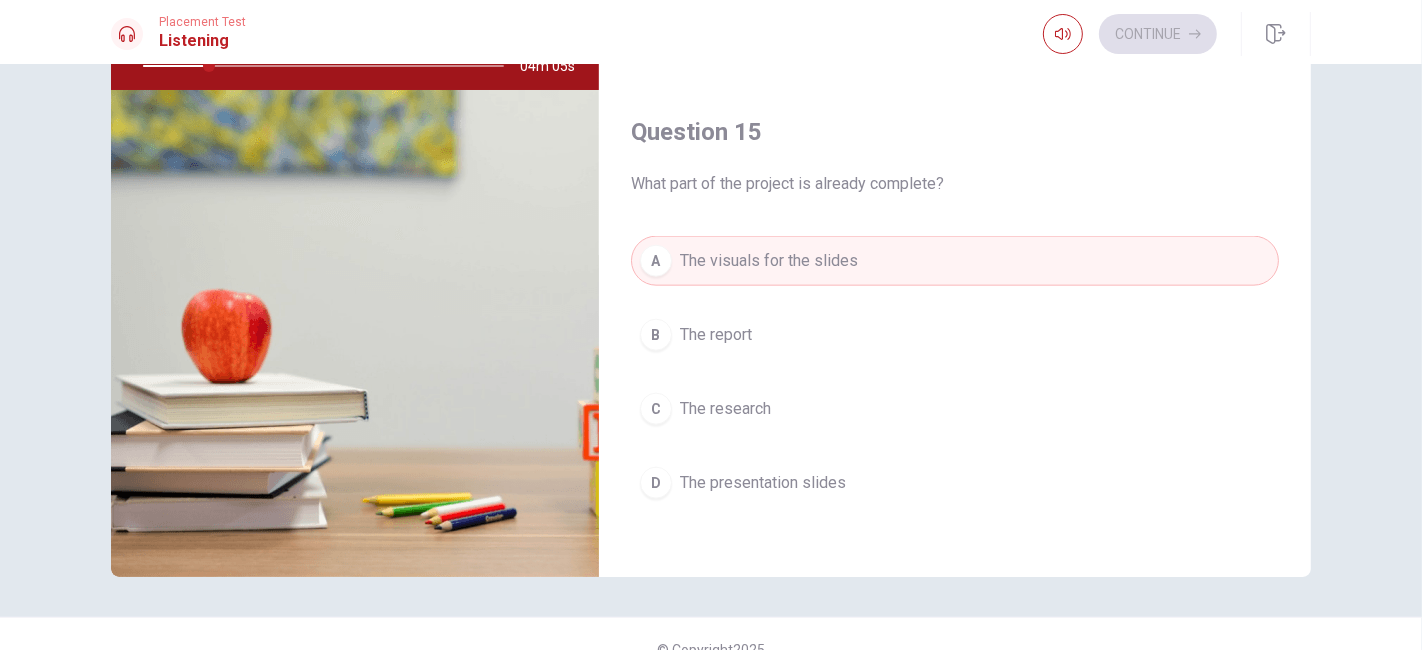 click on "B The report" at bounding box center [955, 335] 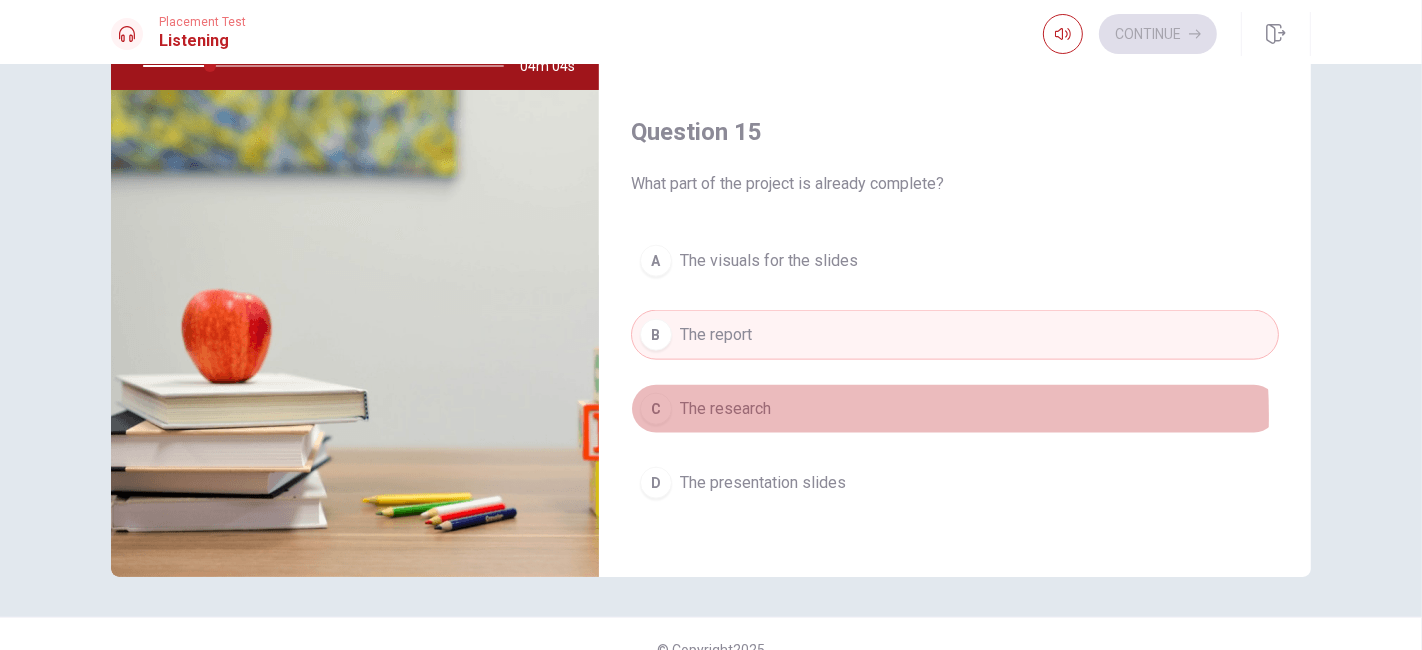 click on "The research" at bounding box center [725, 409] 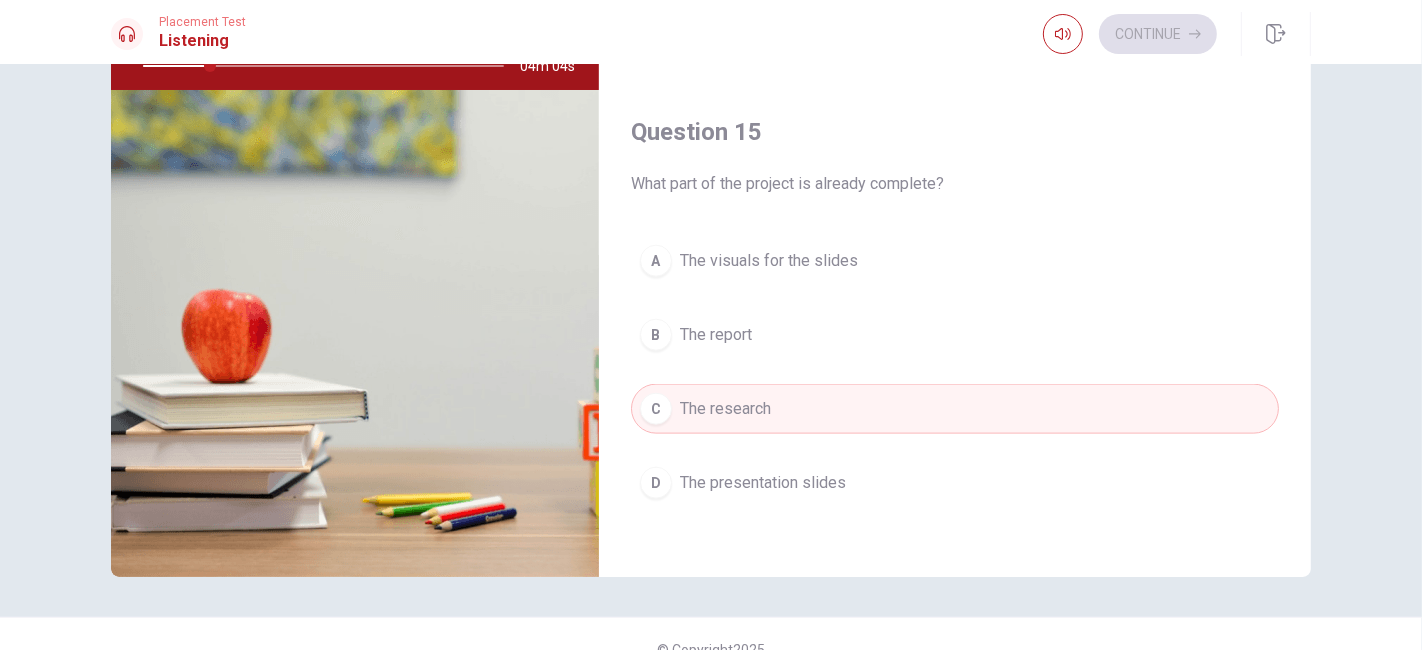 click on "The presentation slides" at bounding box center [763, 483] 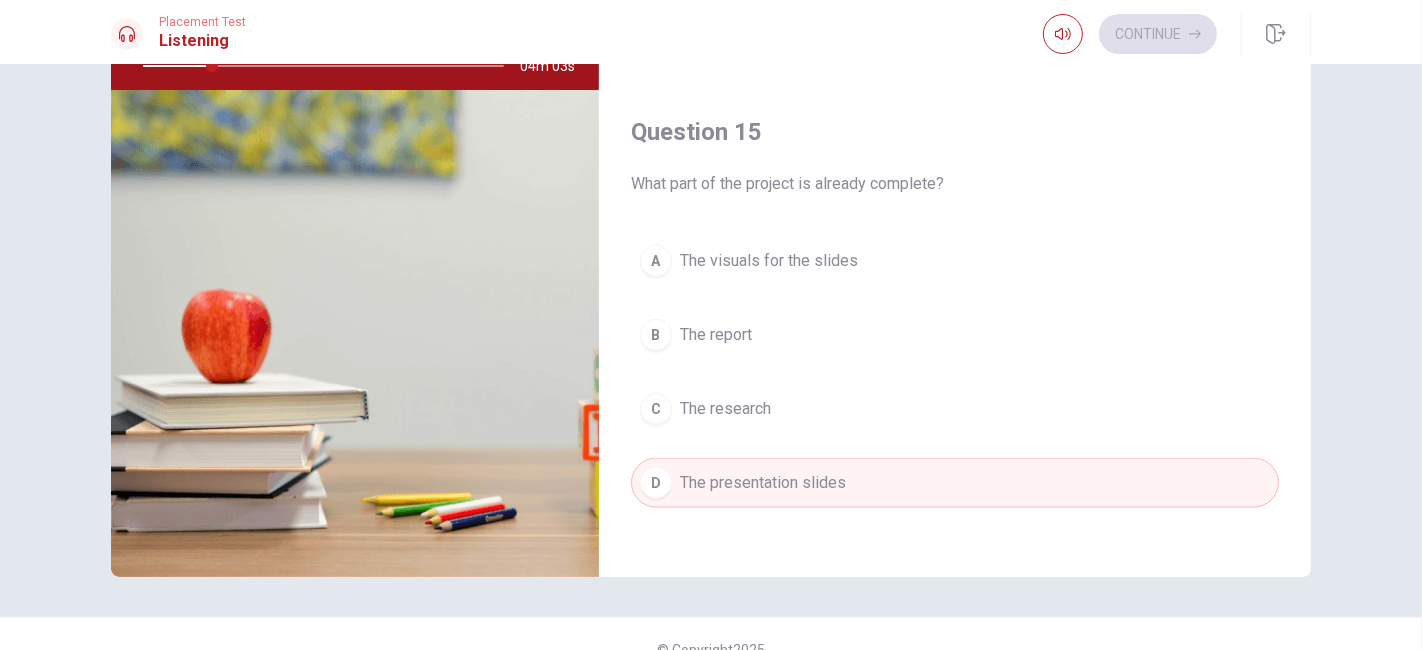 click on "A The visuals for the slides B The report C The research D The presentation slides" at bounding box center (955, 392) 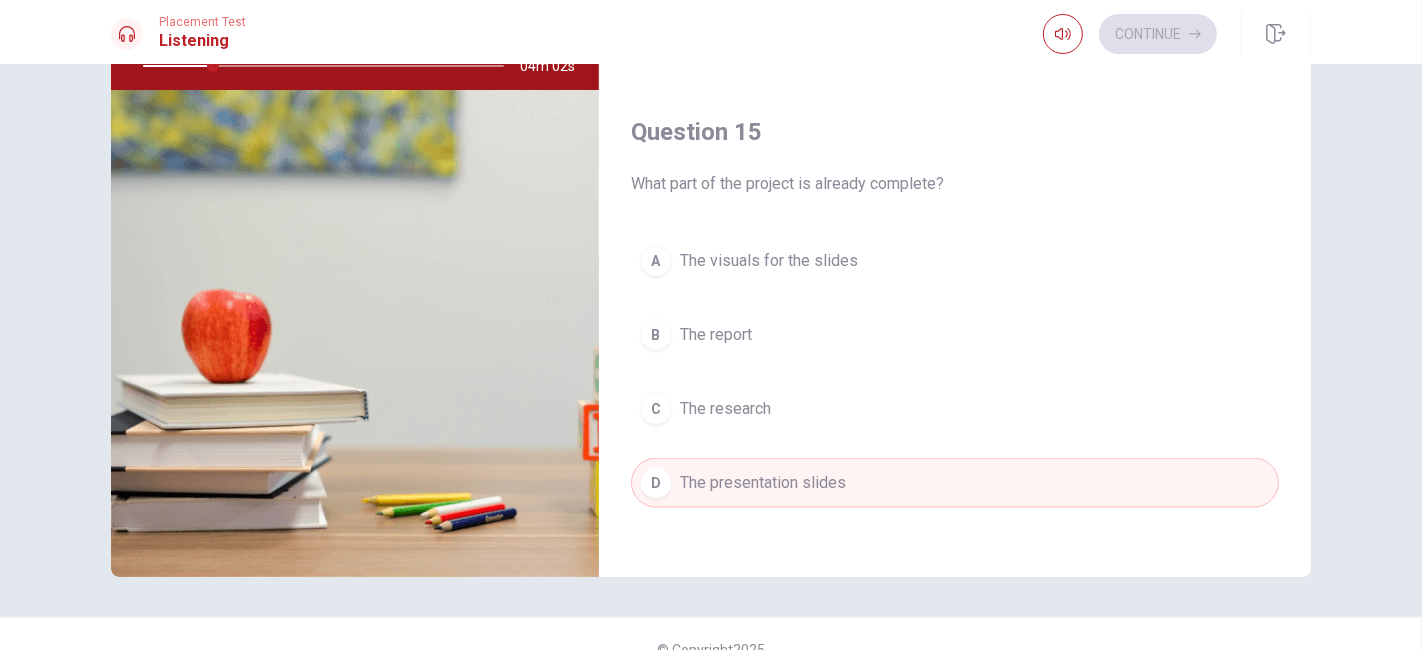 click on "B The report" at bounding box center (955, 335) 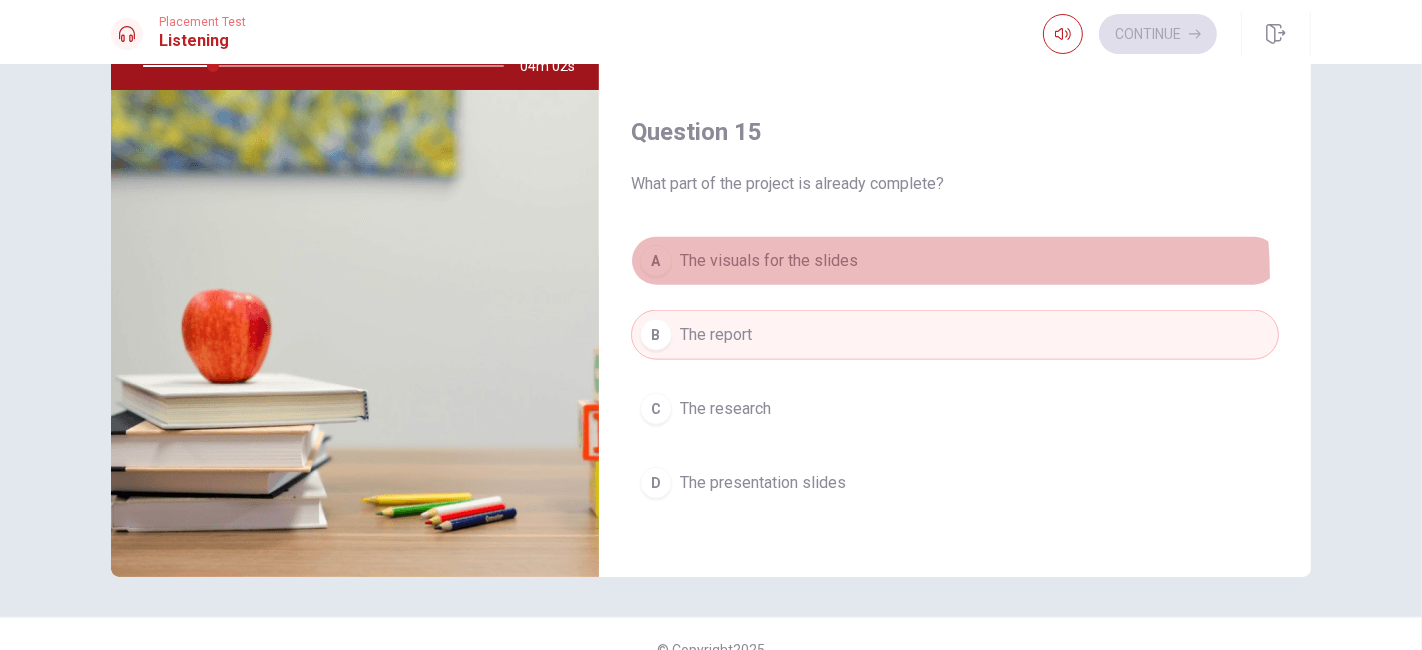 click on "A The visuals for the slides" at bounding box center [955, 261] 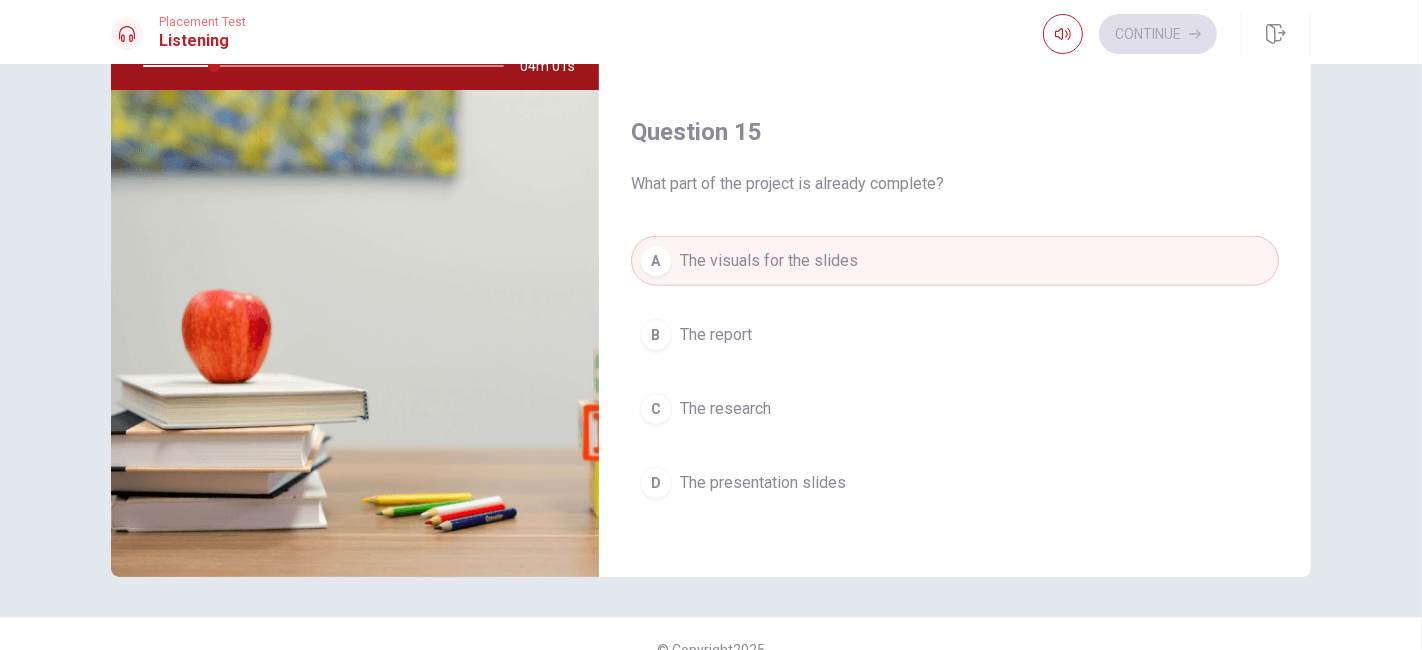 click on "B The report" at bounding box center [955, 335] 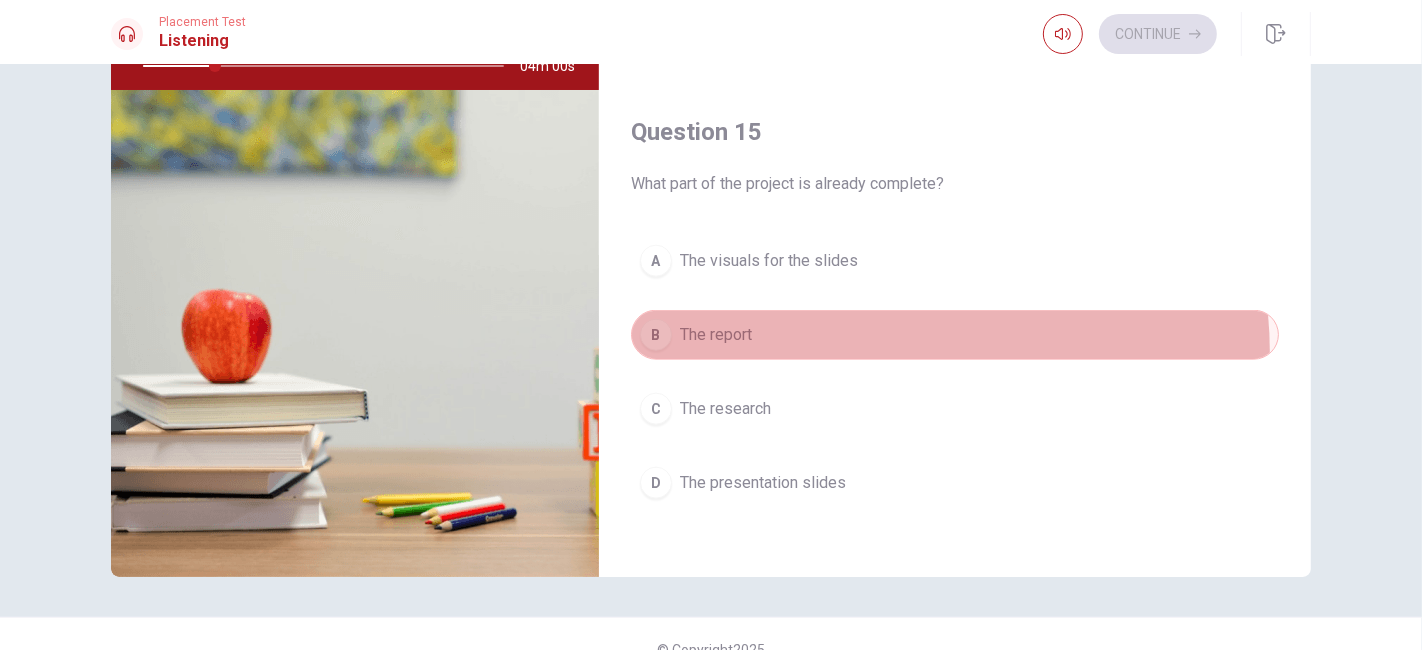 click on "B The report" at bounding box center (955, 335) 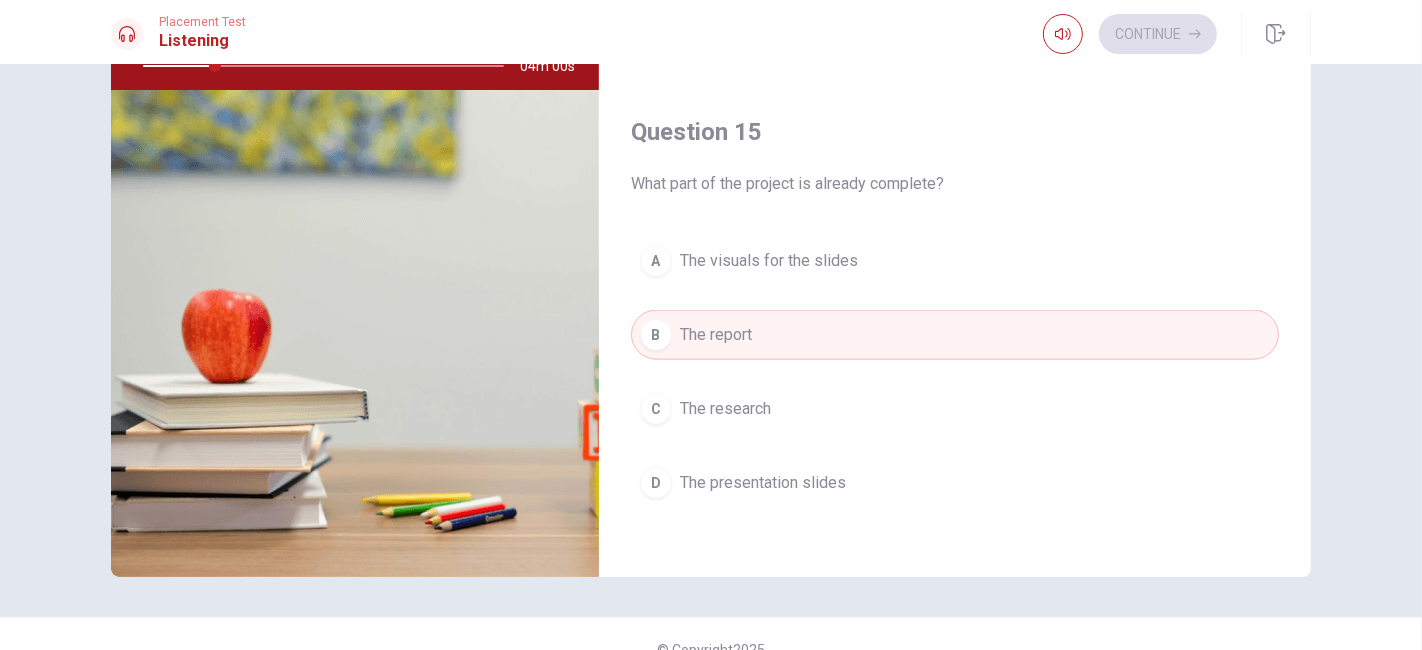 click on "C The research" at bounding box center [955, 409] 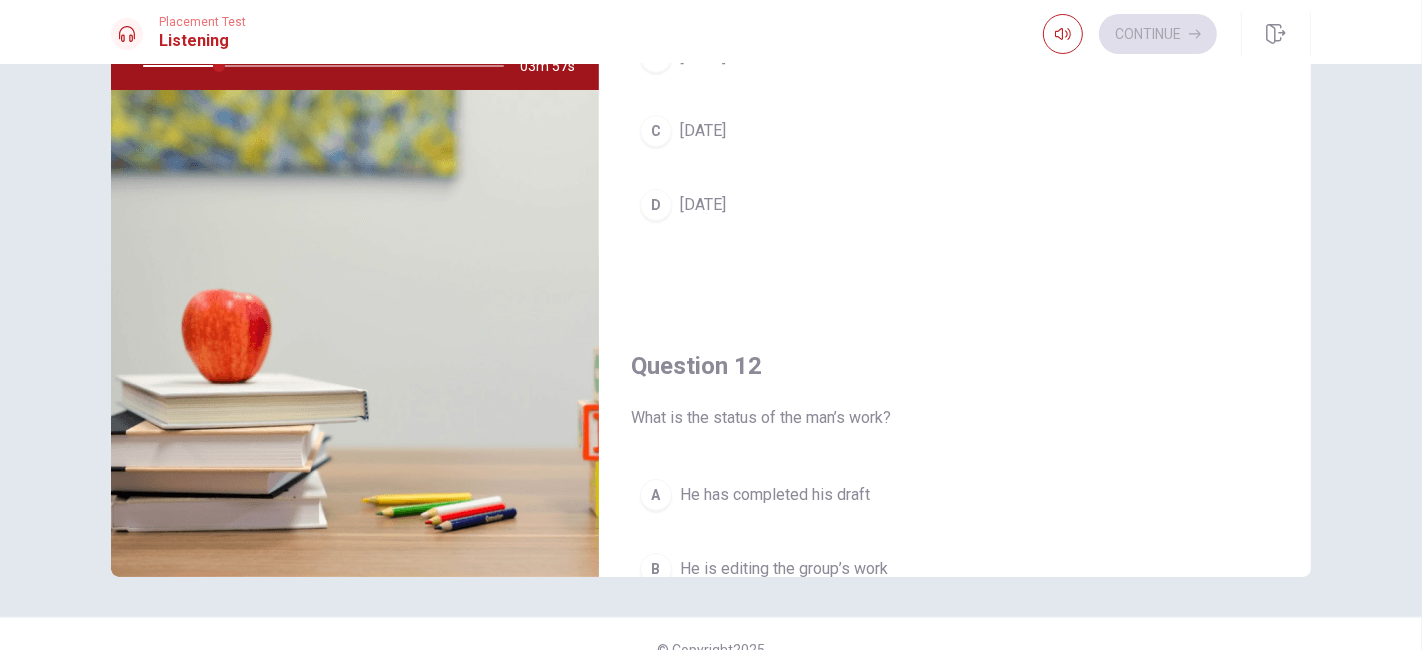 scroll, scrollTop: 0, scrollLeft: 0, axis: both 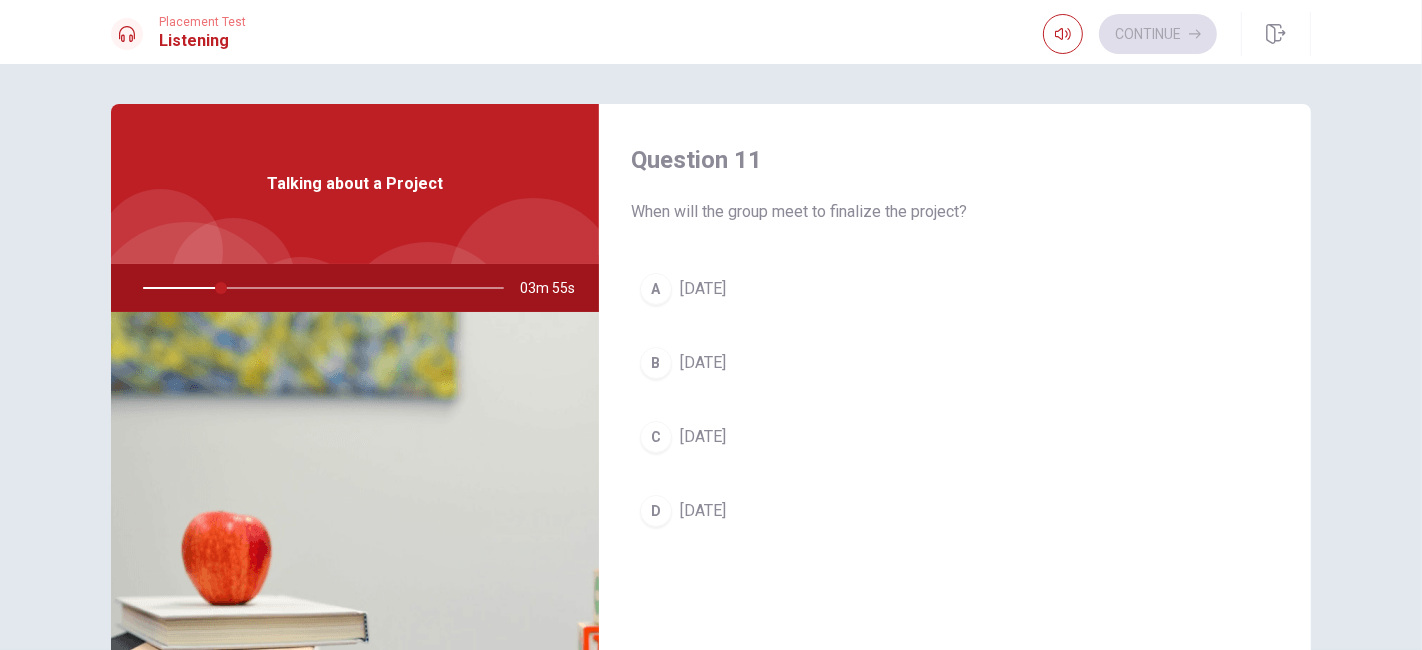drag, startPoint x: 725, startPoint y: 203, endPoint x: 866, endPoint y: 205, distance: 141.01419 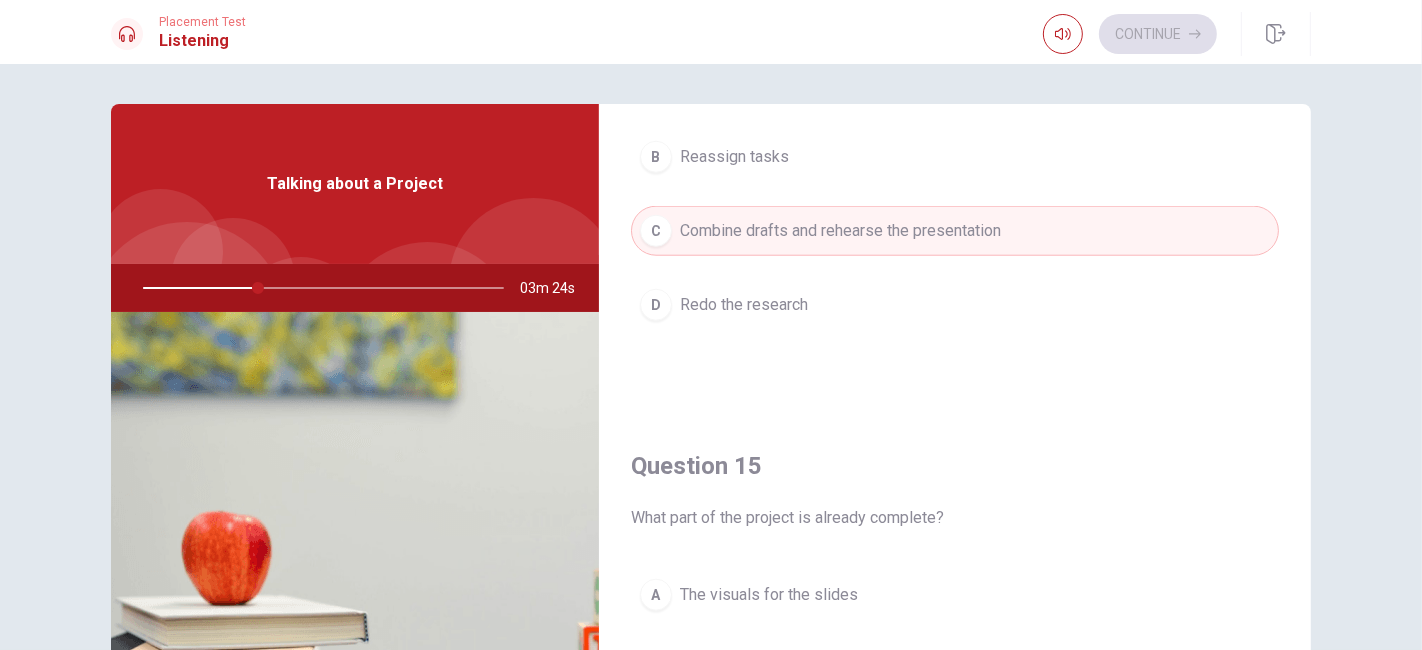 scroll, scrollTop: 1854, scrollLeft: 0, axis: vertical 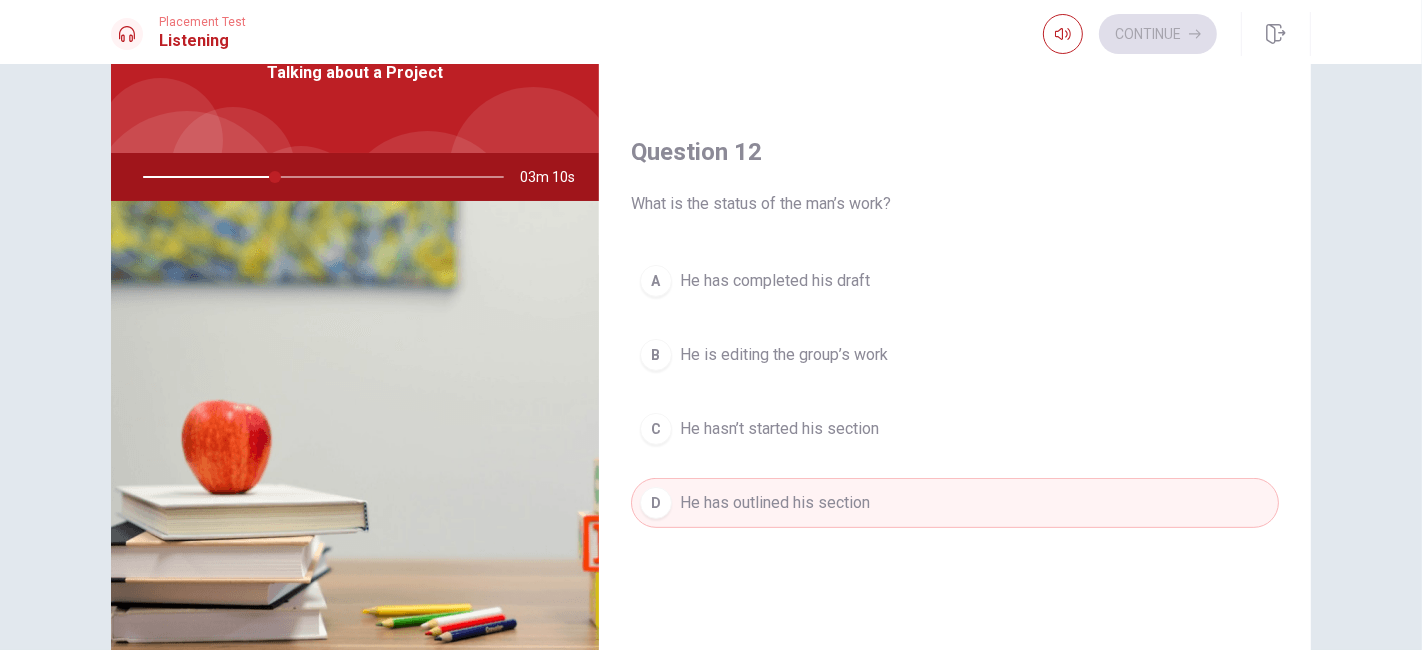 click on "A He has completed his draft" at bounding box center [955, 281] 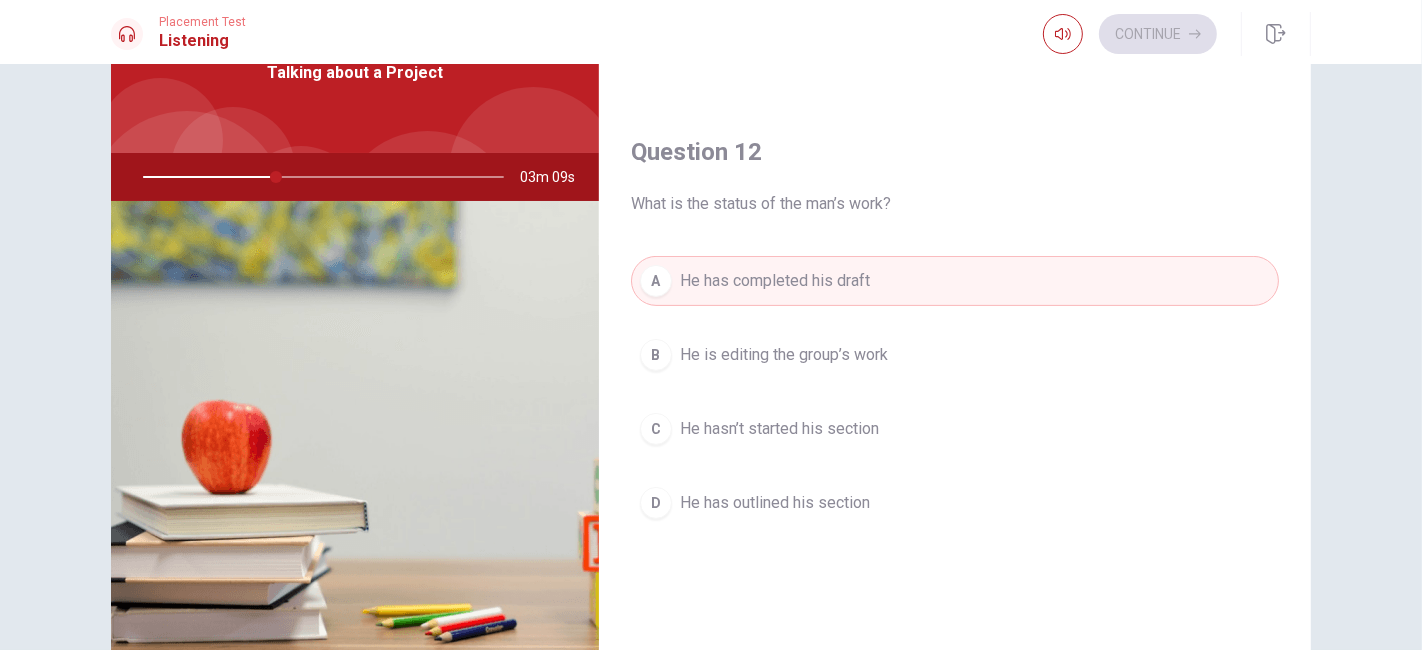 click on "D He has outlined his section" at bounding box center [955, 503] 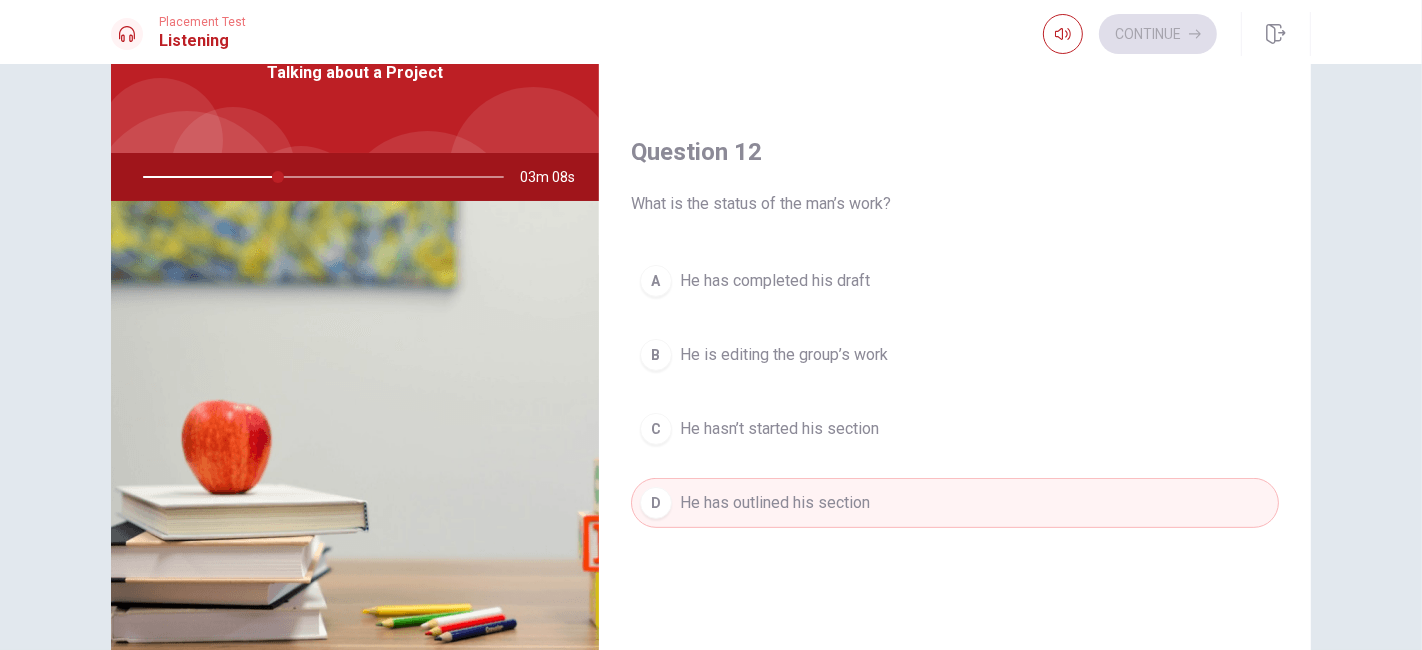 click on "B He is editing the group’s work" at bounding box center [955, 355] 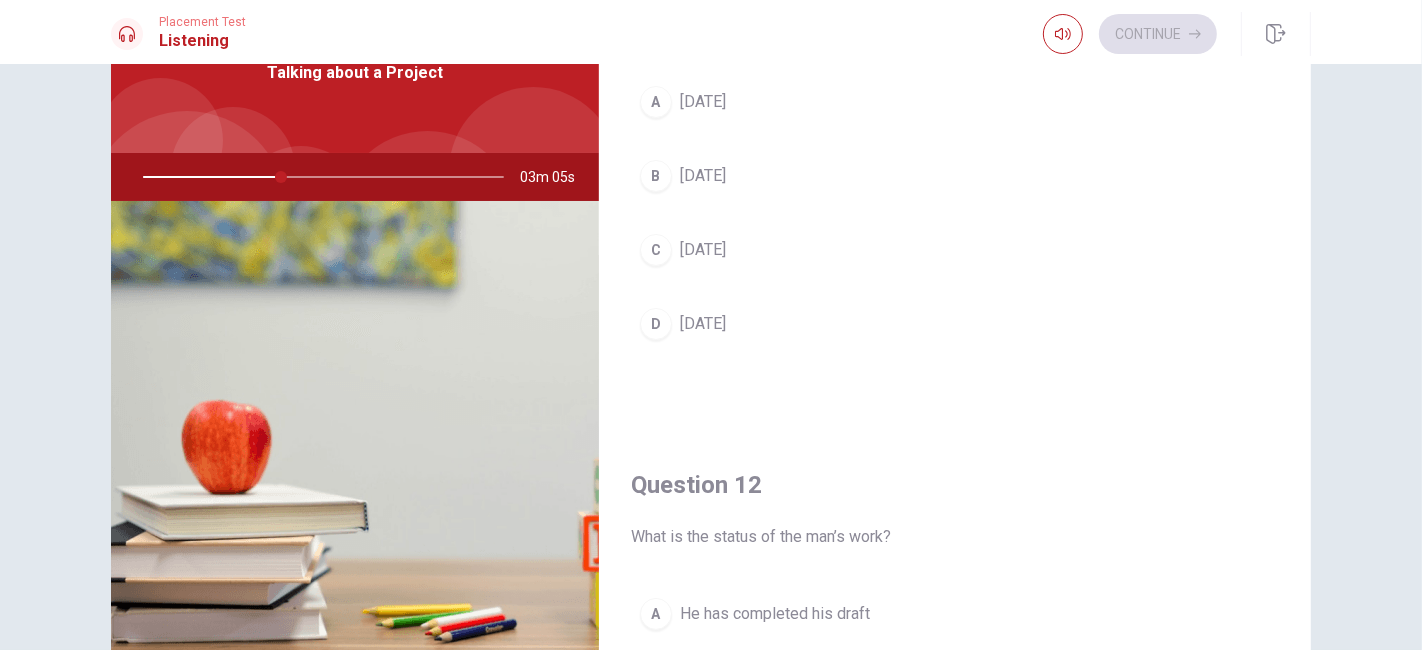 scroll, scrollTop: 0, scrollLeft: 0, axis: both 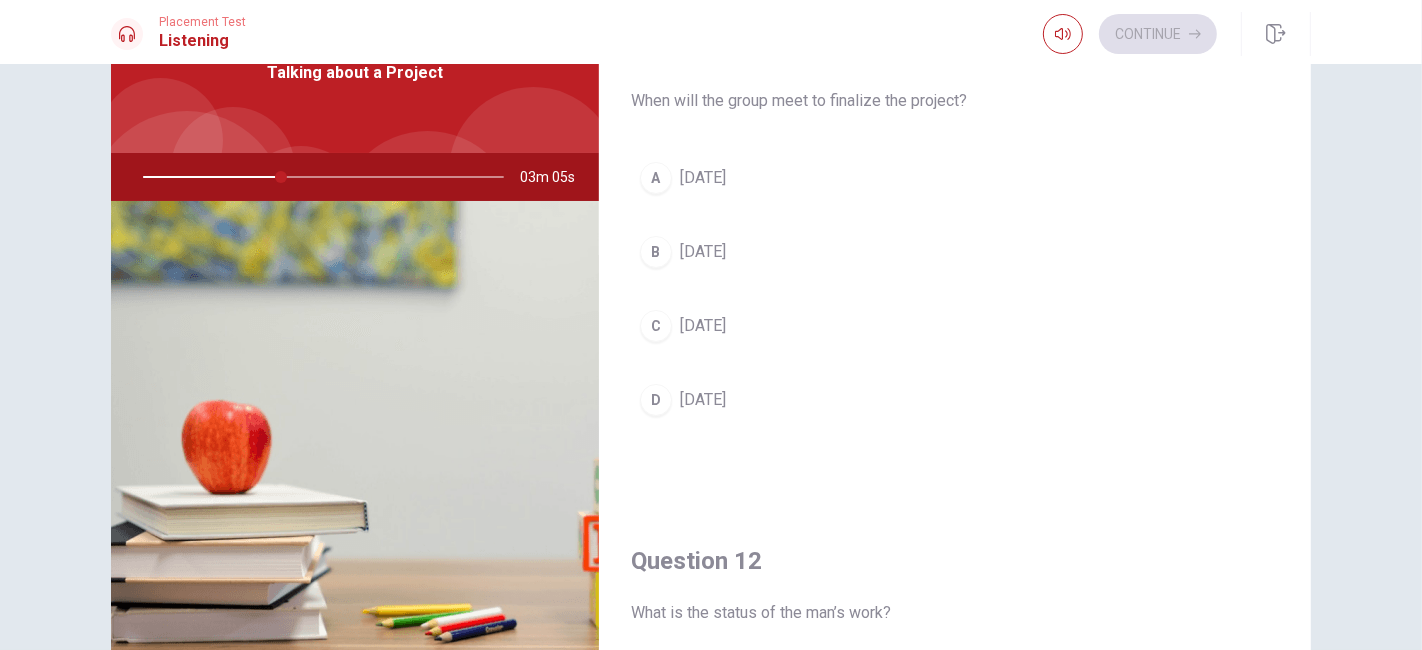 click on "D [DATE]" at bounding box center (955, 400) 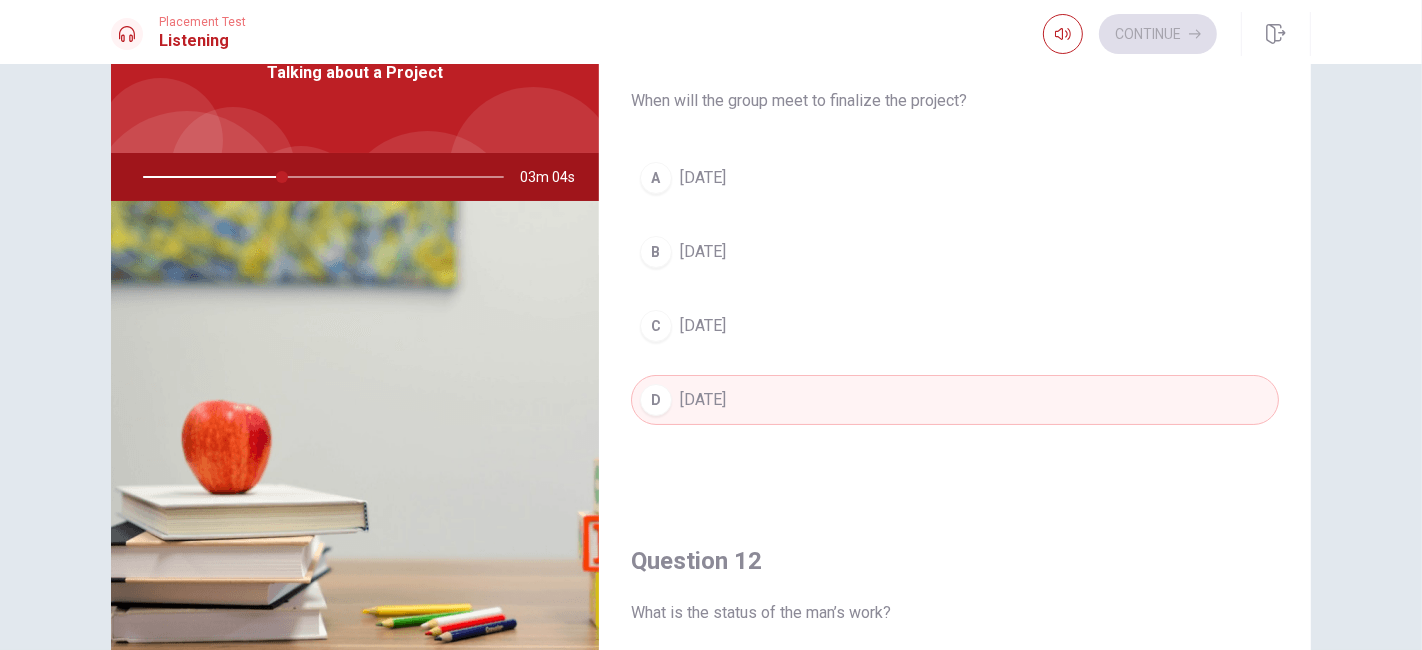 click on "B [DATE]" at bounding box center (955, 252) 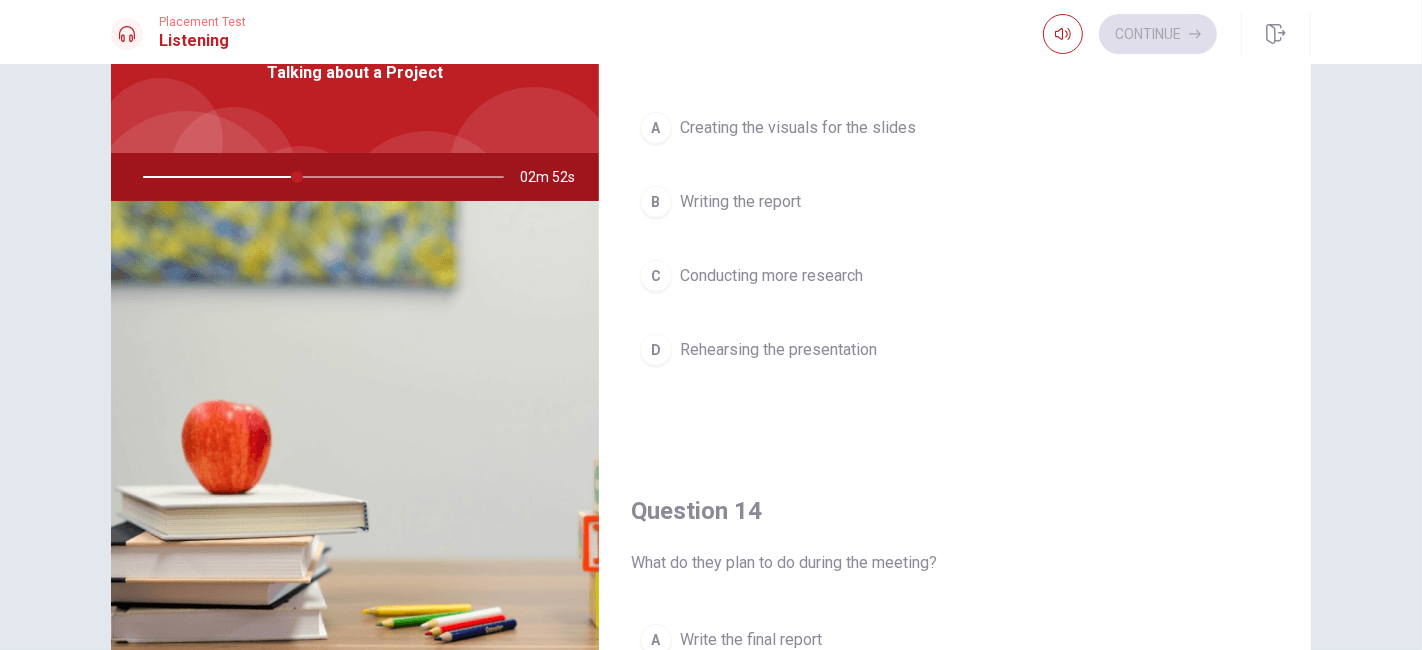 scroll, scrollTop: 854, scrollLeft: 0, axis: vertical 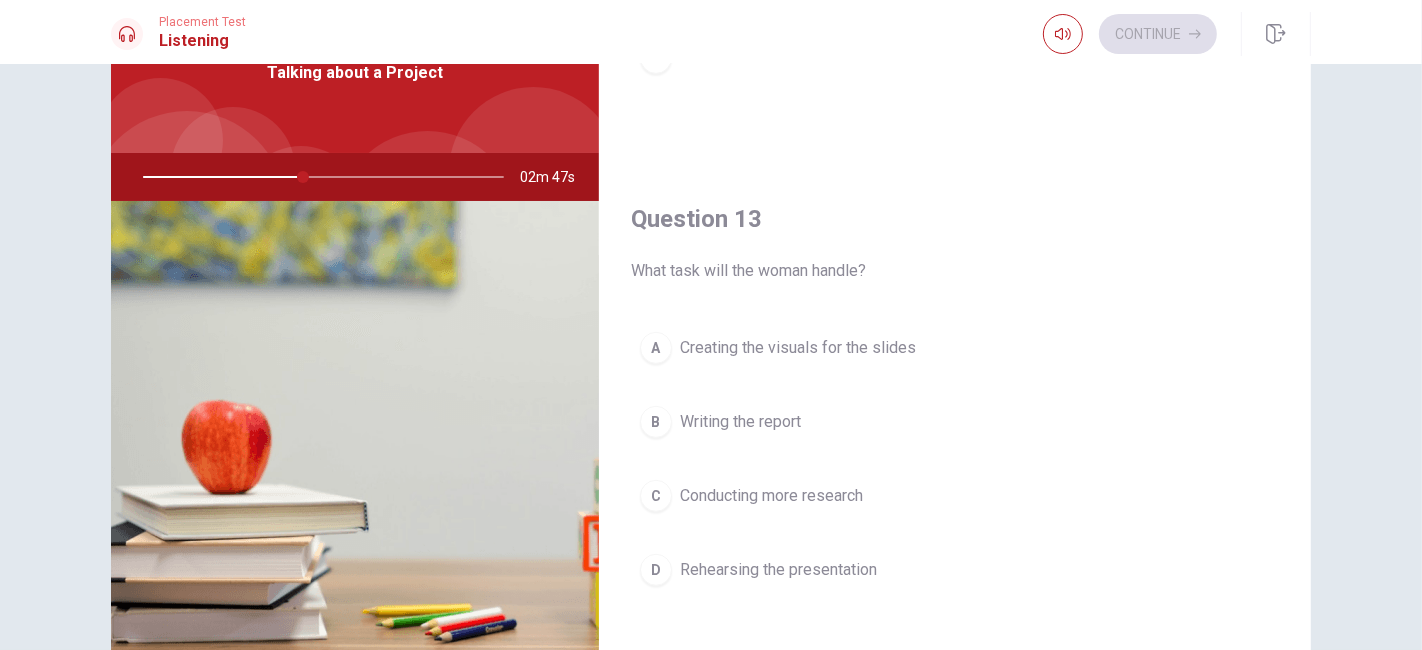 click on "Writing the report" at bounding box center [740, 422] 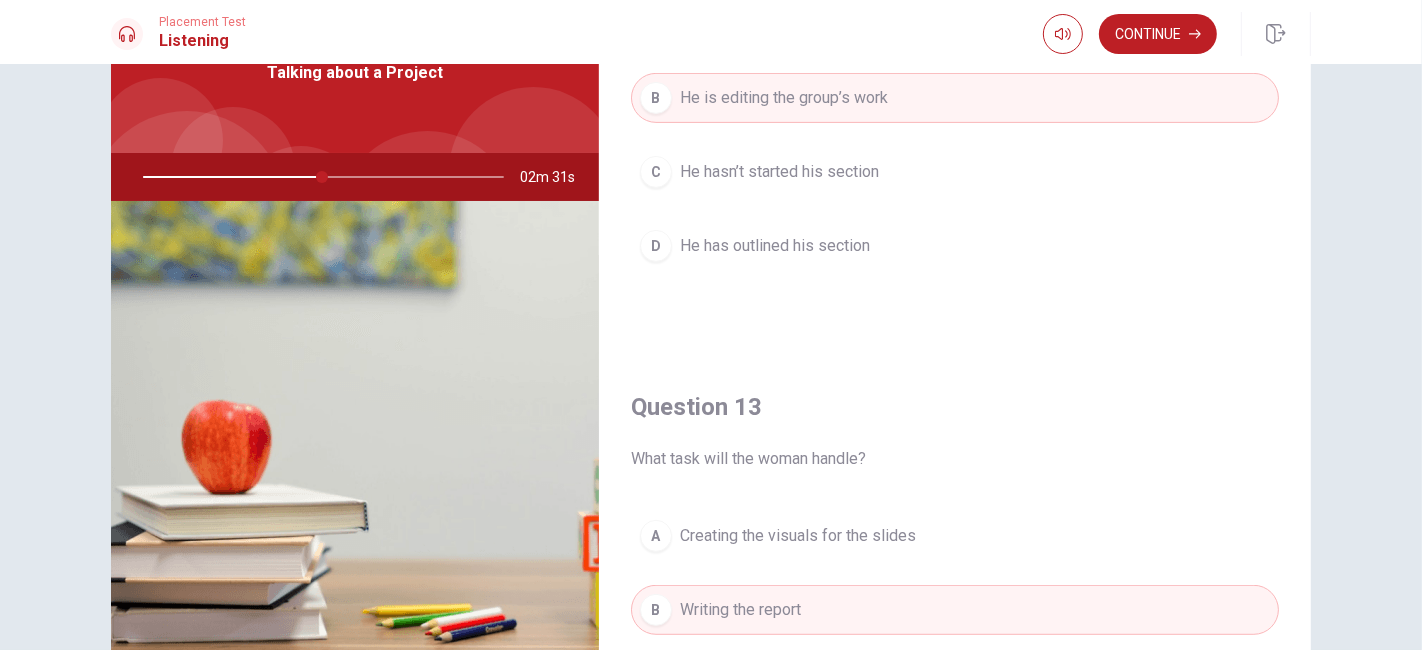 scroll, scrollTop: 444, scrollLeft: 0, axis: vertical 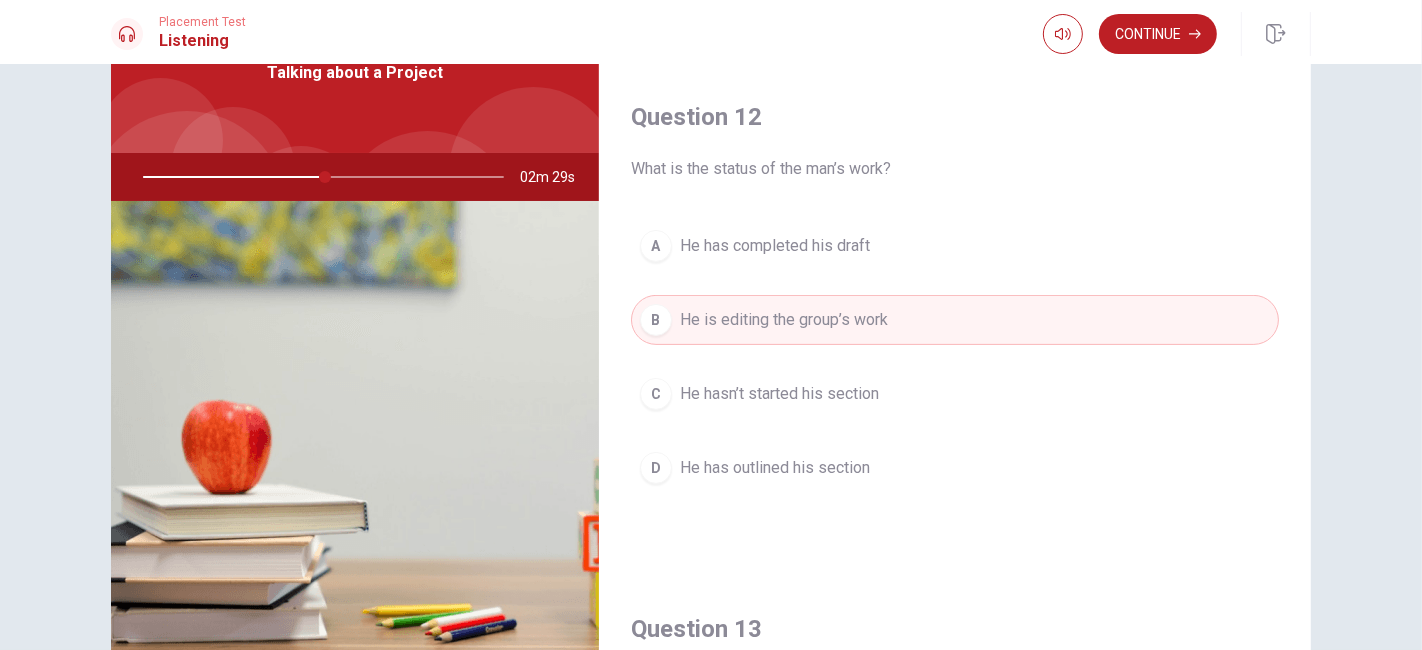 click on "D He has outlined his section" at bounding box center [955, 468] 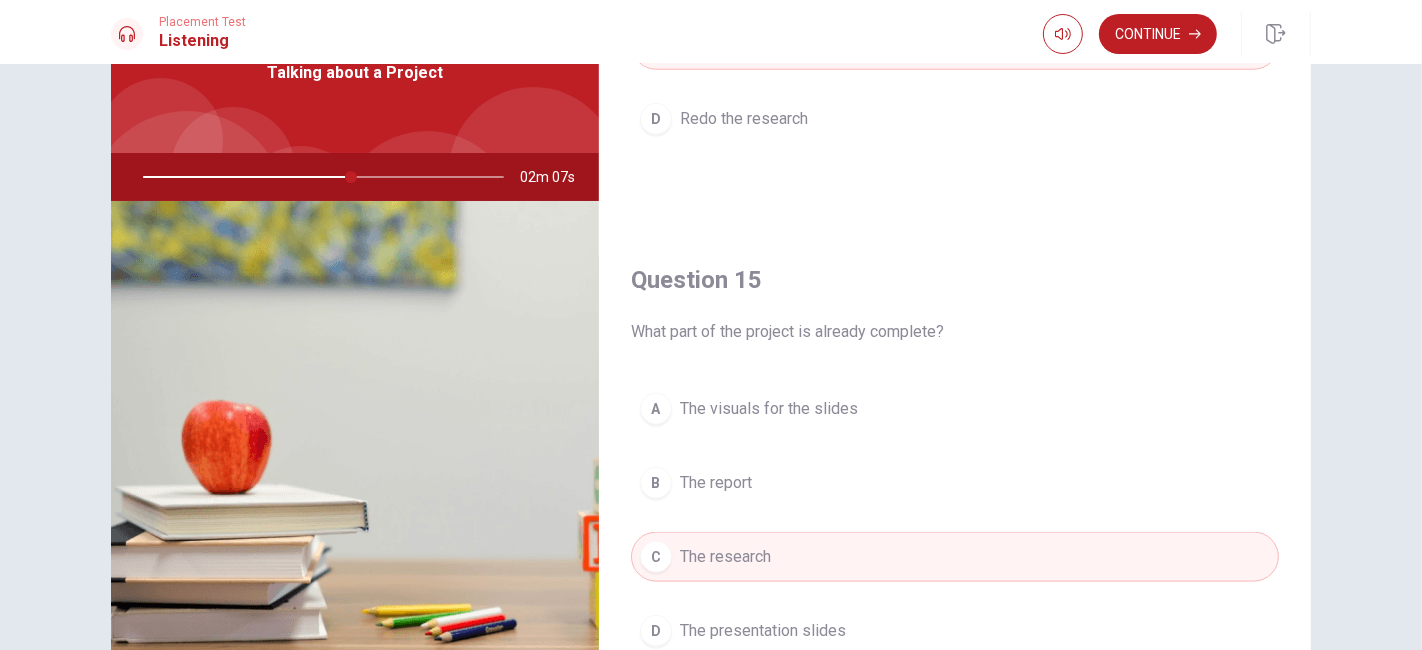 scroll, scrollTop: 1854, scrollLeft: 0, axis: vertical 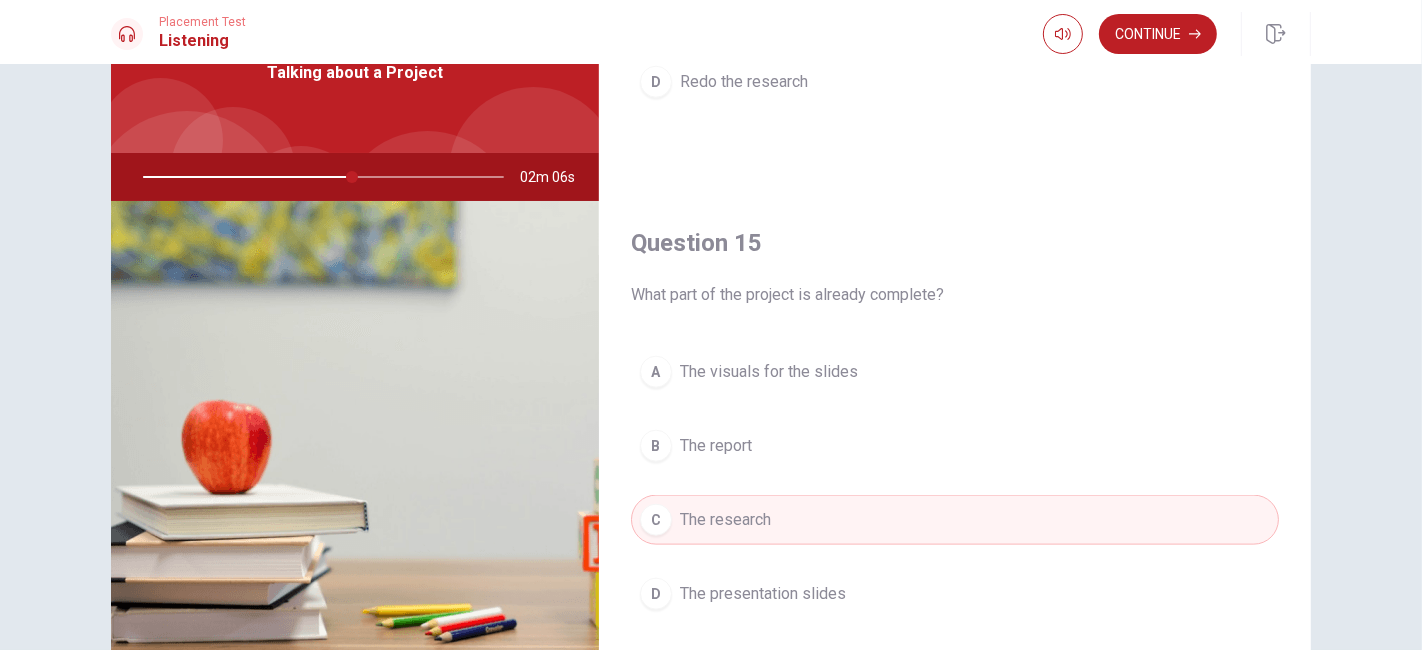 click on "A The visuals for the slides" at bounding box center [955, 372] 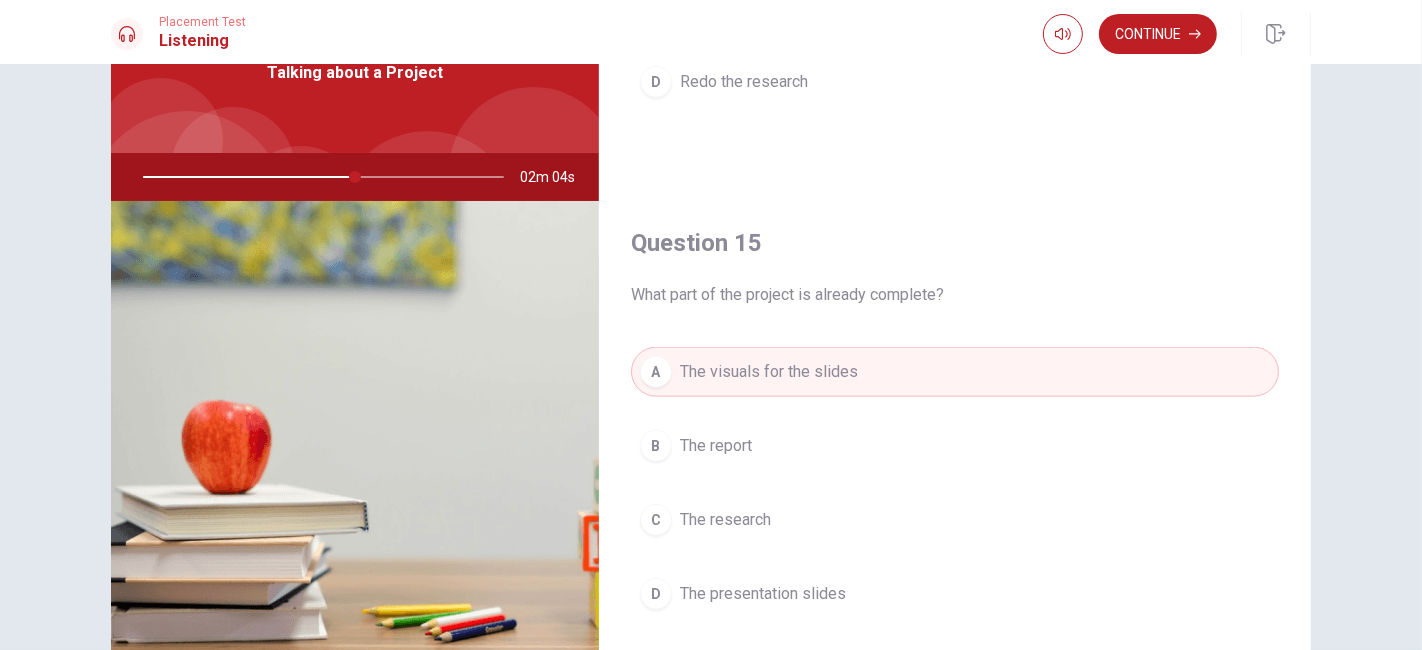 scroll, scrollTop: 222, scrollLeft: 0, axis: vertical 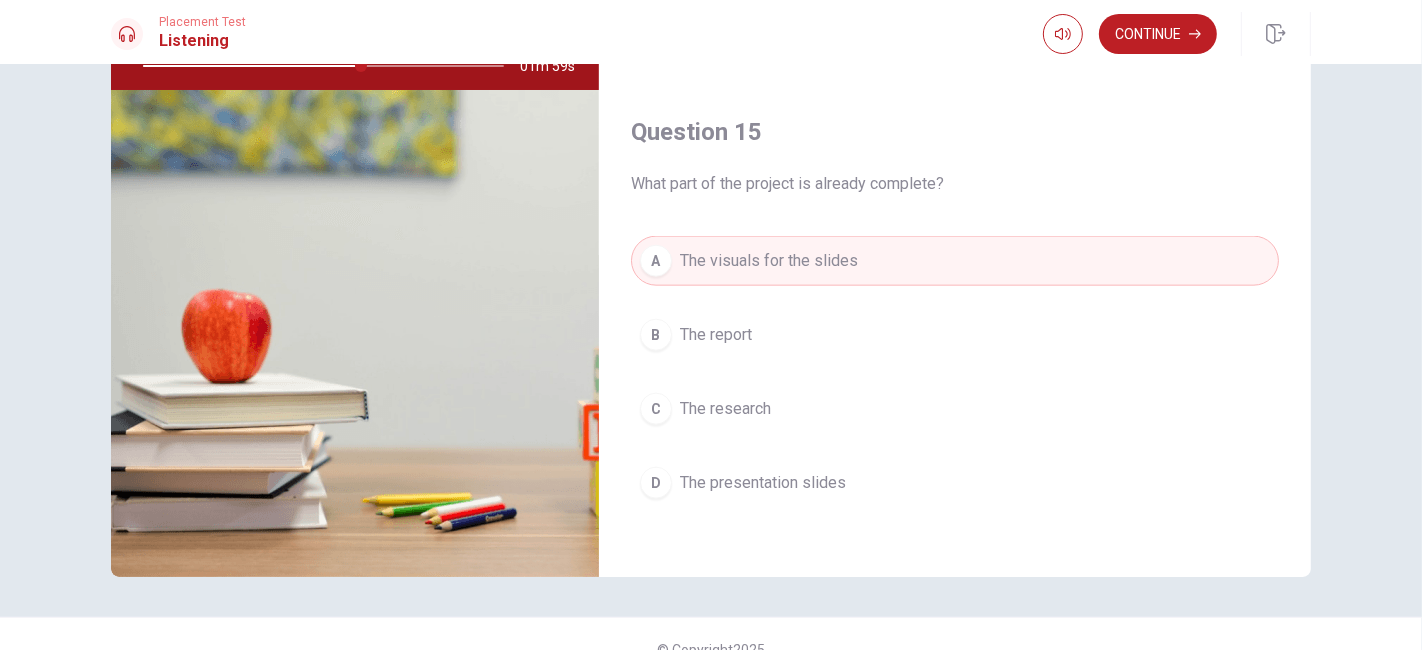 click on "C The research" at bounding box center (955, 409) 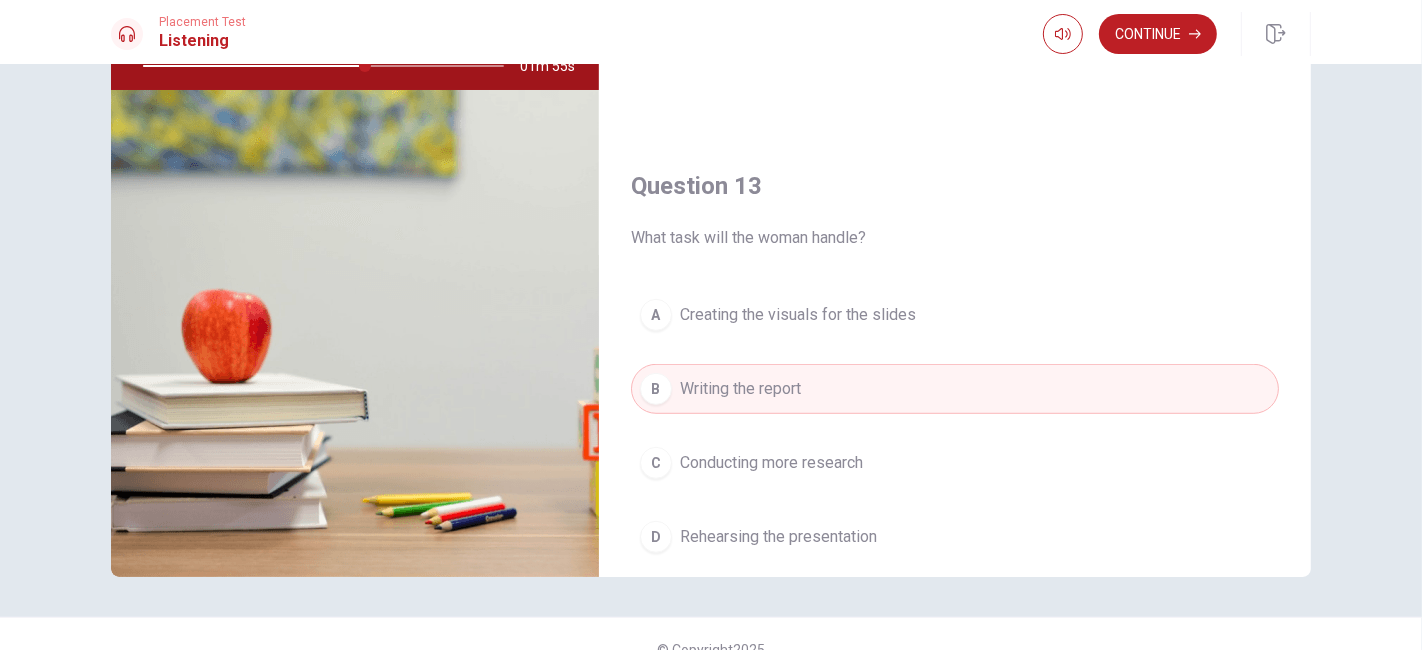 scroll, scrollTop: 742, scrollLeft: 0, axis: vertical 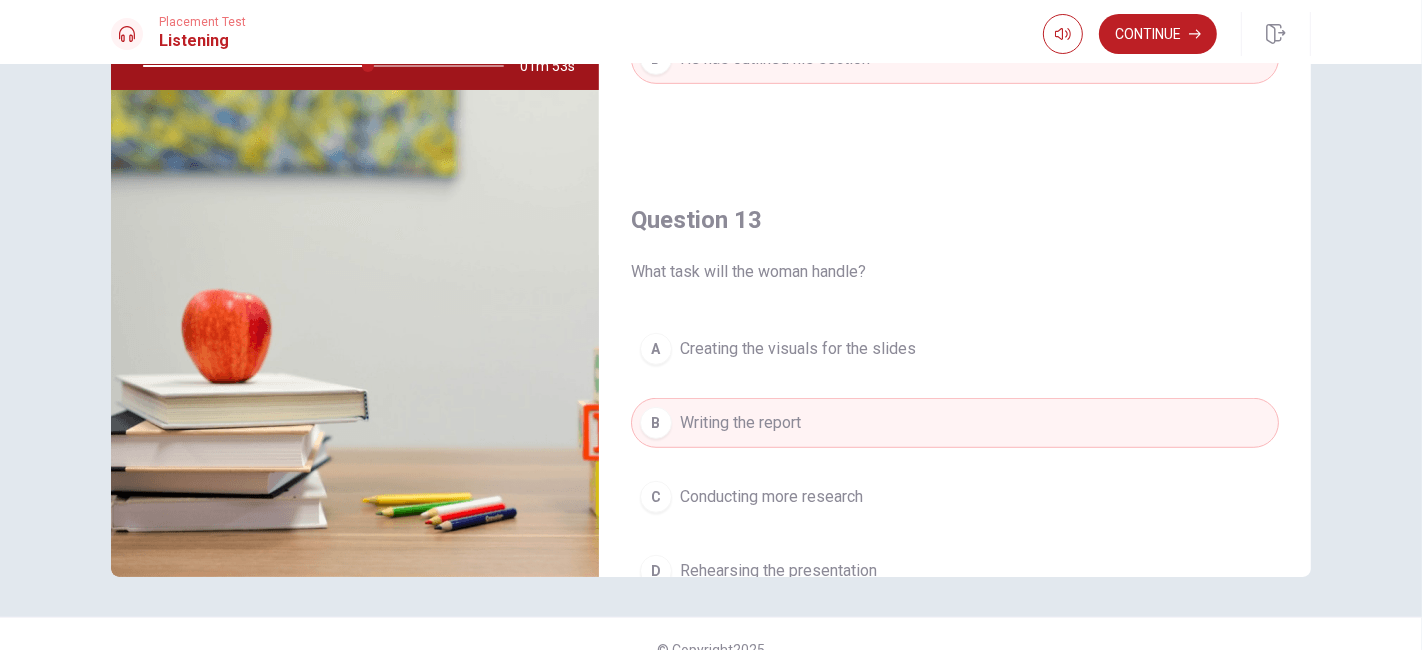 click on "A Creating the visuals for the slides" at bounding box center (955, 349) 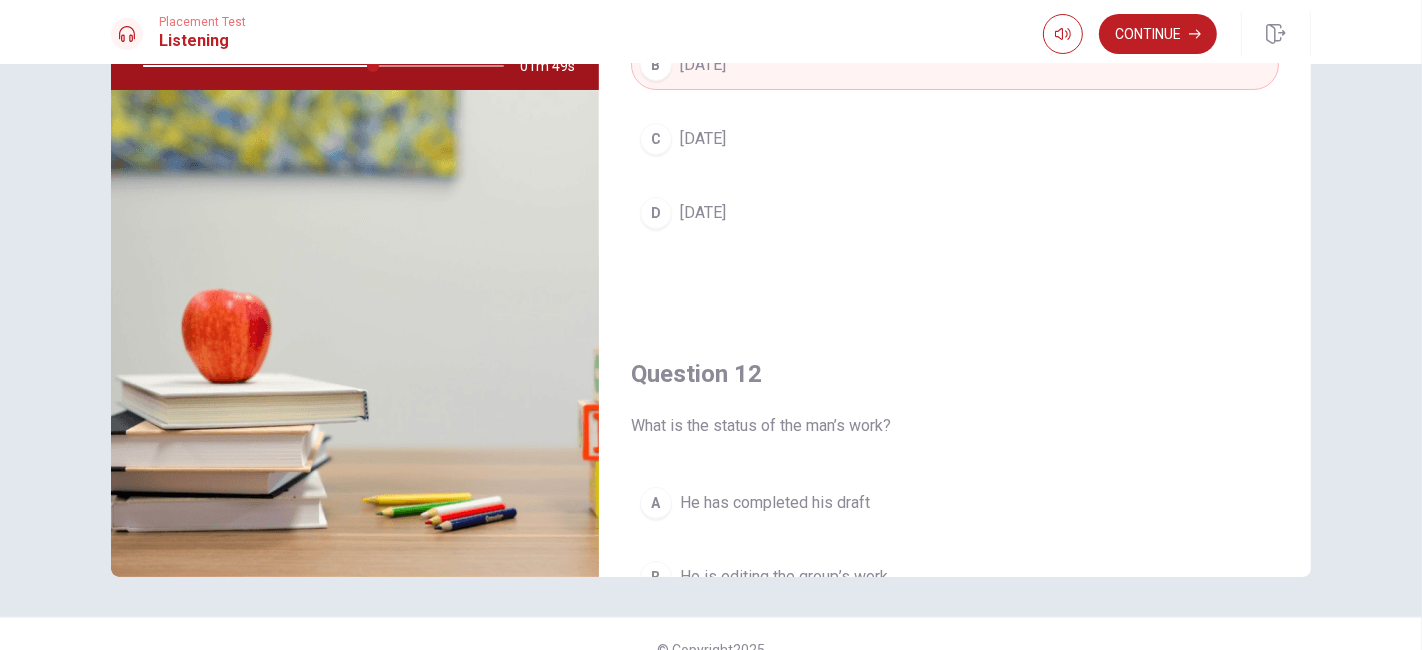 scroll, scrollTop: 0, scrollLeft: 0, axis: both 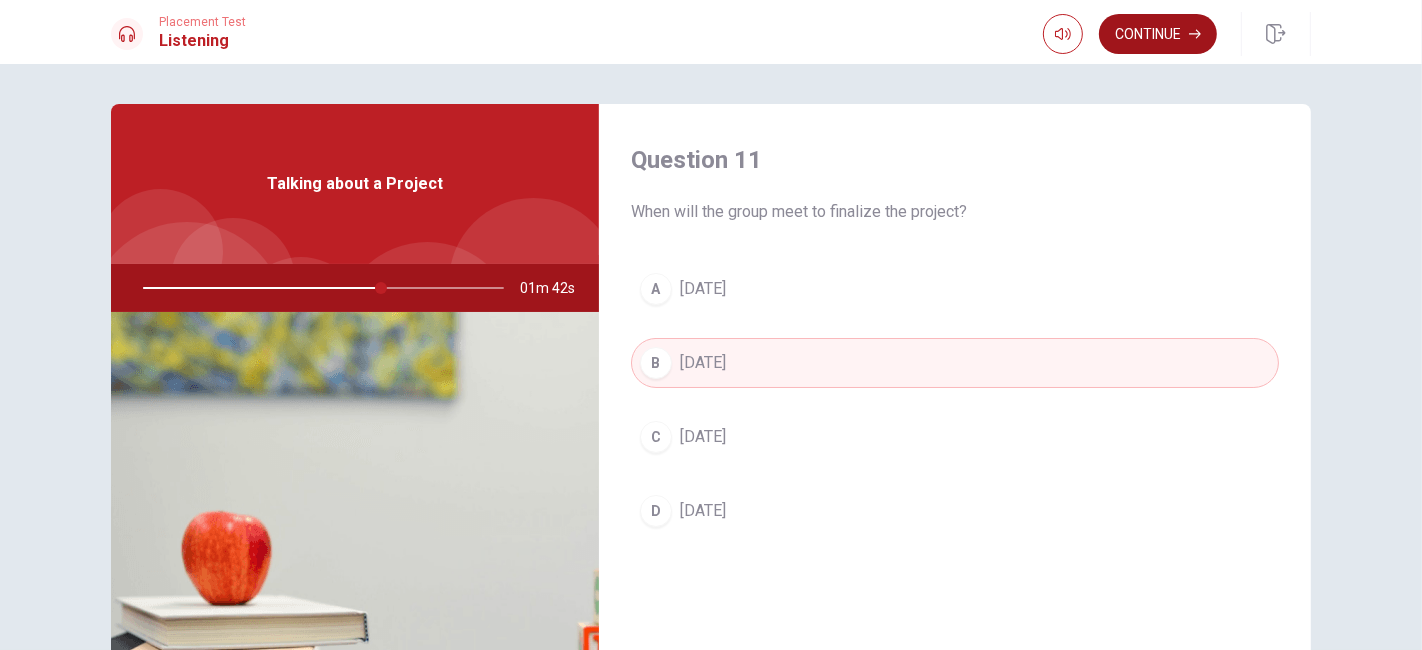 click on "Continue" at bounding box center [1158, 34] 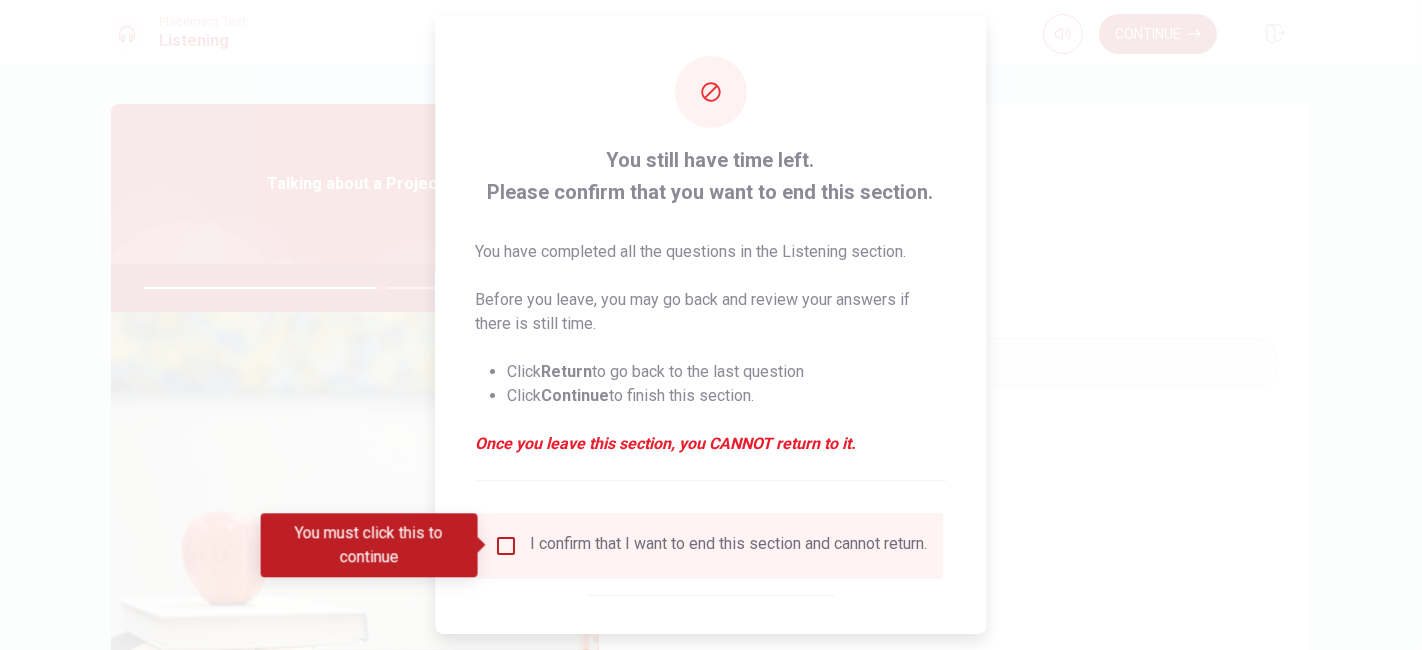 click on "I confirm that I want to end this section and cannot return." at bounding box center [711, 546] 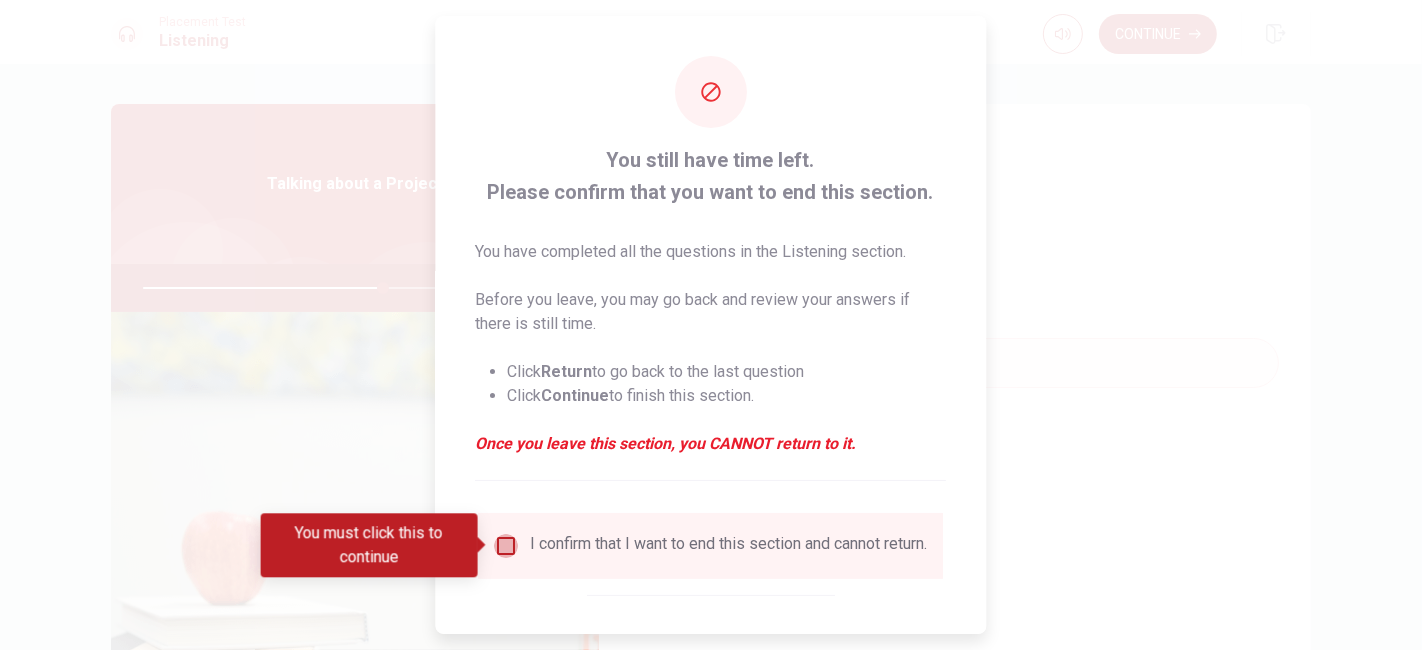 click at bounding box center (507, 546) 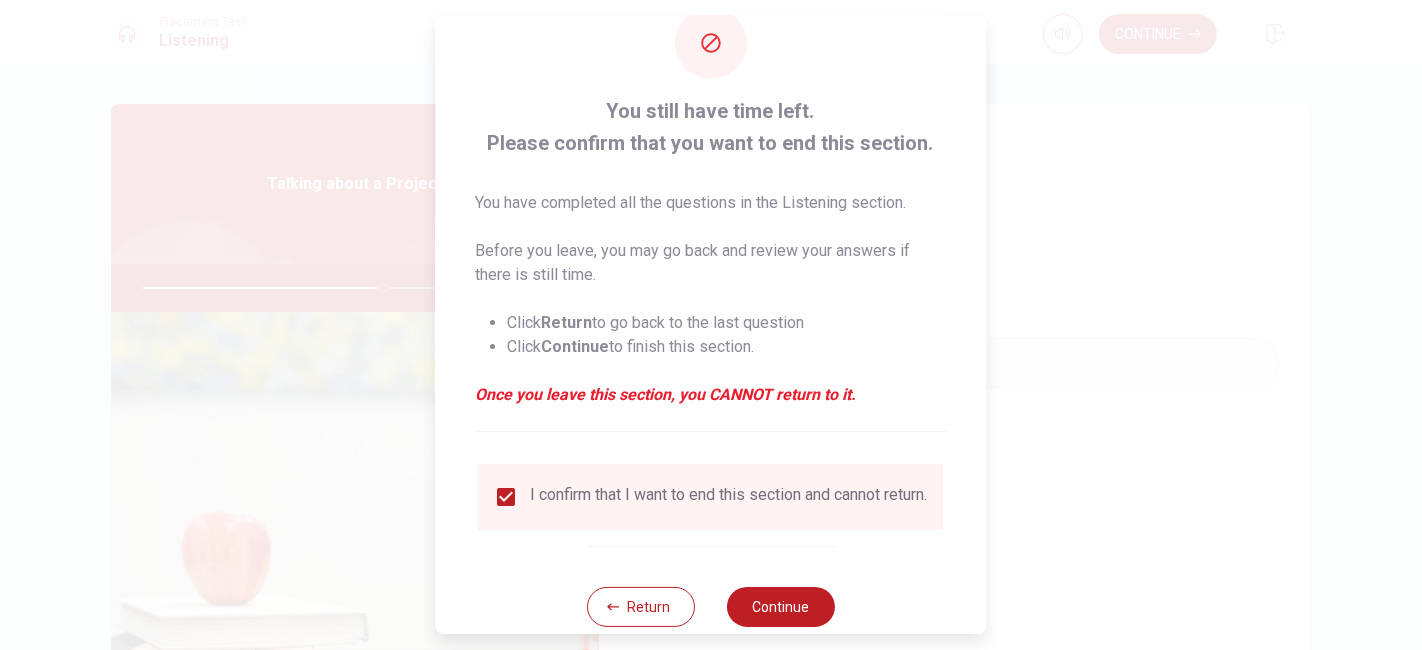 scroll, scrollTop: 95, scrollLeft: 0, axis: vertical 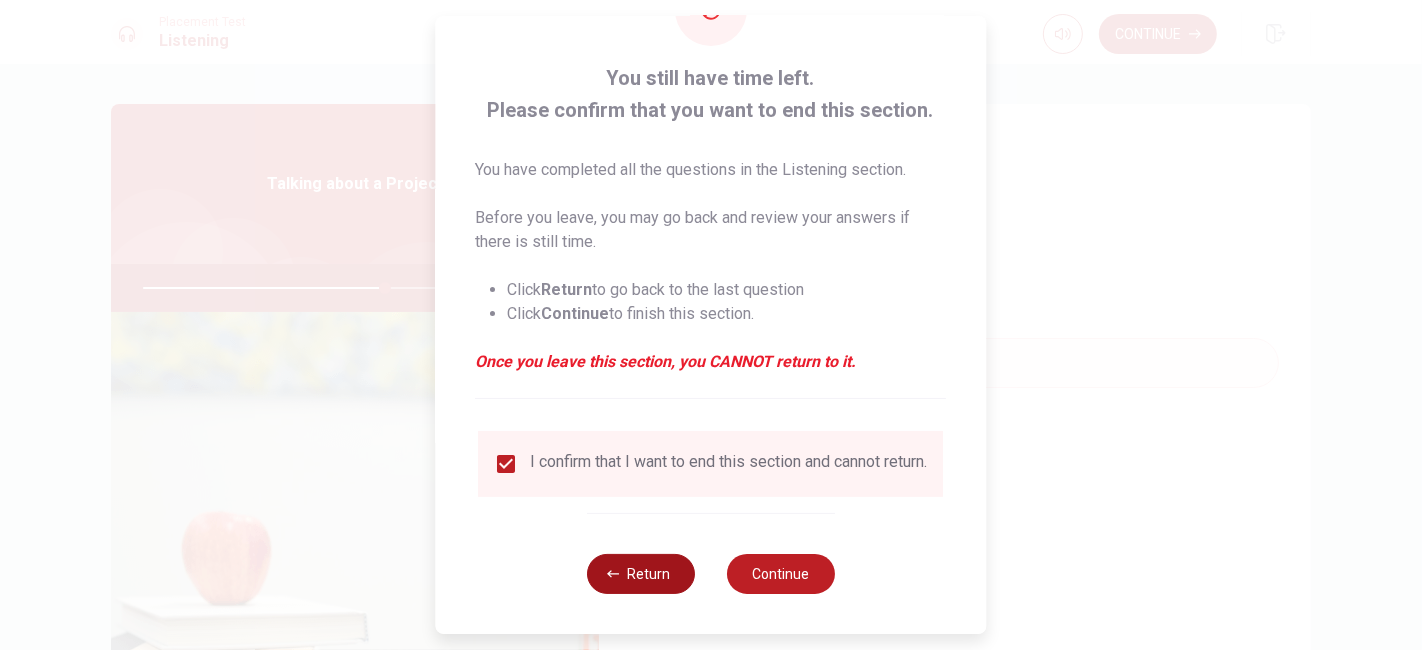 click on "Return" at bounding box center [641, 574] 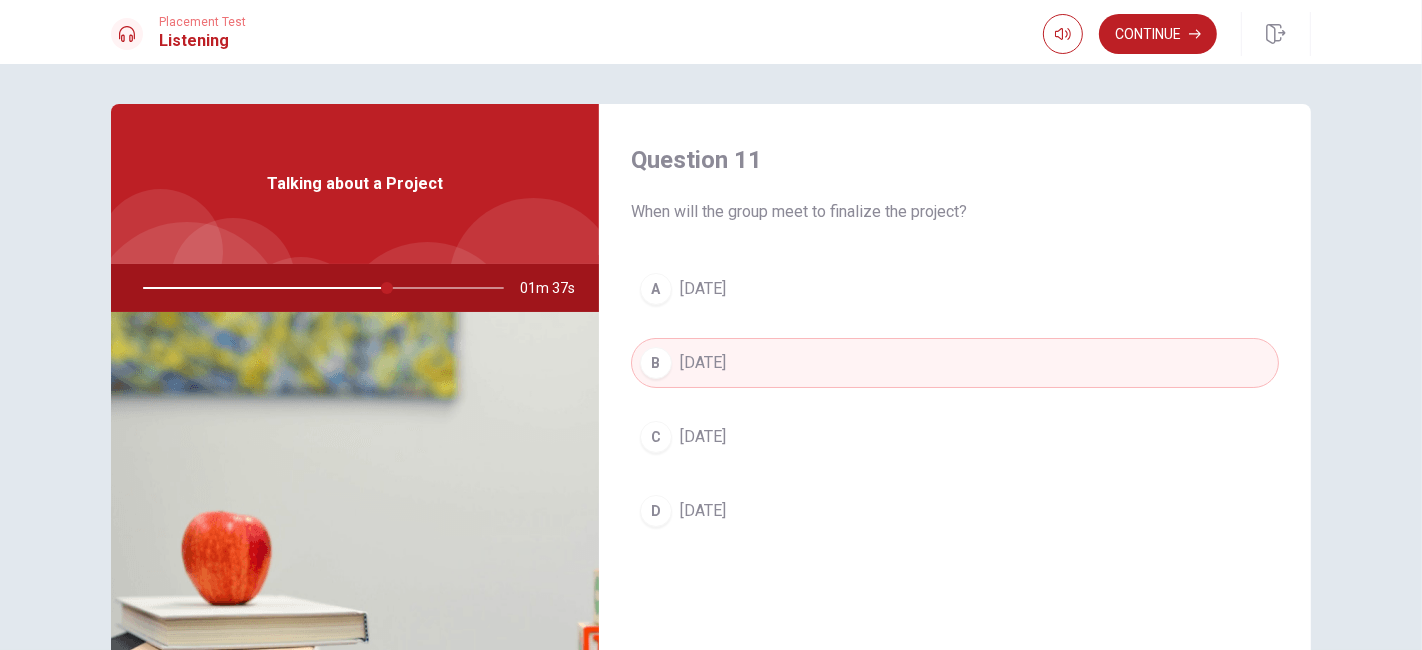 click on "[DATE]" at bounding box center (703, 511) 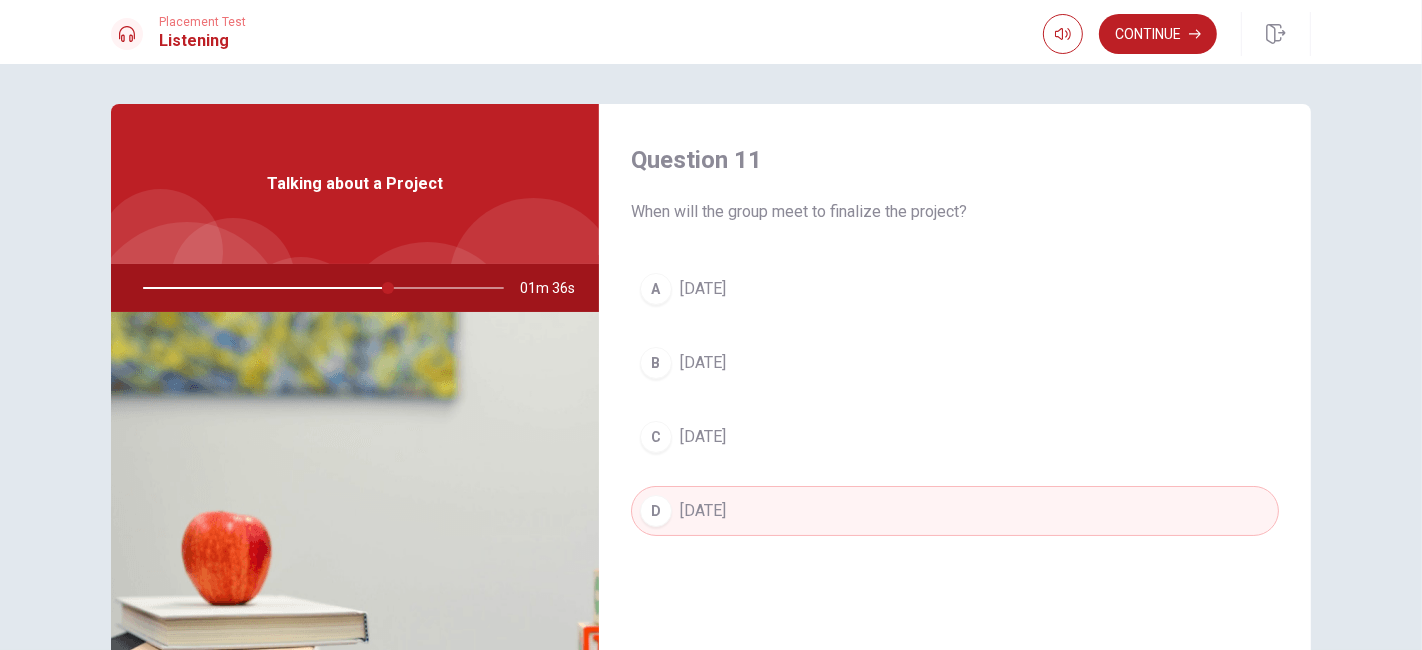 click on "B [DATE]" at bounding box center (955, 363) 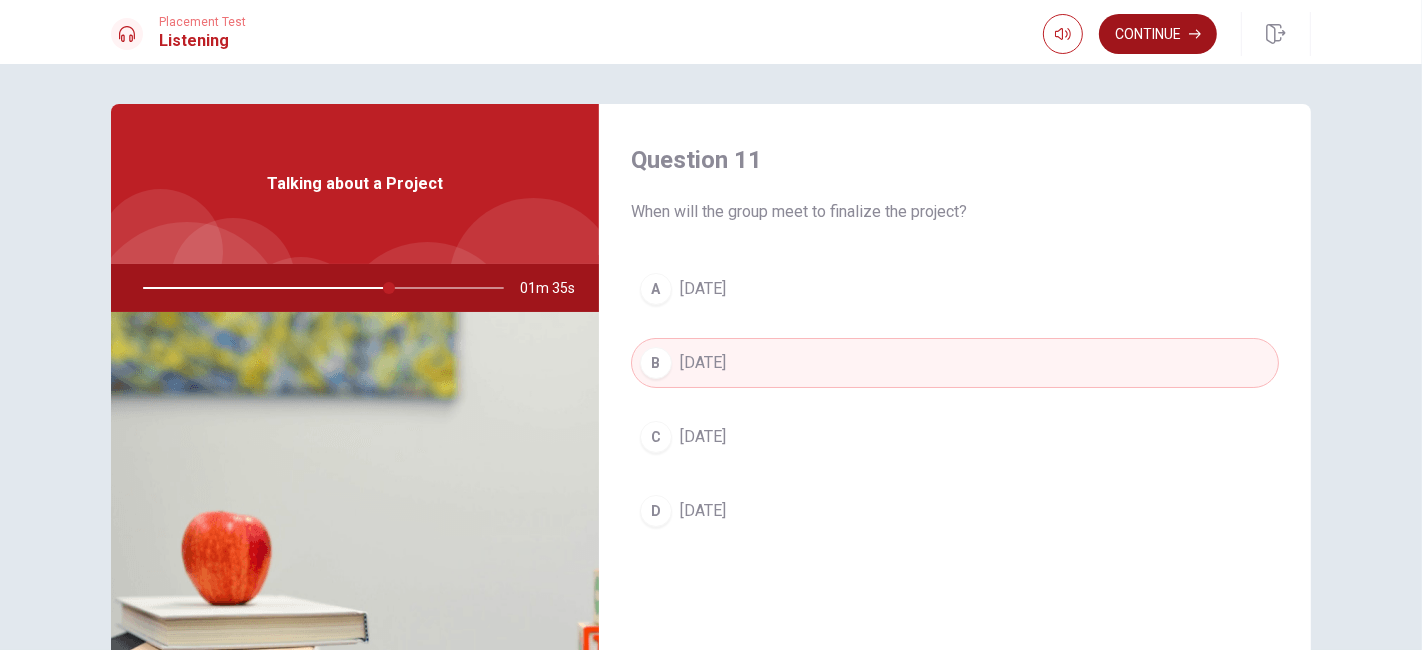 click on "Continue" at bounding box center [1158, 34] 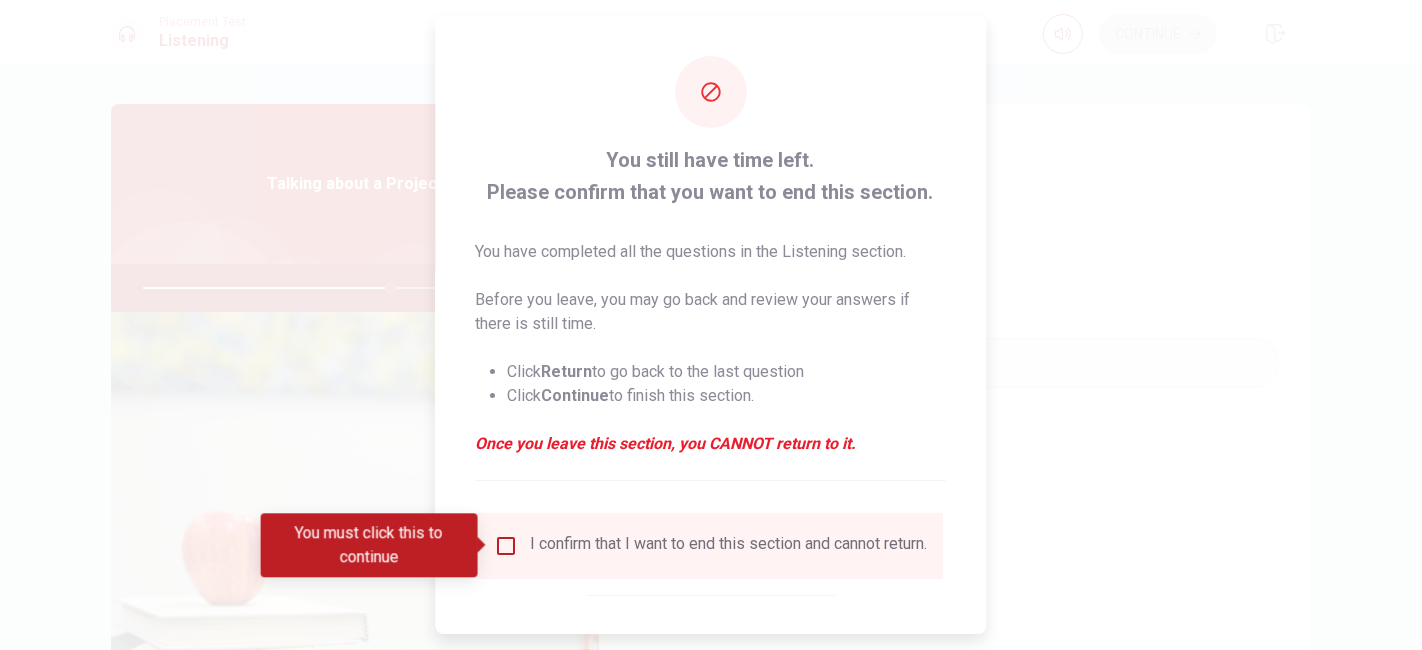 click at bounding box center (507, 546) 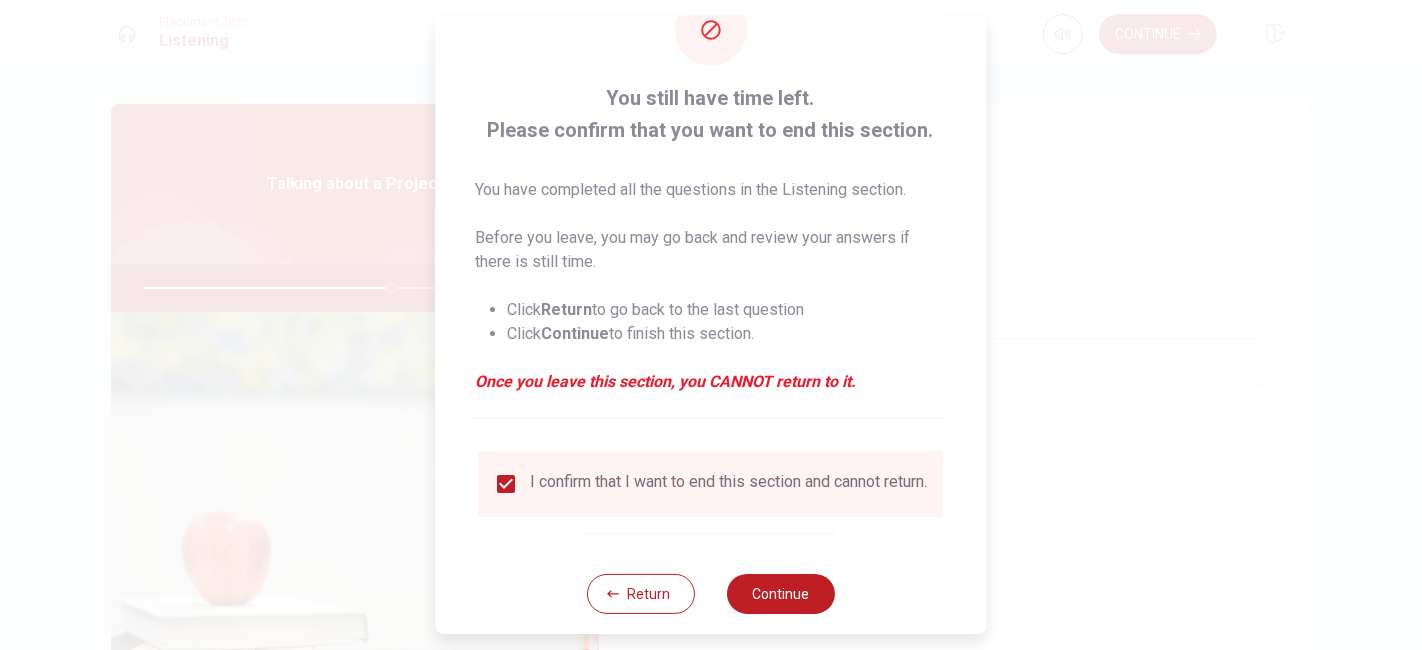 scroll, scrollTop: 95, scrollLeft: 0, axis: vertical 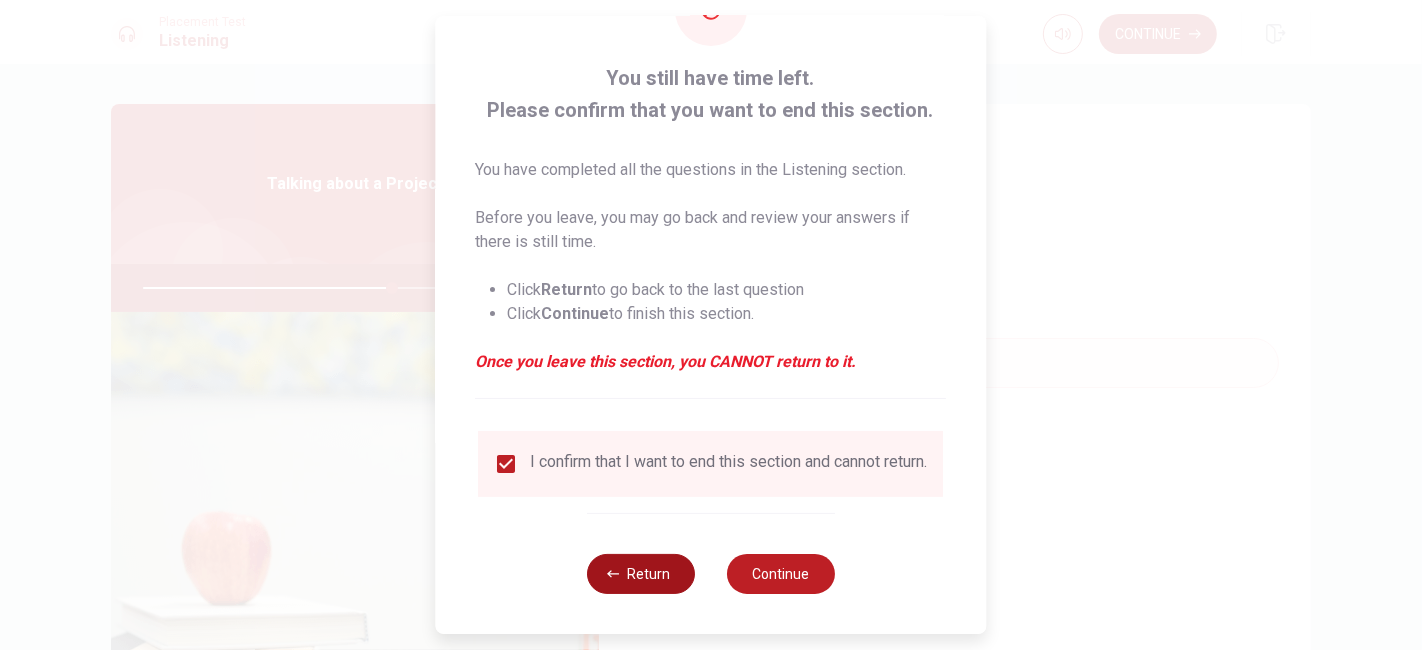 click on "Return" at bounding box center (641, 574) 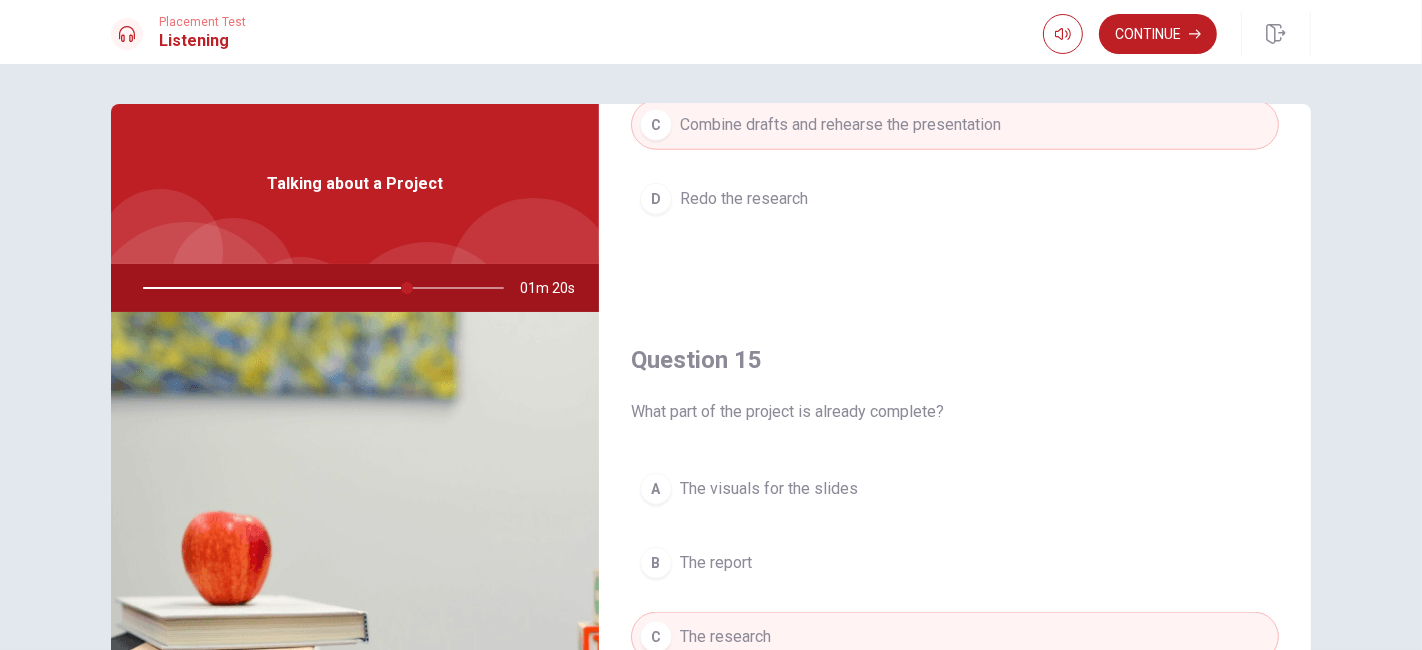 scroll, scrollTop: 1854, scrollLeft: 0, axis: vertical 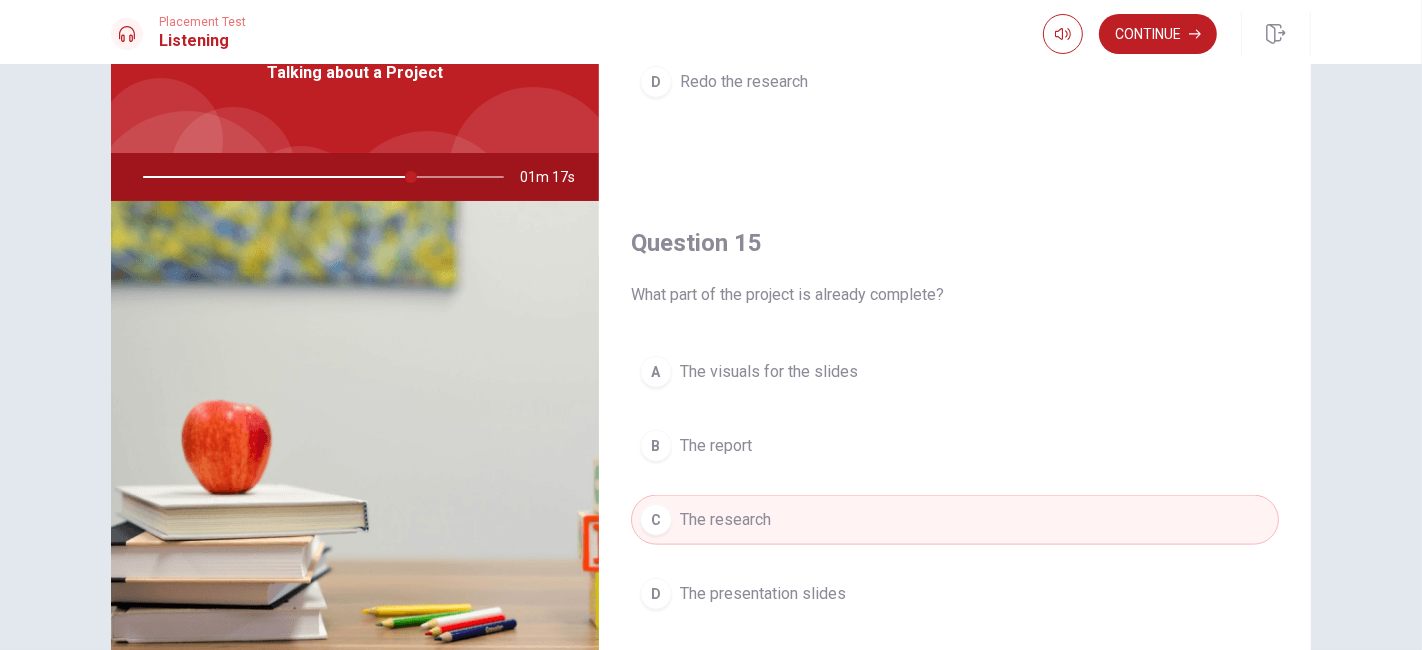 drag, startPoint x: 761, startPoint y: 292, endPoint x: 926, endPoint y: 292, distance: 165 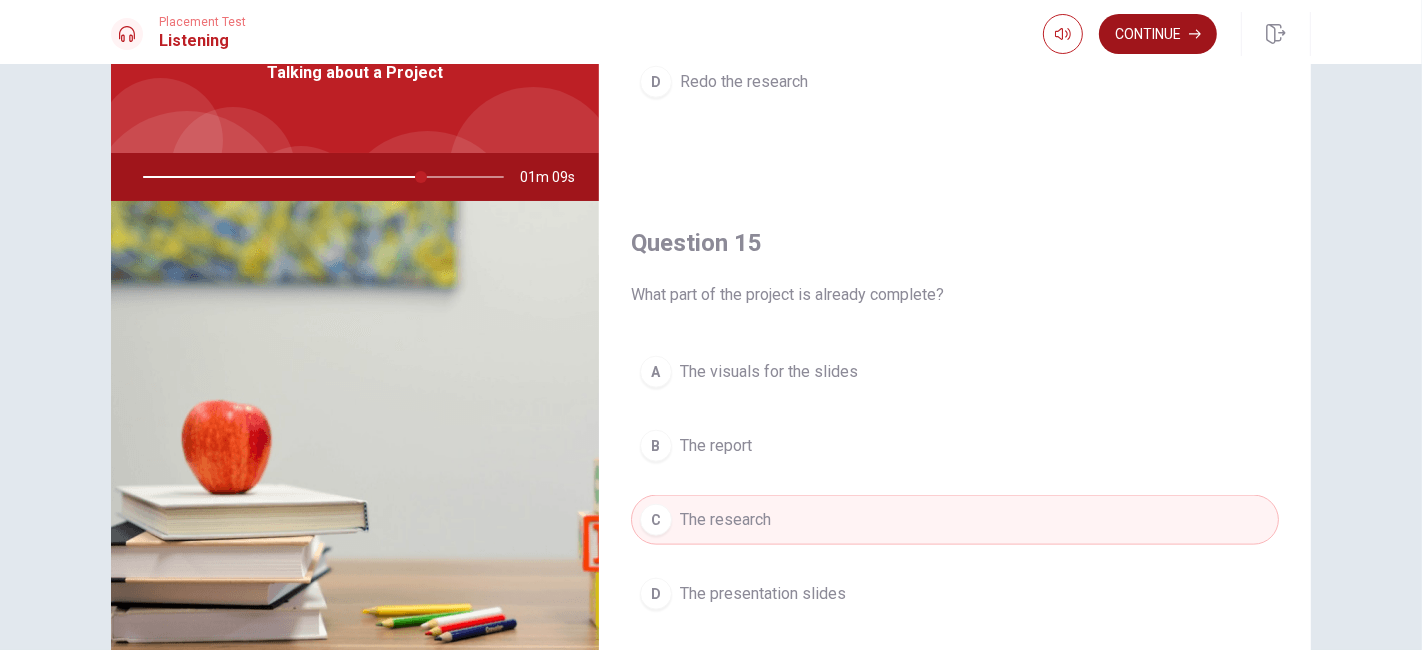 click on "Continue" at bounding box center (1158, 34) 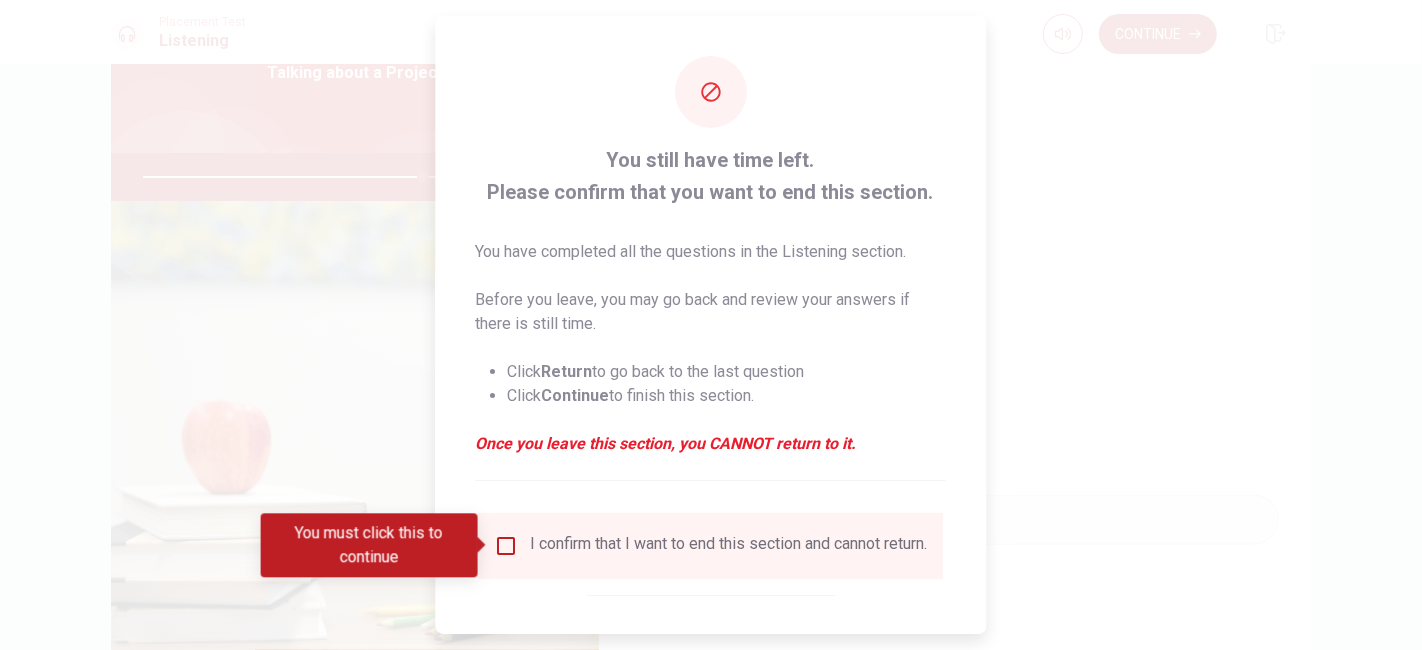 click at bounding box center [507, 546] 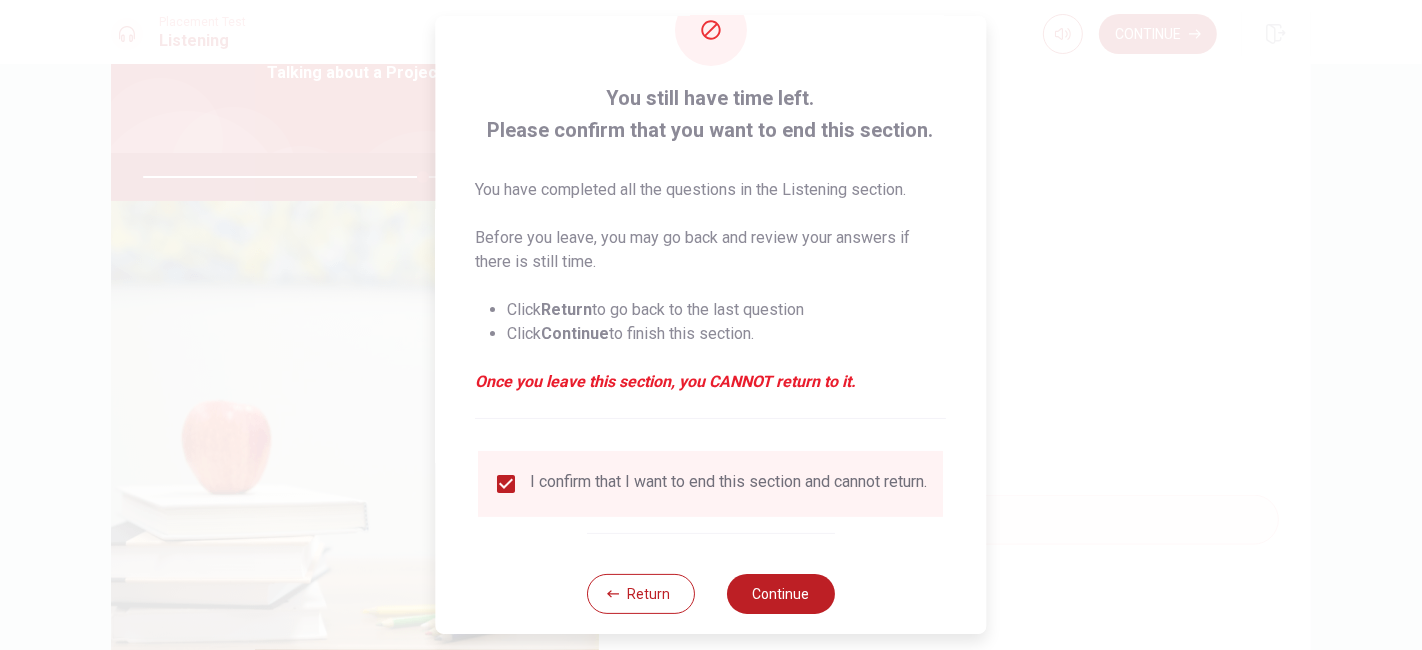 scroll, scrollTop: 95, scrollLeft: 0, axis: vertical 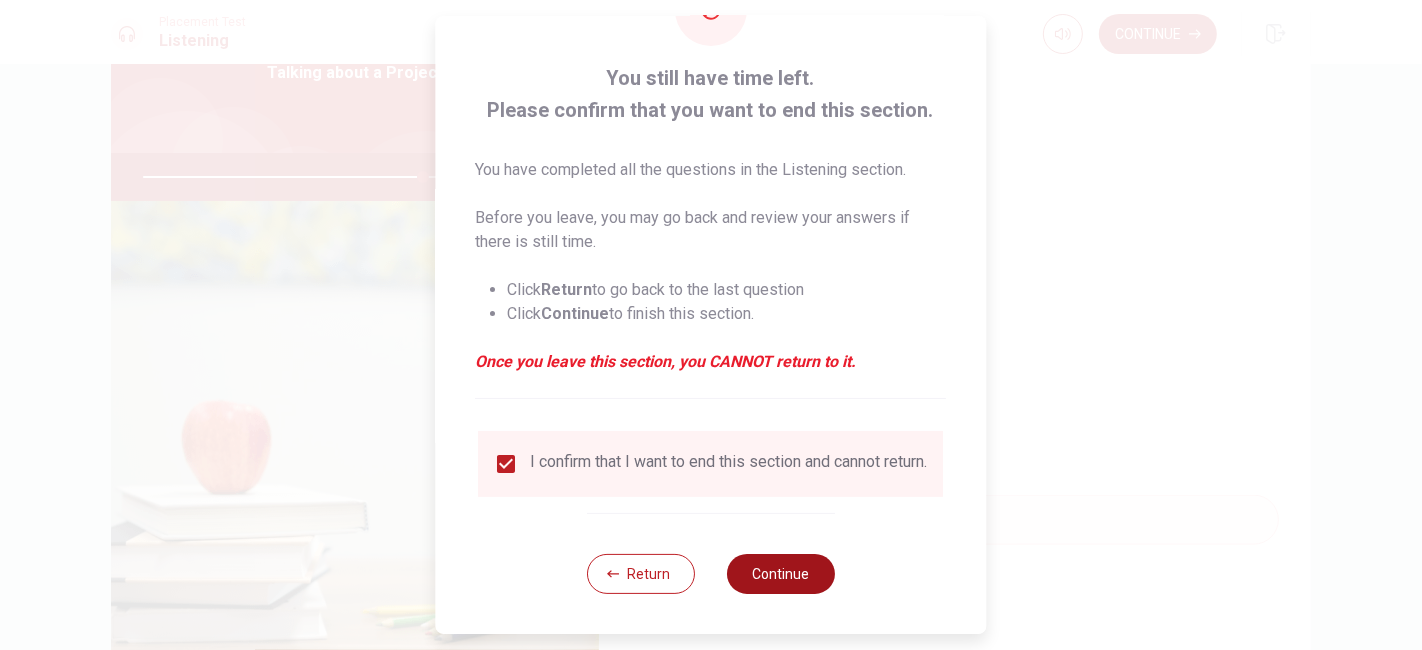 click on "Continue" at bounding box center [781, 574] 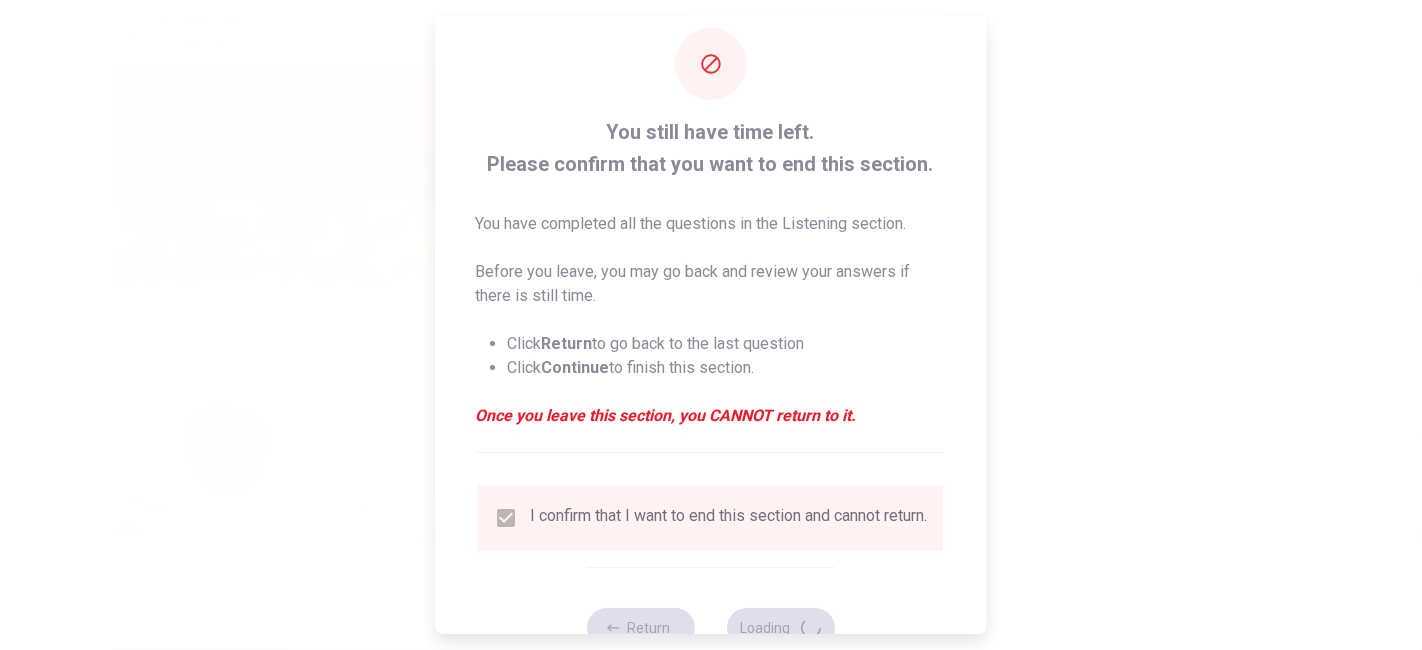 scroll, scrollTop: 0, scrollLeft: 0, axis: both 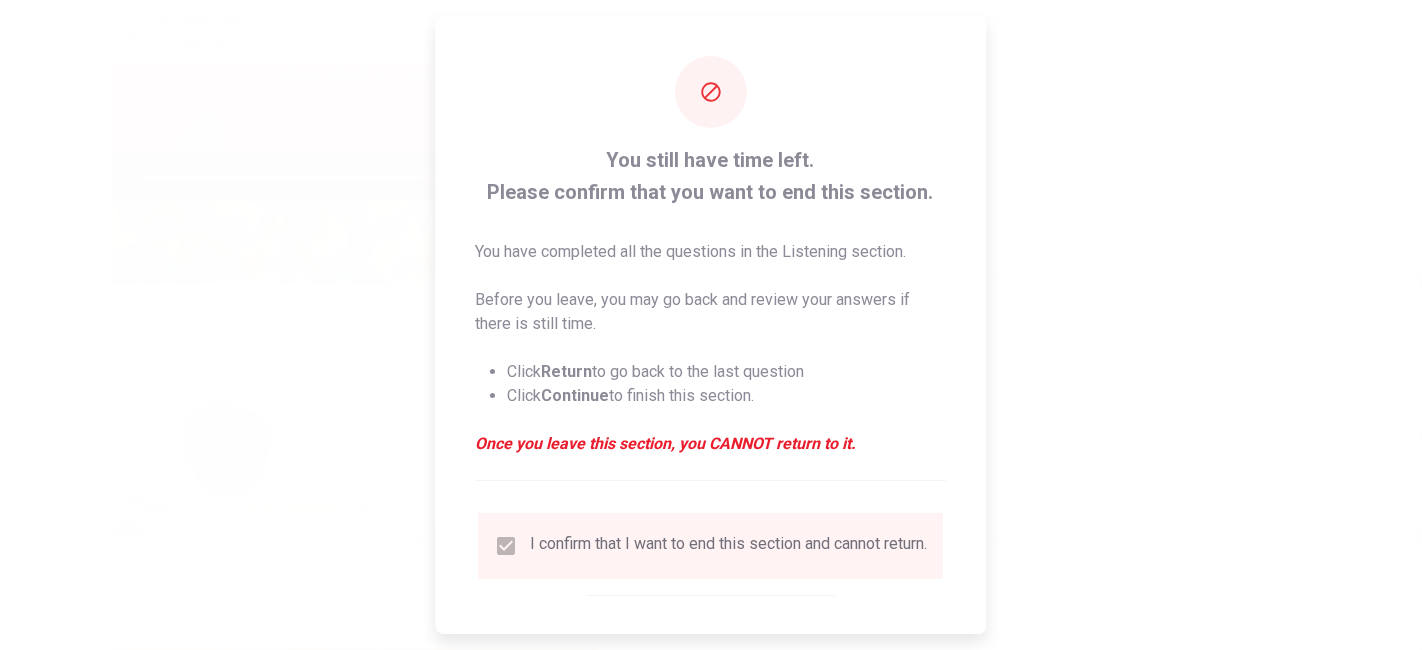 type on "79" 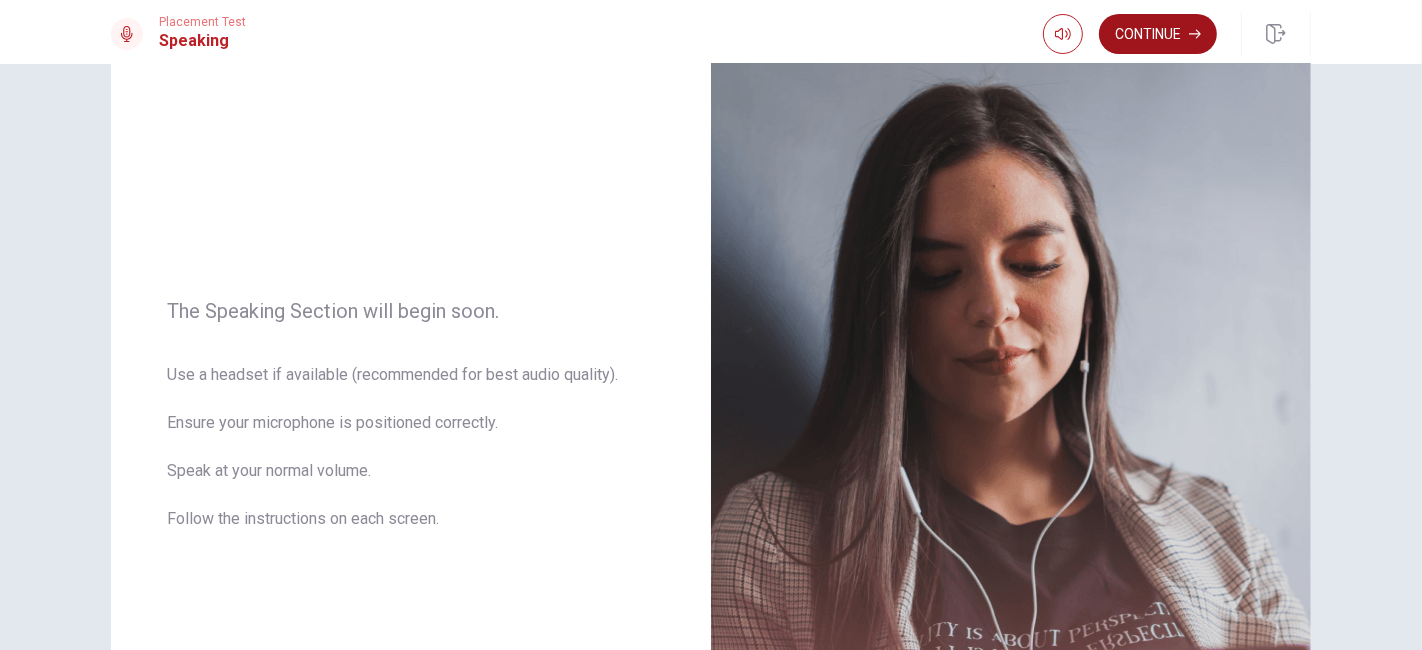 scroll, scrollTop: 0, scrollLeft: 0, axis: both 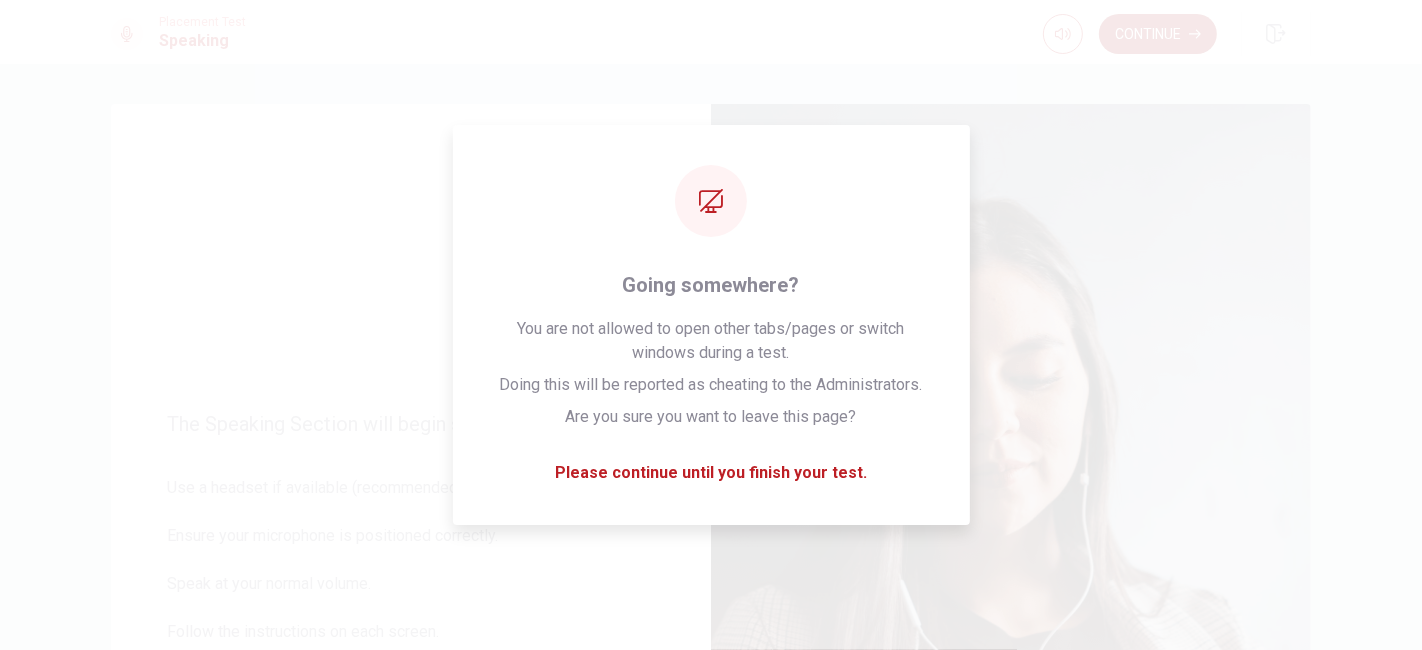 click on "Continue" at bounding box center [1158, 34] 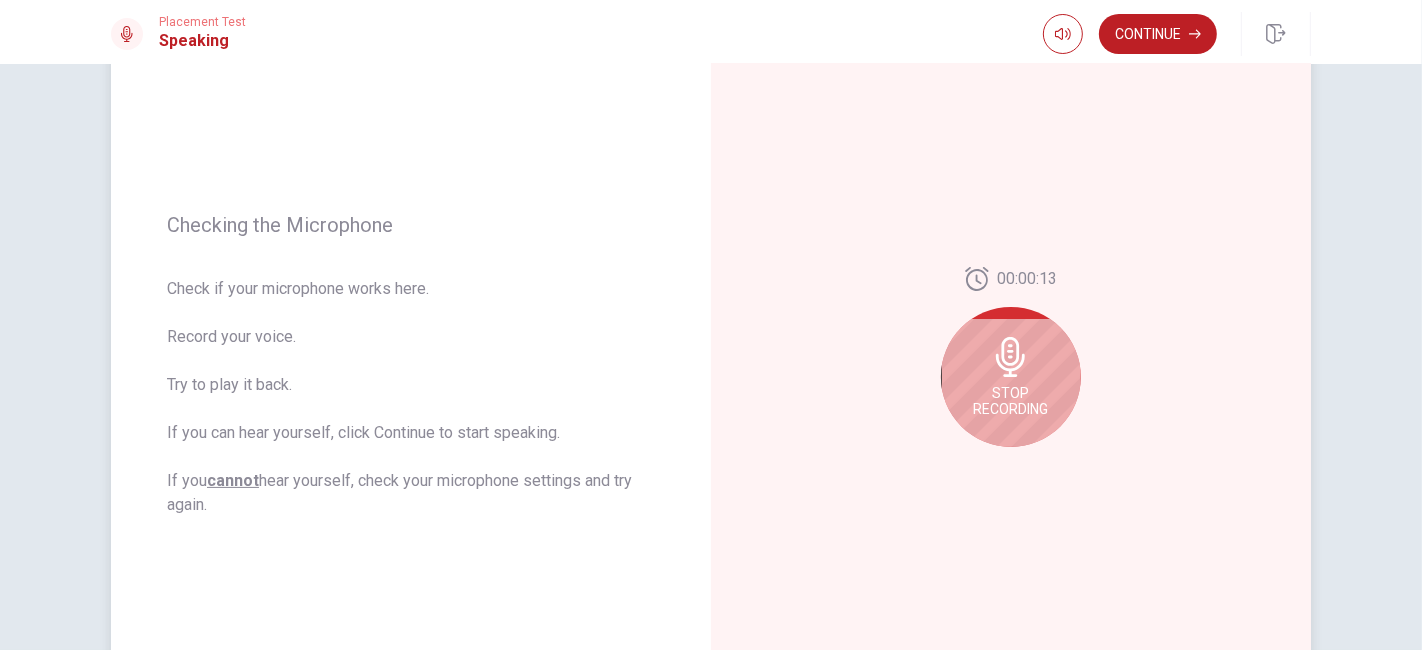 scroll, scrollTop: 222, scrollLeft: 0, axis: vertical 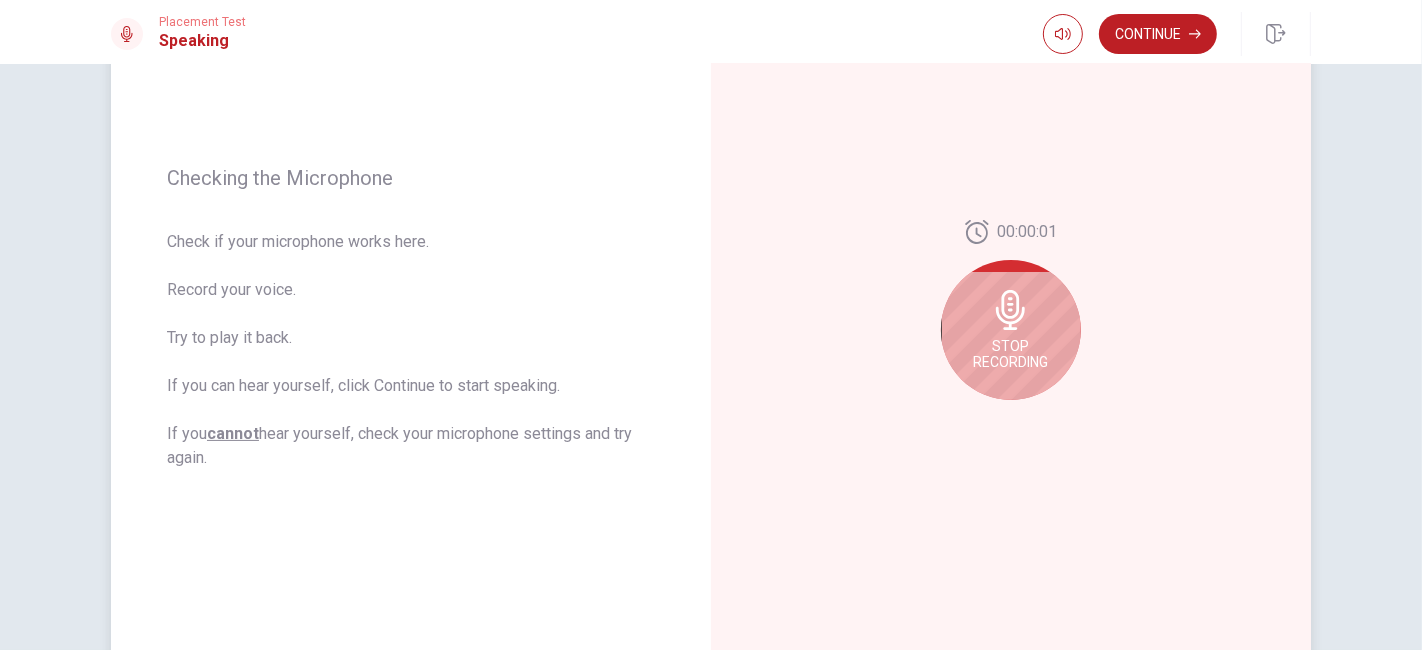 click on "Stop   Recording" at bounding box center (1011, 330) 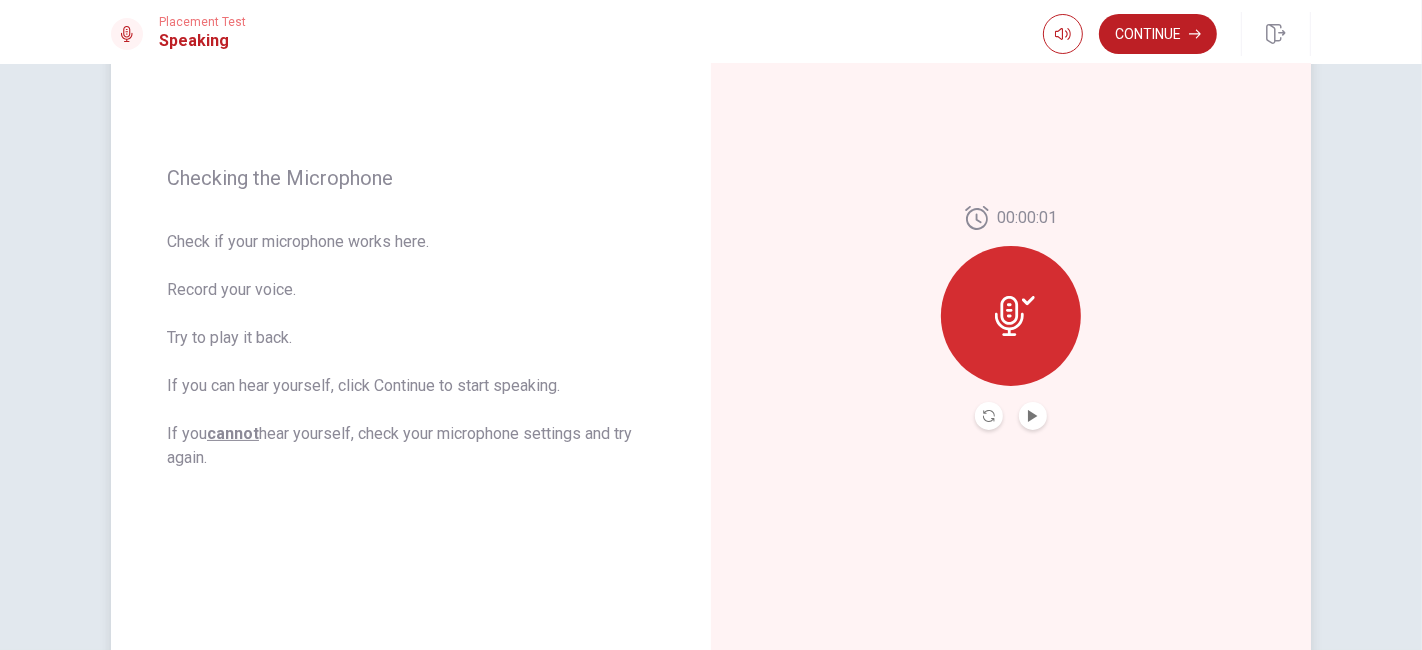 click at bounding box center (1033, 416) 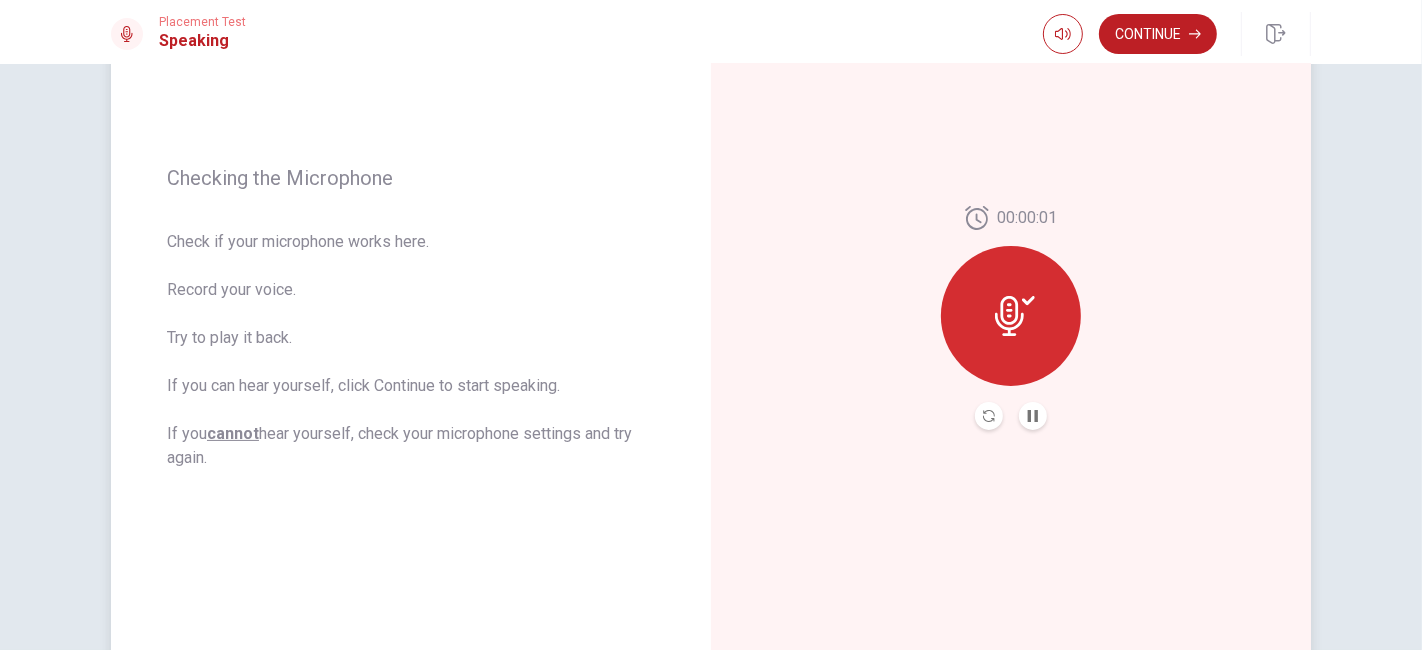 click at bounding box center [1011, 316] 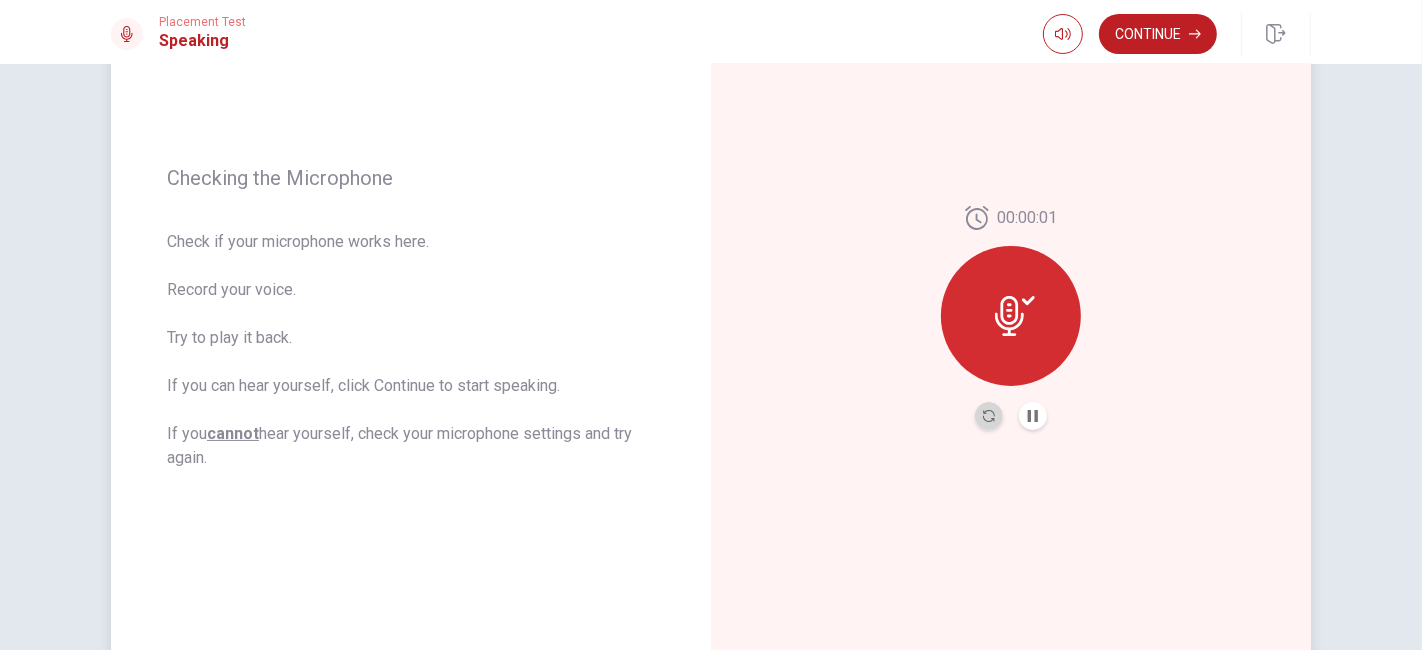 click at bounding box center [989, 416] 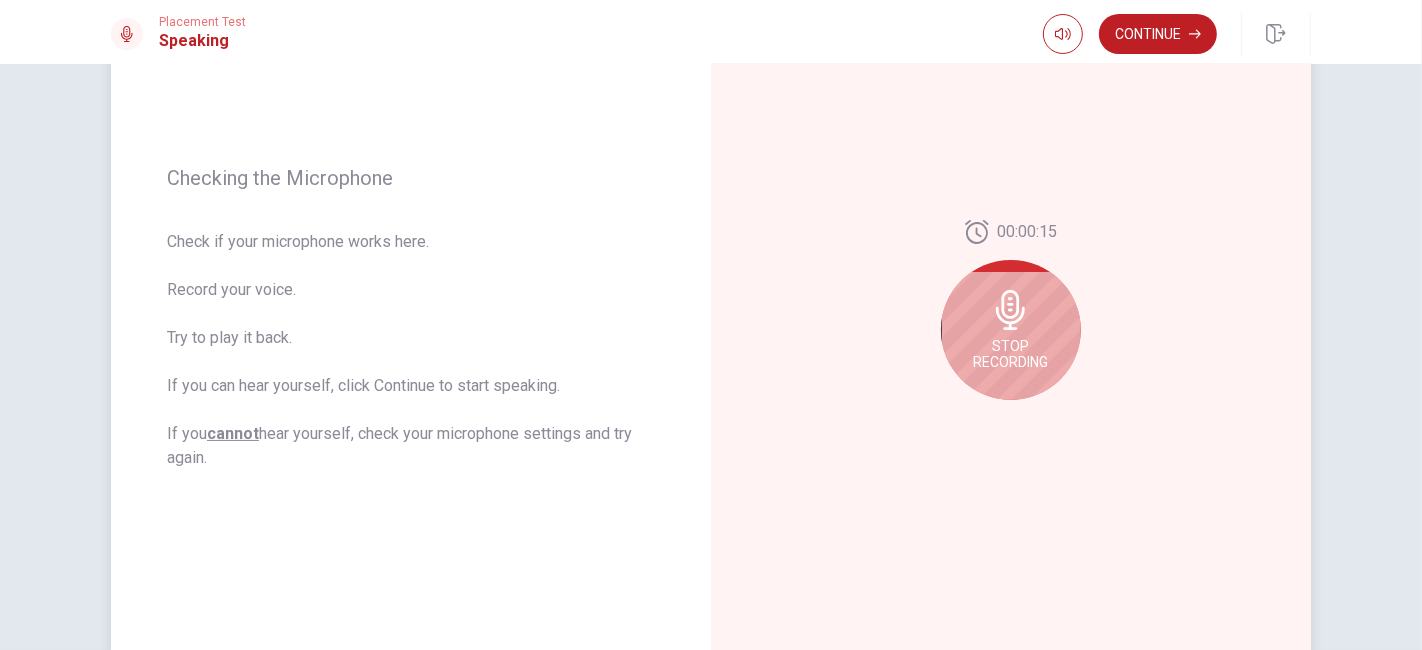click 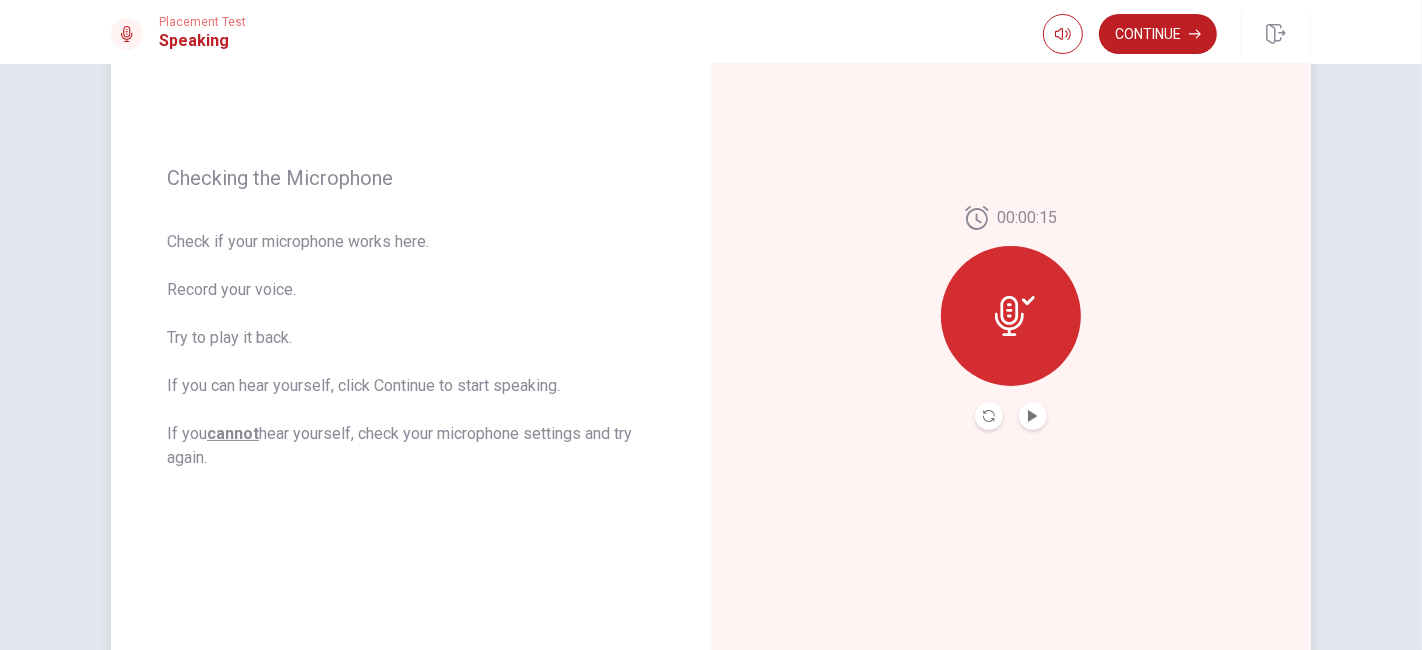 click at bounding box center (989, 416) 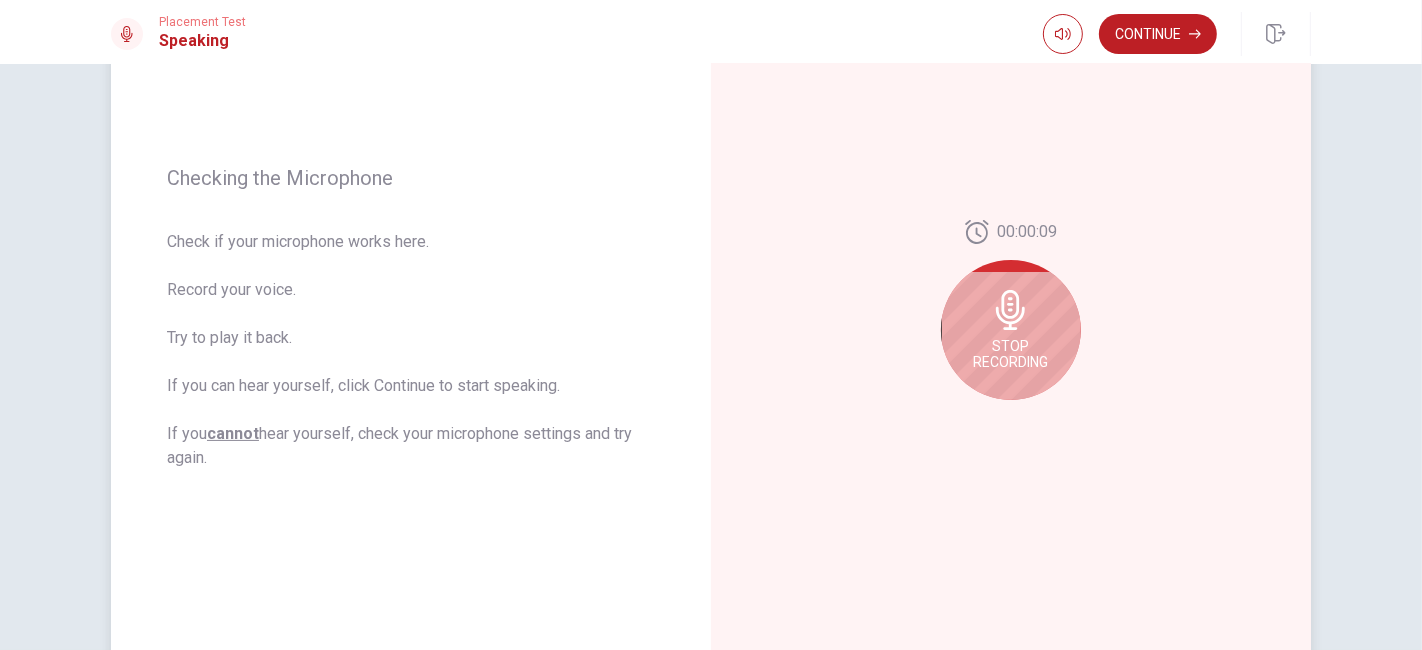 click 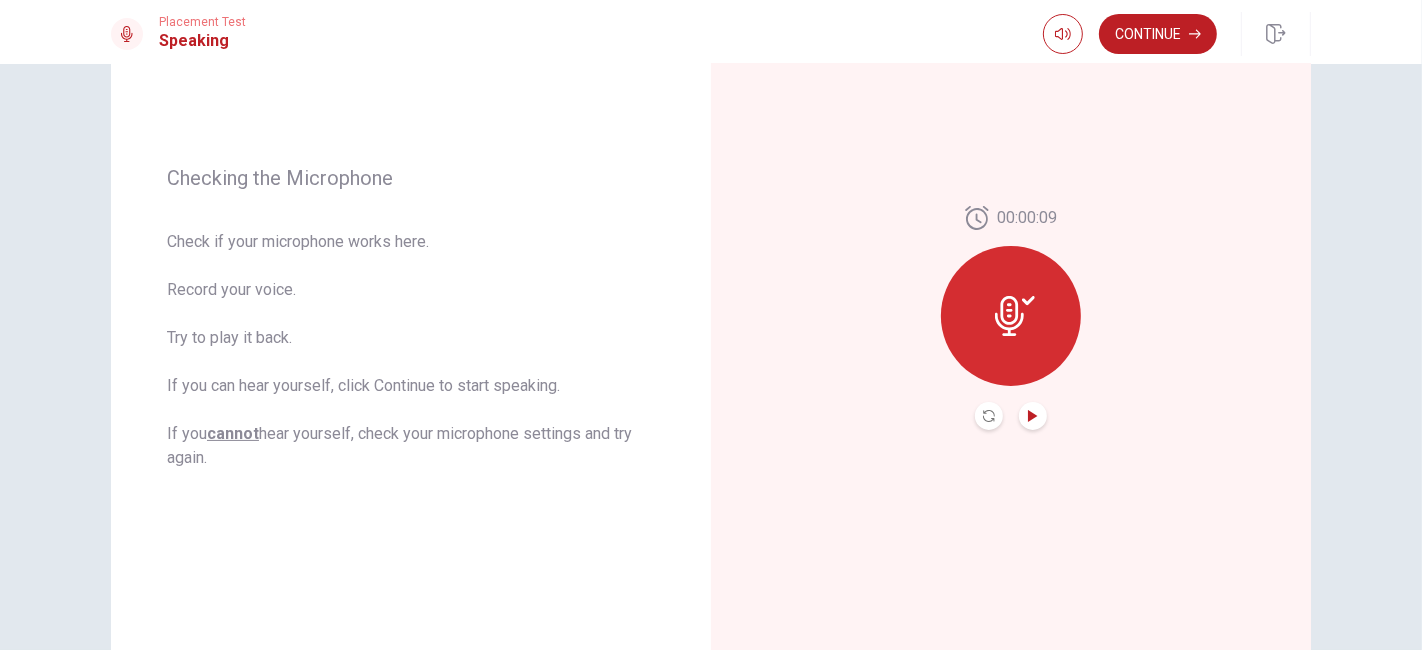 click 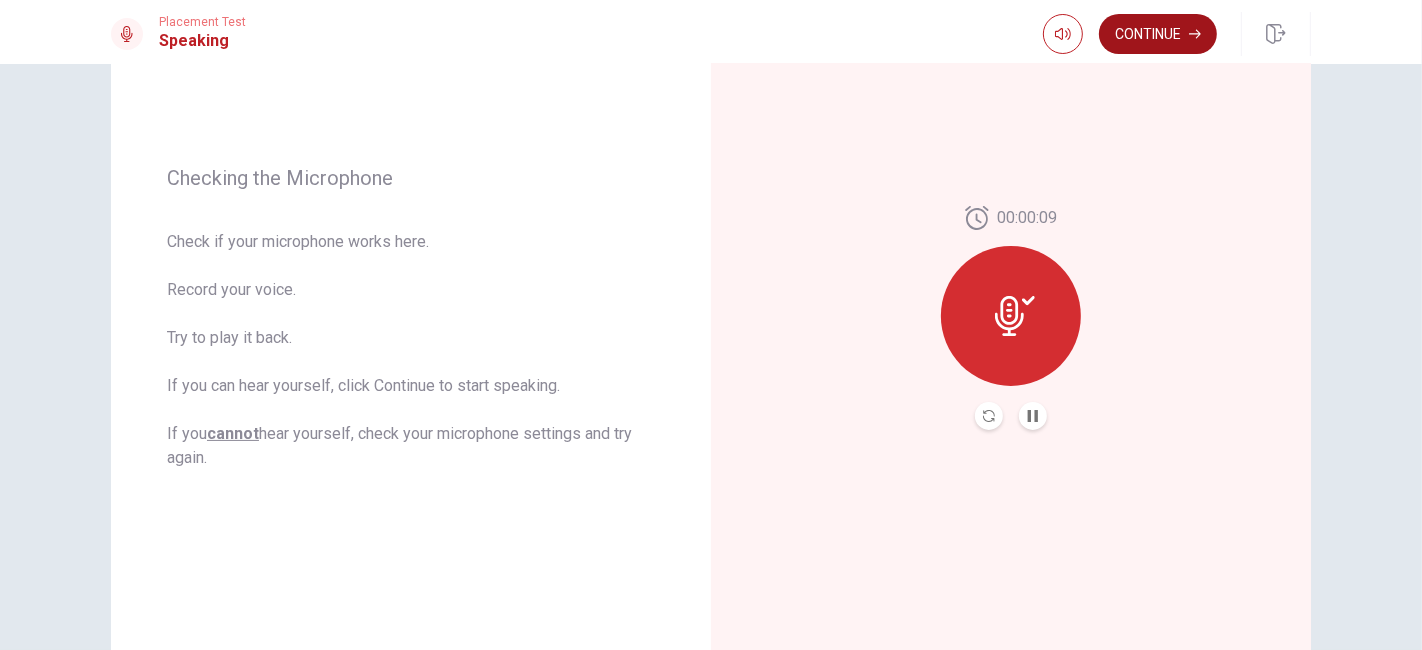 click on "Continue" at bounding box center (1158, 34) 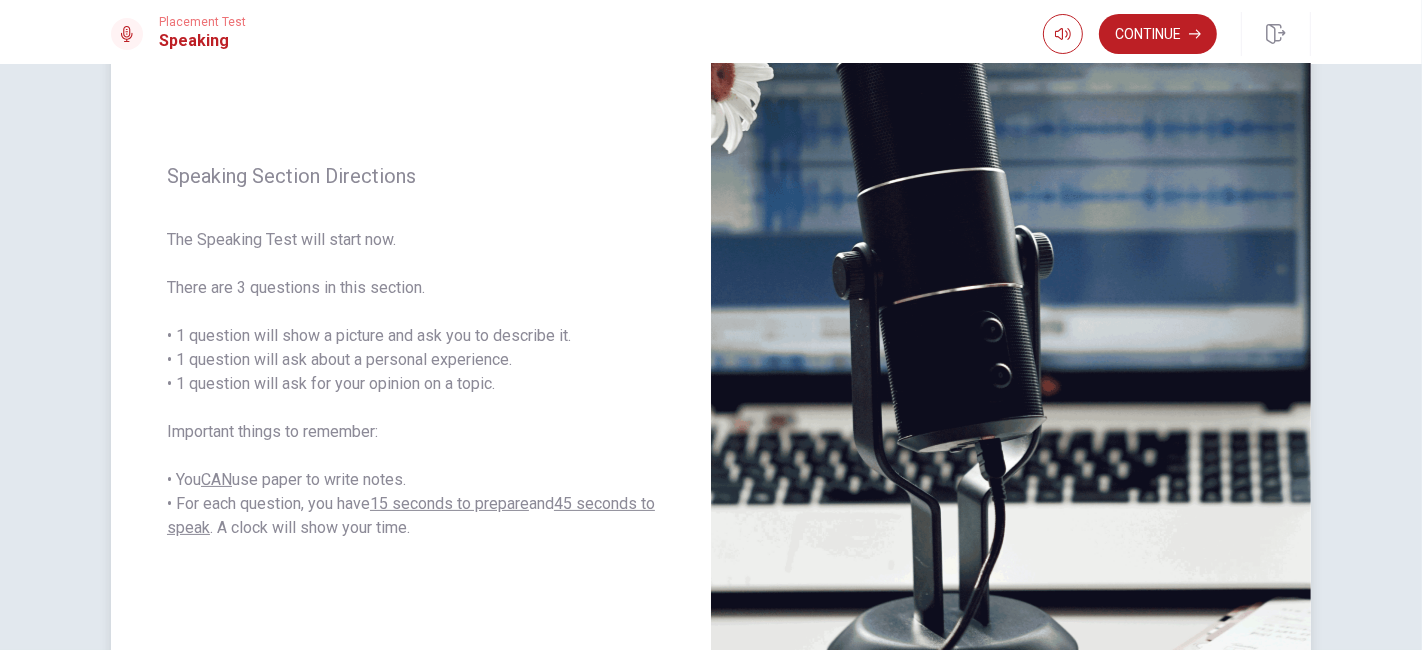 scroll, scrollTop: 222, scrollLeft: 0, axis: vertical 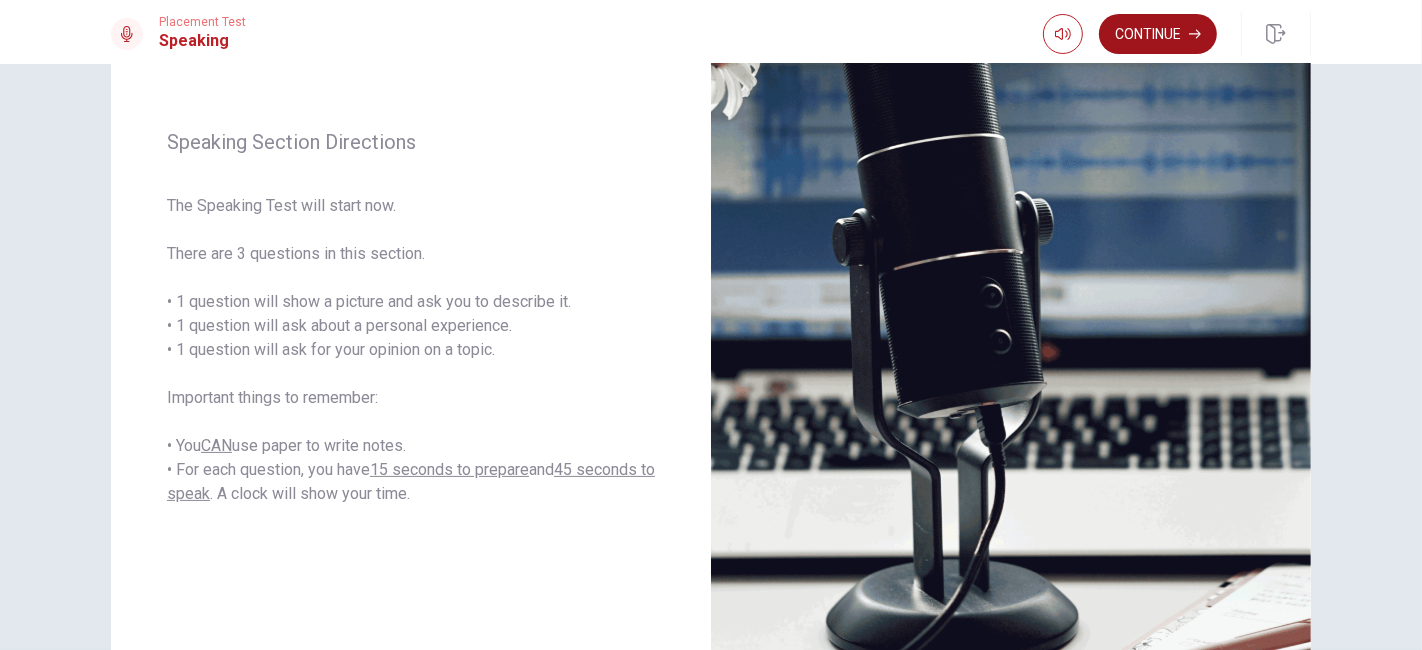 click 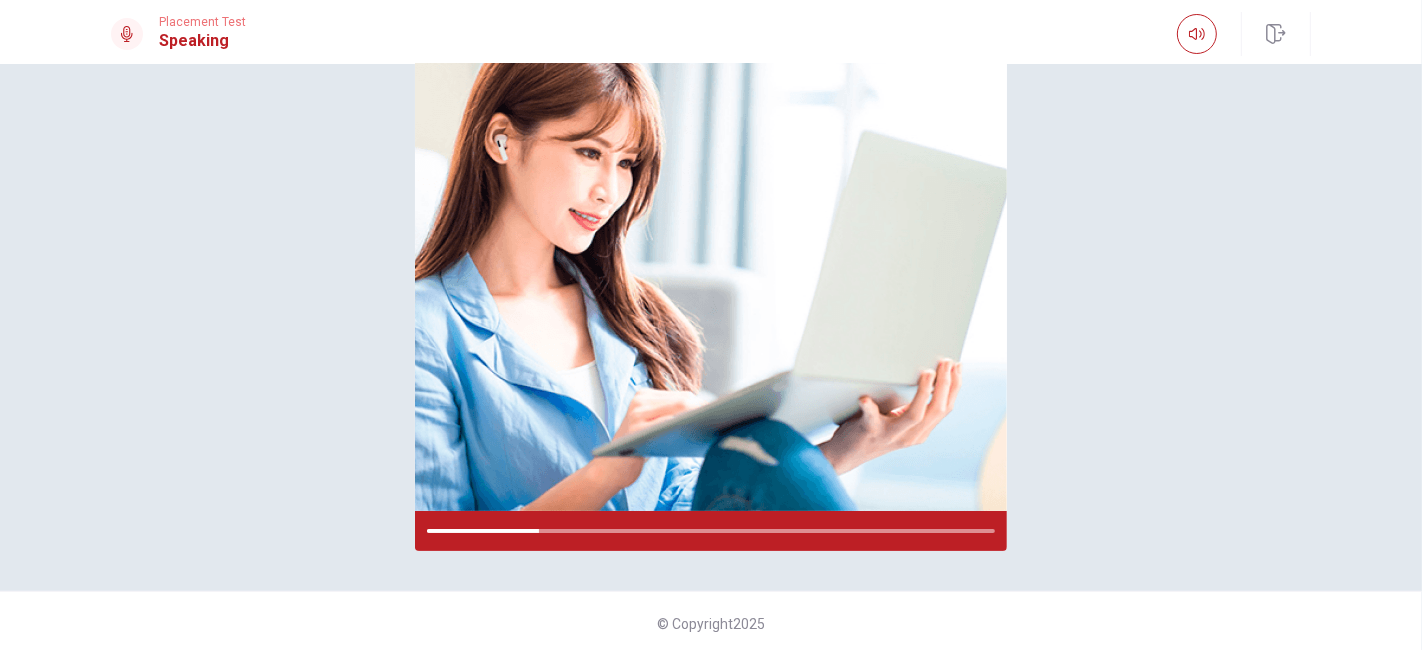 scroll, scrollTop: 111, scrollLeft: 0, axis: vertical 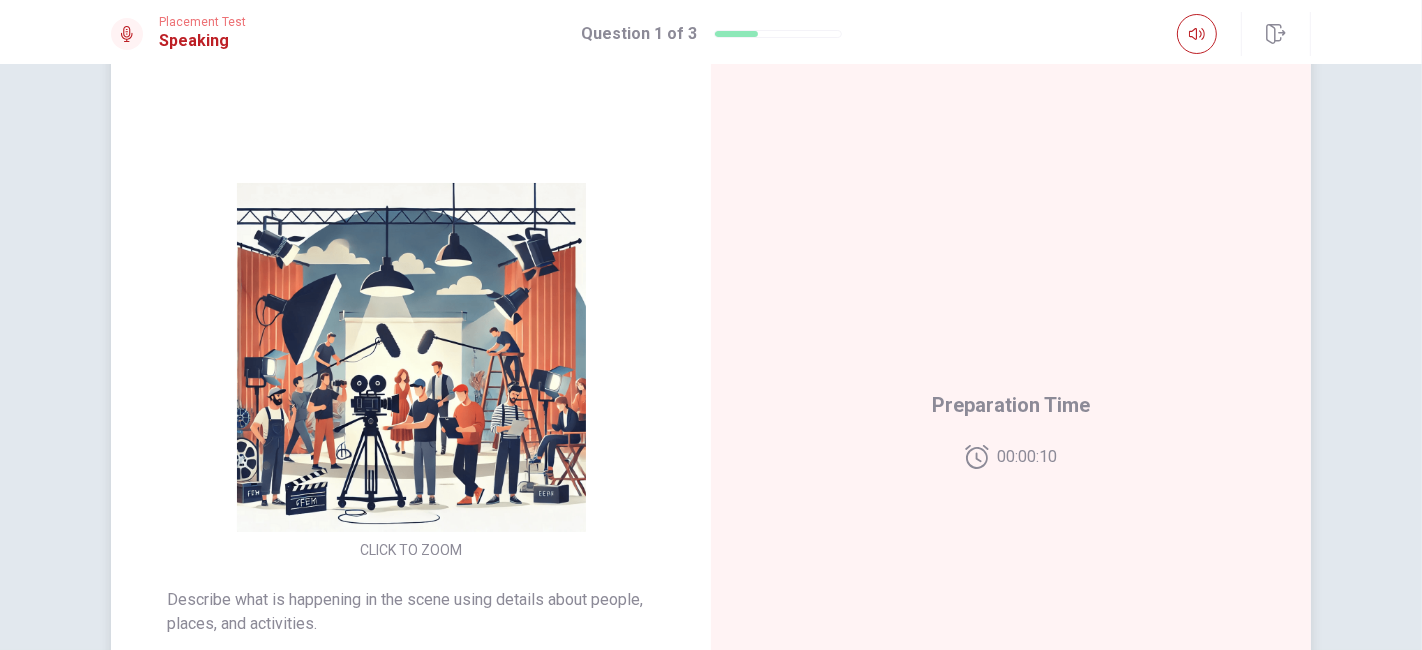 click at bounding box center [411, 357] 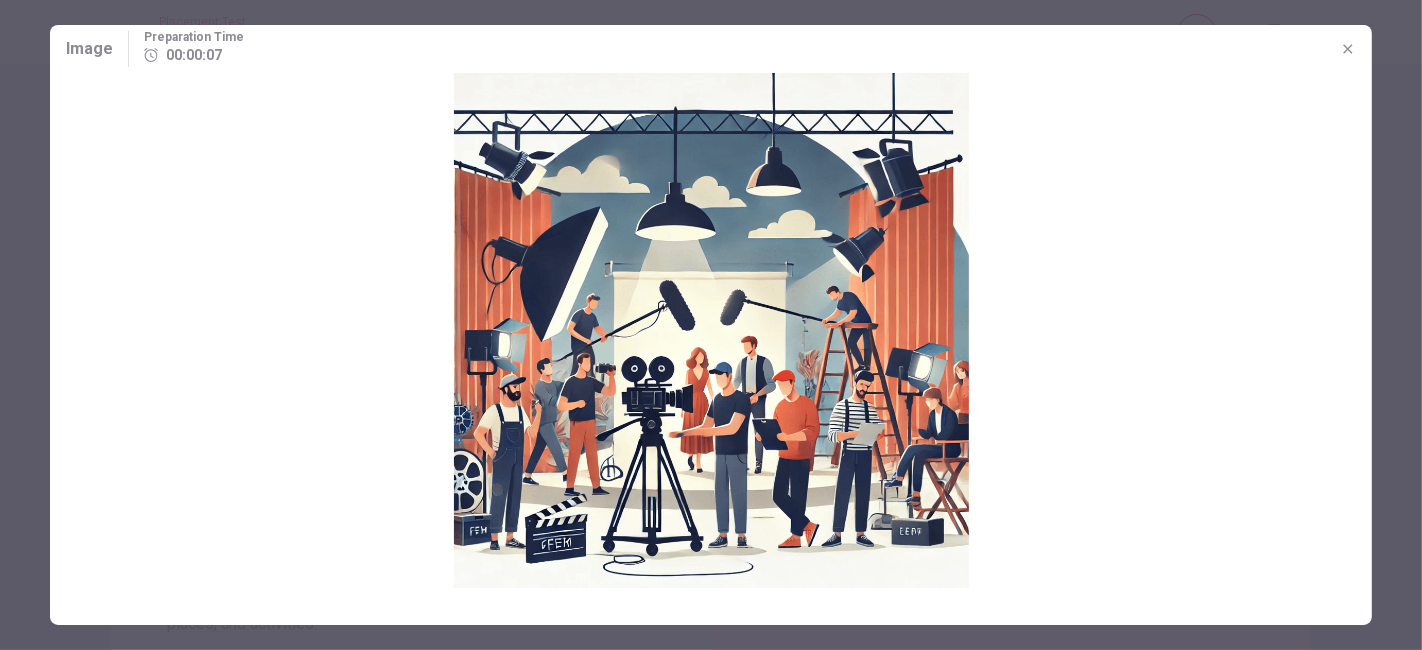 click 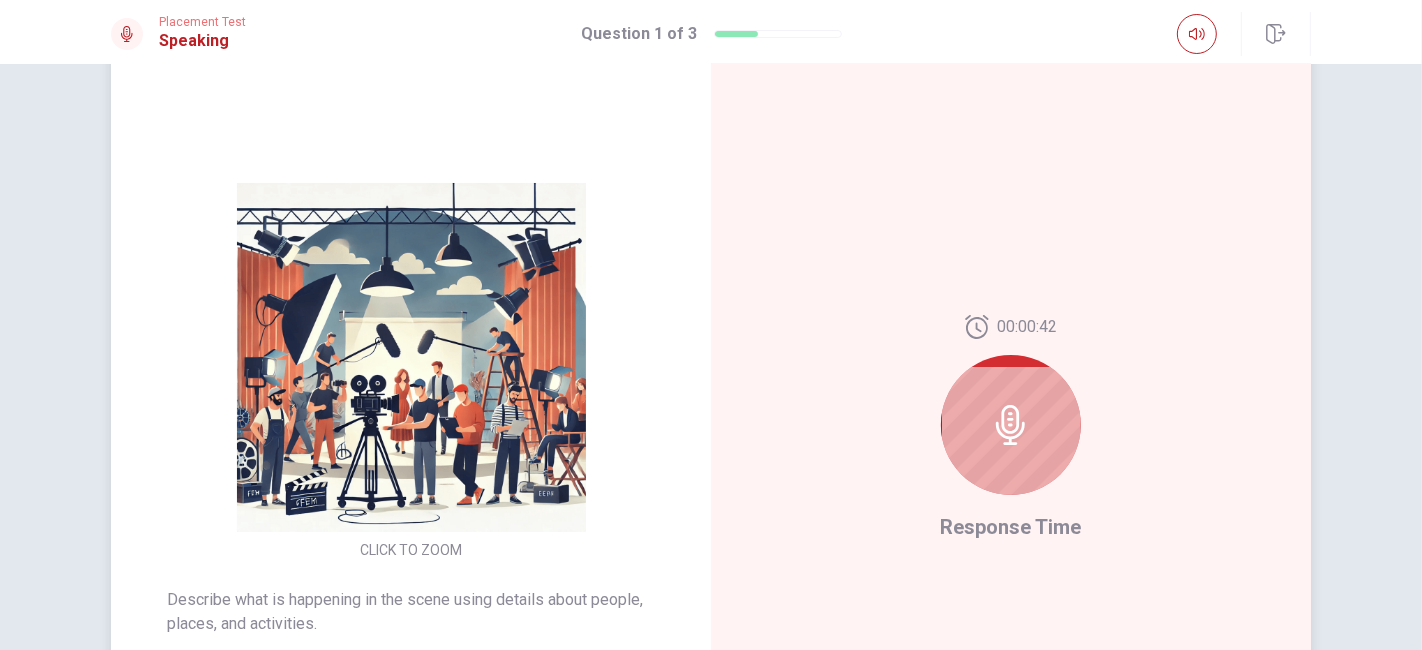 click 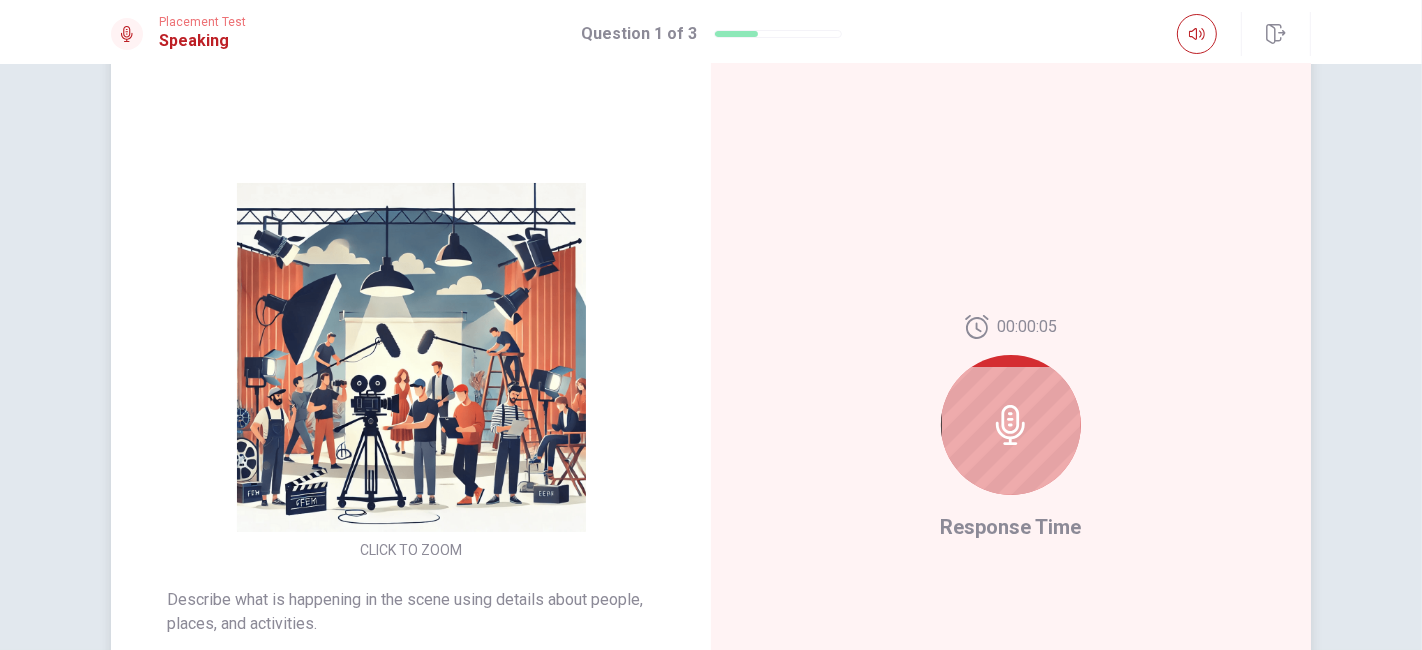 click 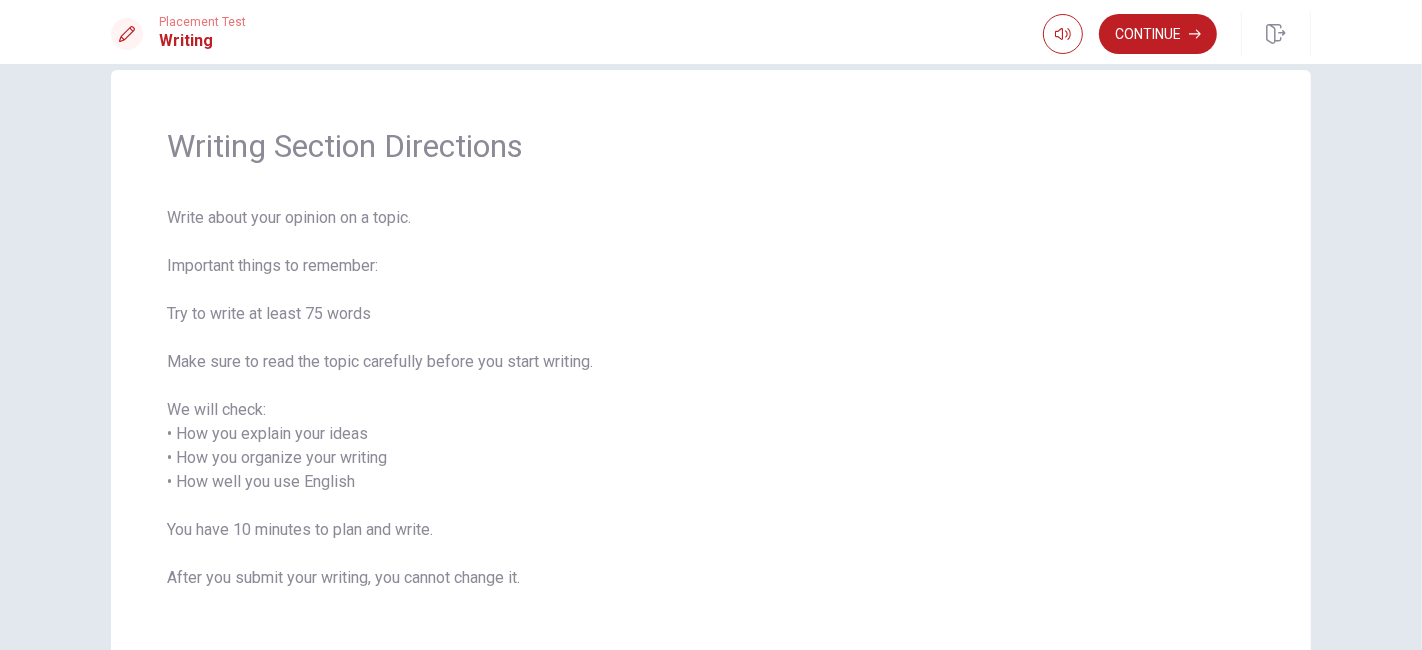 scroll, scrollTop: 0, scrollLeft: 0, axis: both 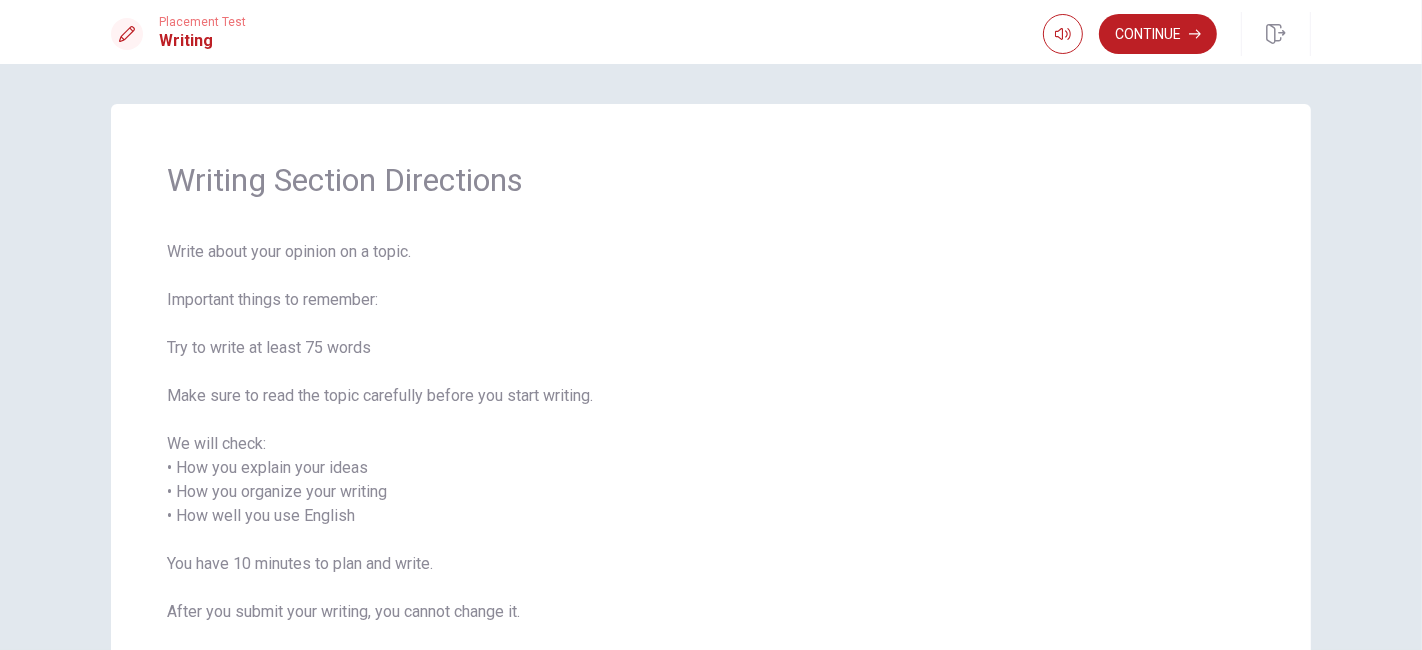 drag, startPoint x: 220, startPoint y: 295, endPoint x: 367, endPoint y: 315, distance: 148.35431 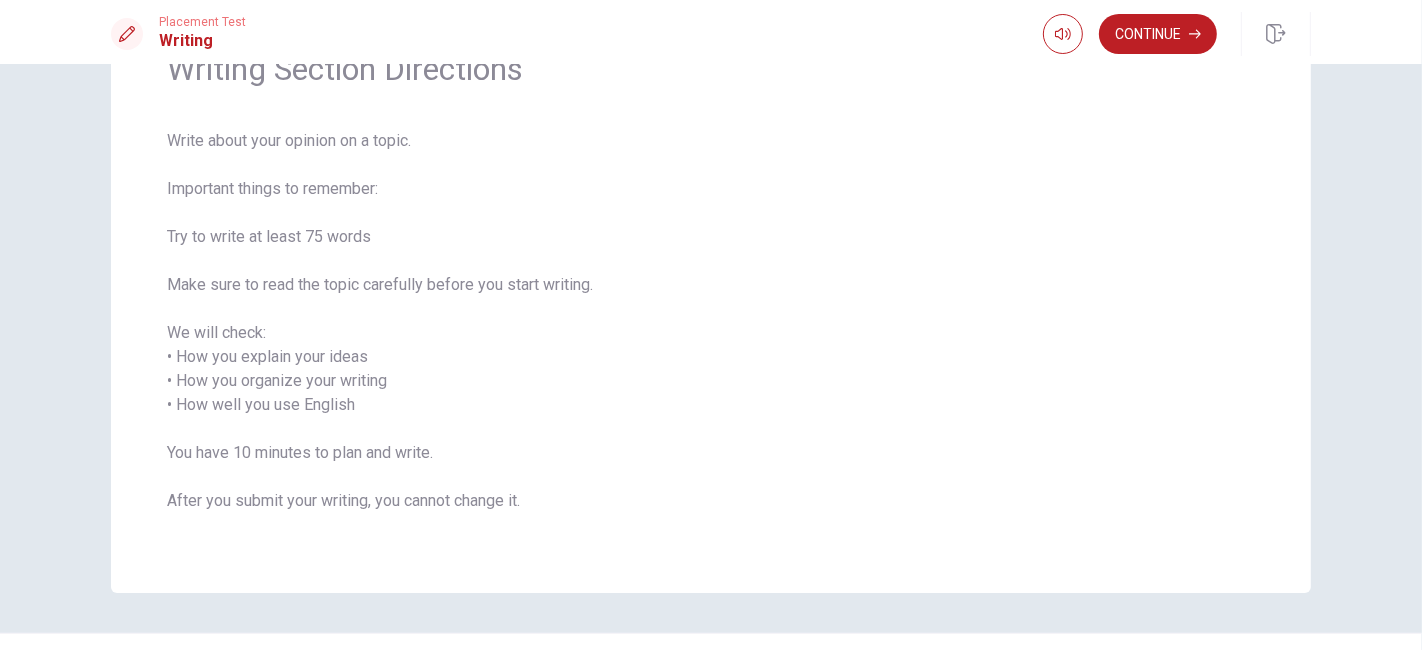 drag, startPoint x: 232, startPoint y: 281, endPoint x: 387, endPoint y: 281, distance: 155 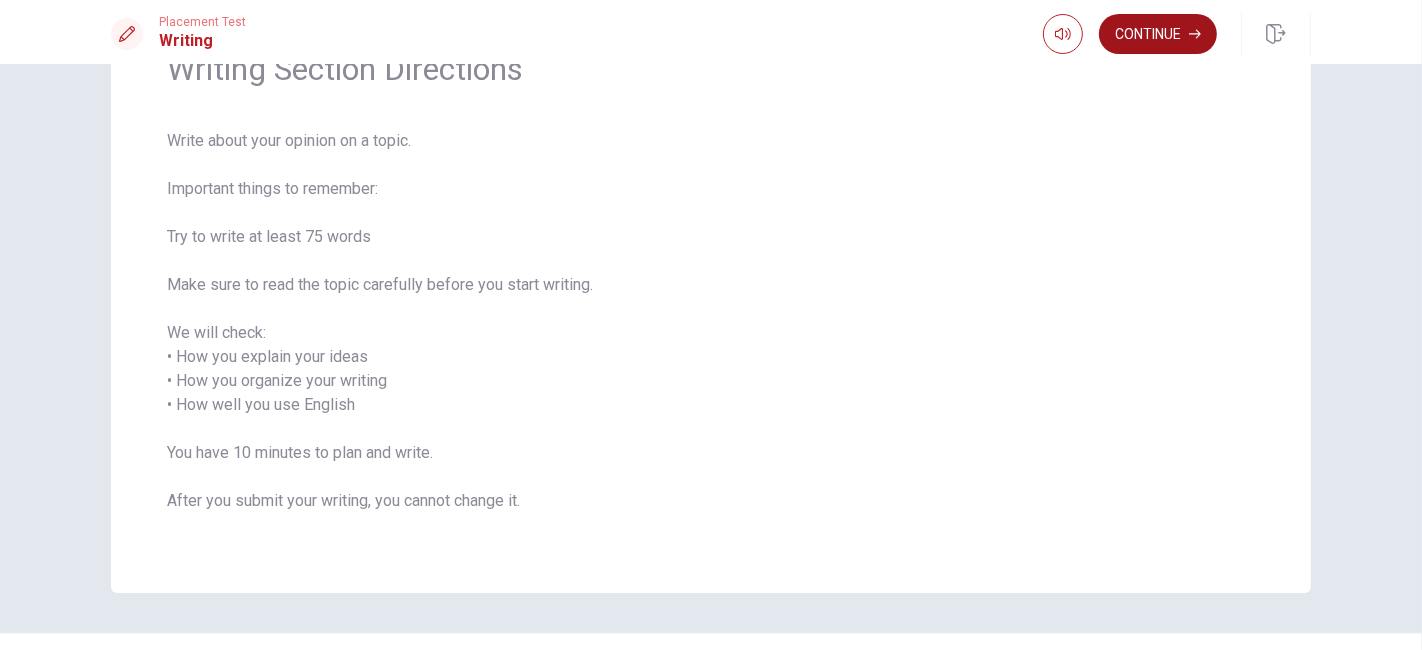 click on "Continue" at bounding box center (1158, 34) 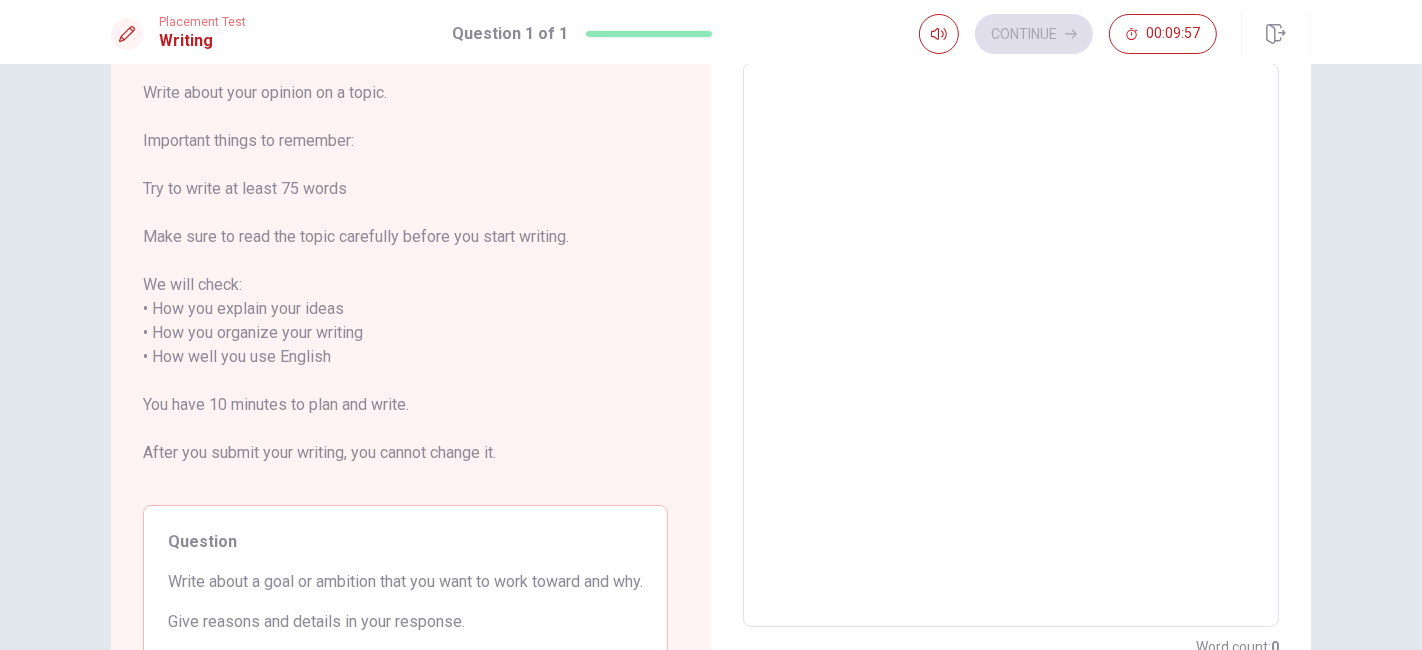 scroll, scrollTop: 286, scrollLeft: 0, axis: vertical 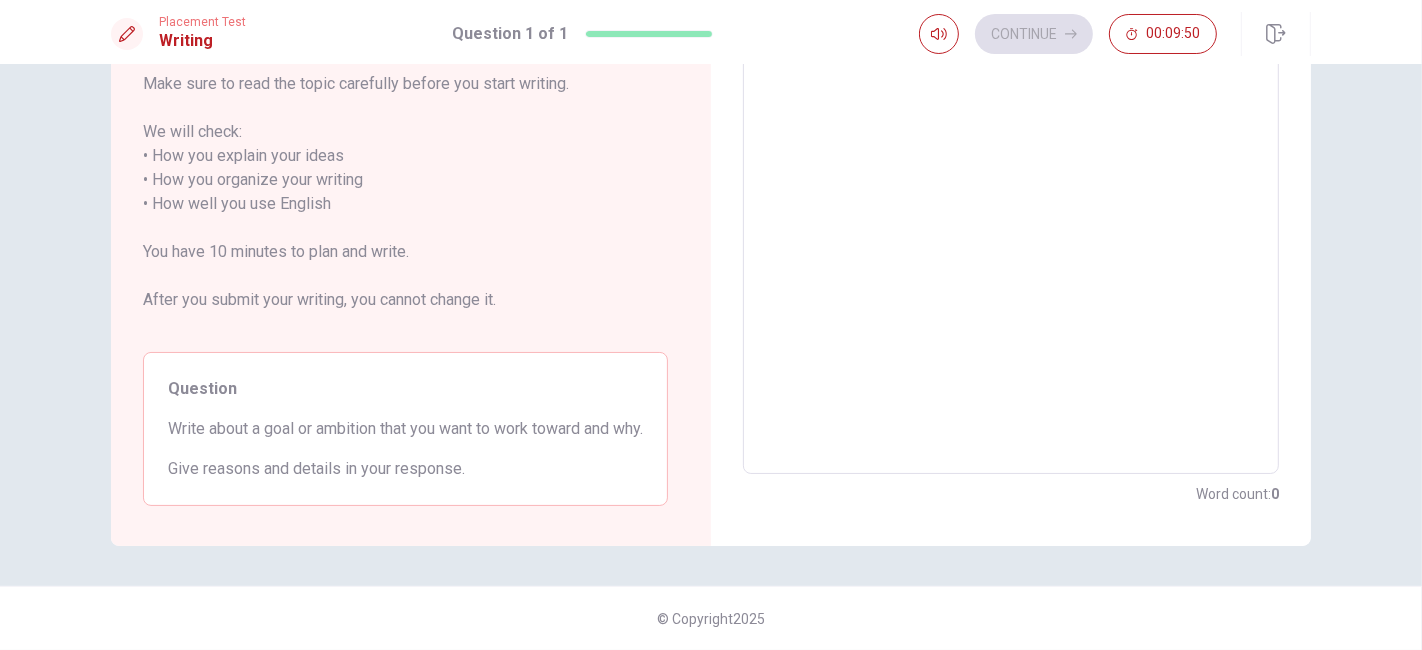 drag, startPoint x: 272, startPoint y: 416, endPoint x: 437, endPoint y: 414, distance: 165.01212 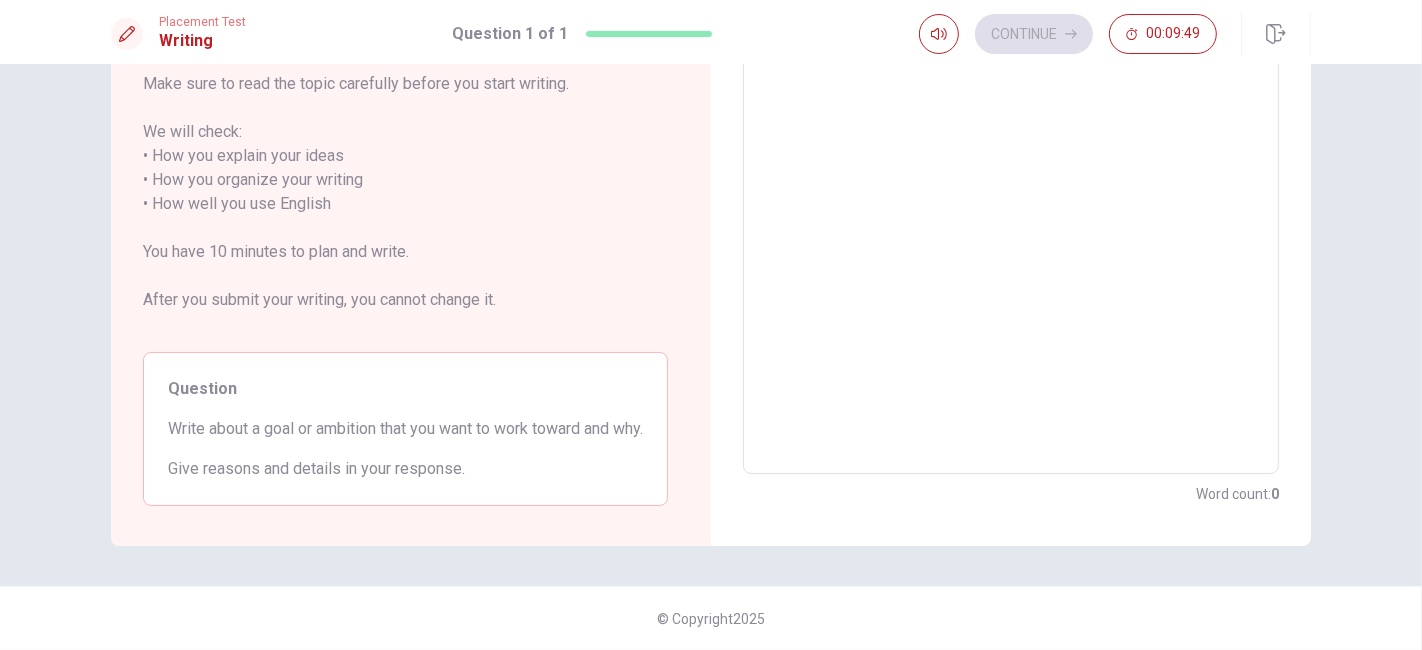 click on "Write about a goal or ambition that you want to work toward and why." at bounding box center [405, 429] 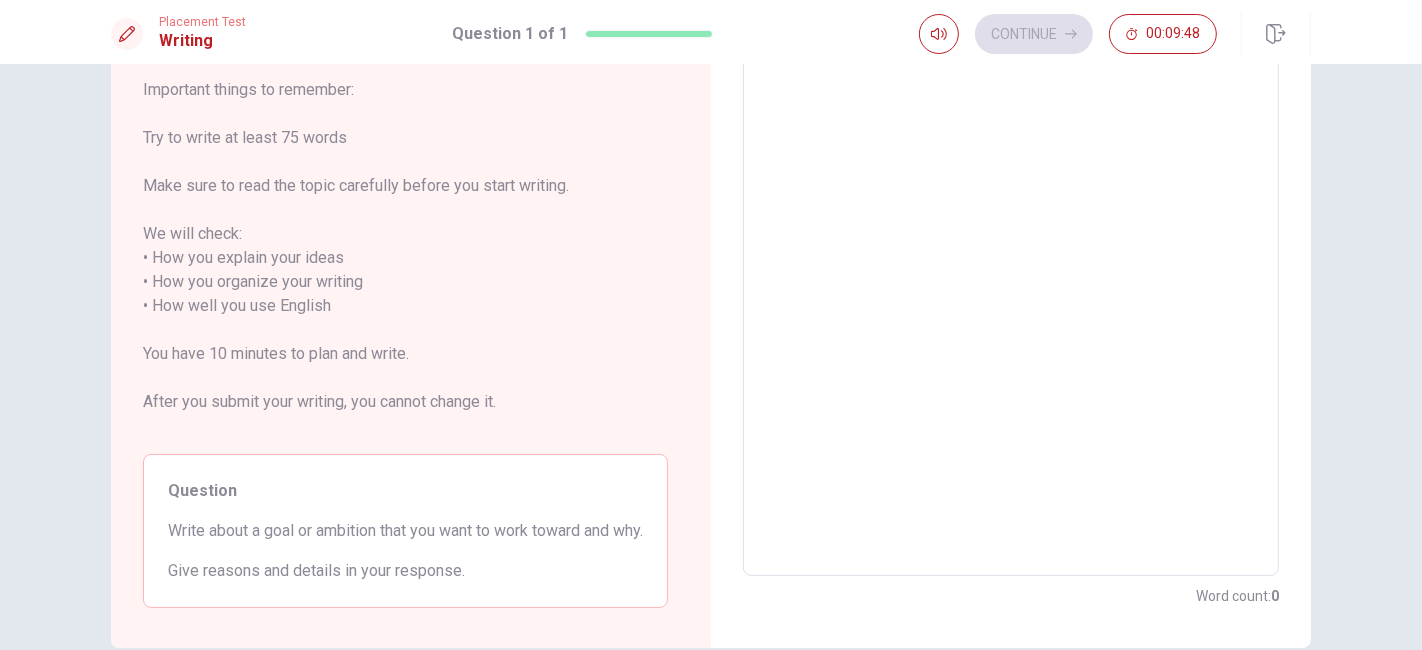 scroll, scrollTop: 0, scrollLeft: 0, axis: both 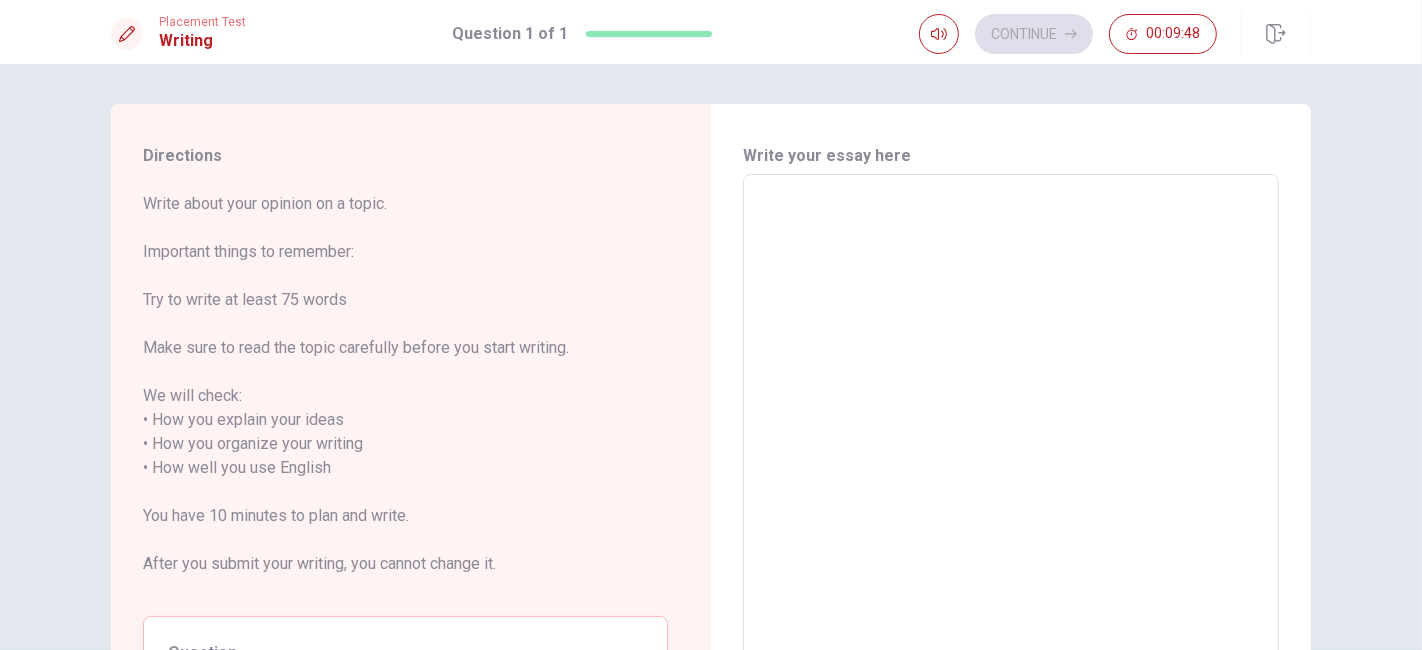click at bounding box center [1011, 456] 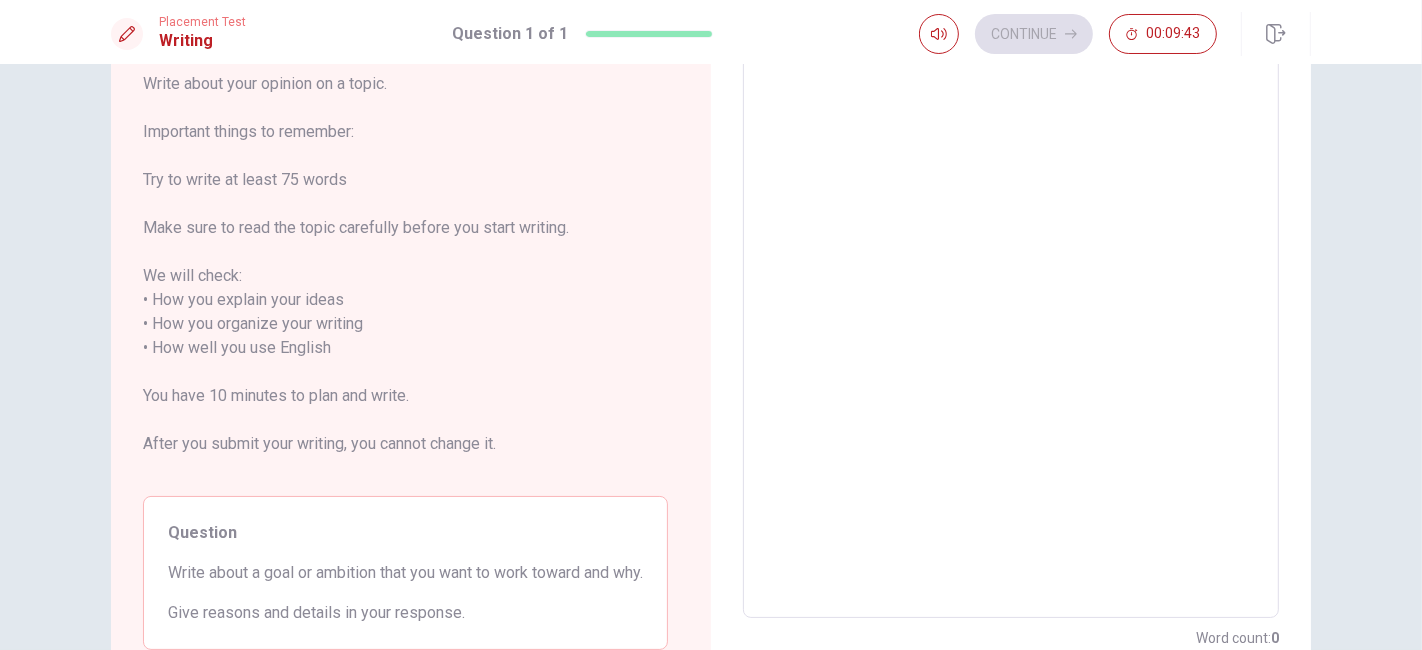 scroll, scrollTop: 0, scrollLeft: 0, axis: both 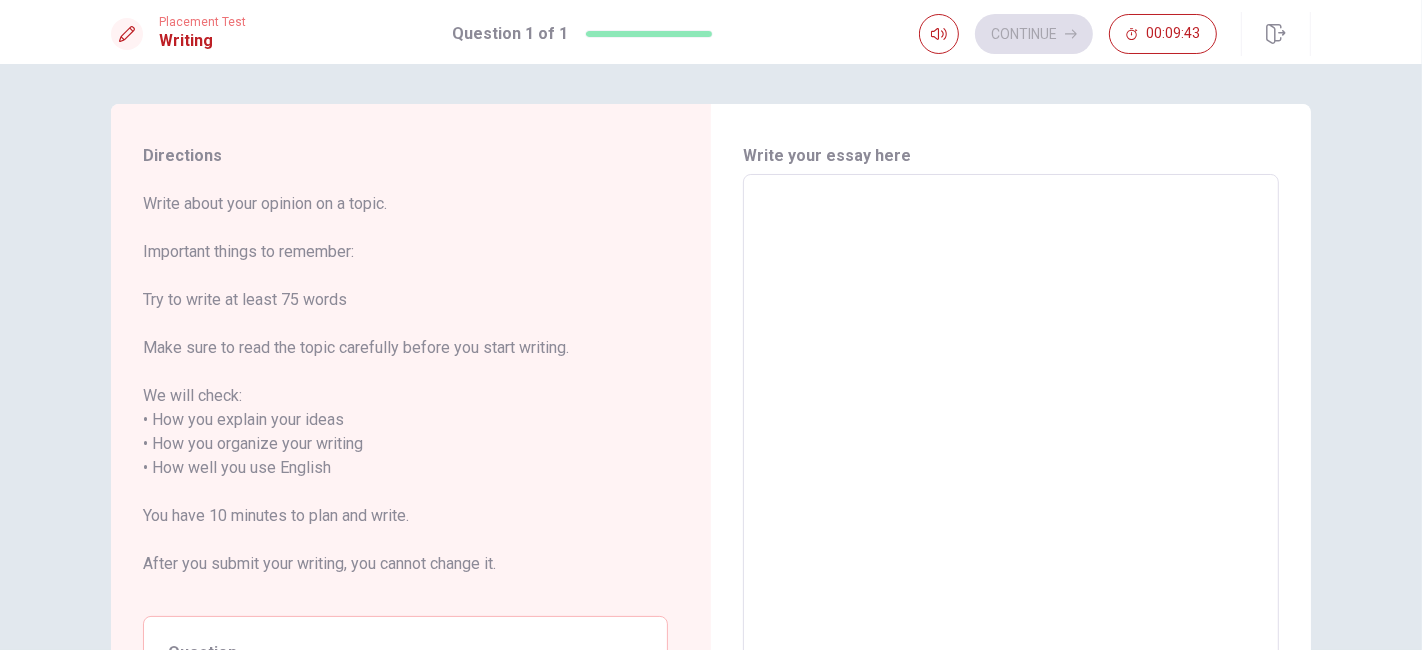 click at bounding box center (1011, 456) 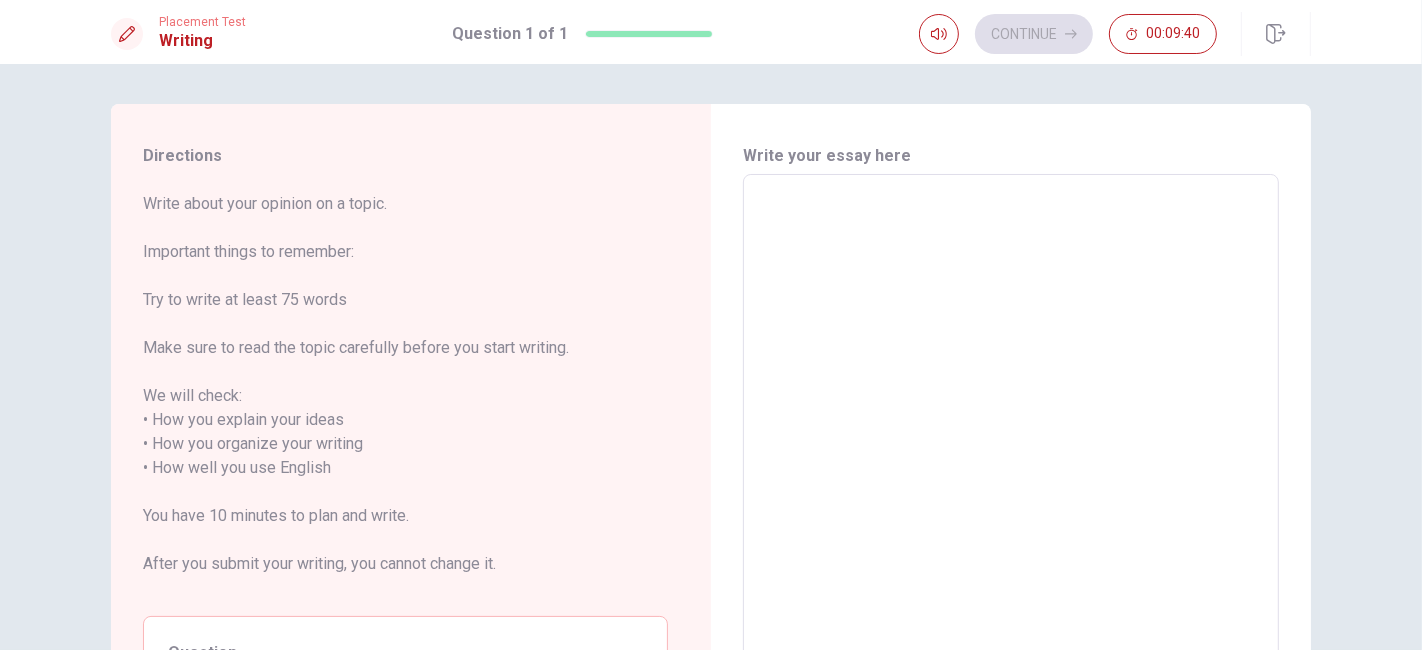 type on "n" 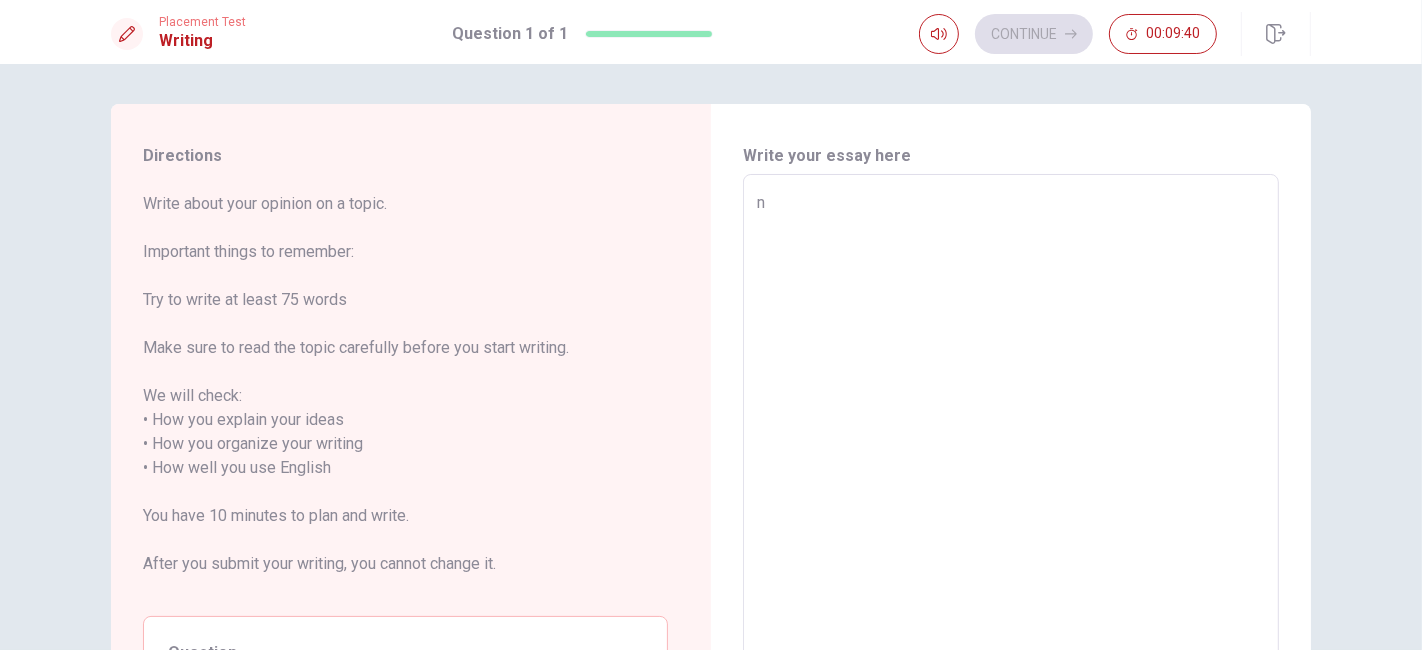 type on "x" 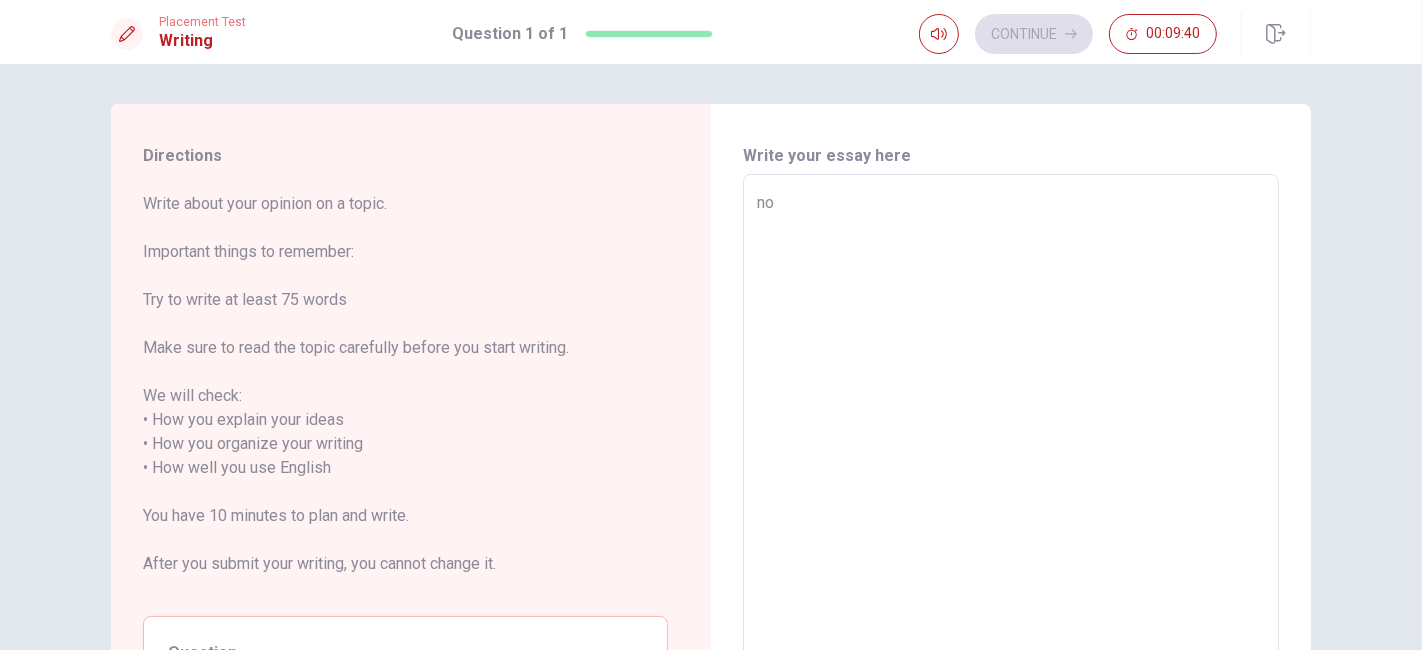 type on "x" 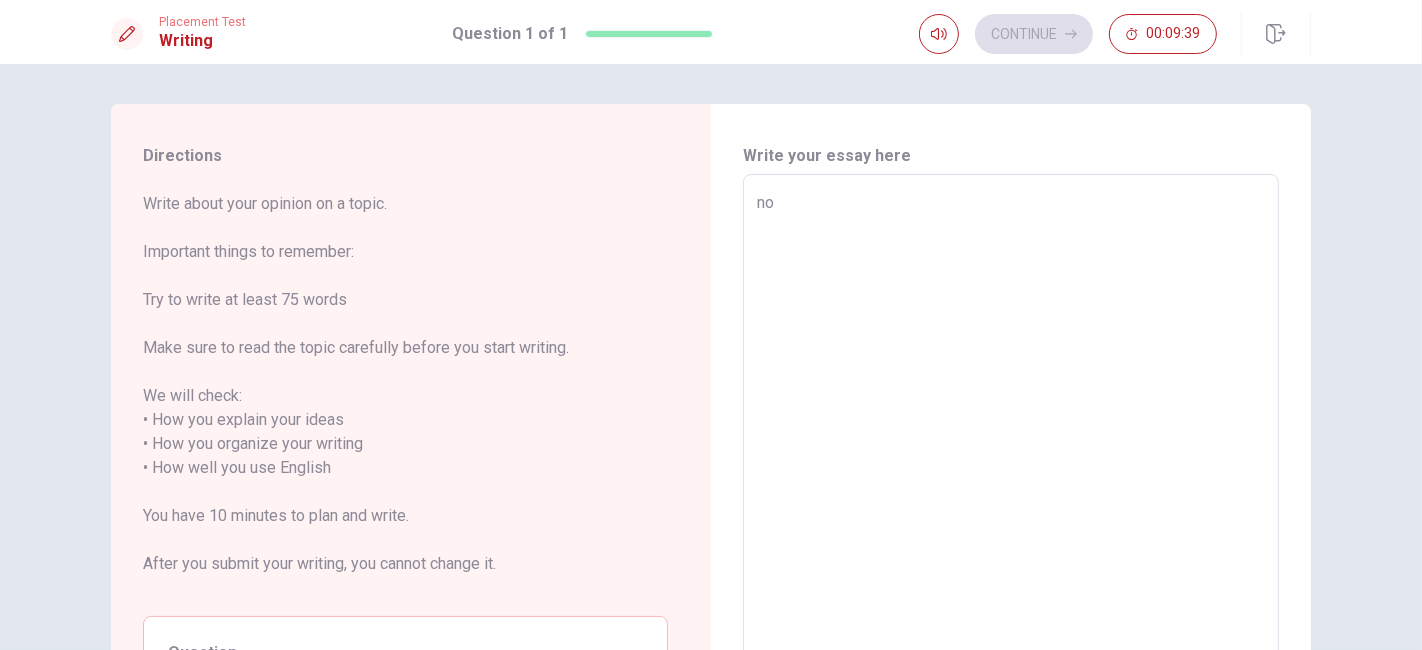 type on "now" 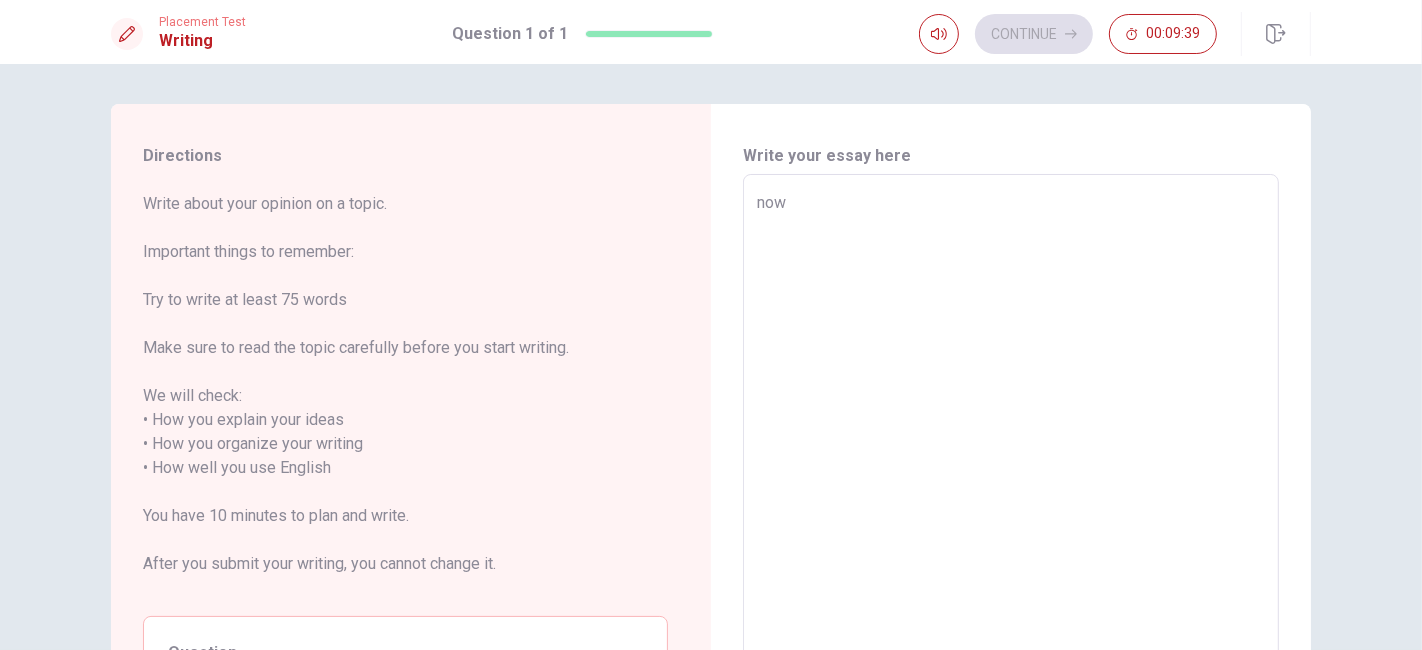 type on "x" 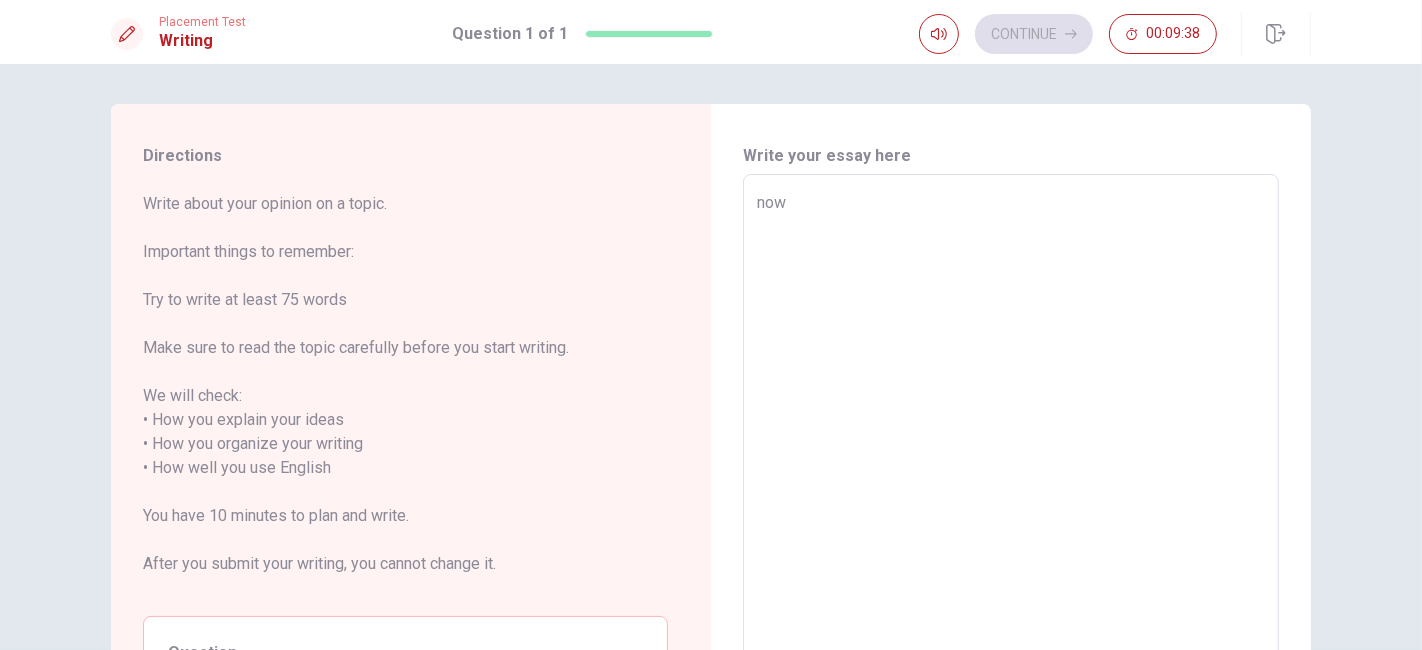 type on "now" 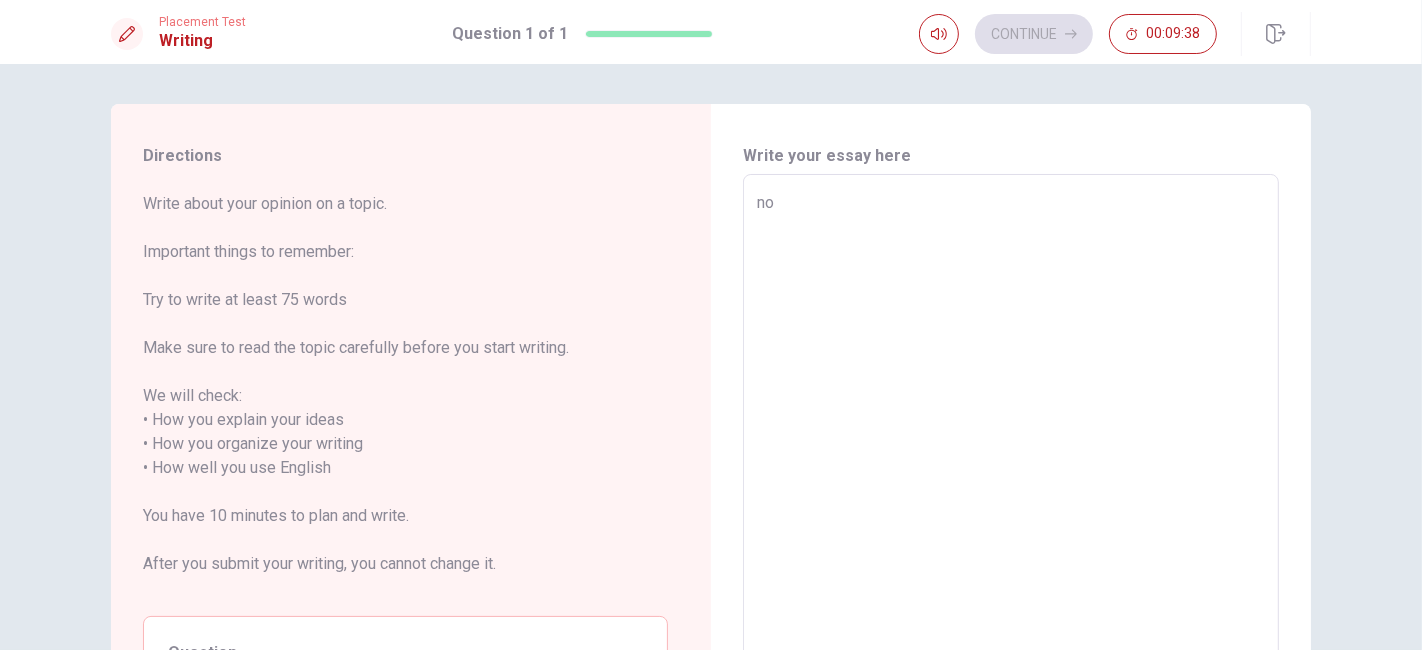 type on "x" 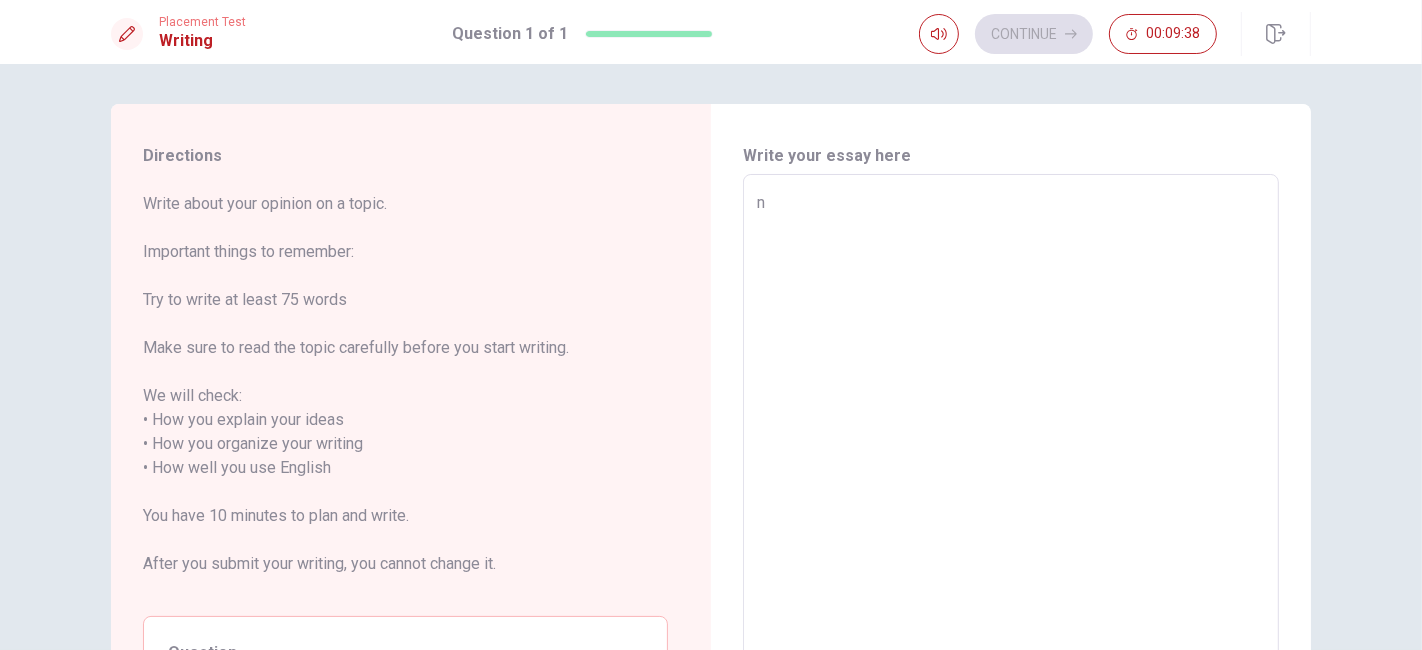 type on "x" 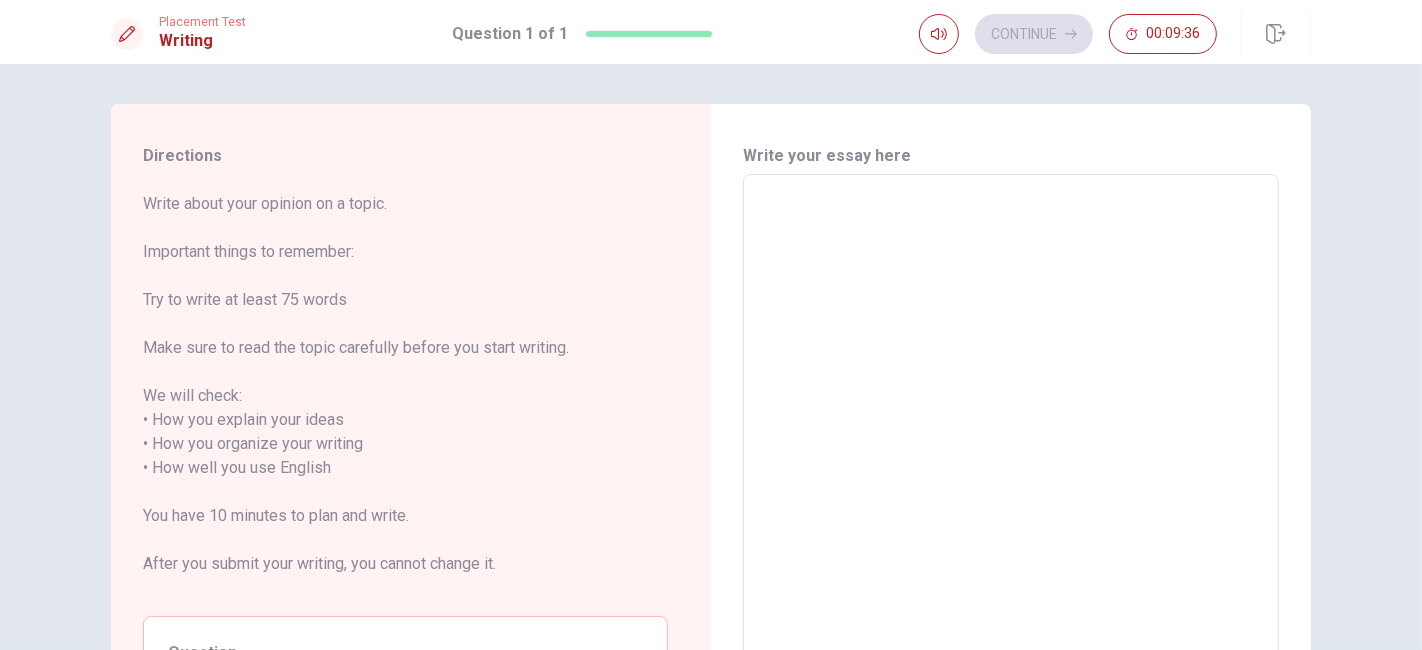 type on "T" 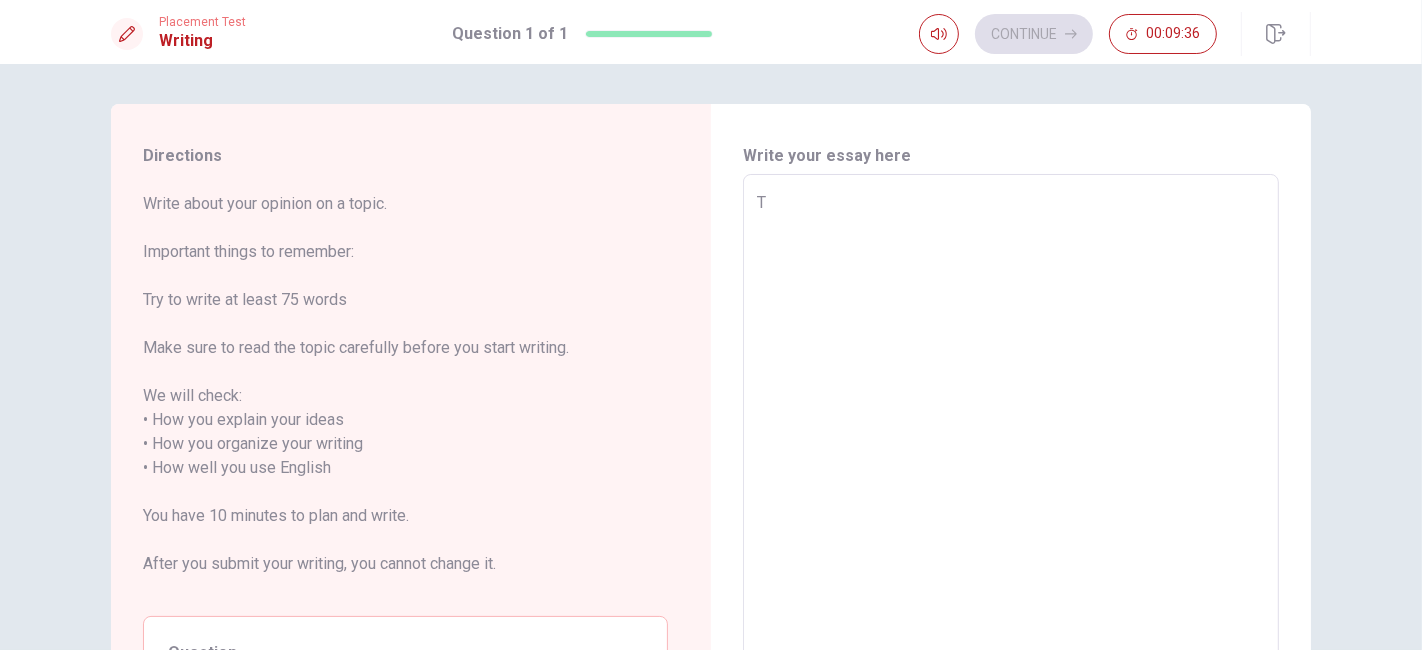 type on "x" 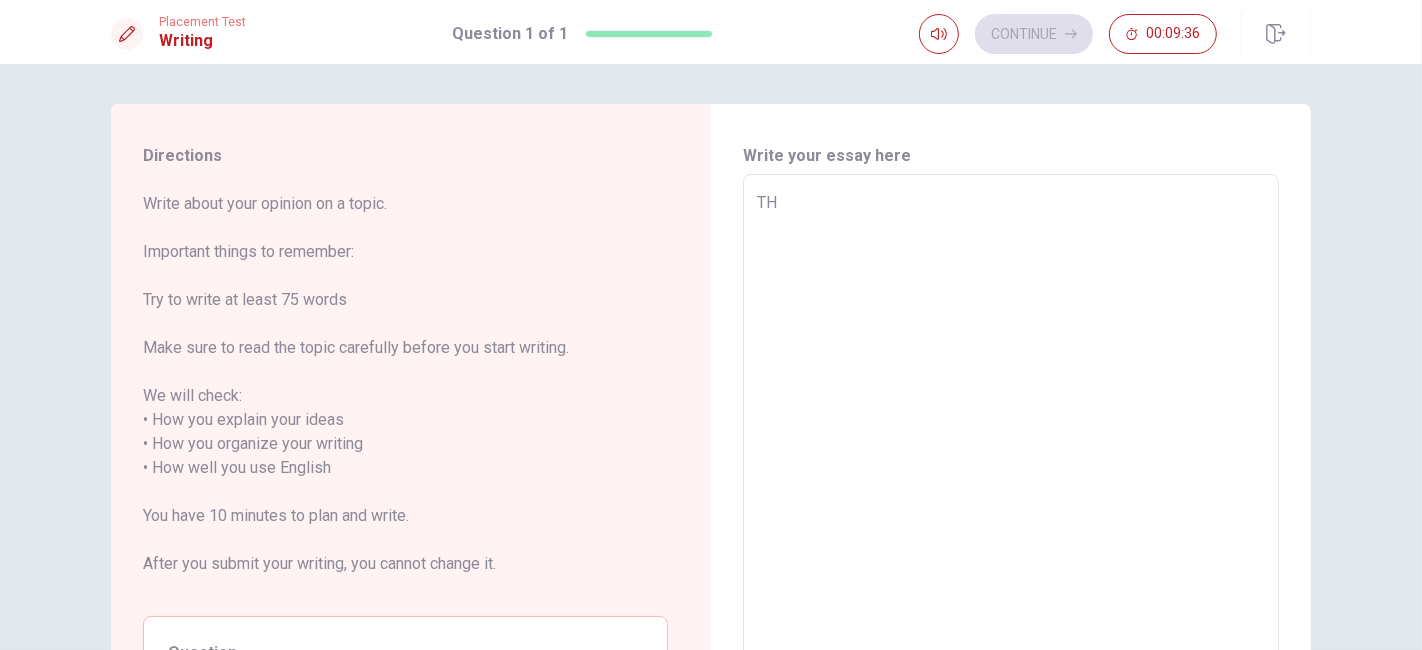 type on "x" 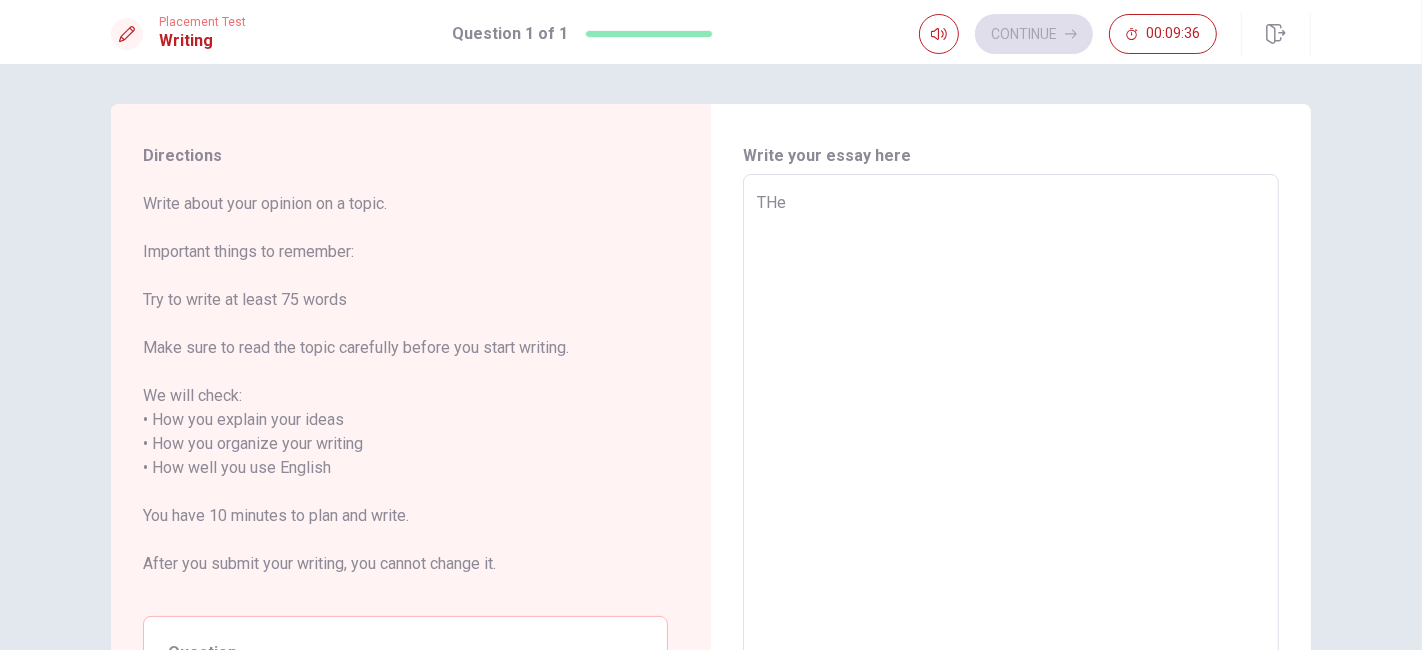 type on "x" 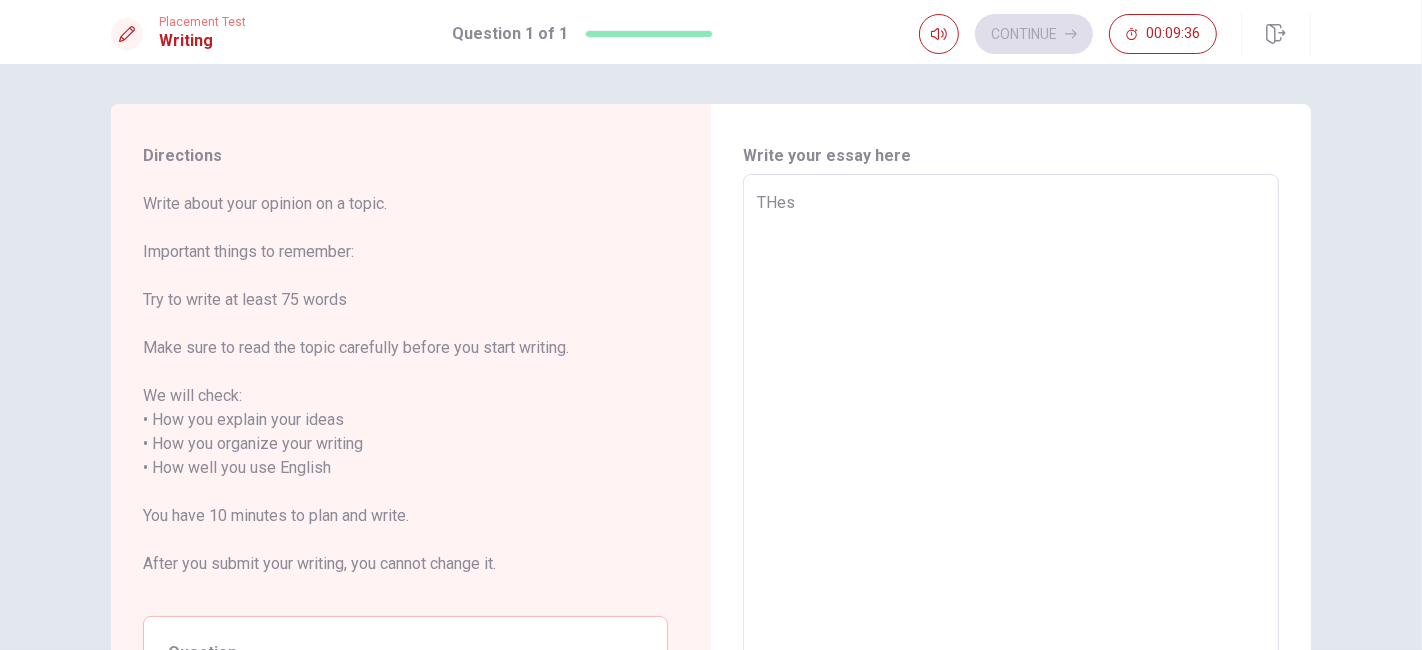 type on "x" 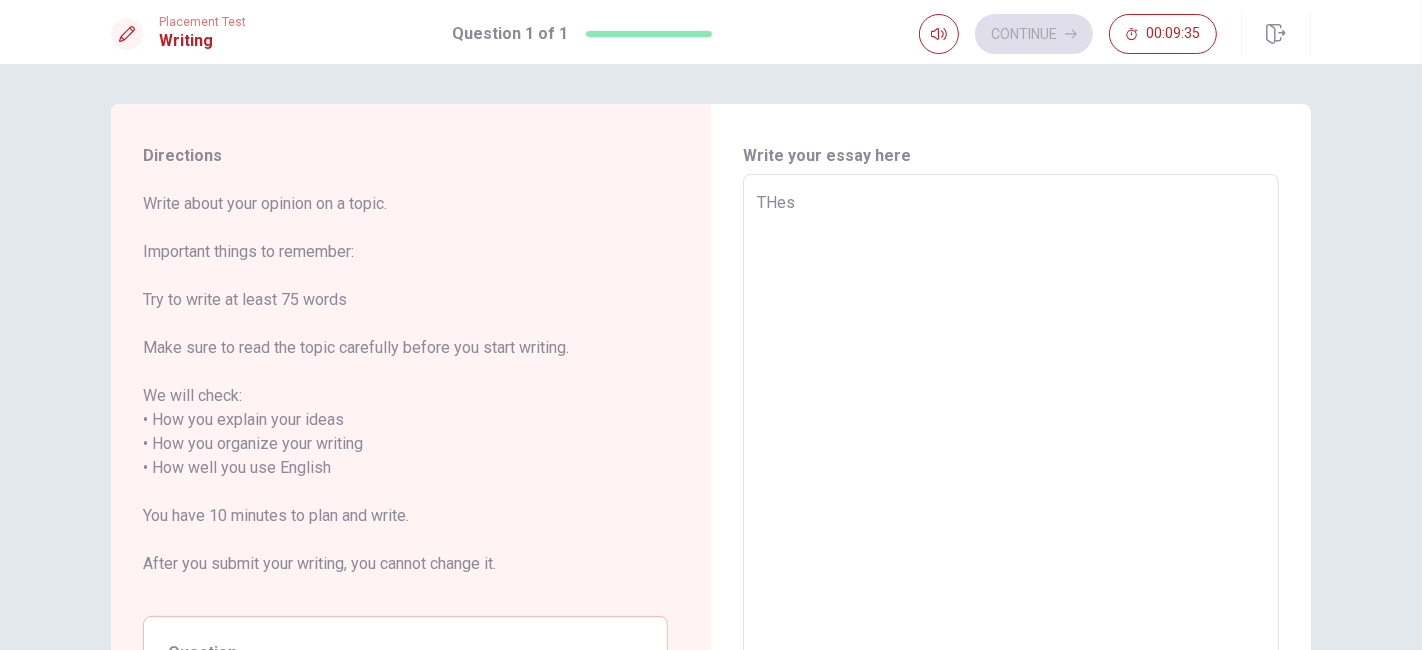 type on "THe" 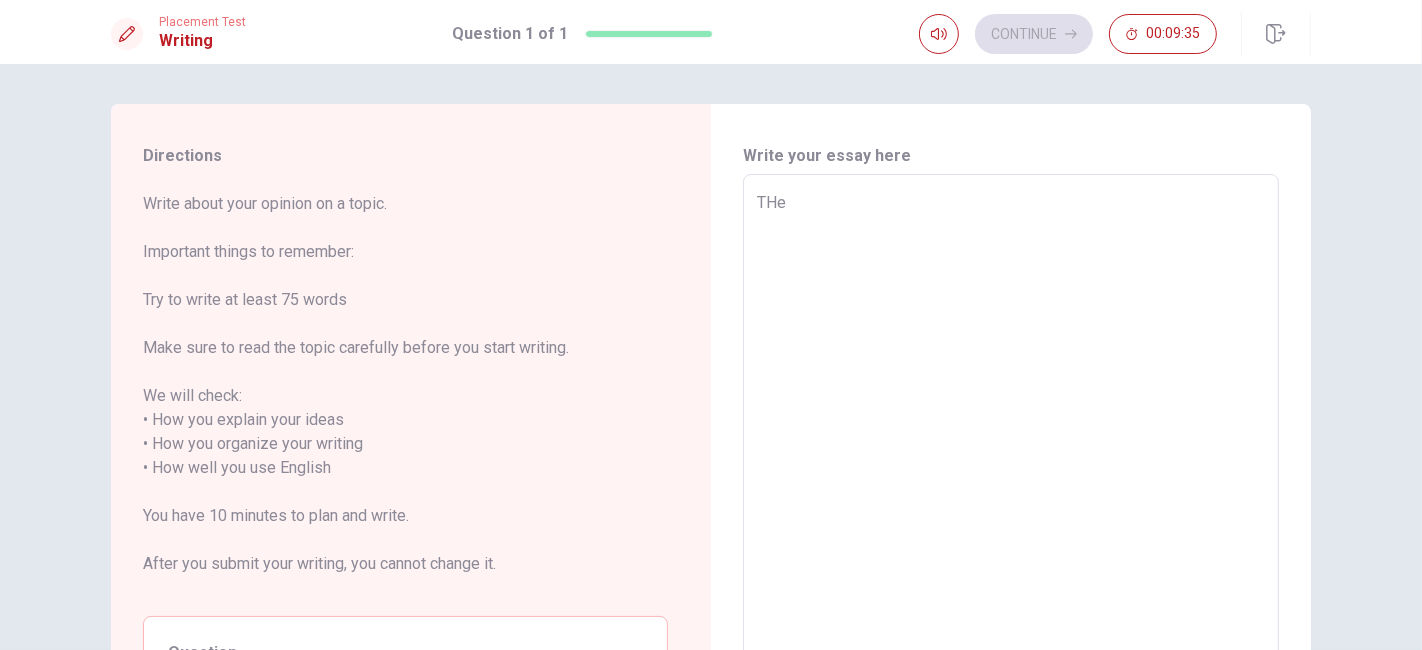 type on "x" 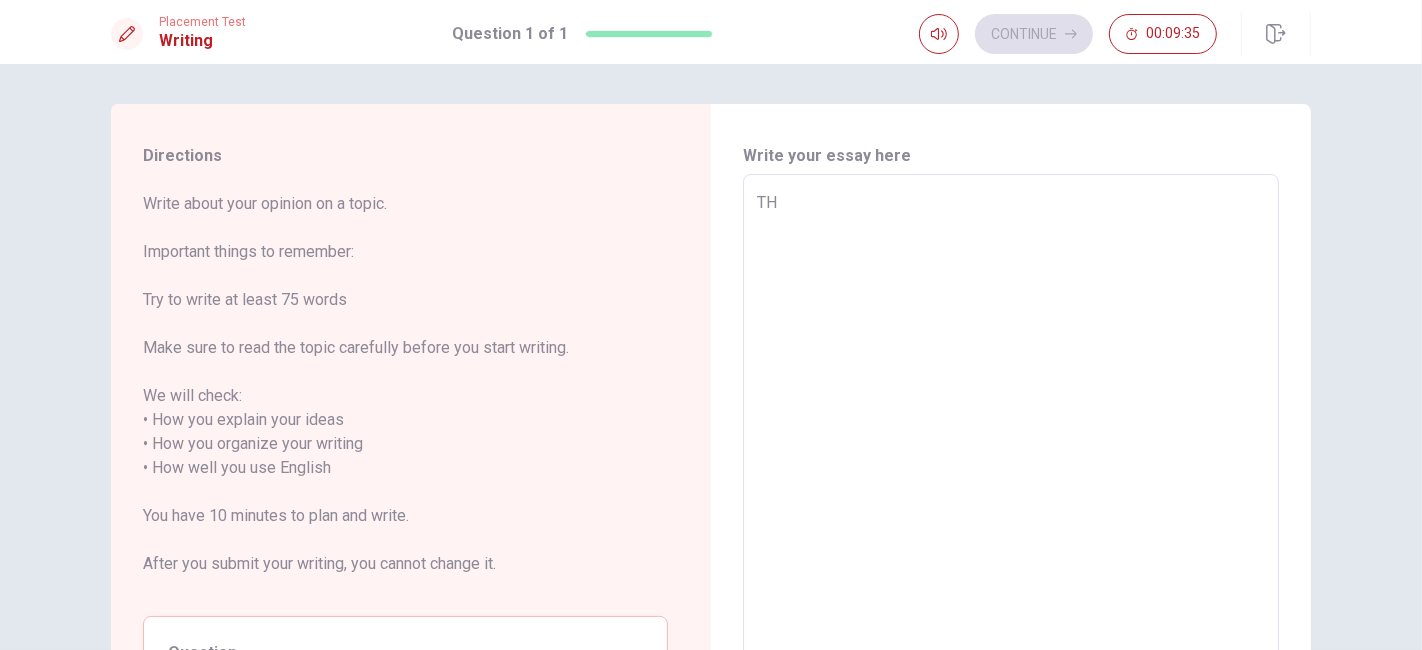 type on "x" 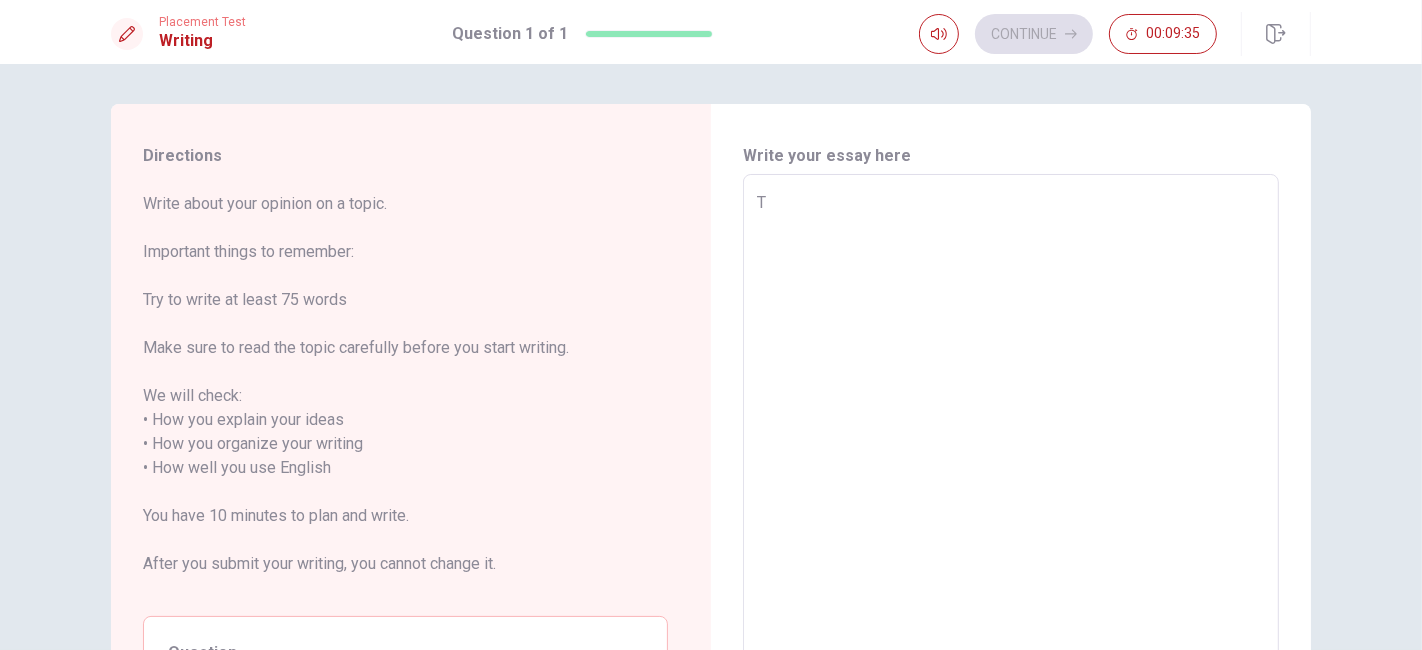 type on "x" 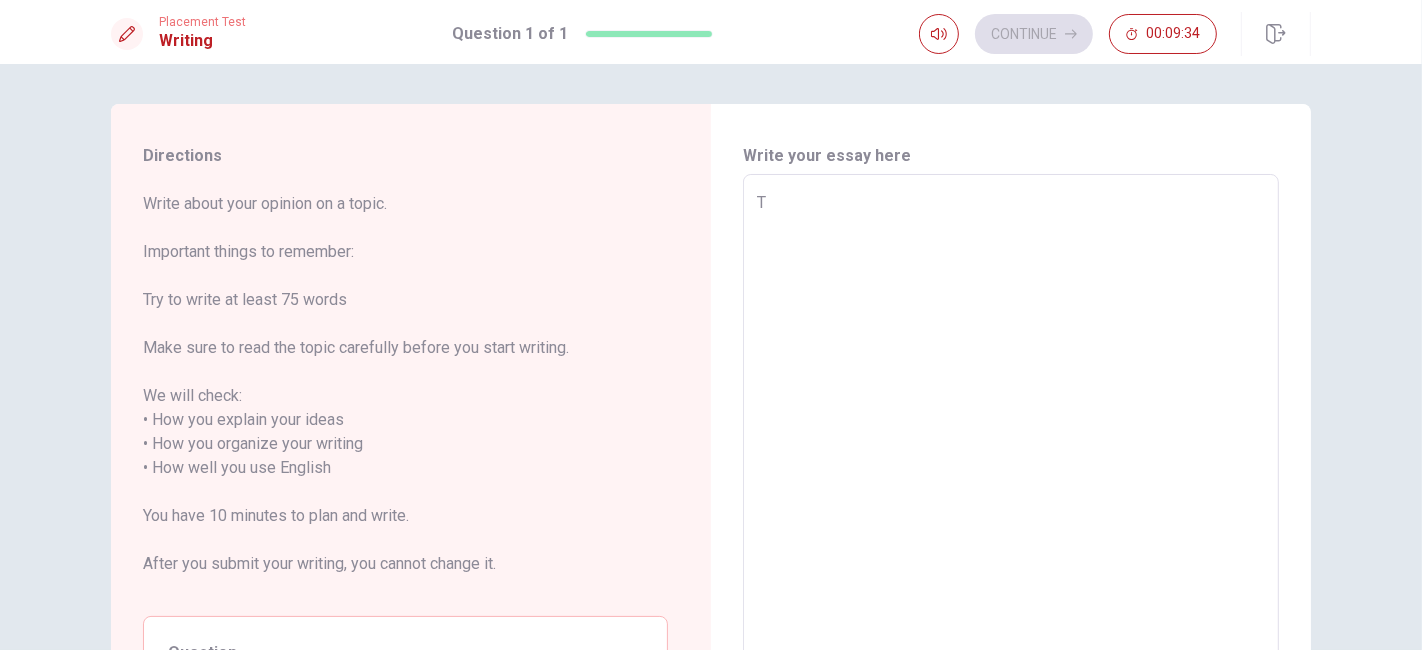 type on "Th" 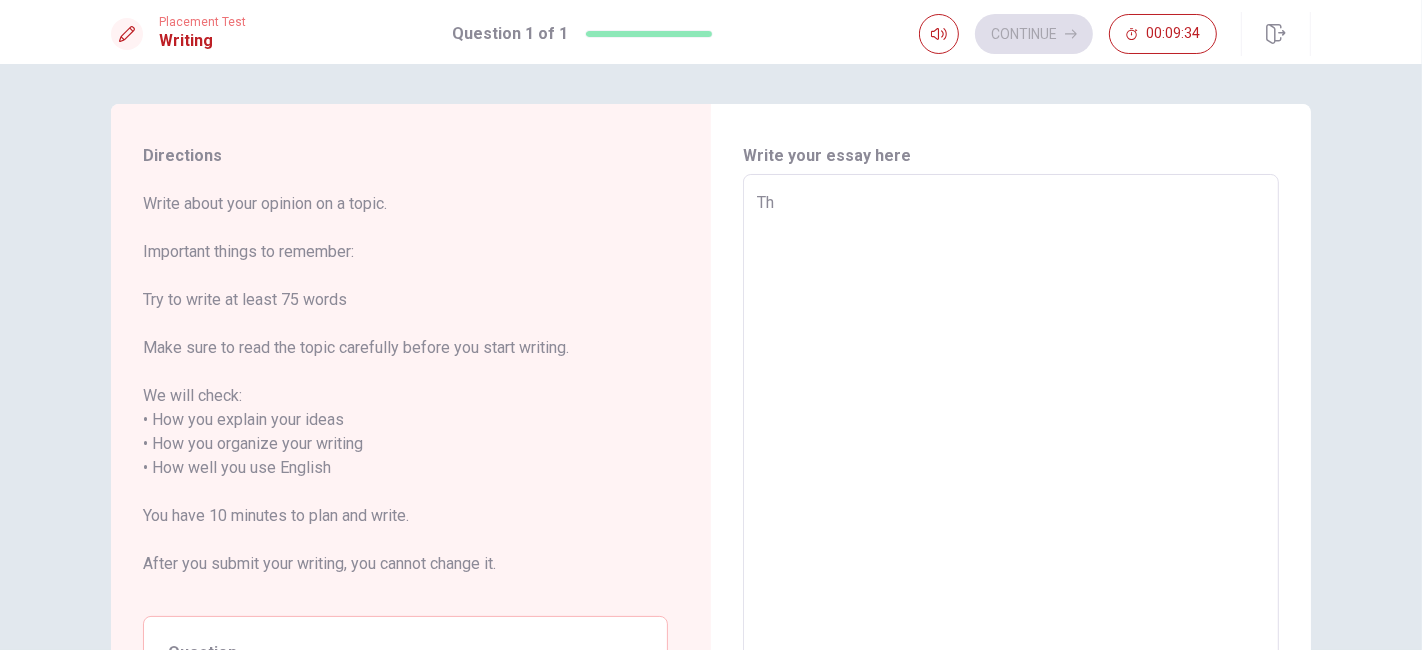 type on "x" 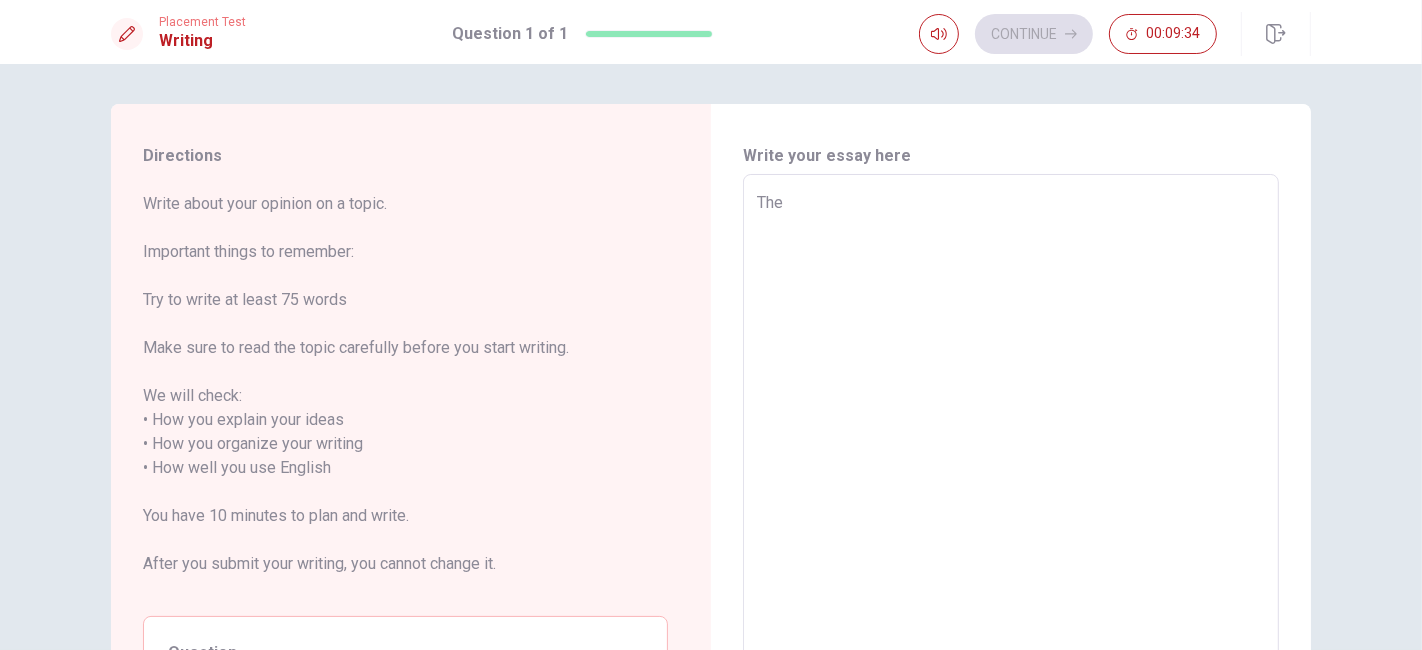 type on "x" 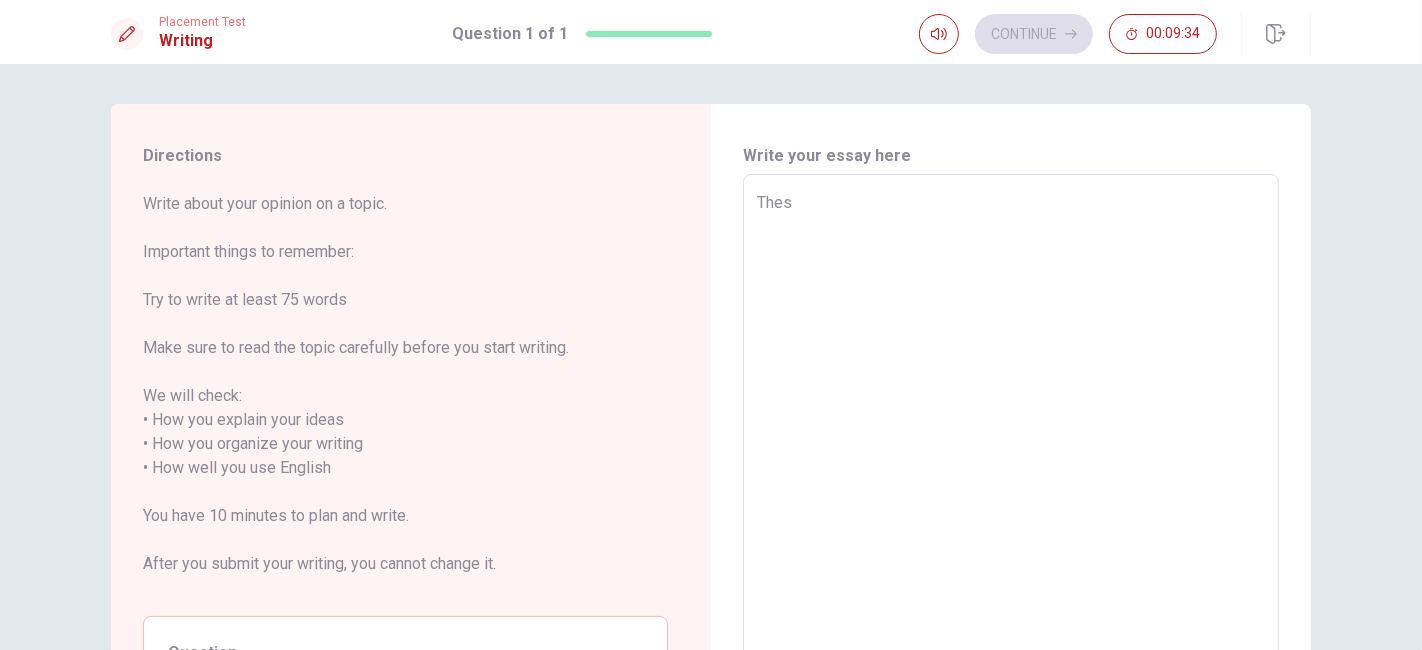 type on "x" 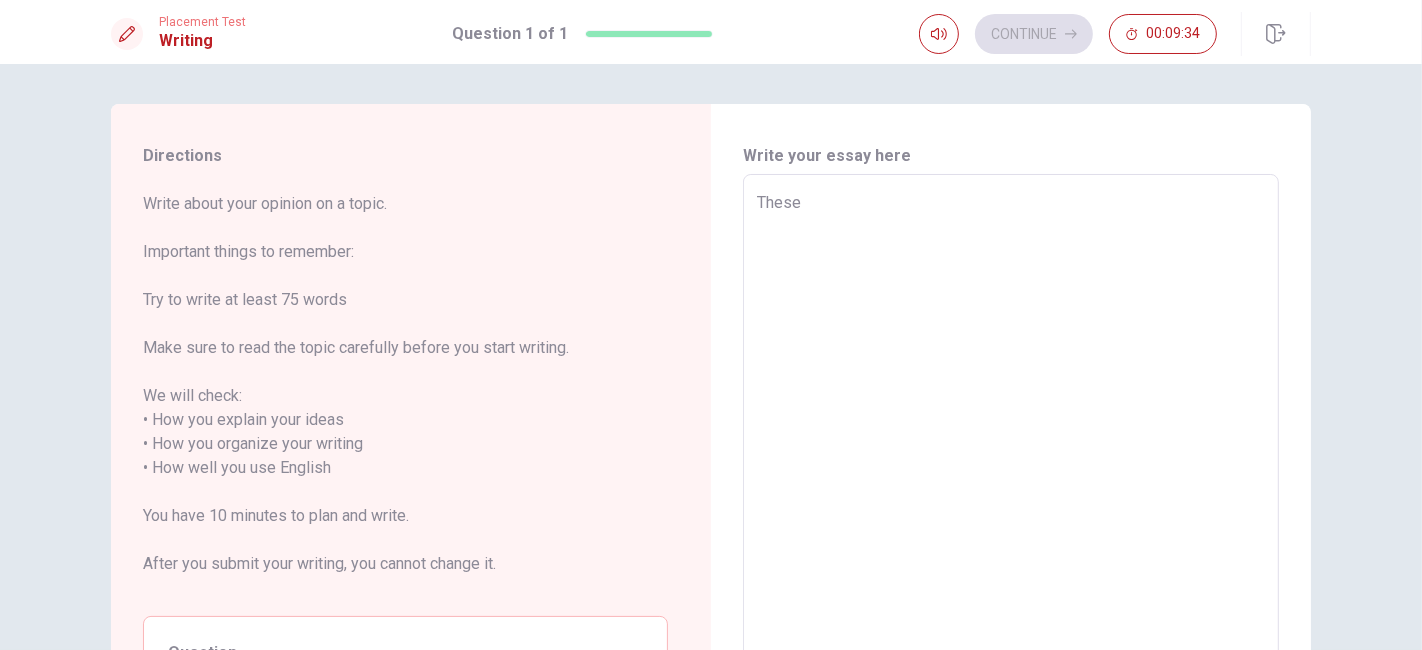 type on "x" 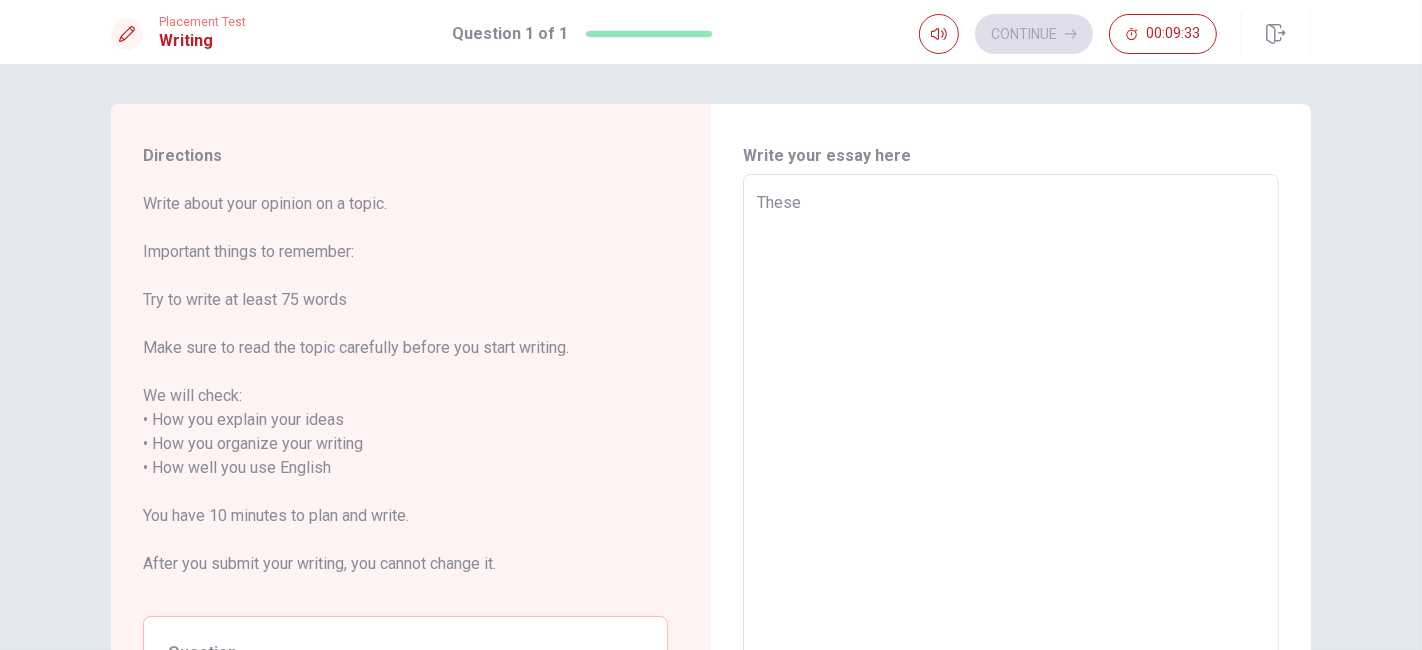 type on "These d" 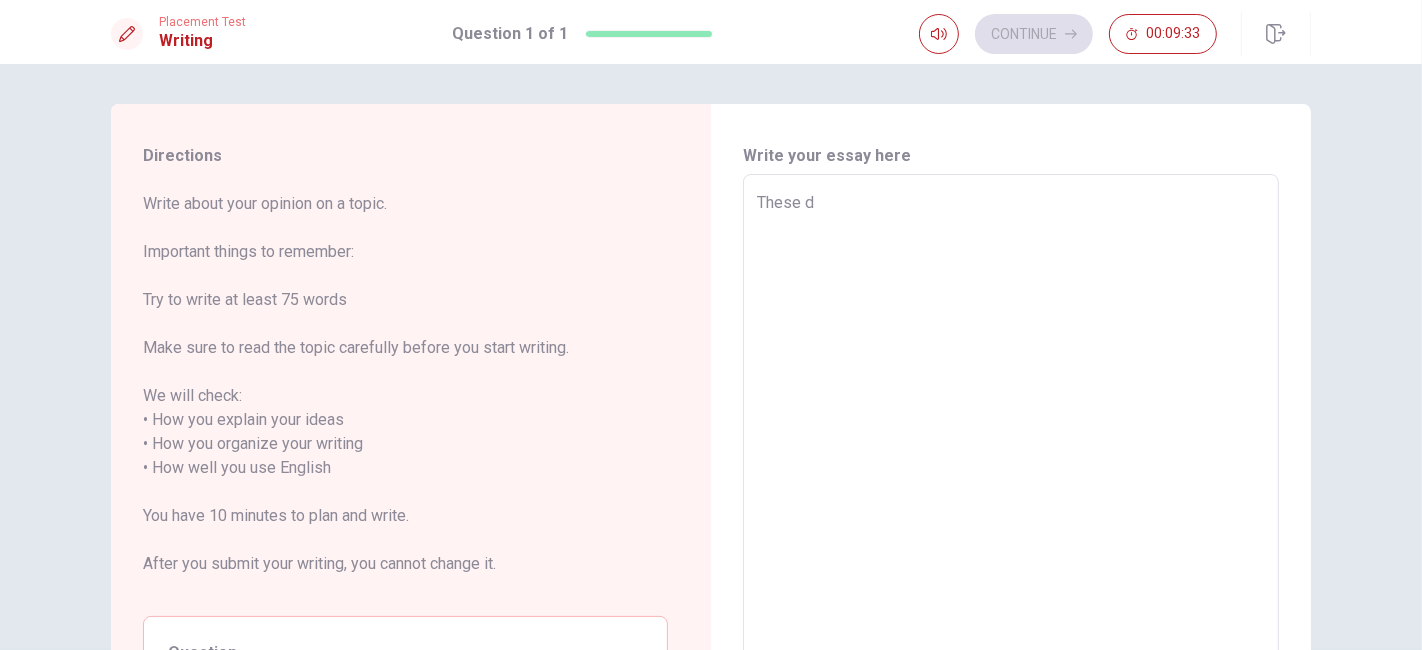 type on "x" 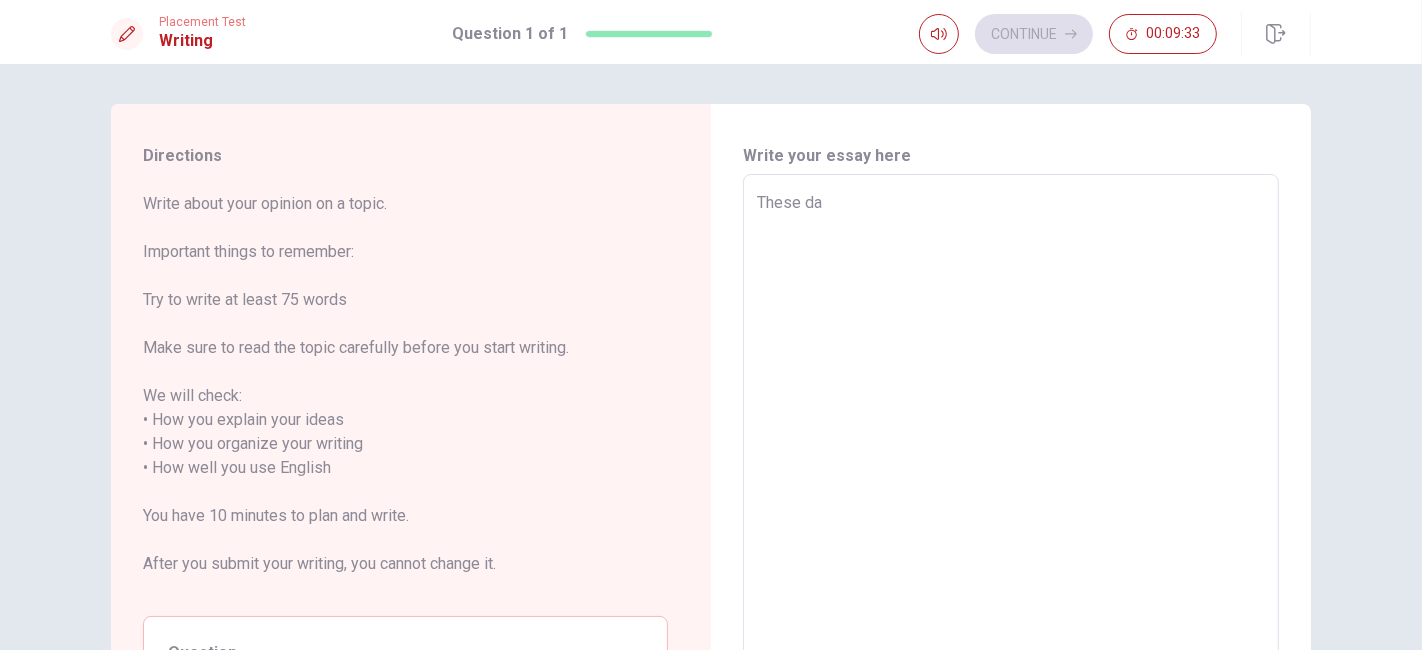 type on "x" 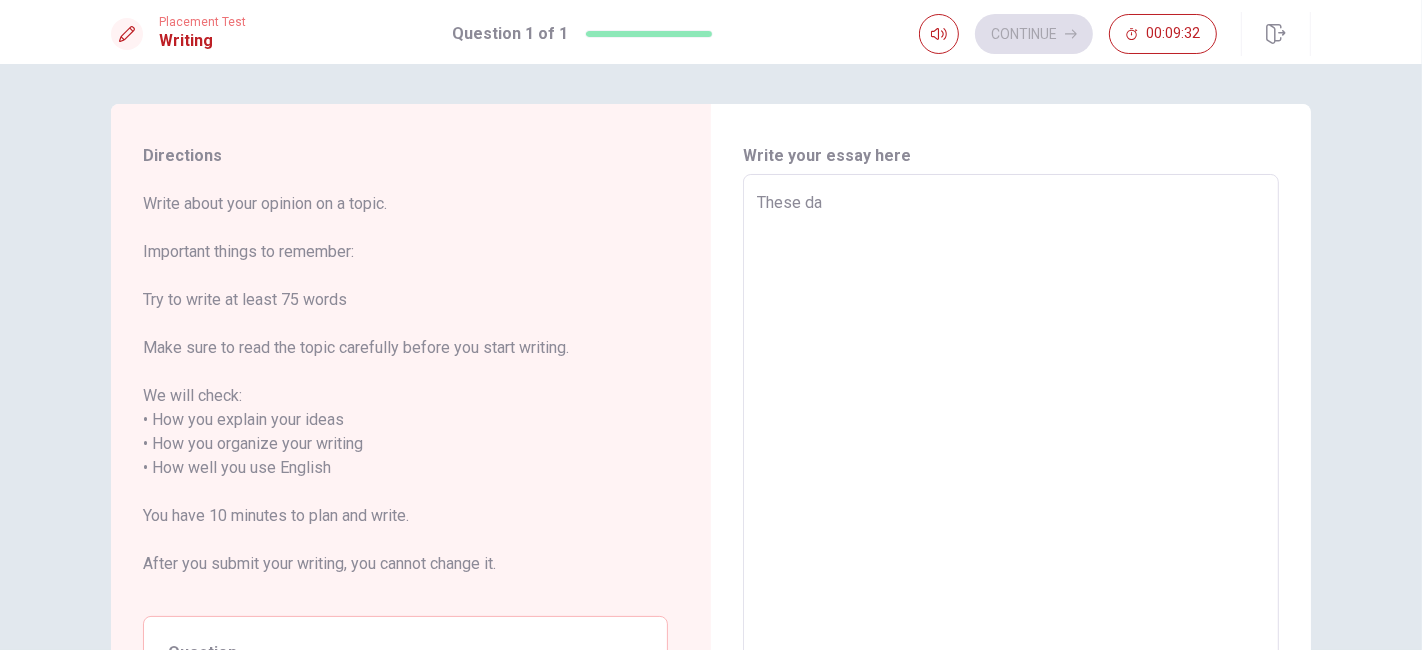 type on "These day" 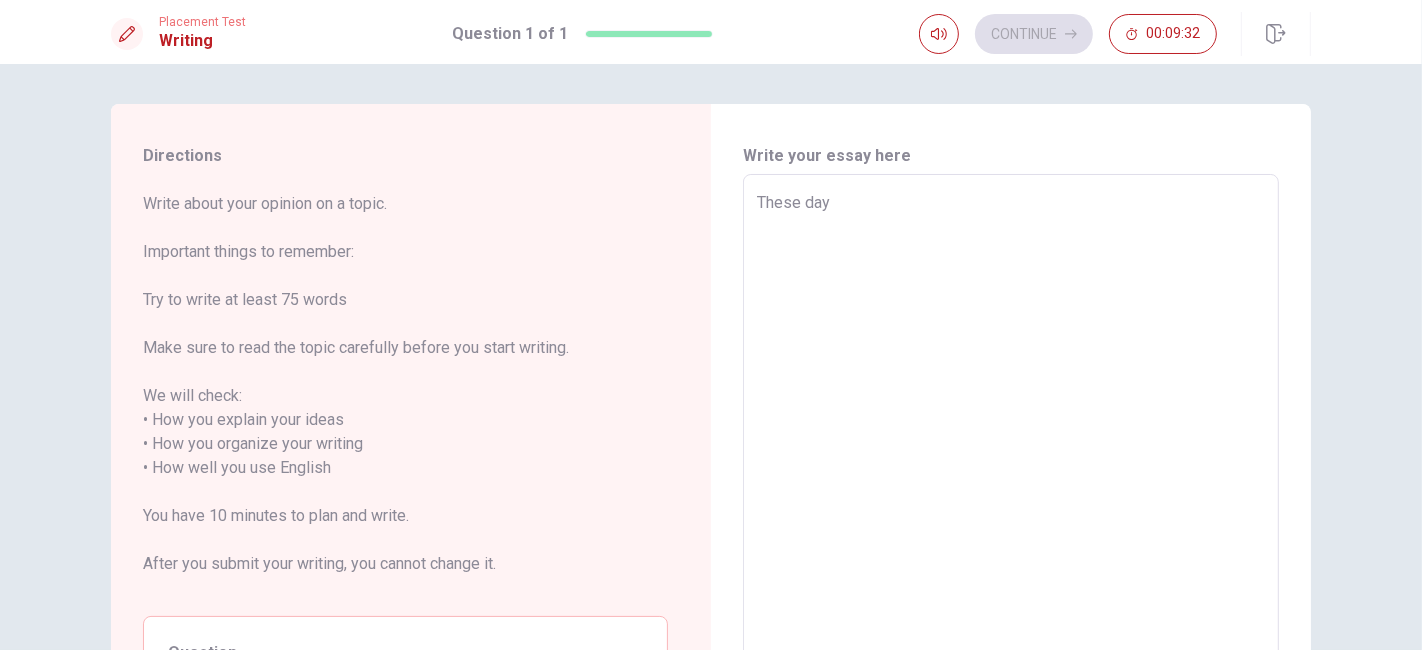 type on "x" 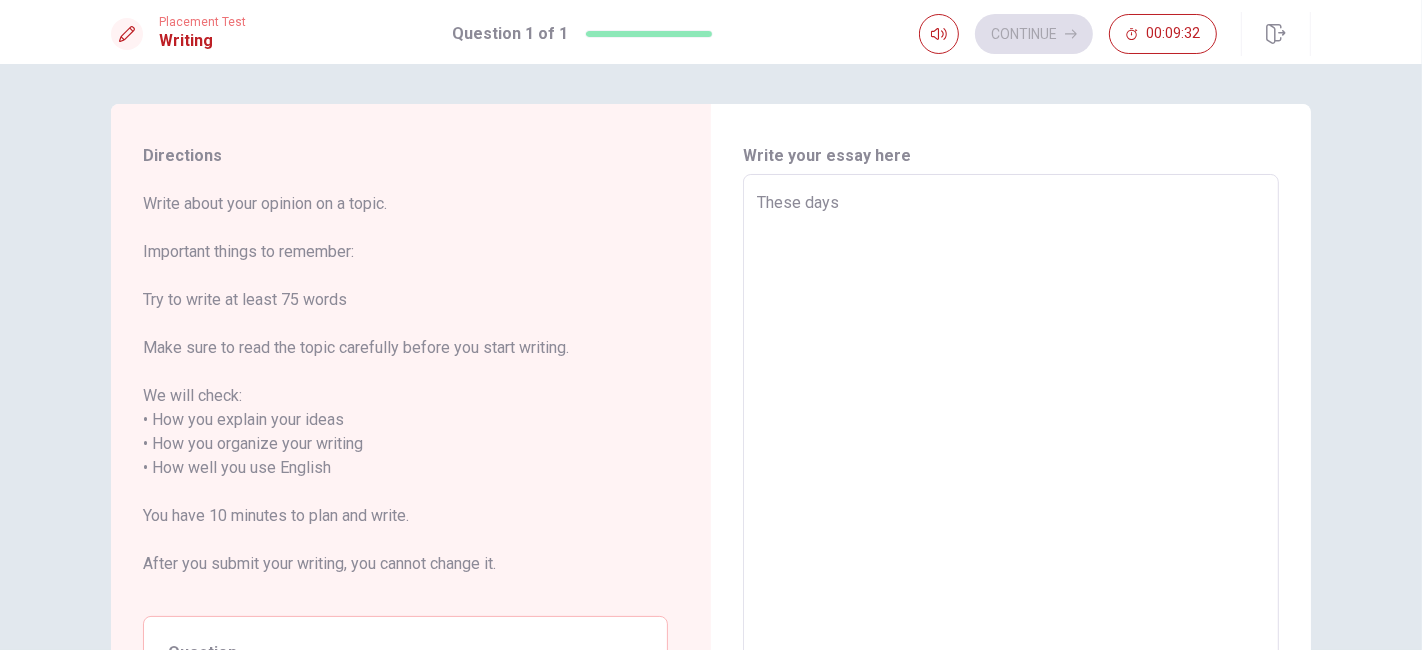 type on "x" 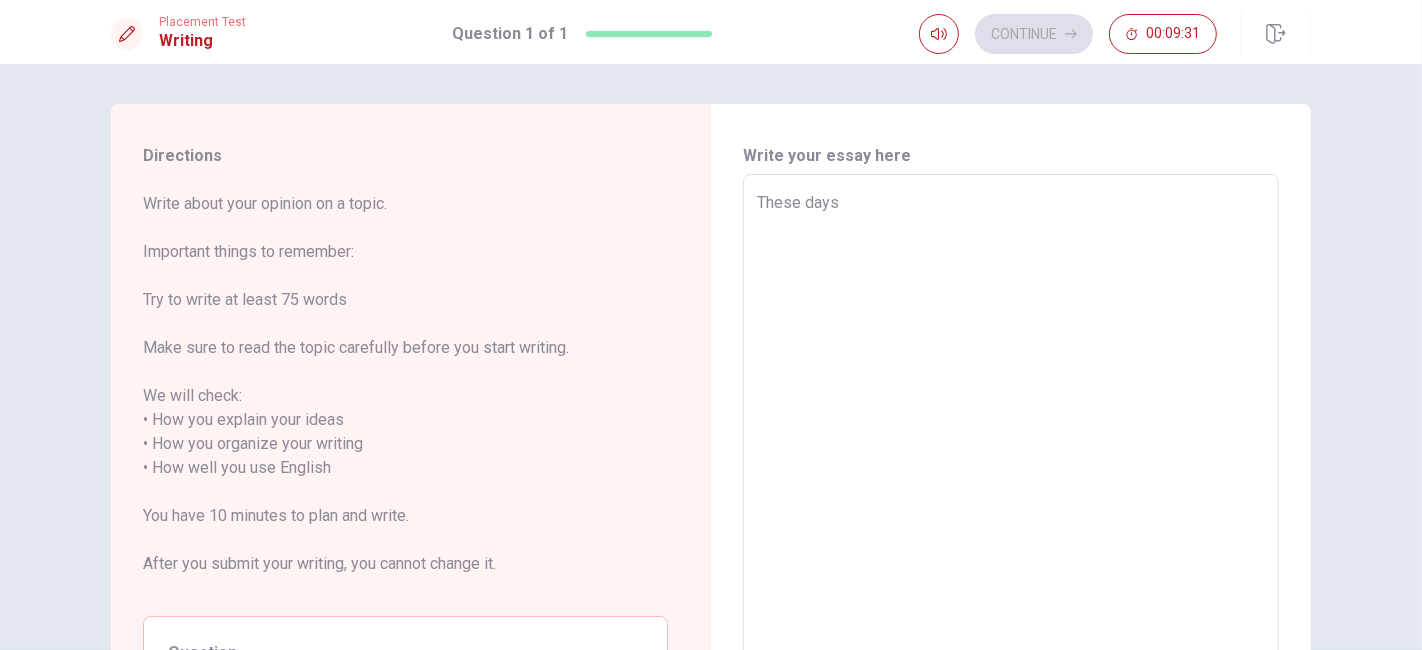 type on "These days" 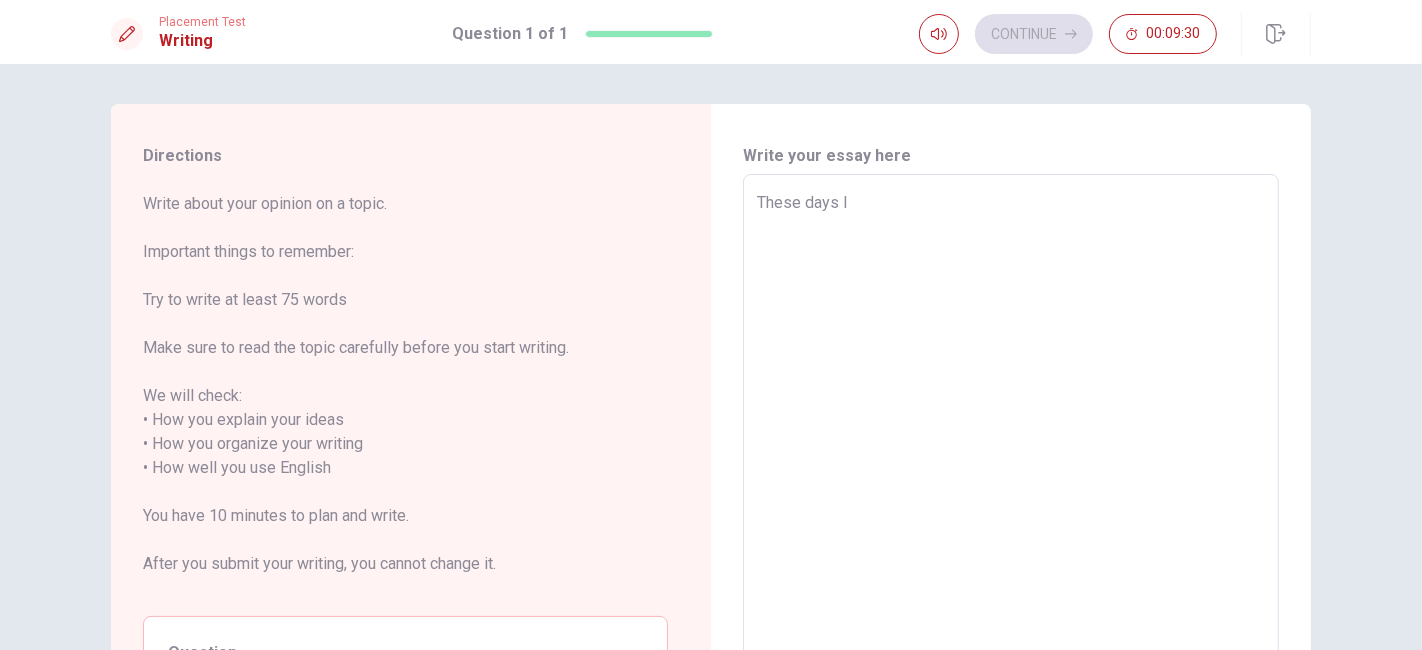 type on "x" 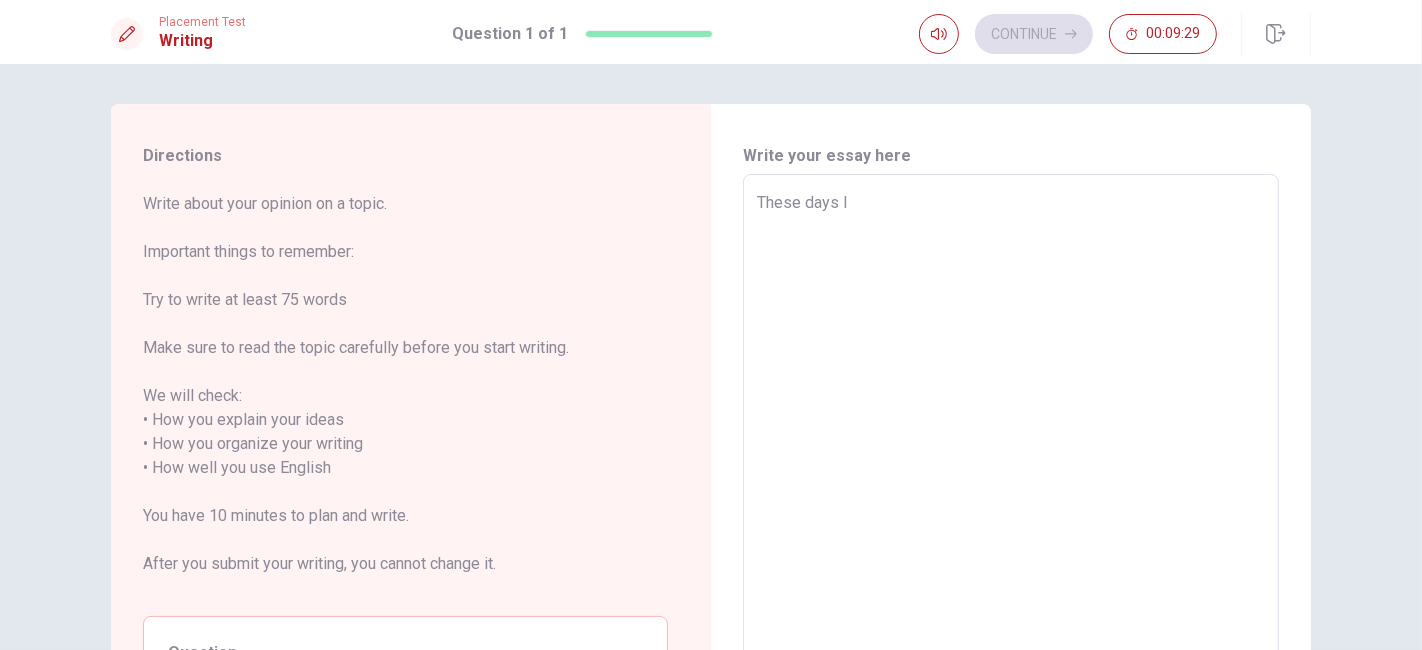 type on "These days" 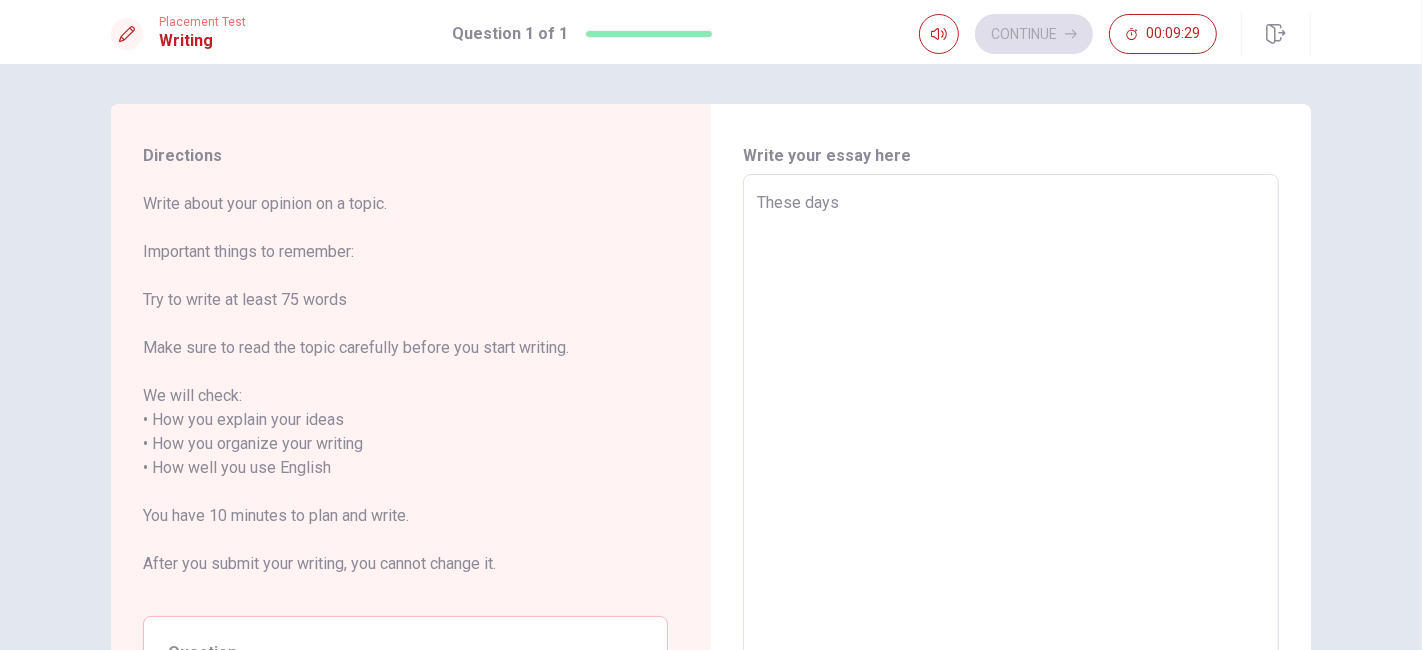 type on "x" 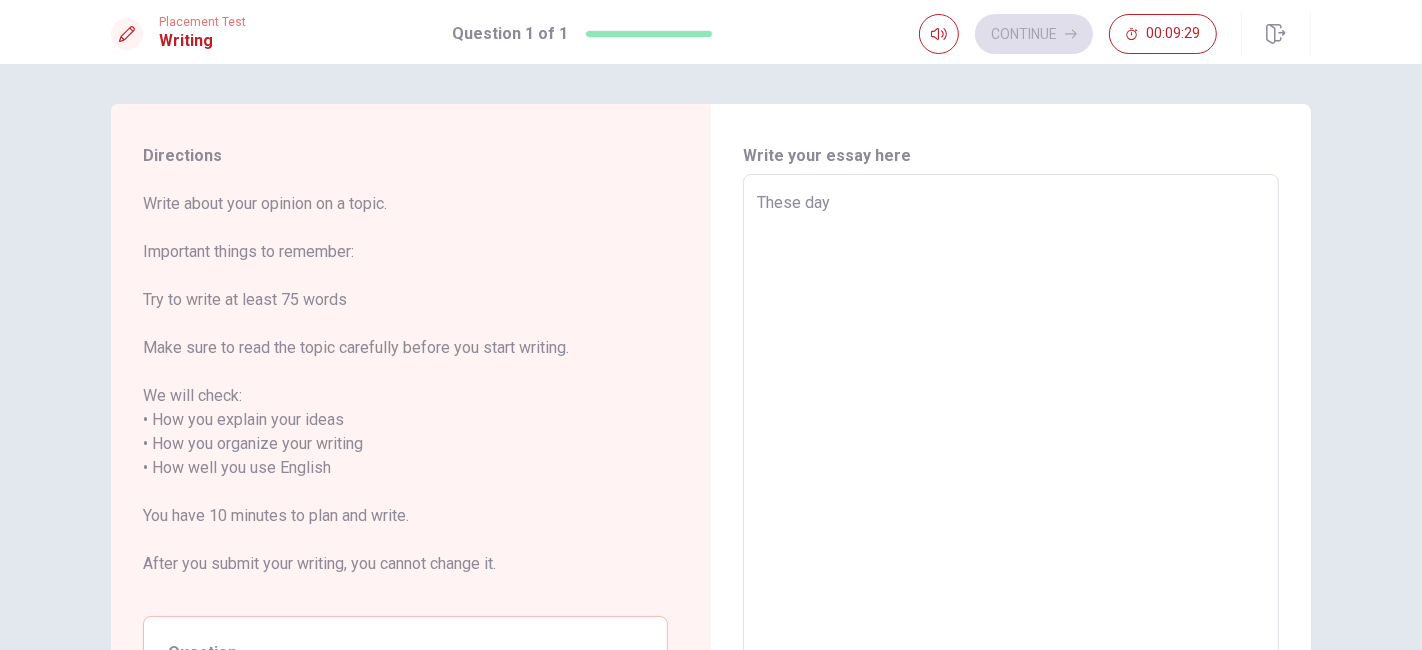 type on "x" 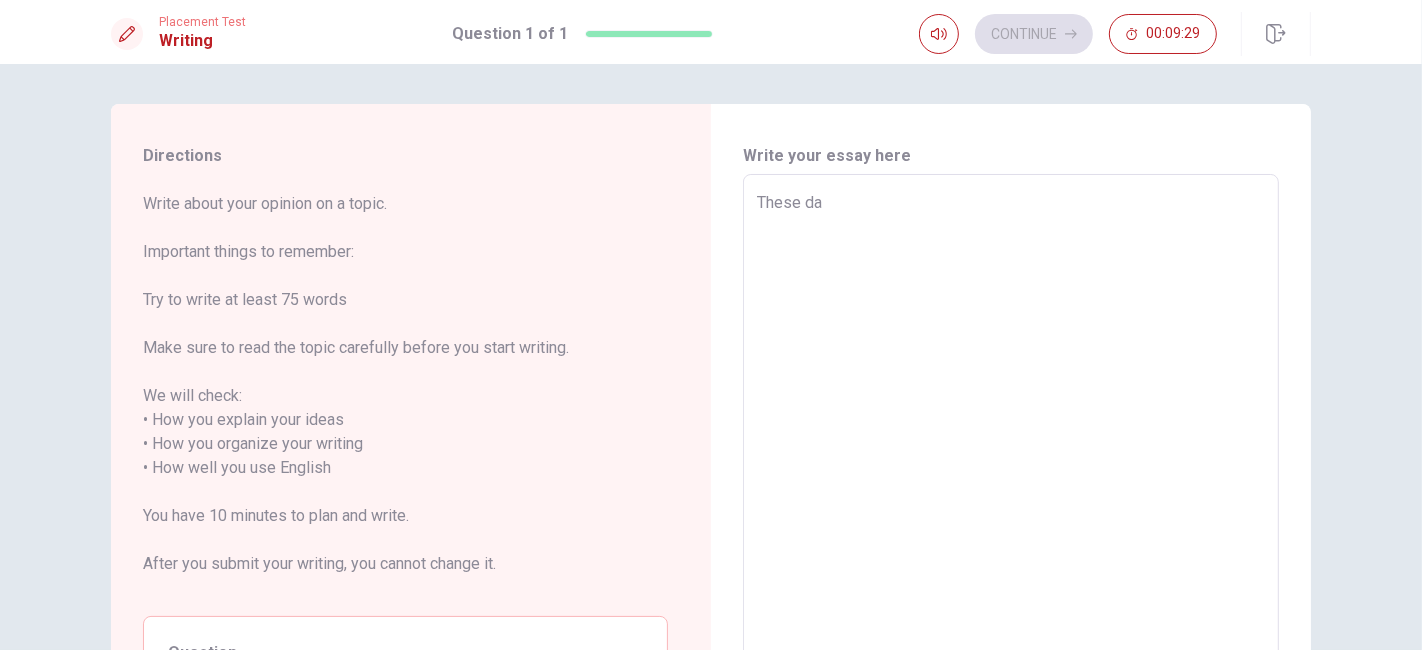 type on "x" 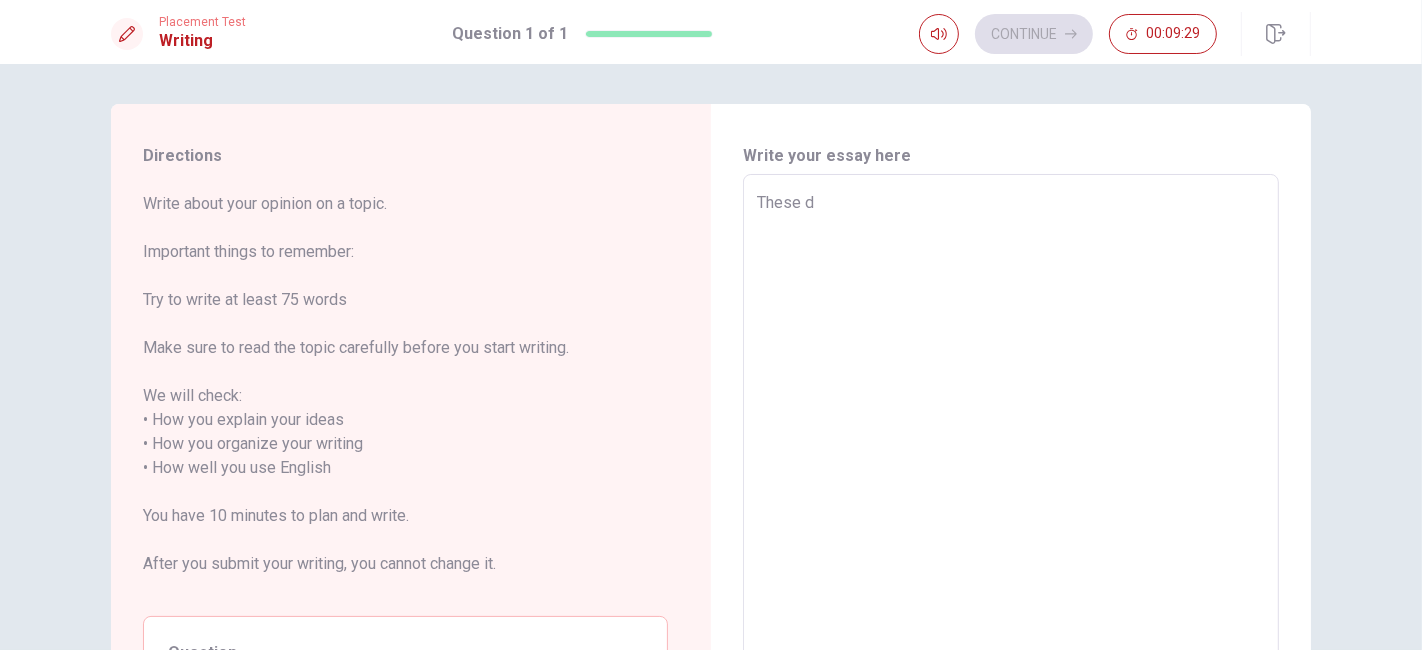 type on "x" 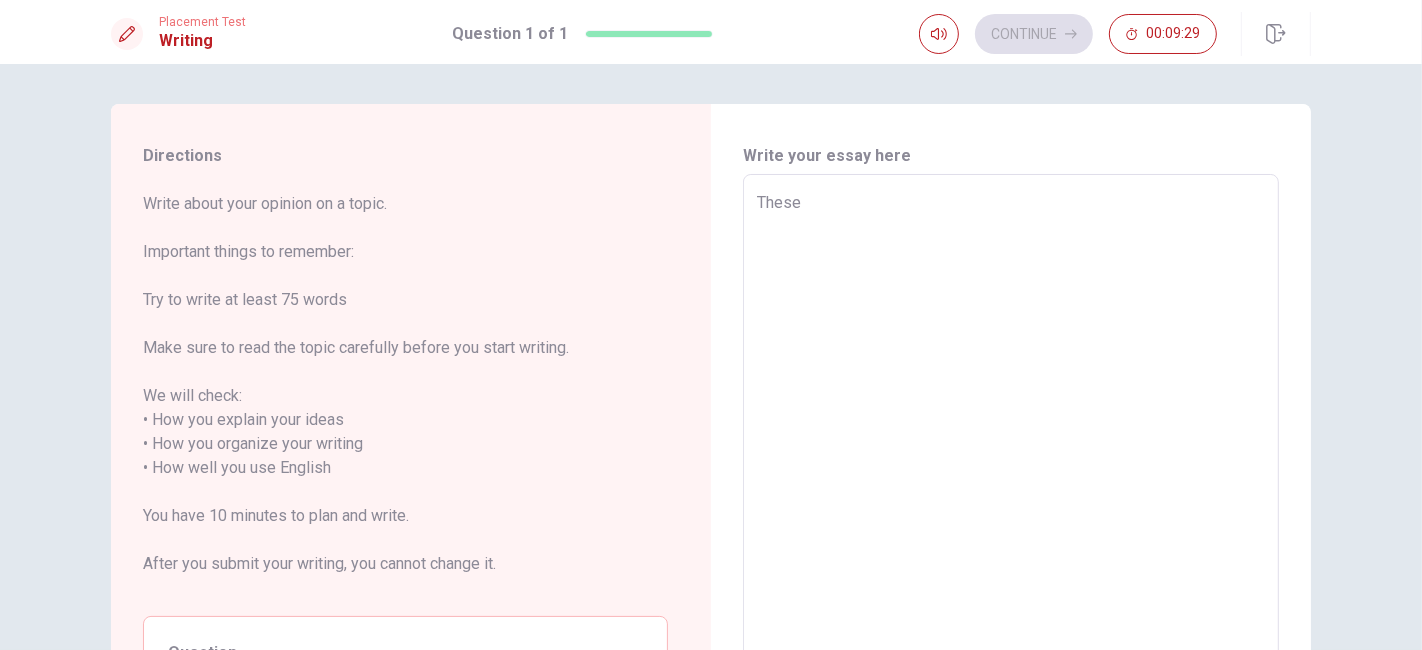 type on "These" 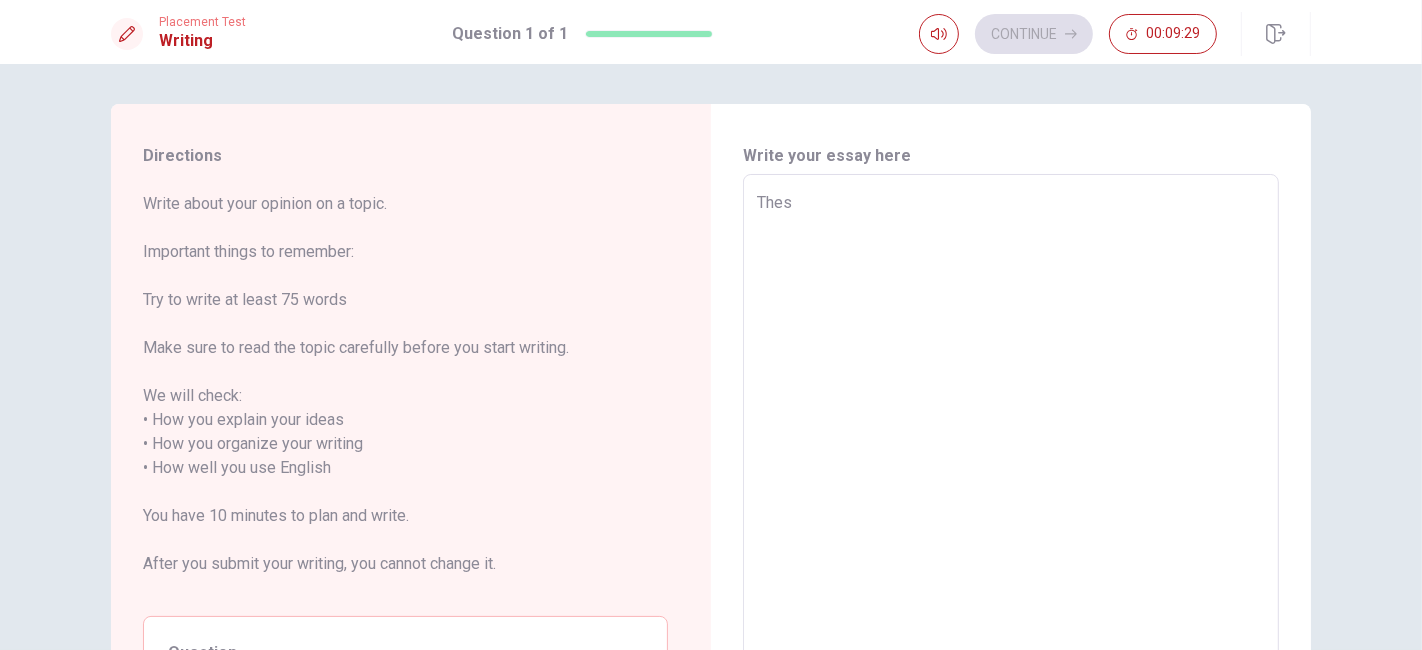 type on "The" 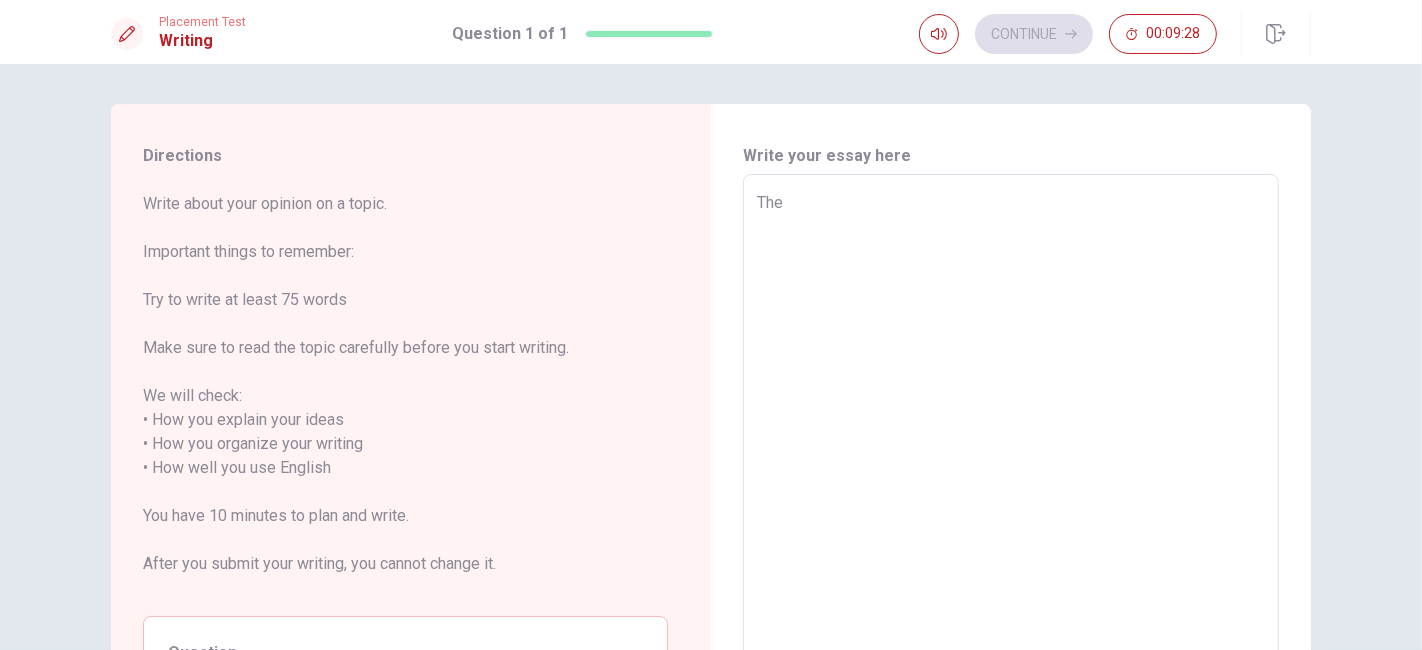 type on "Th" 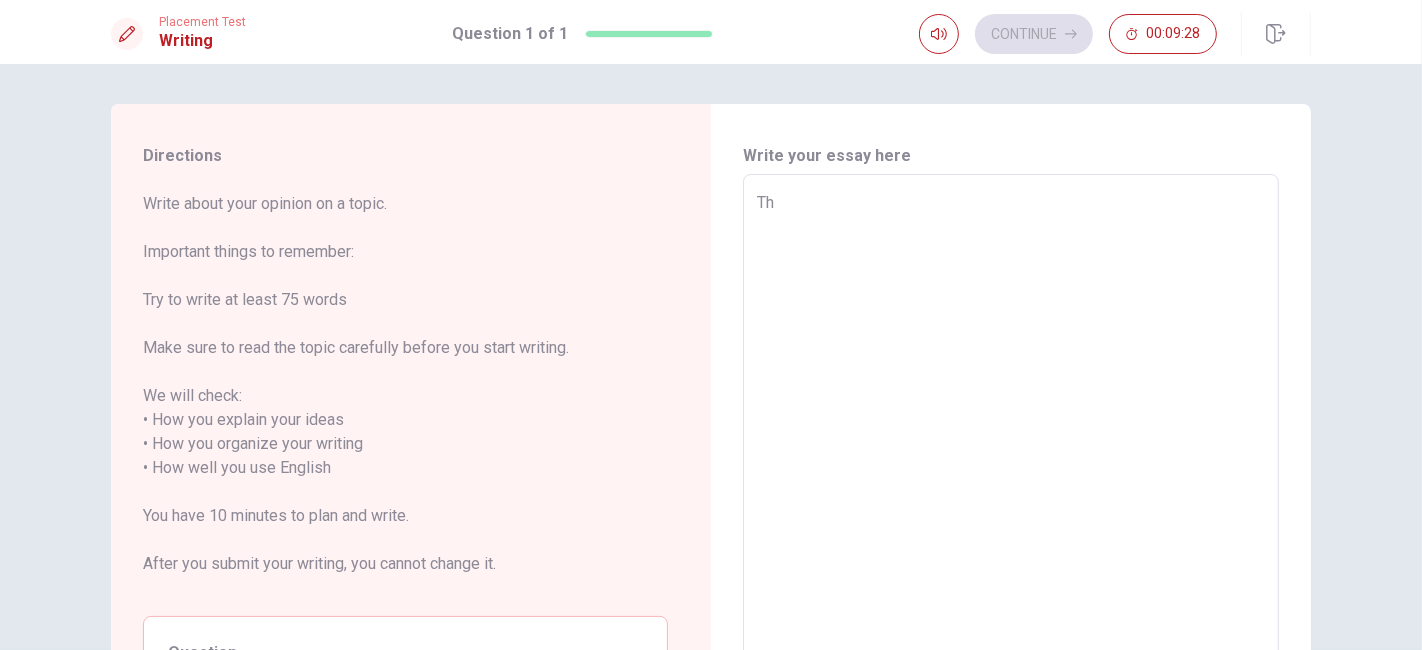 type on "T" 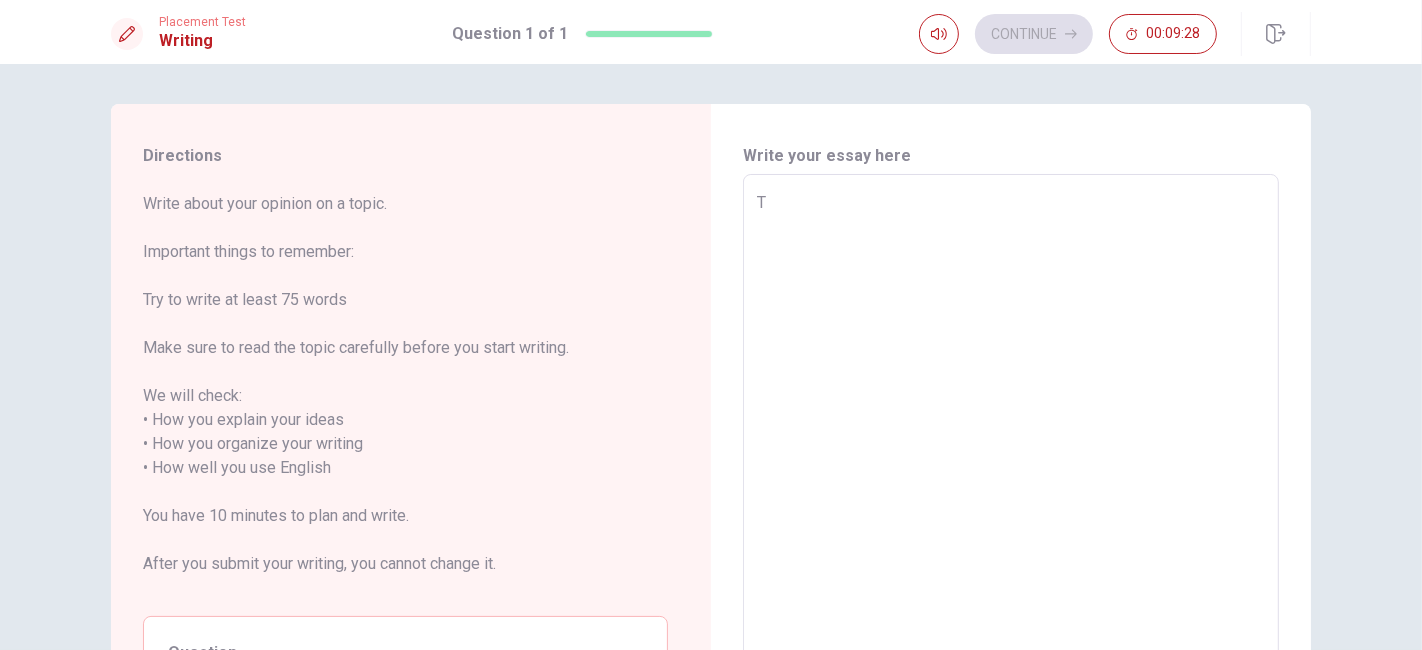 type on "x" 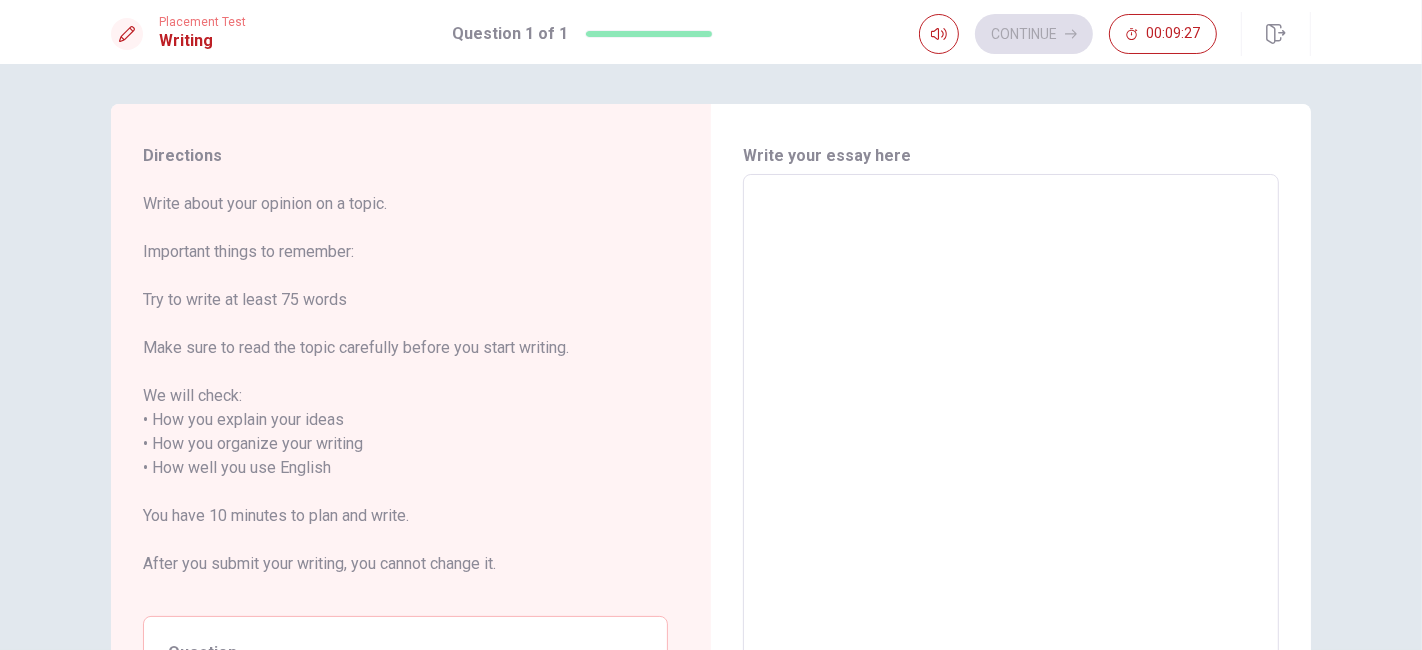 type on "I" 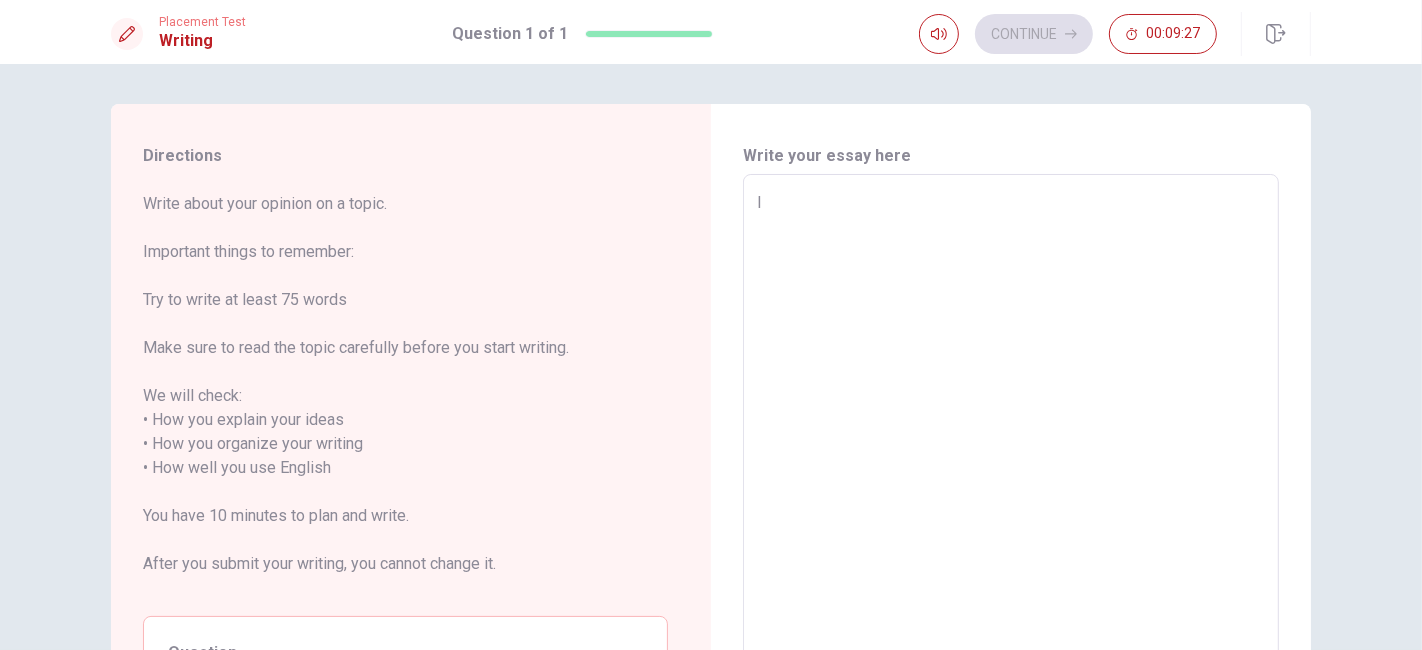type on "x" 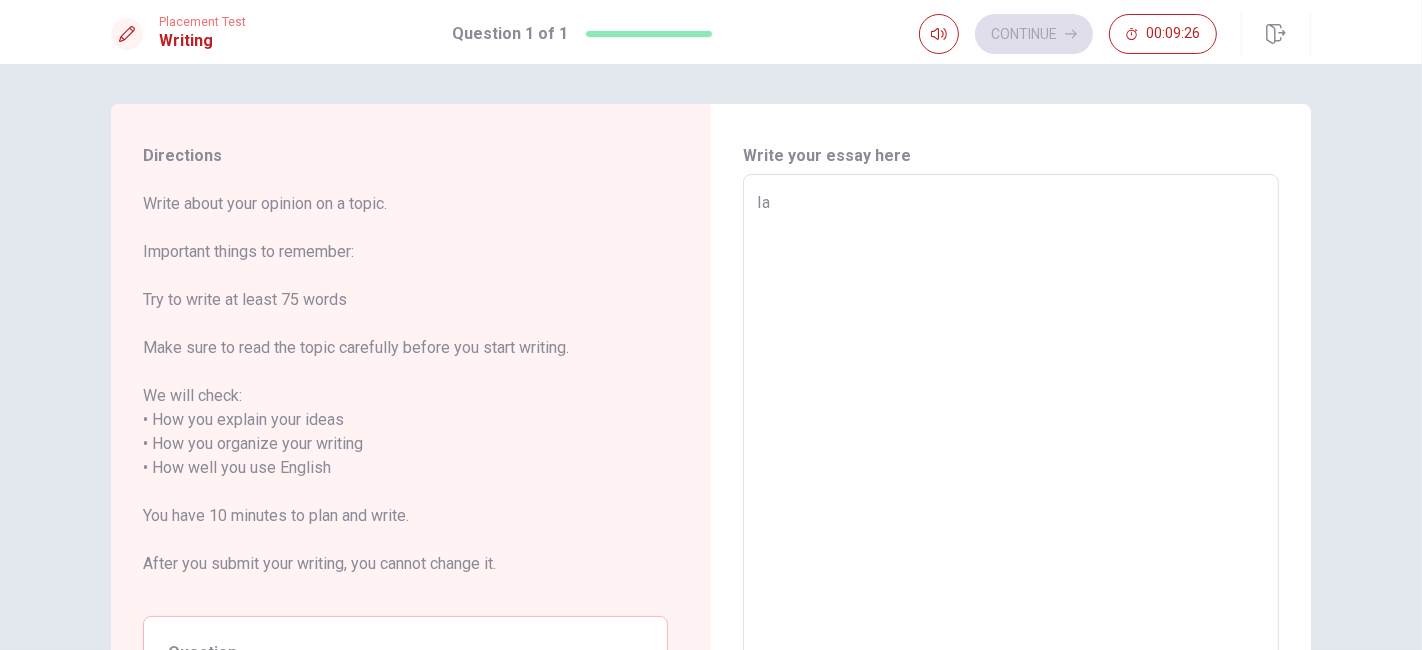 type on "x" 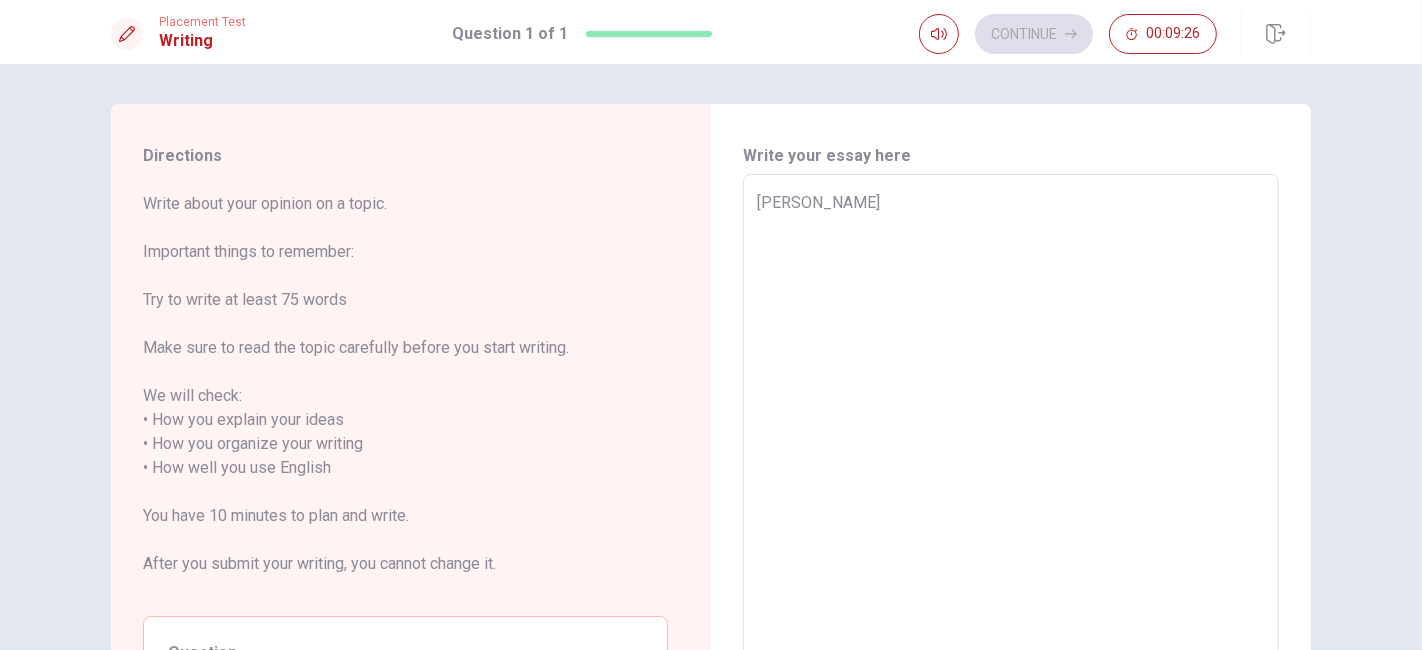 type on "x" 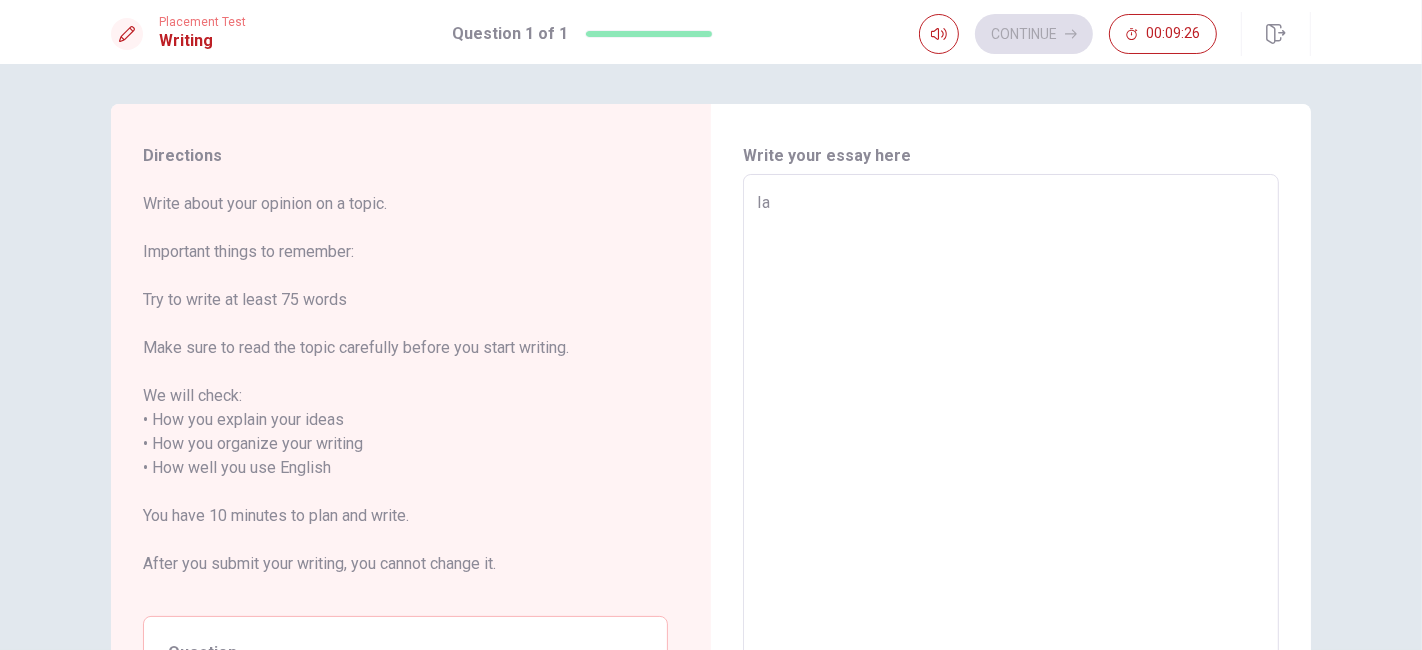 type on "x" 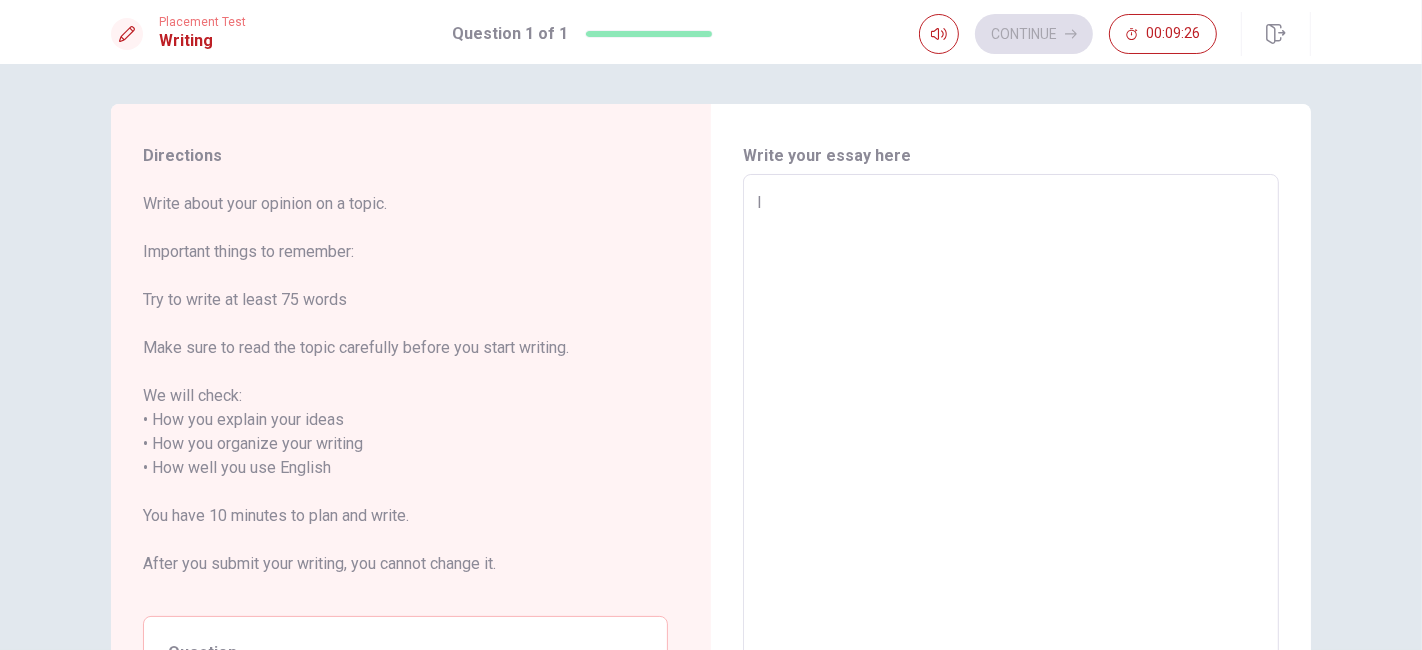 type on "x" 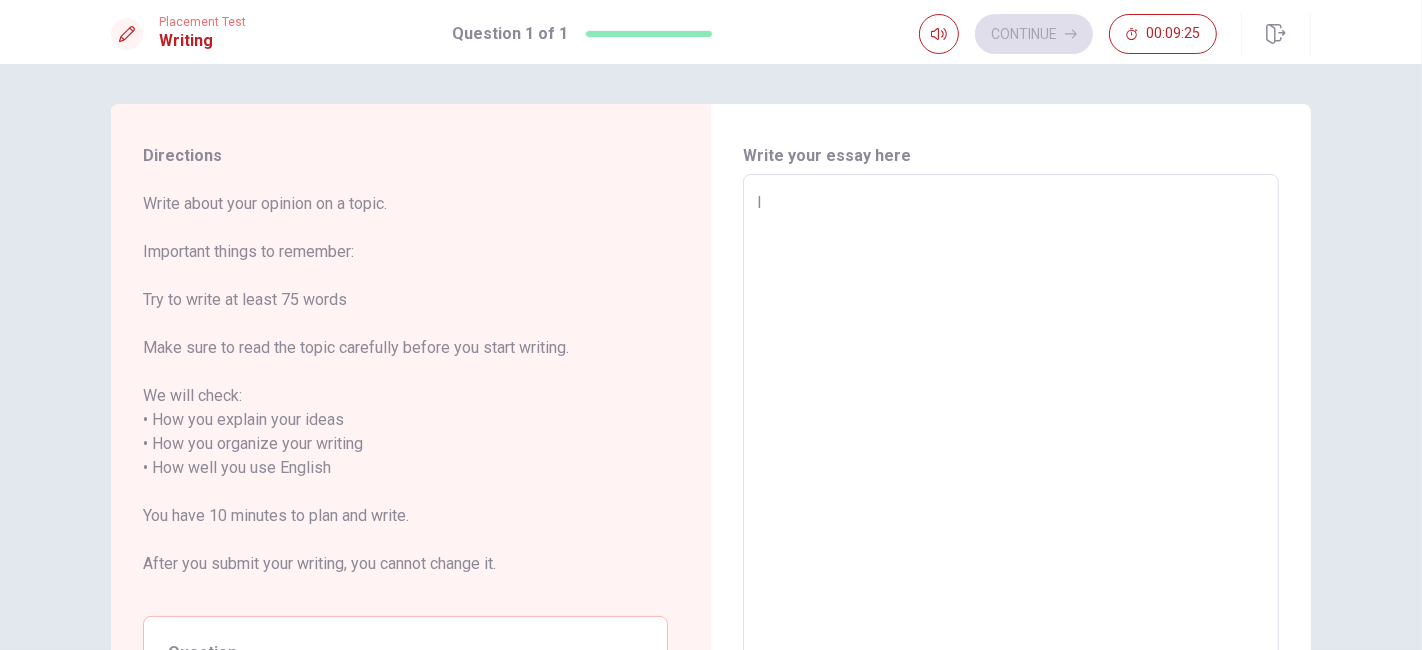 type on "I a" 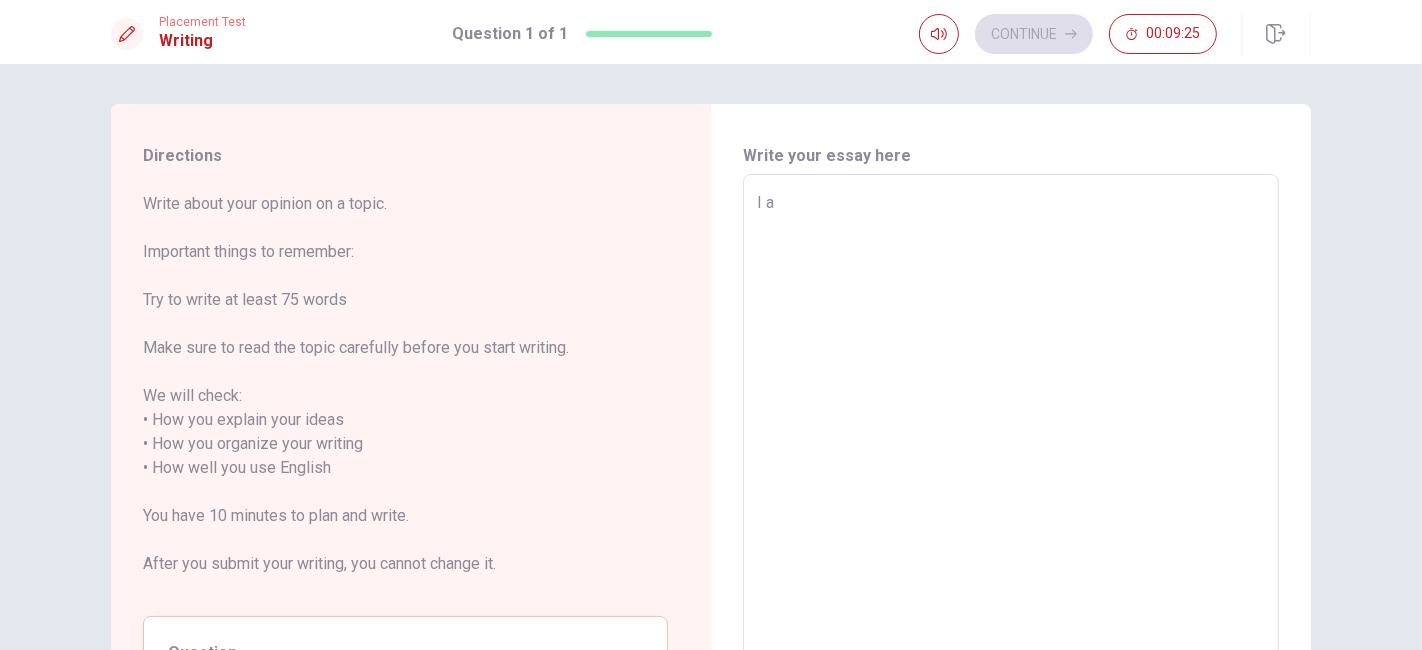type on "x" 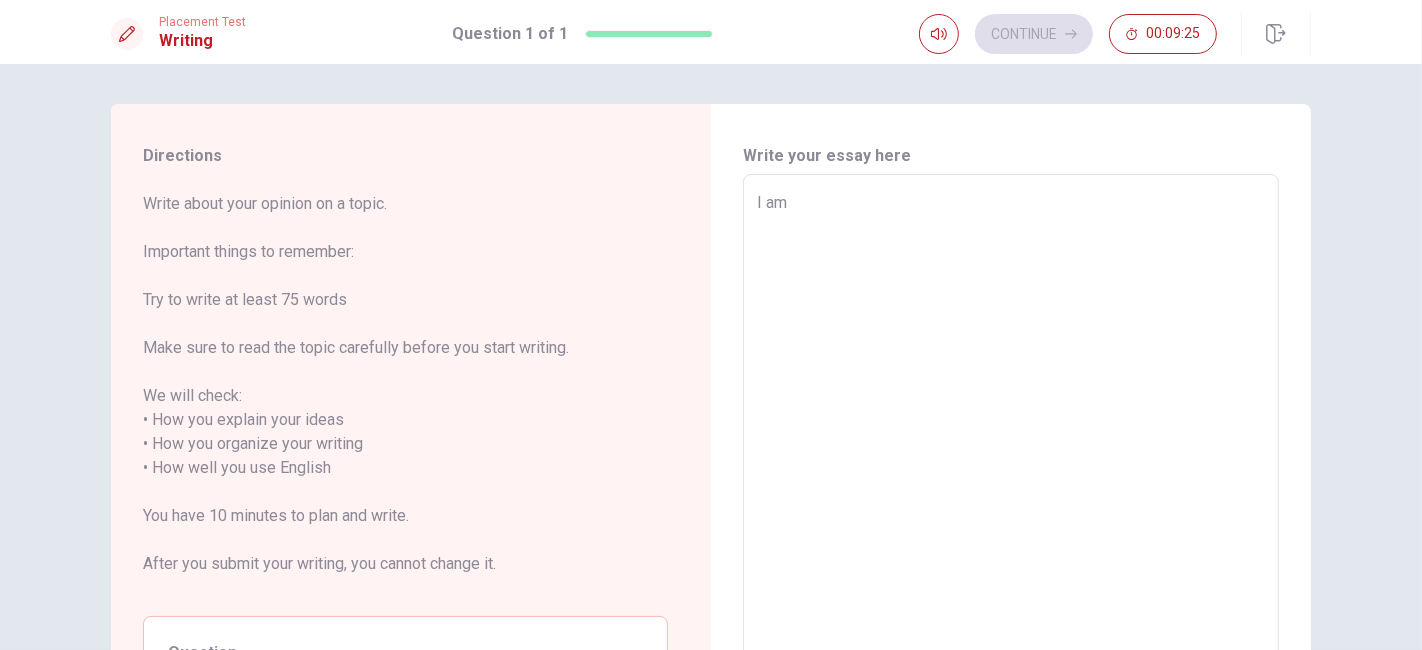 type on "x" 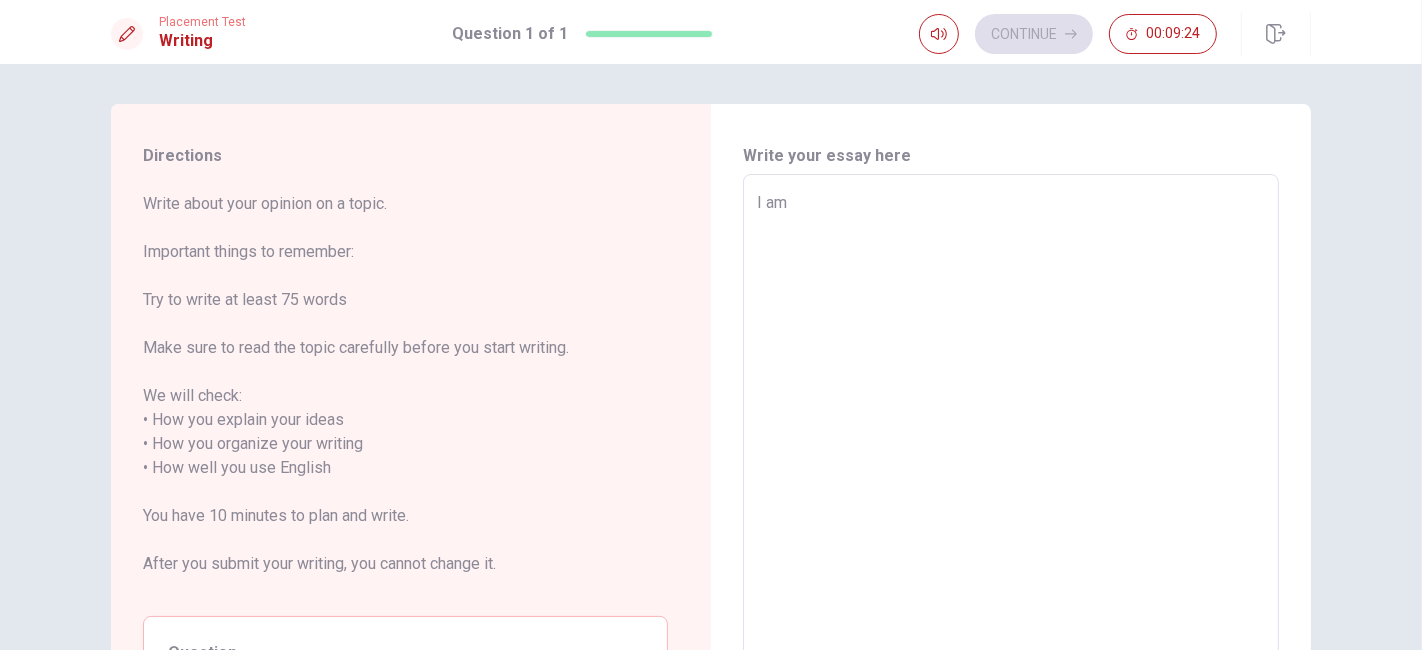 type on "I am o" 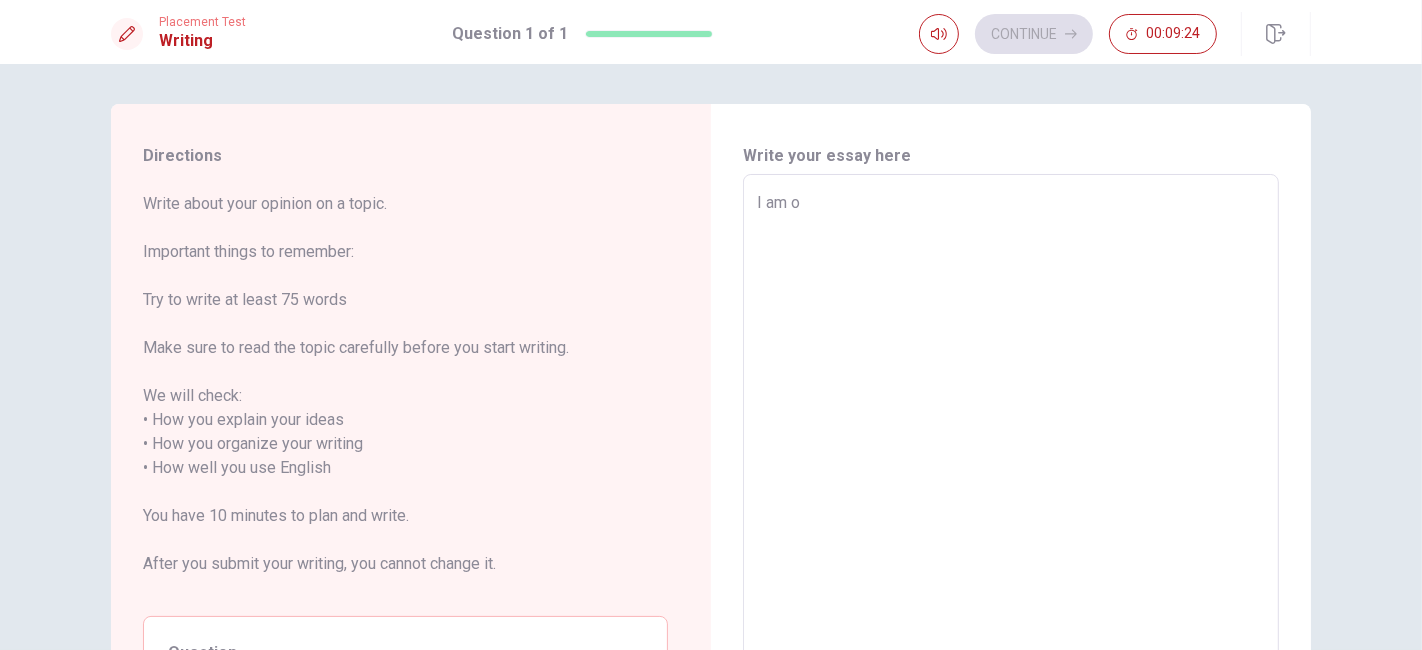 type on "x" 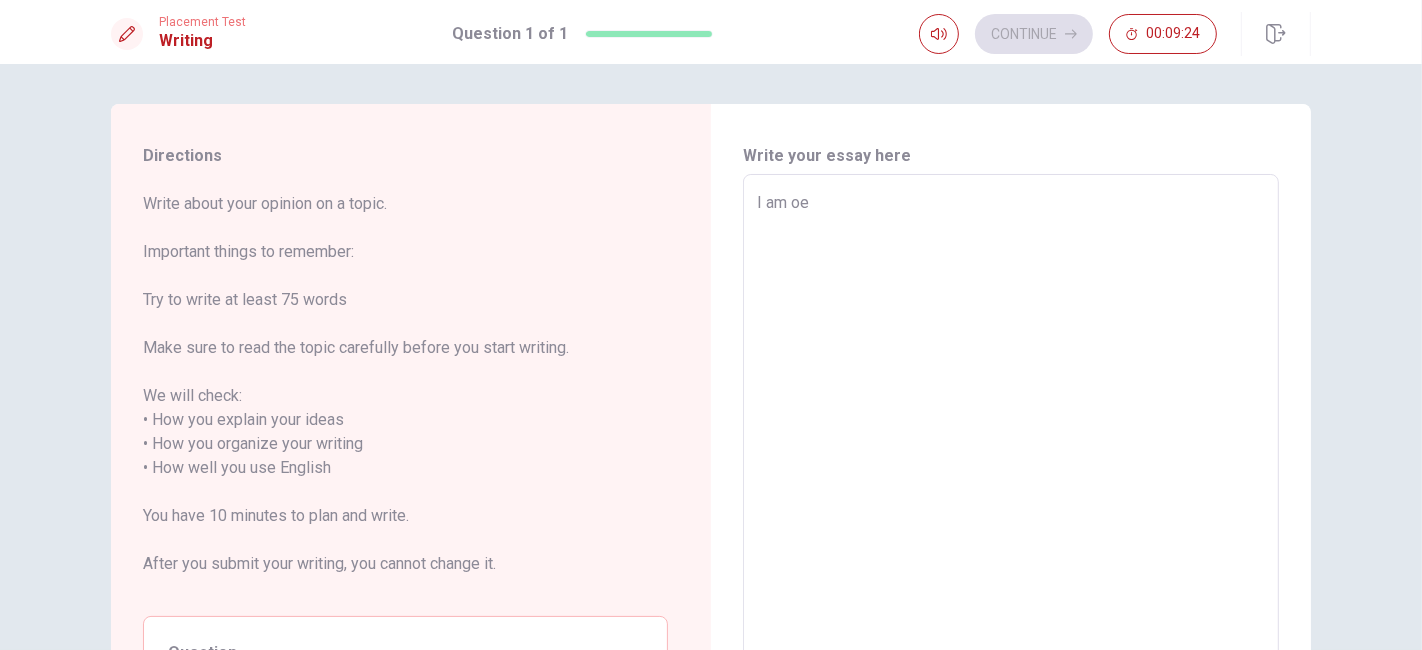 type on "x" 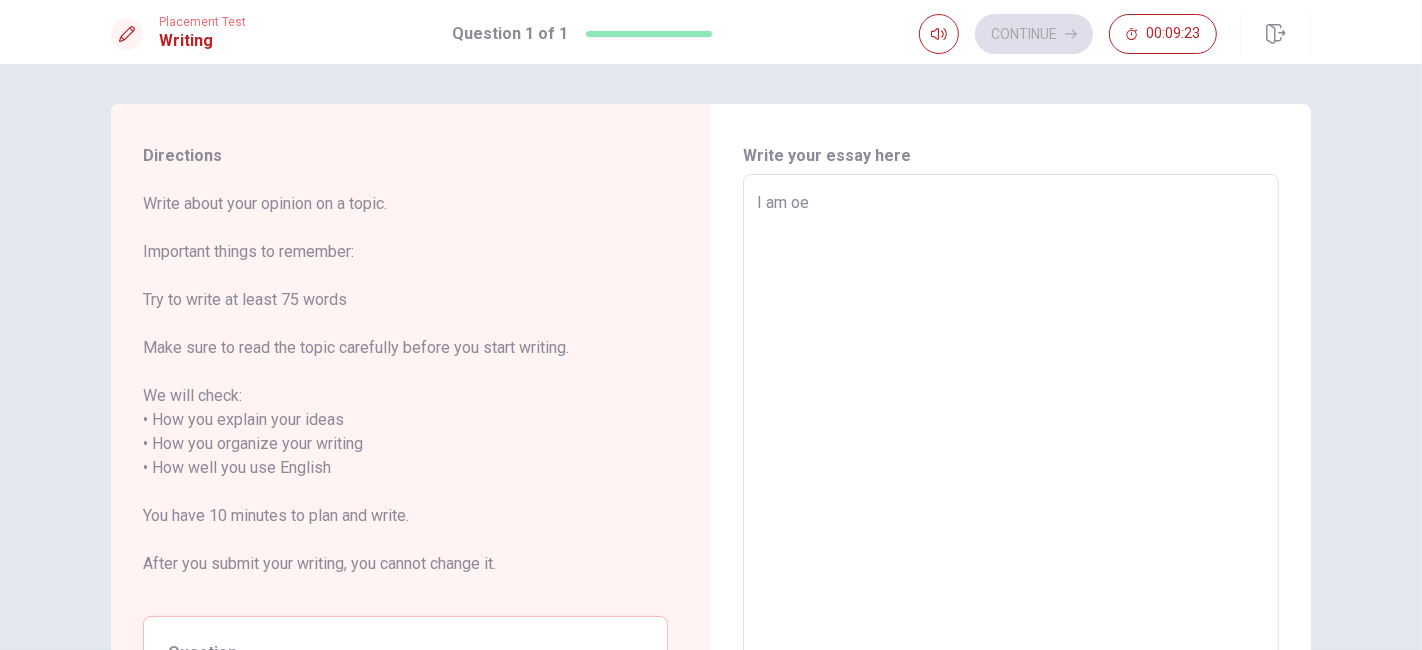 type on "I am o" 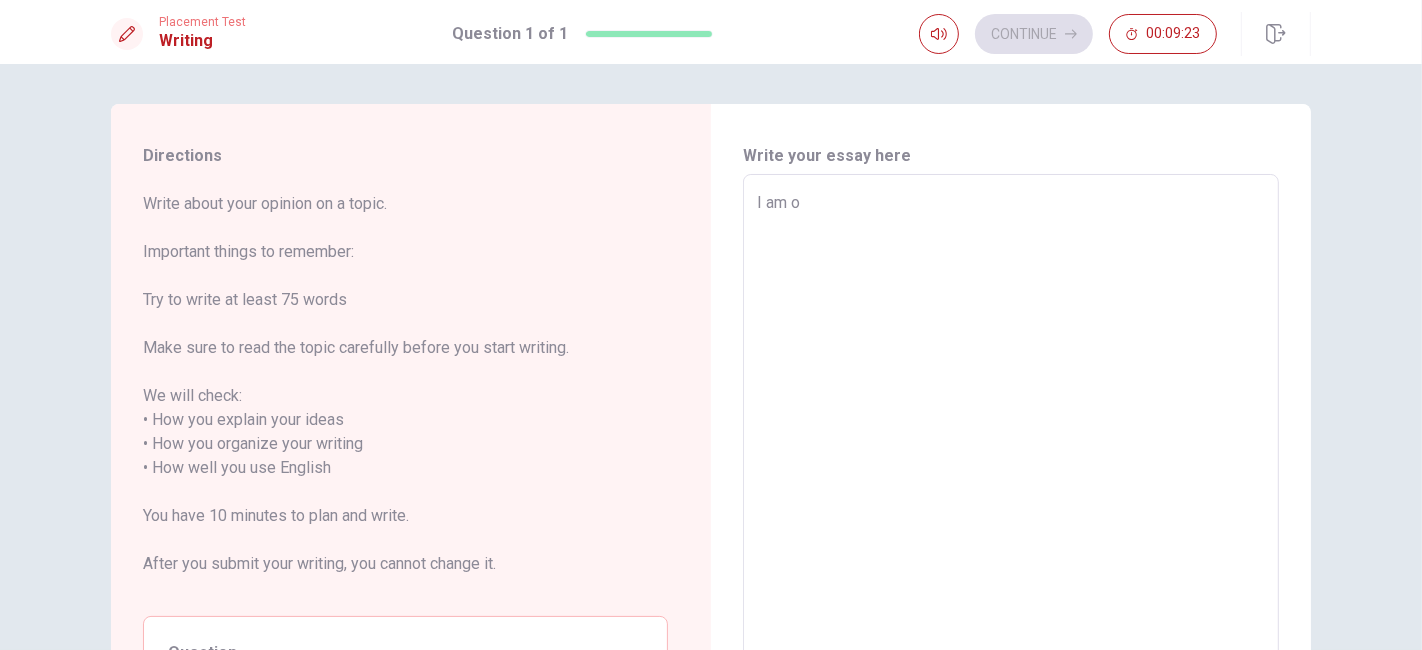 type on "x" 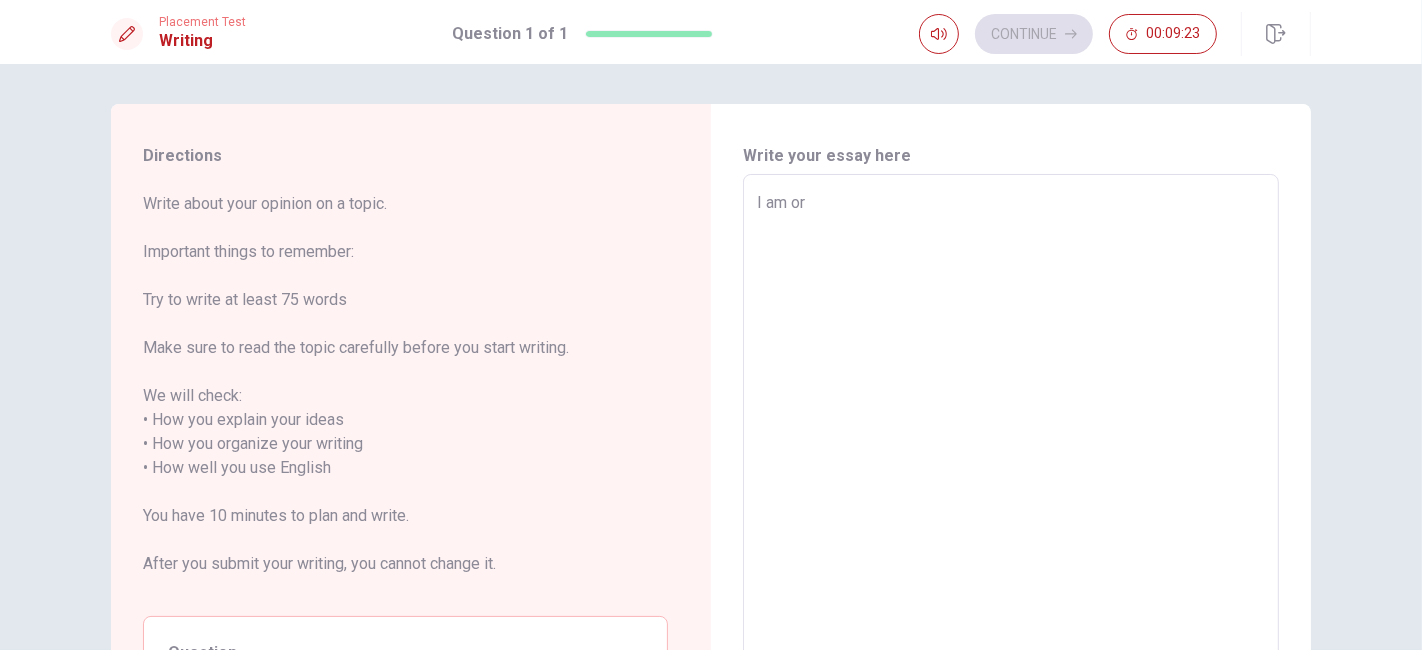 type on "x" 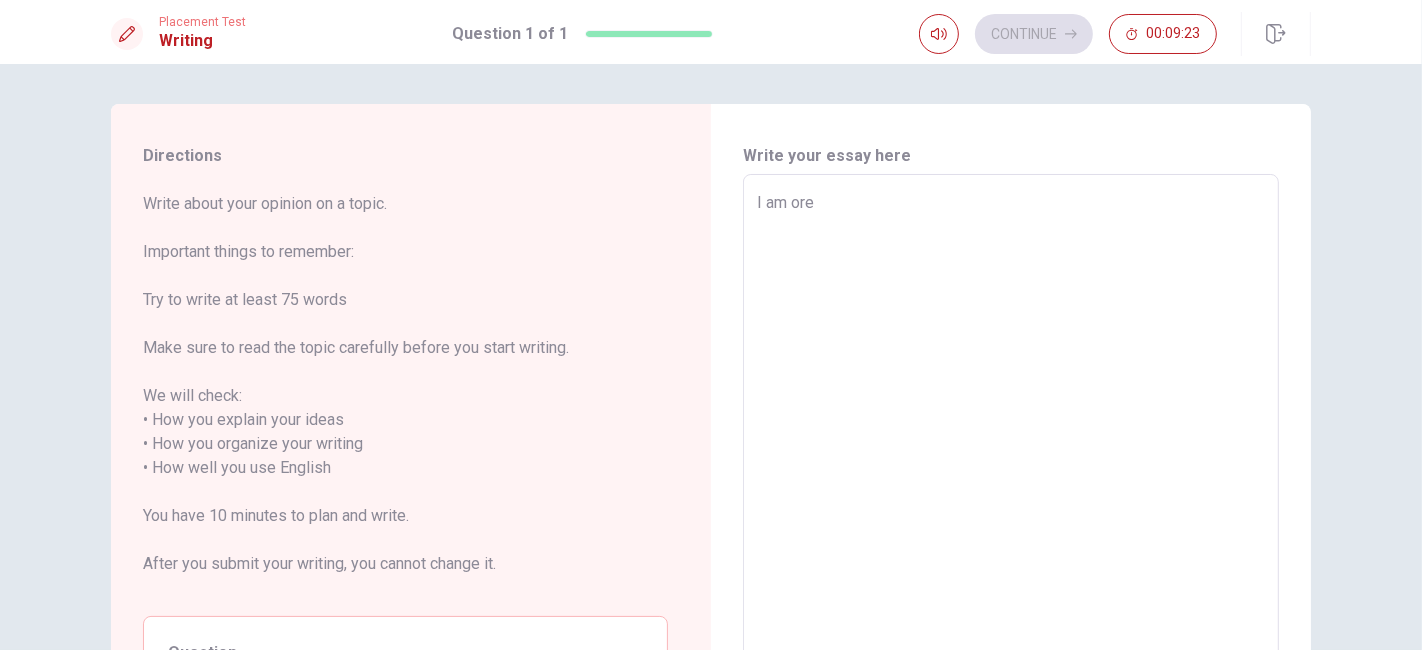 type on "x" 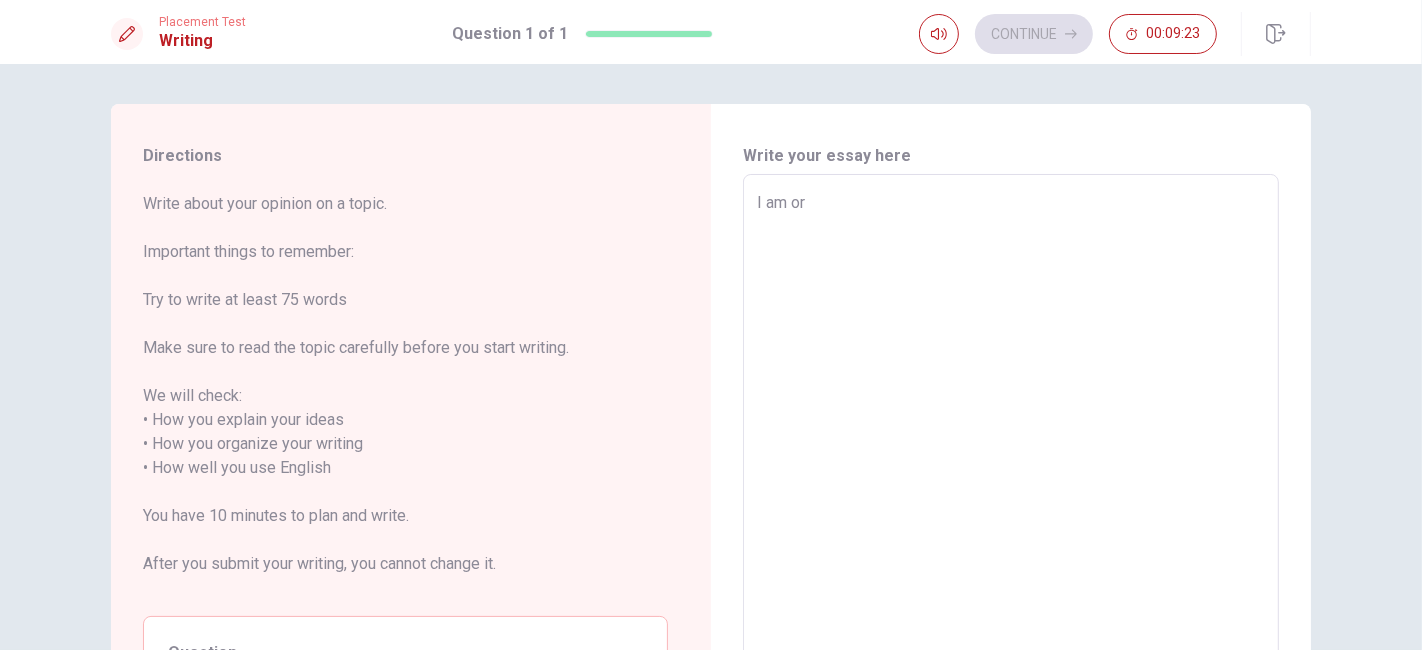 type on "x" 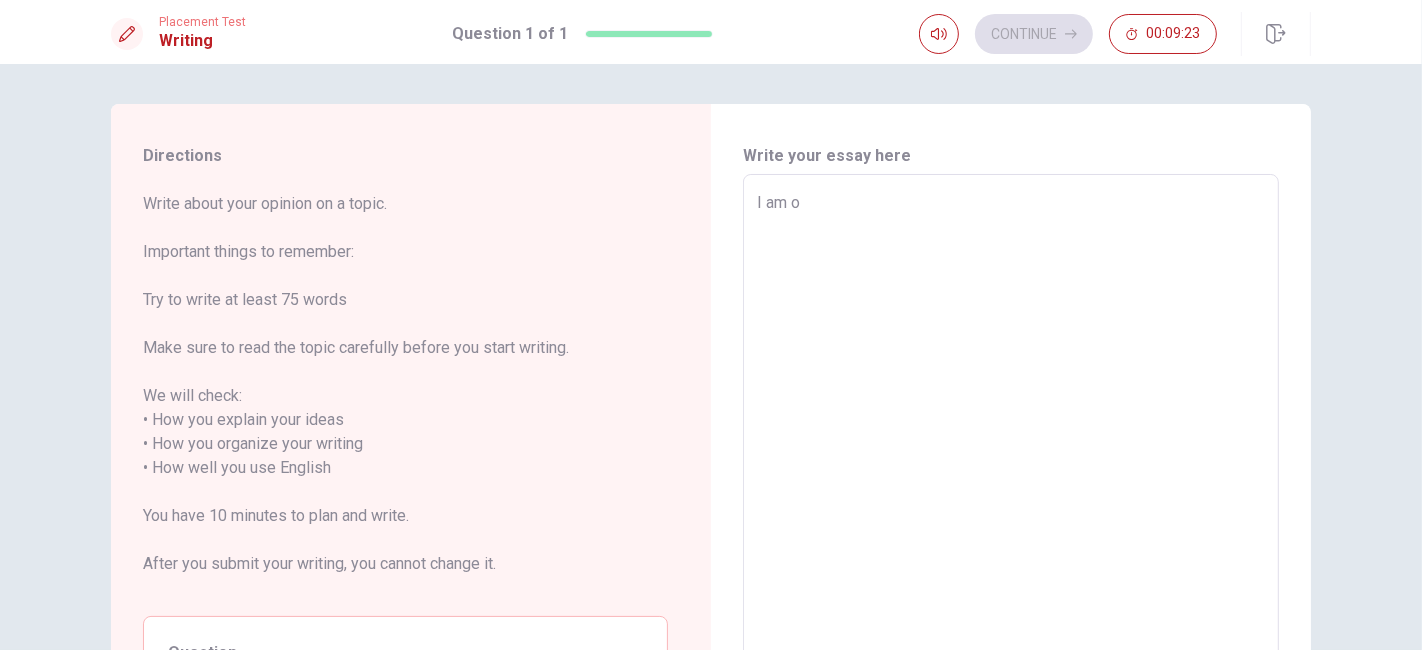 type on "x" 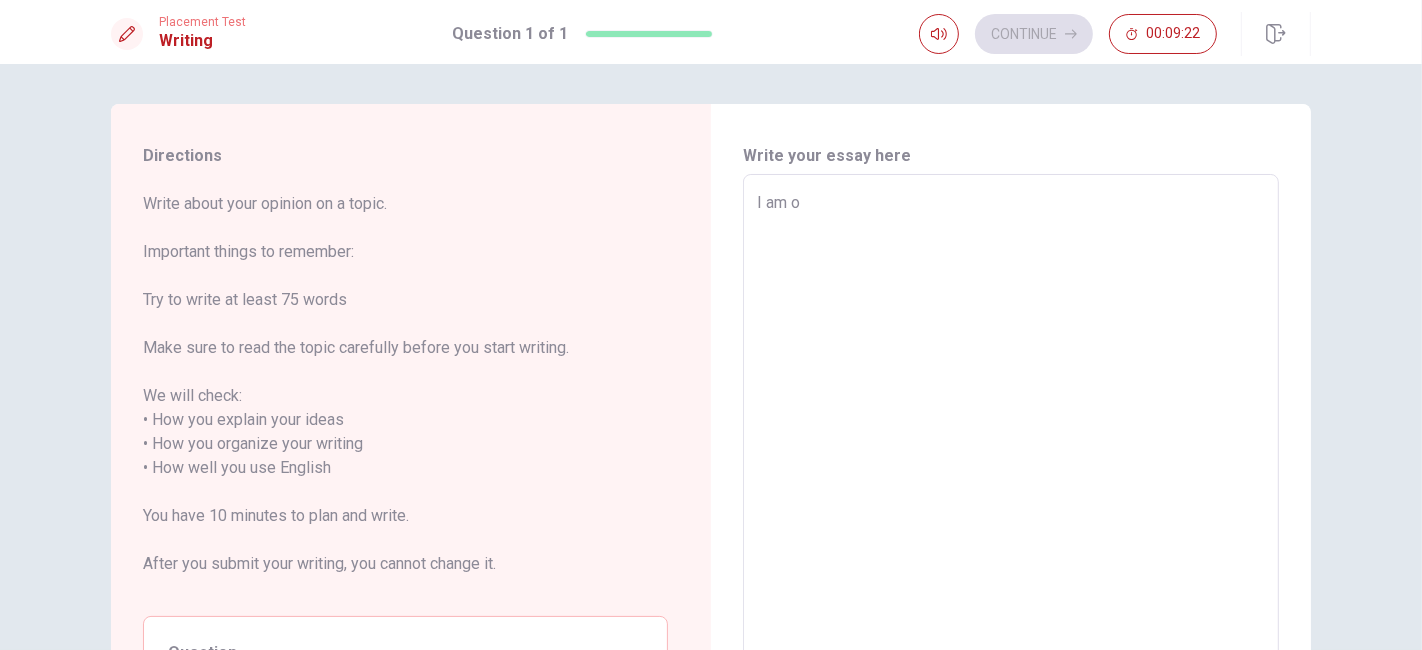 type on "I am" 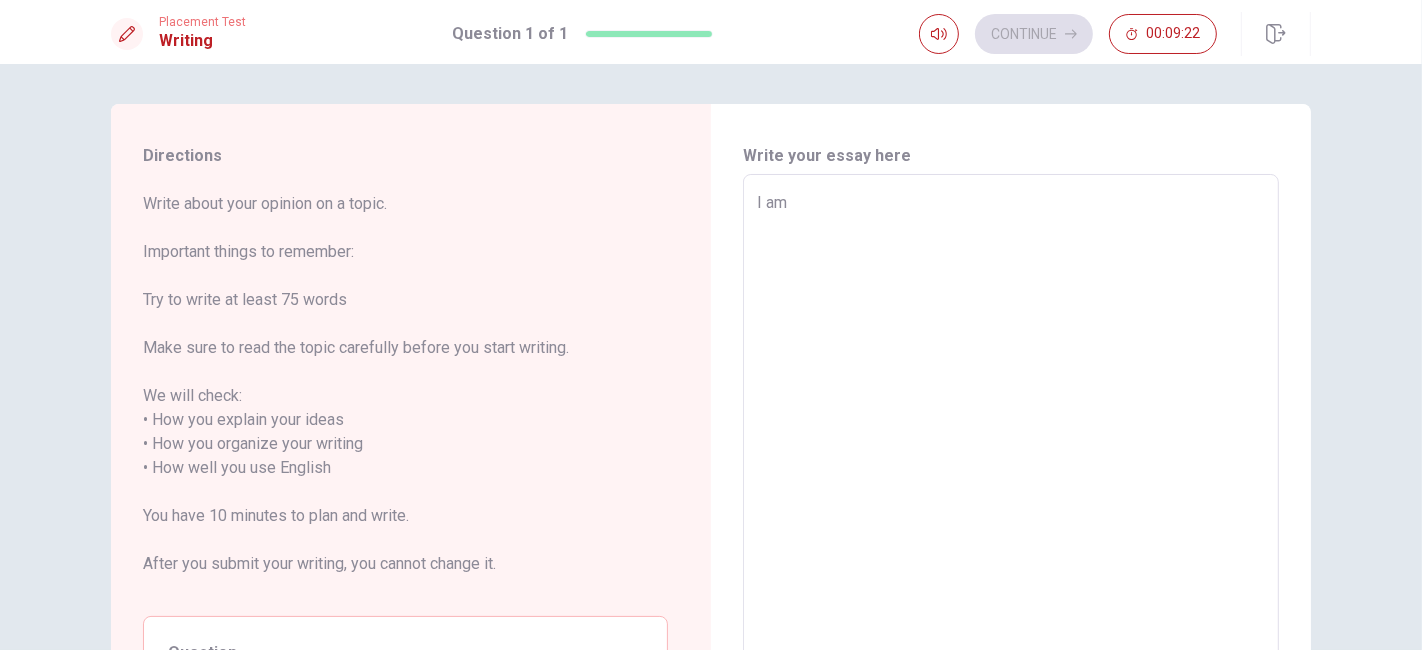 type on "x" 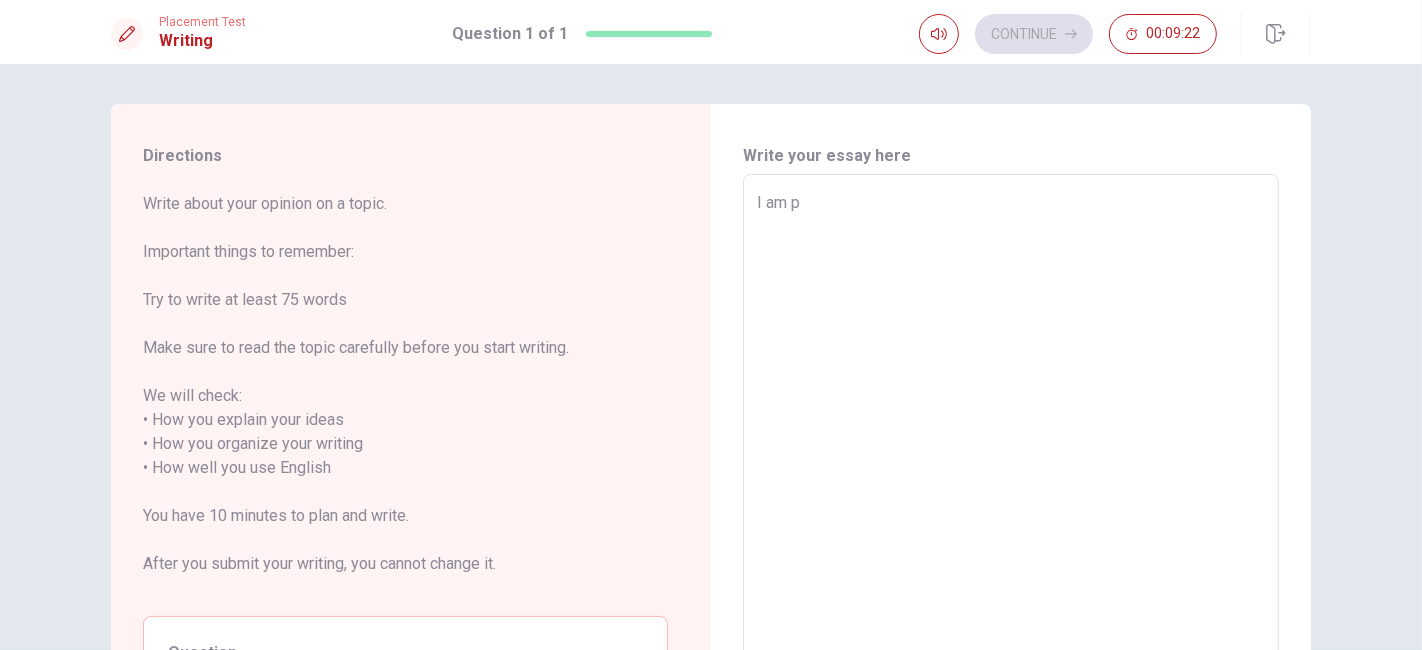 type on "x" 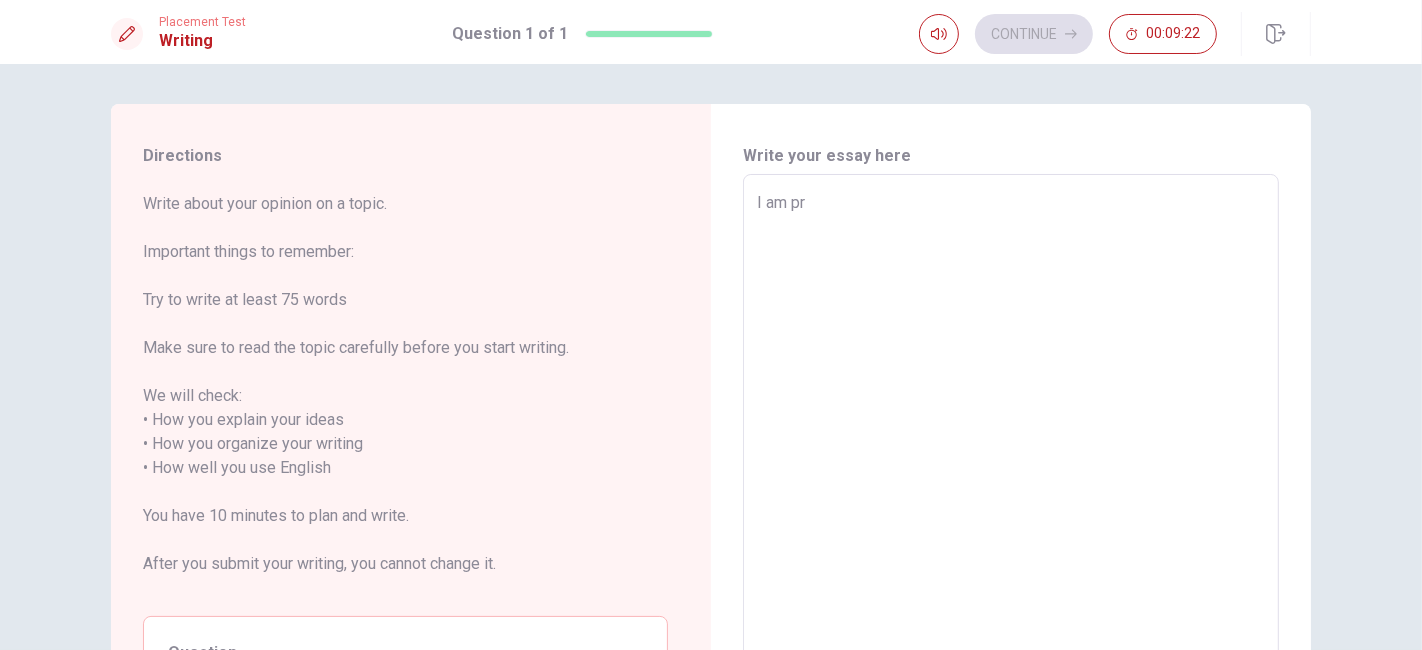 type on "x" 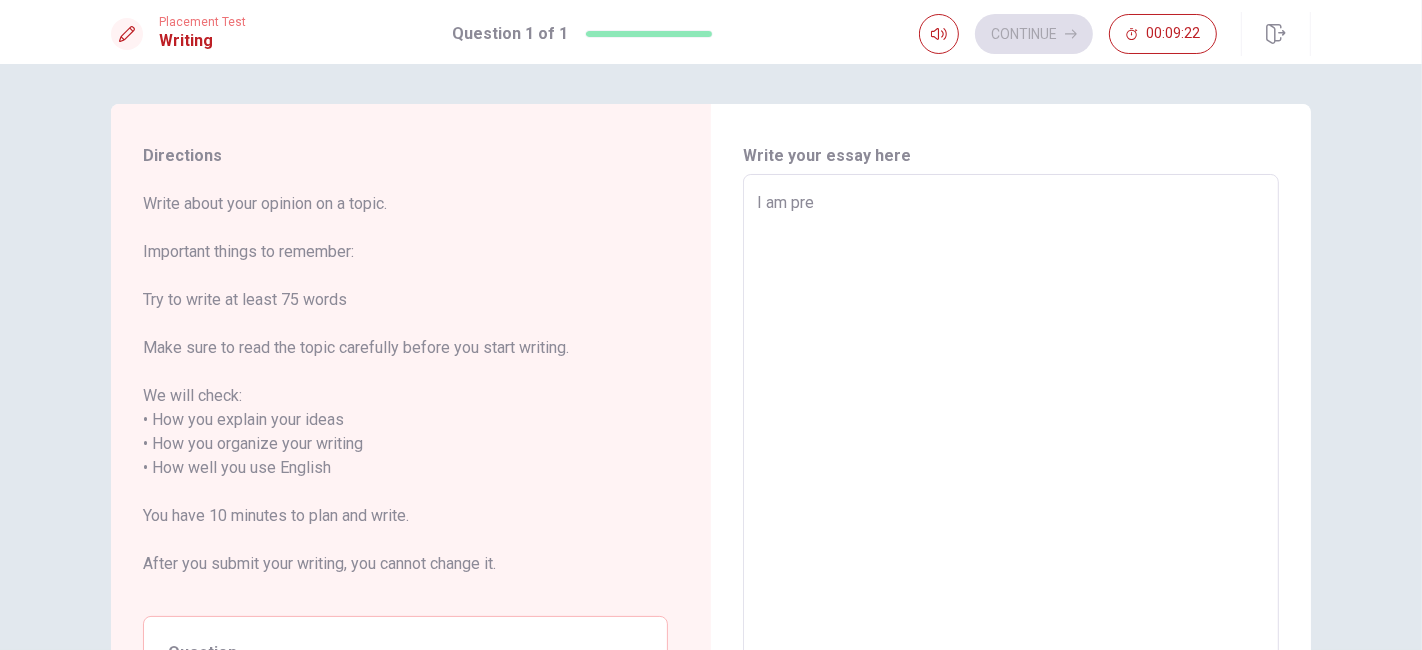 type on "x" 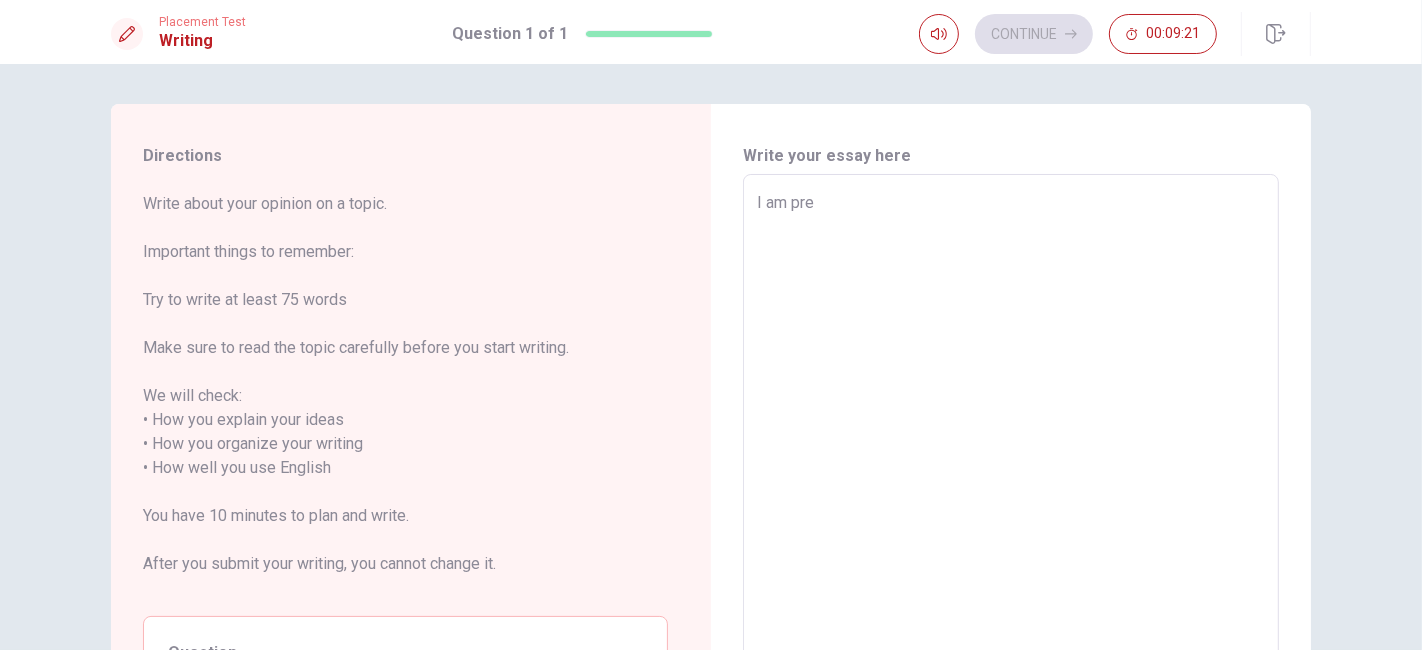 type on "I am prep" 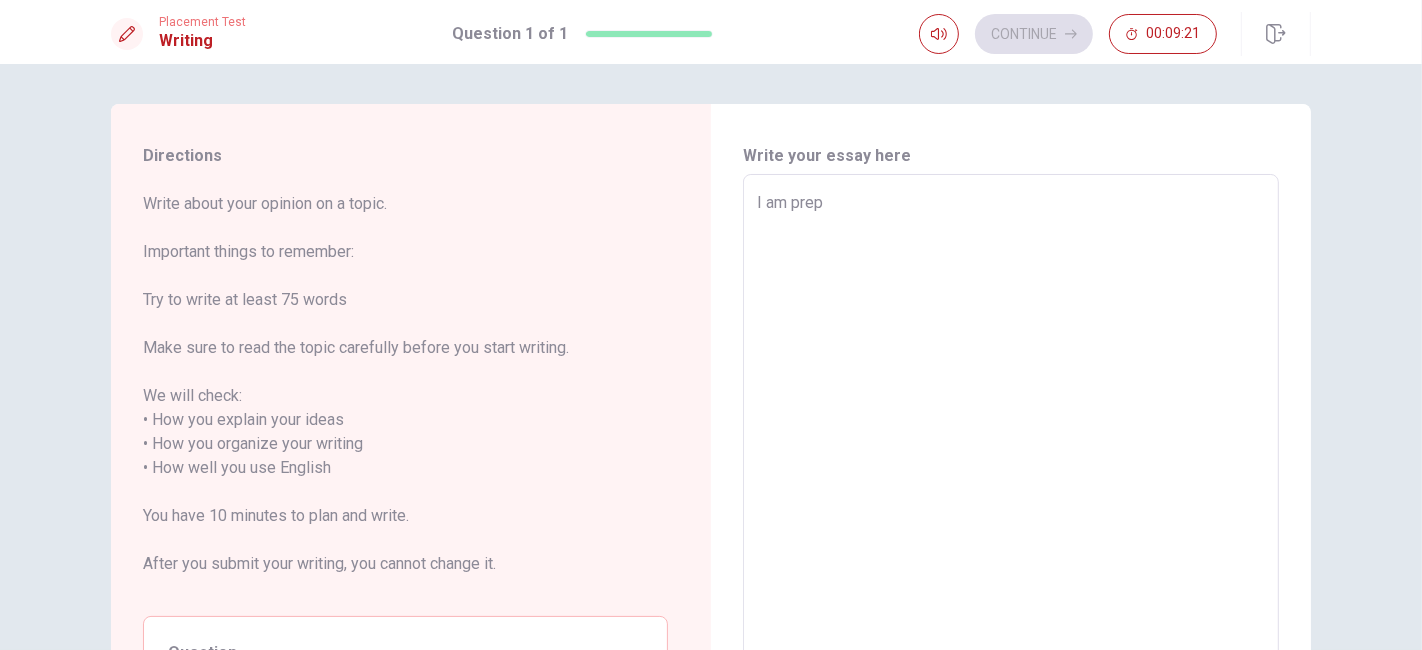 type on "x" 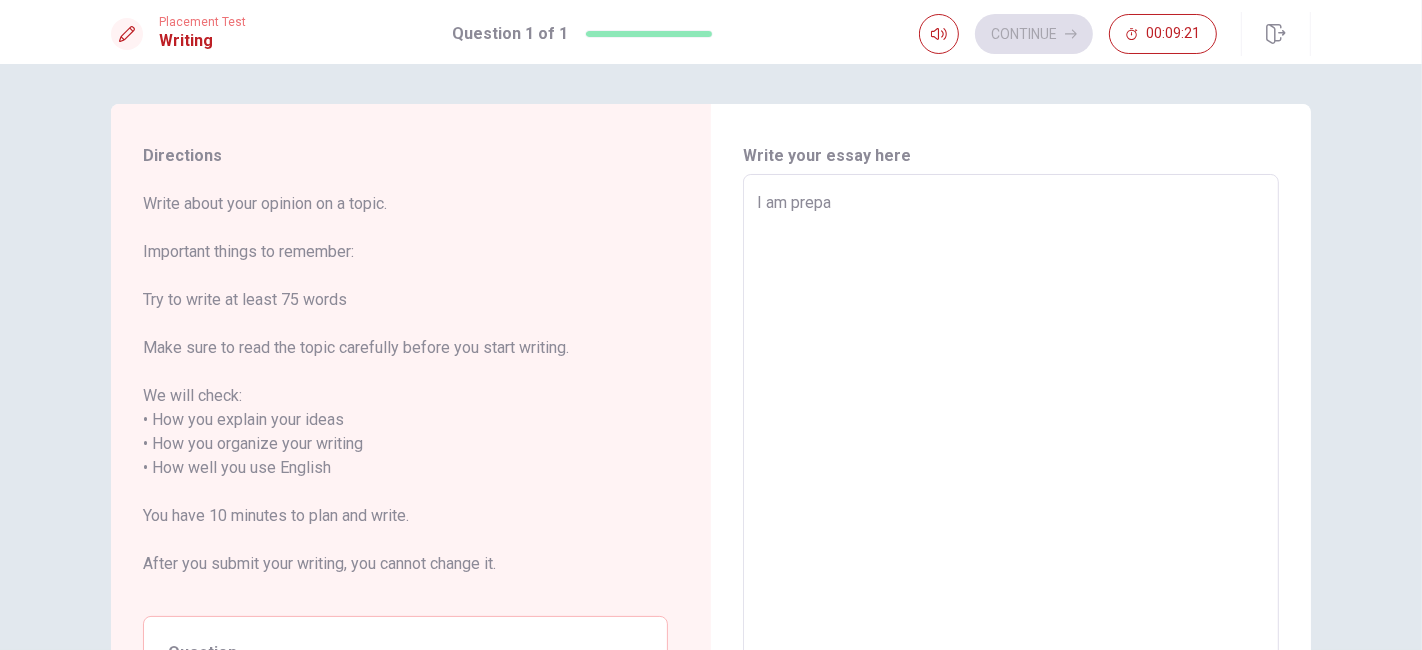 type on "x" 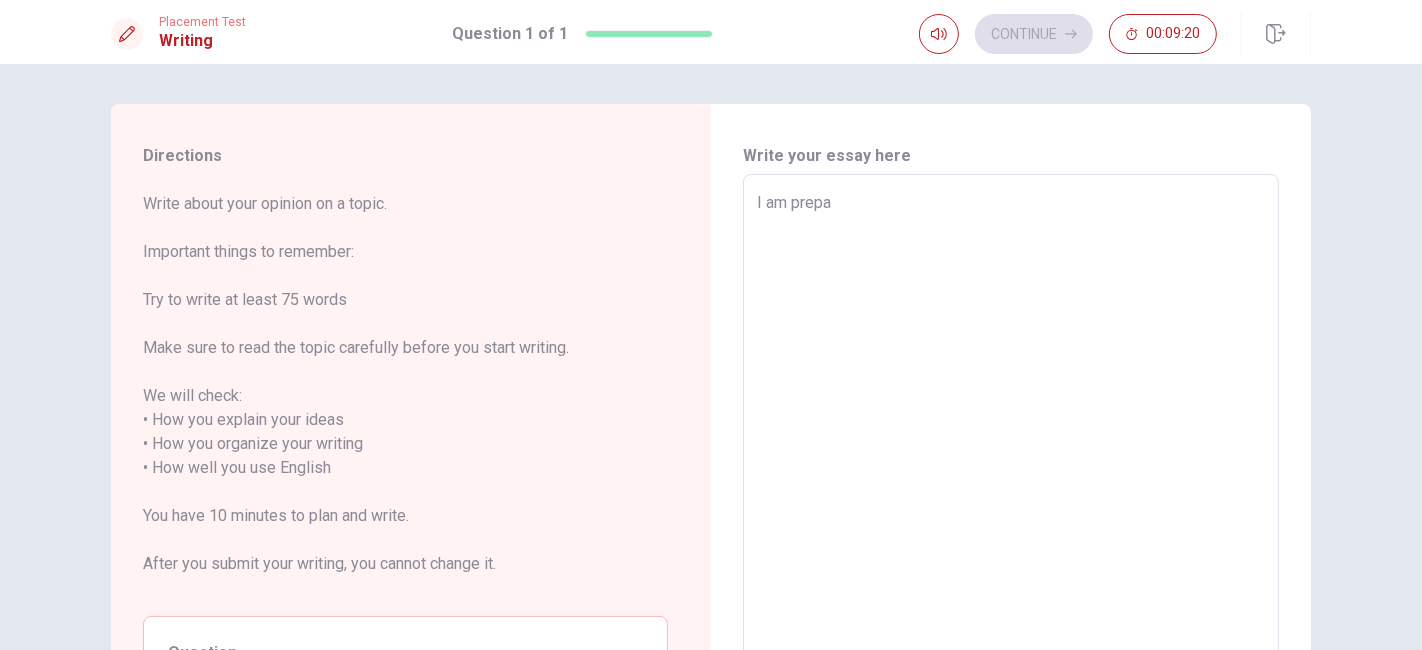 type on "I am prepar" 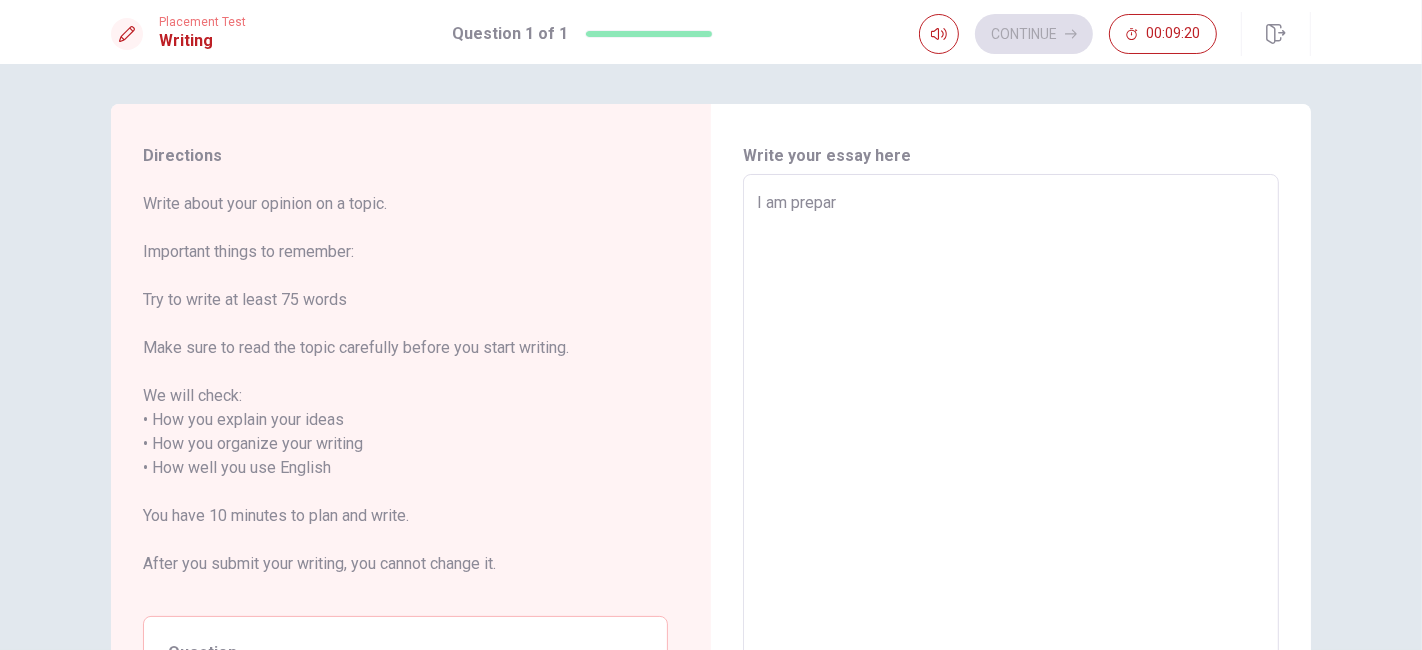 type on "x" 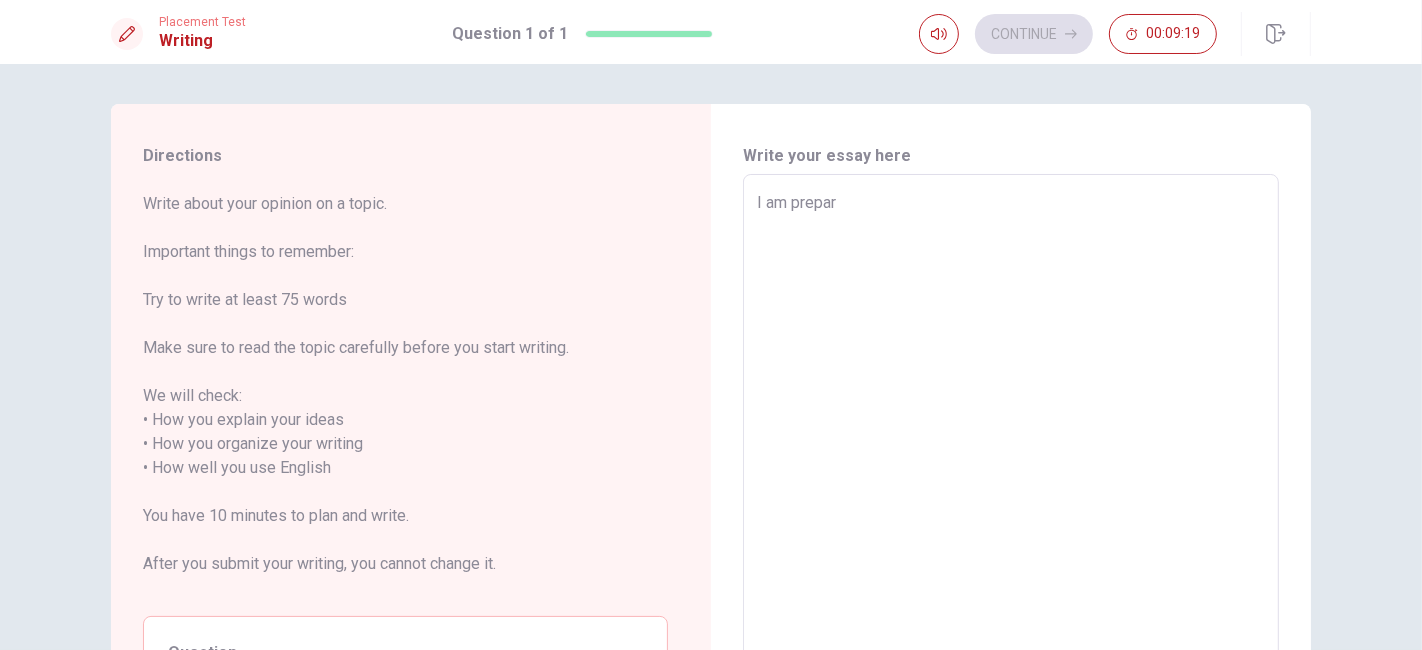 type on "I am prepari" 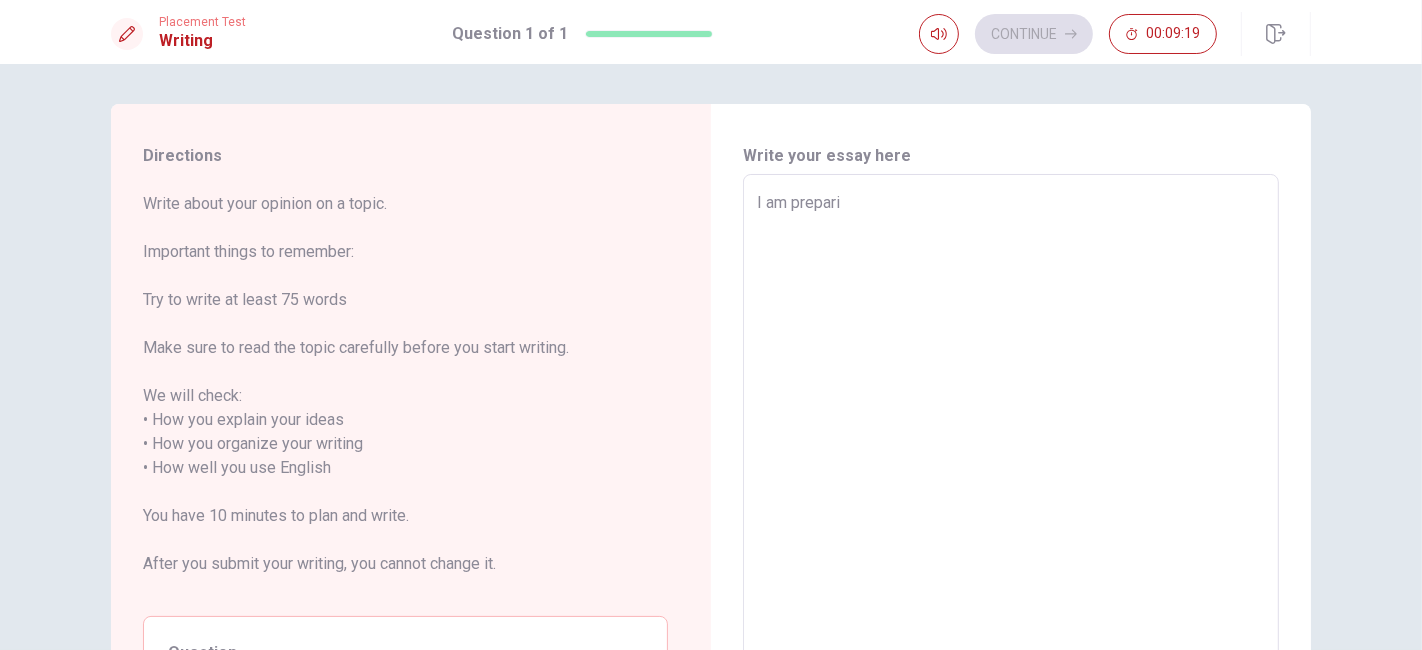 type on "x" 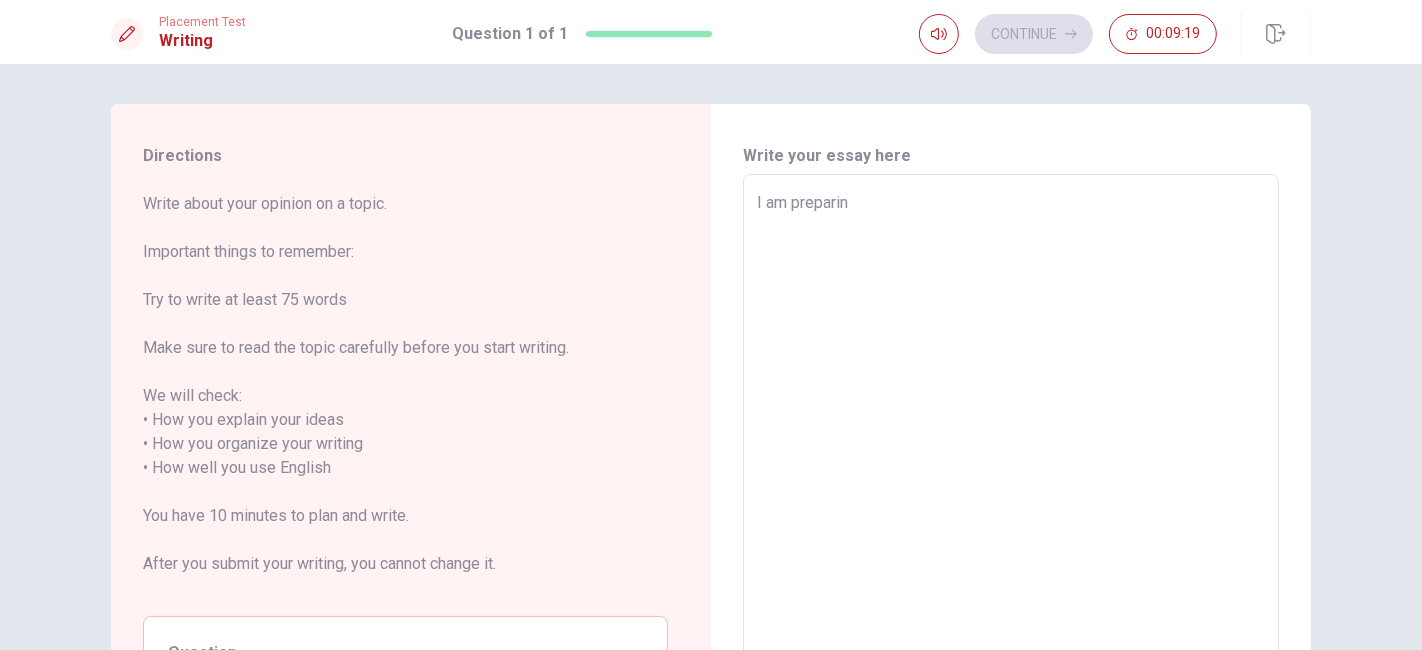 type on "x" 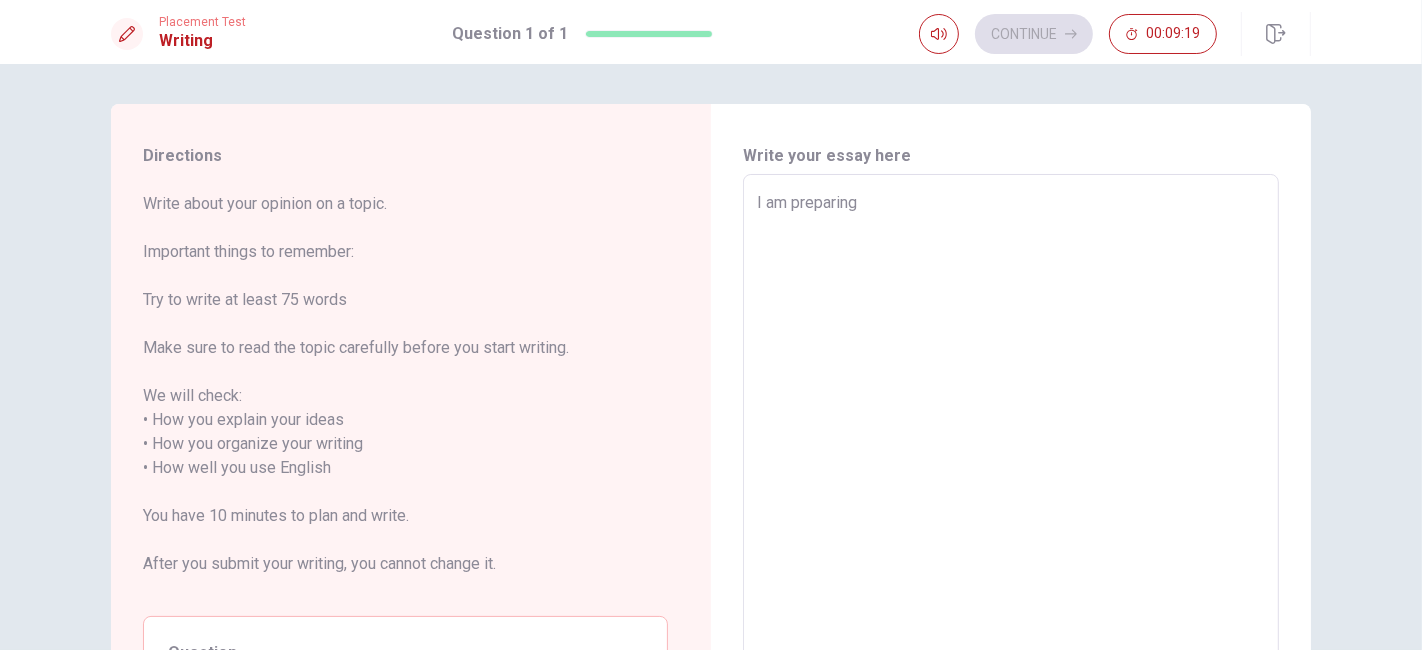 type on "x" 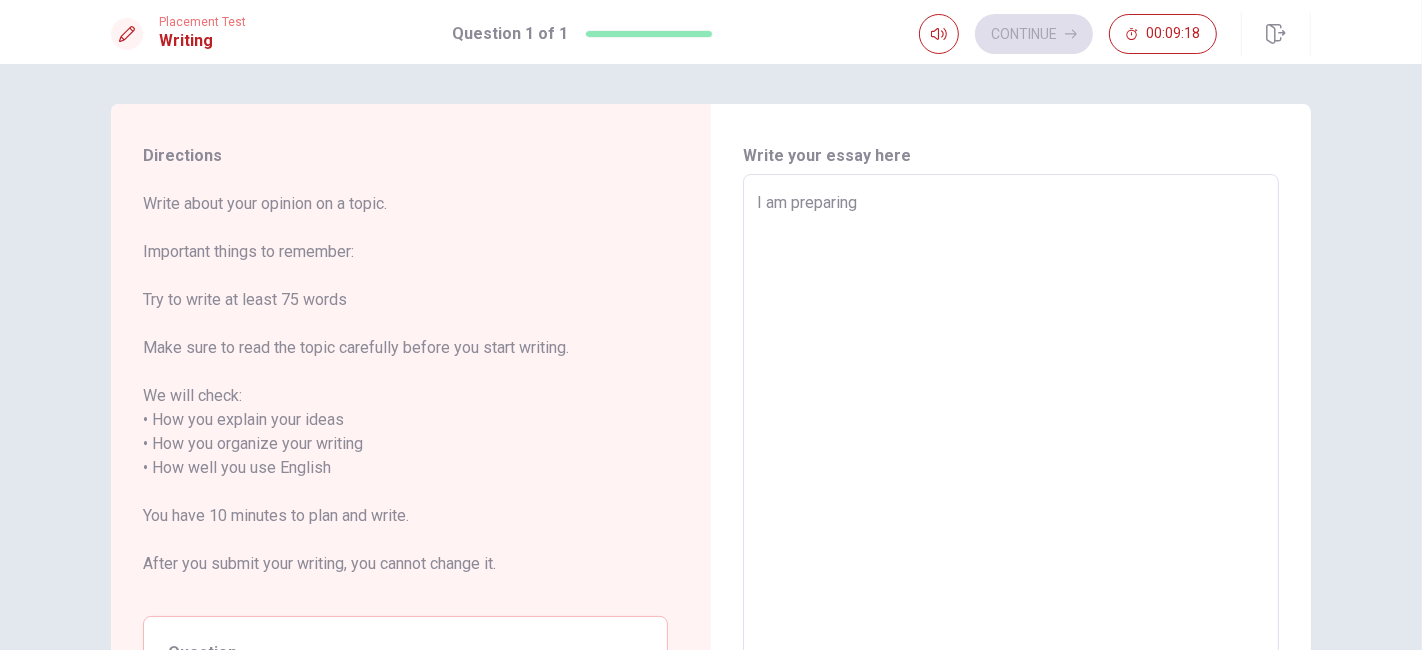 type on "I am preparing" 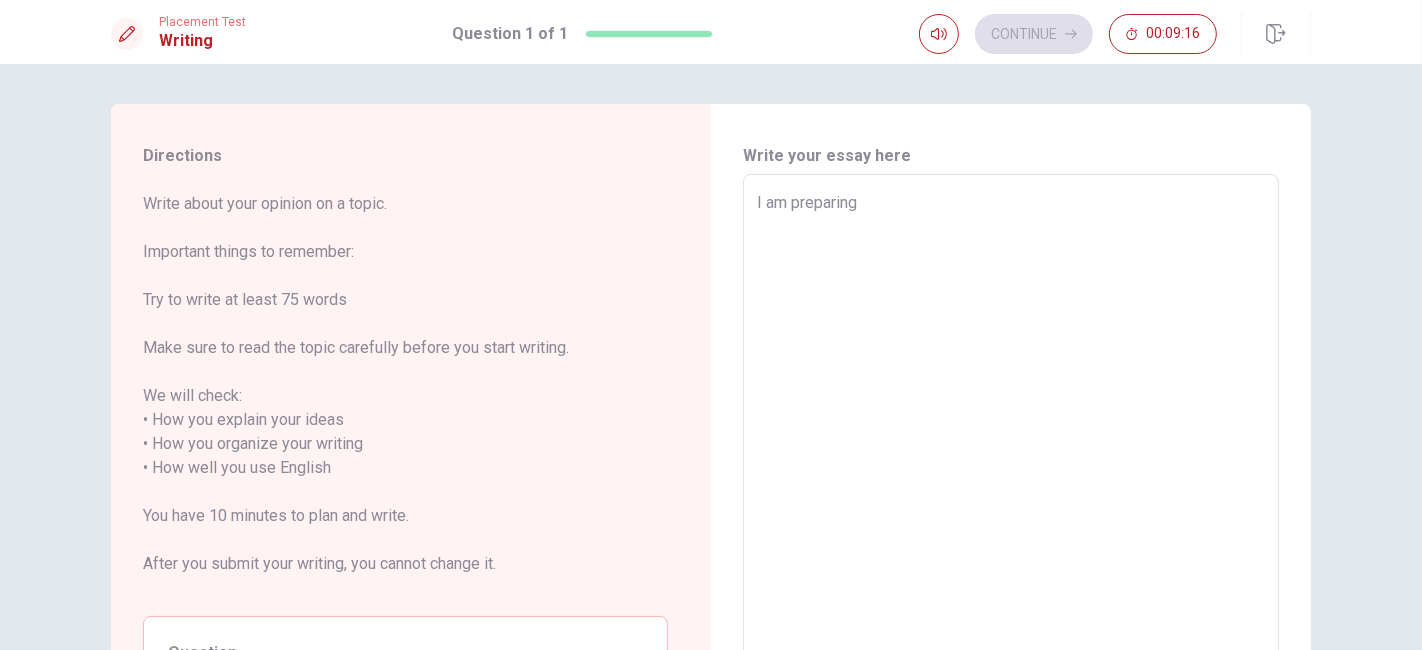 type on "x" 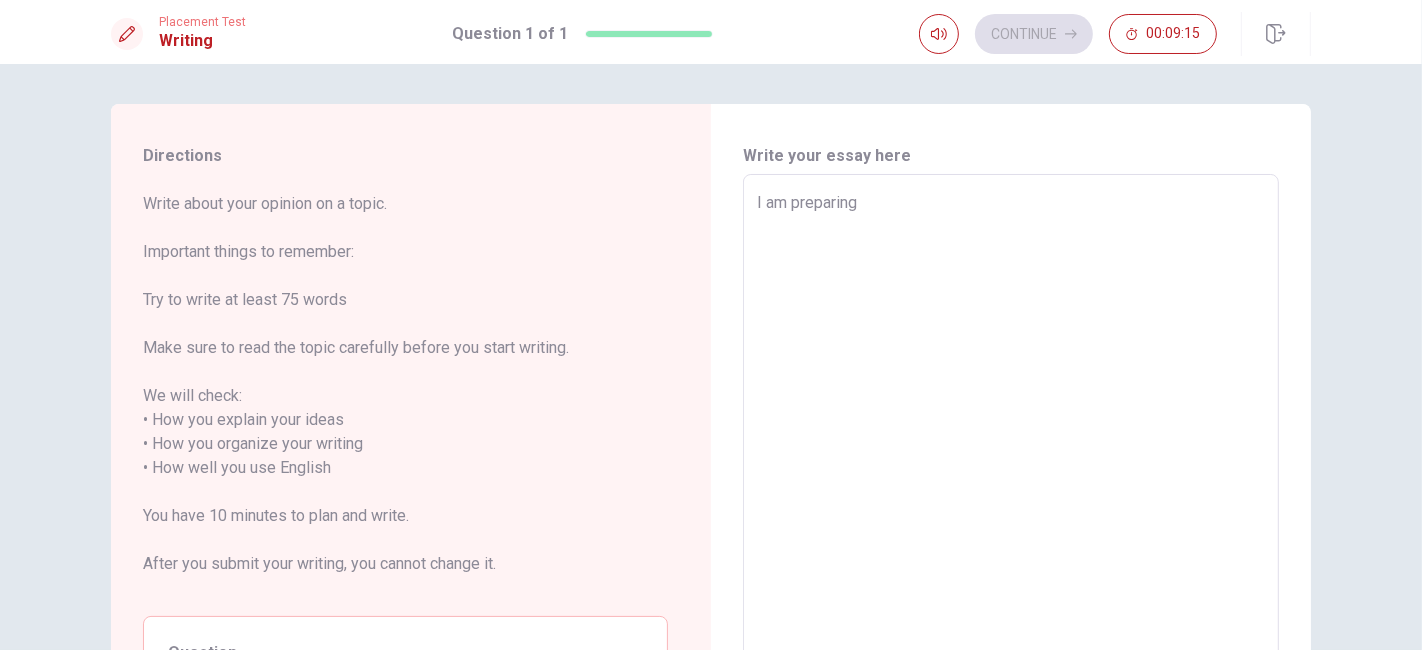 type on "I am preparing f" 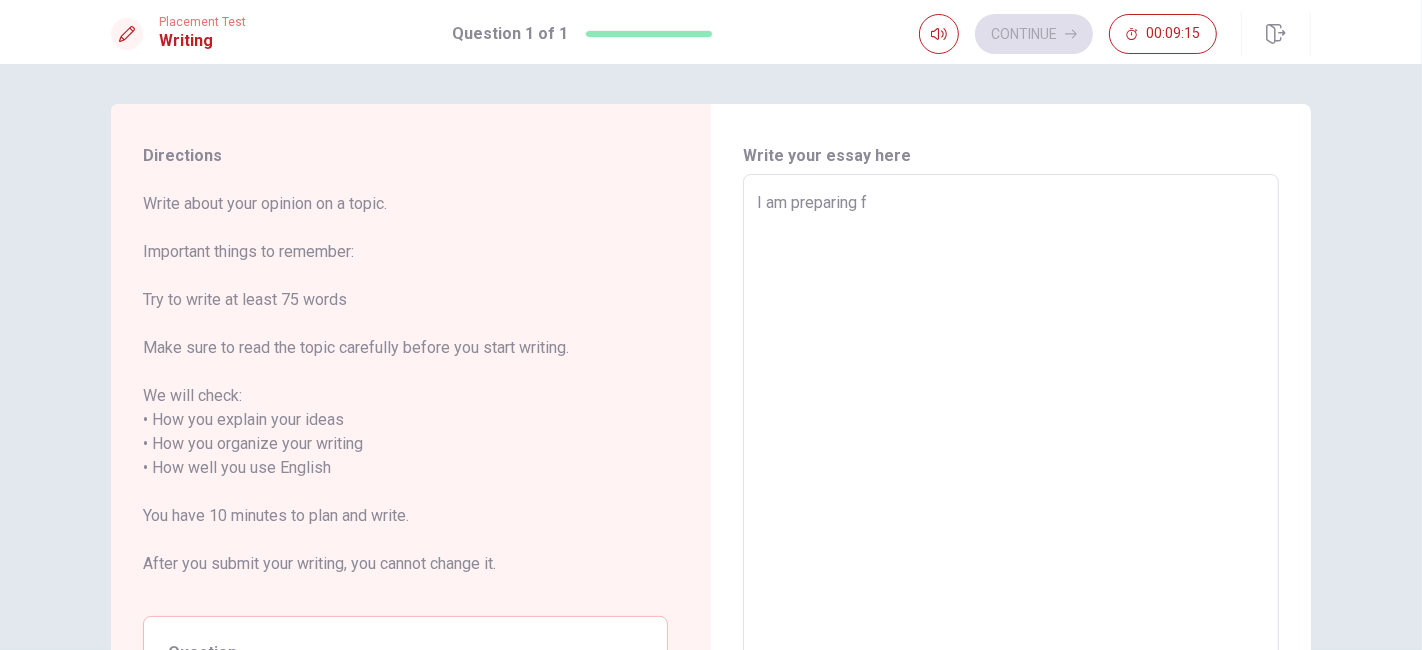 type on "x" 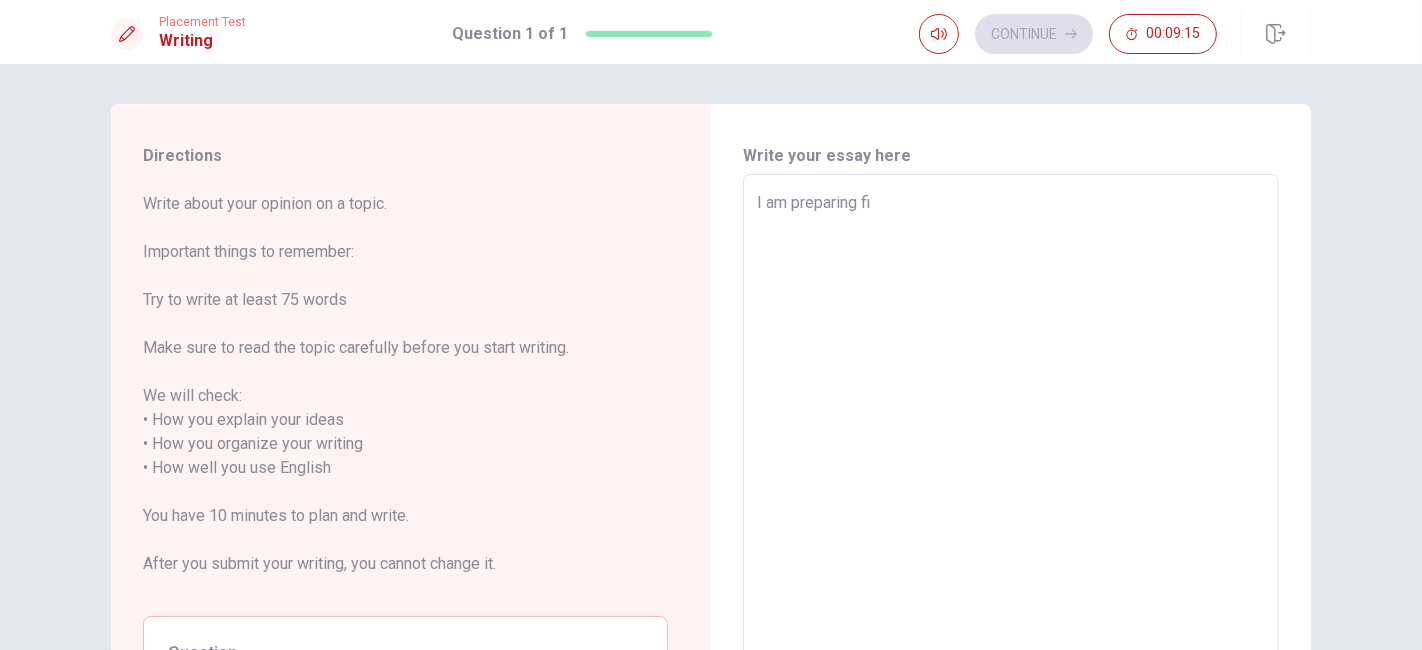 type on "I am preparing fio" 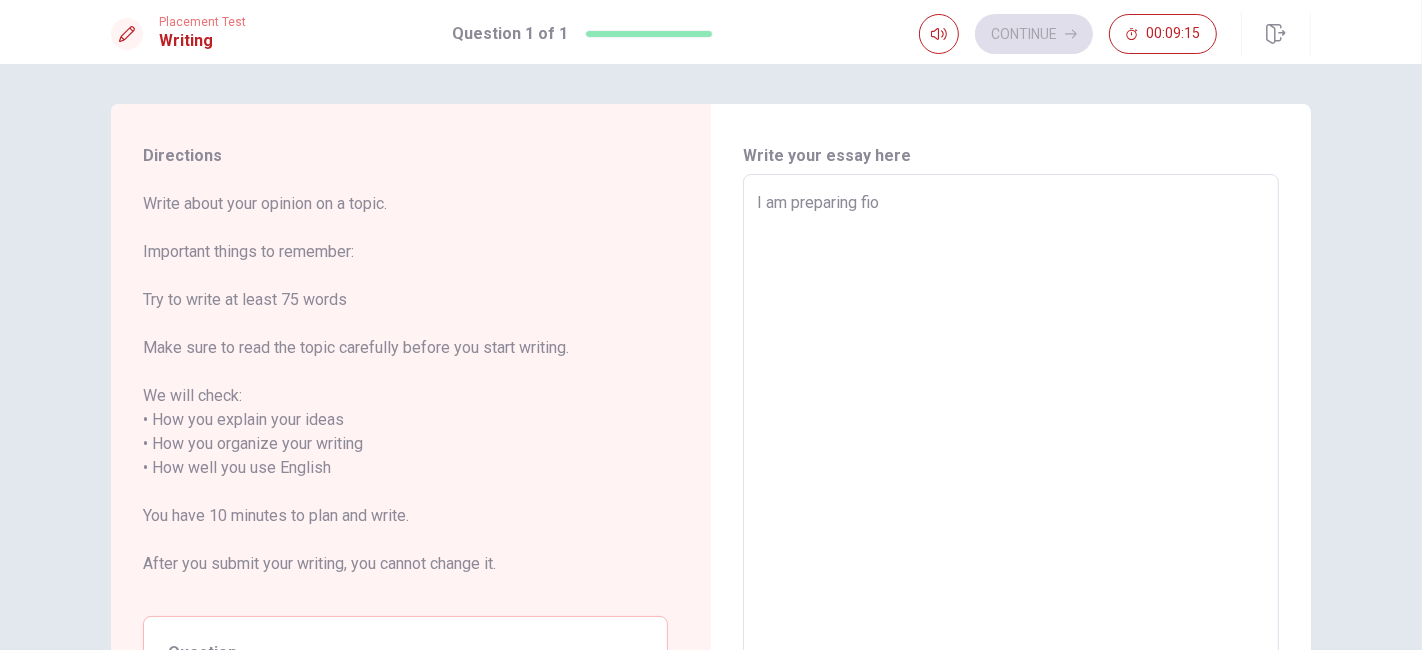 type on "x" 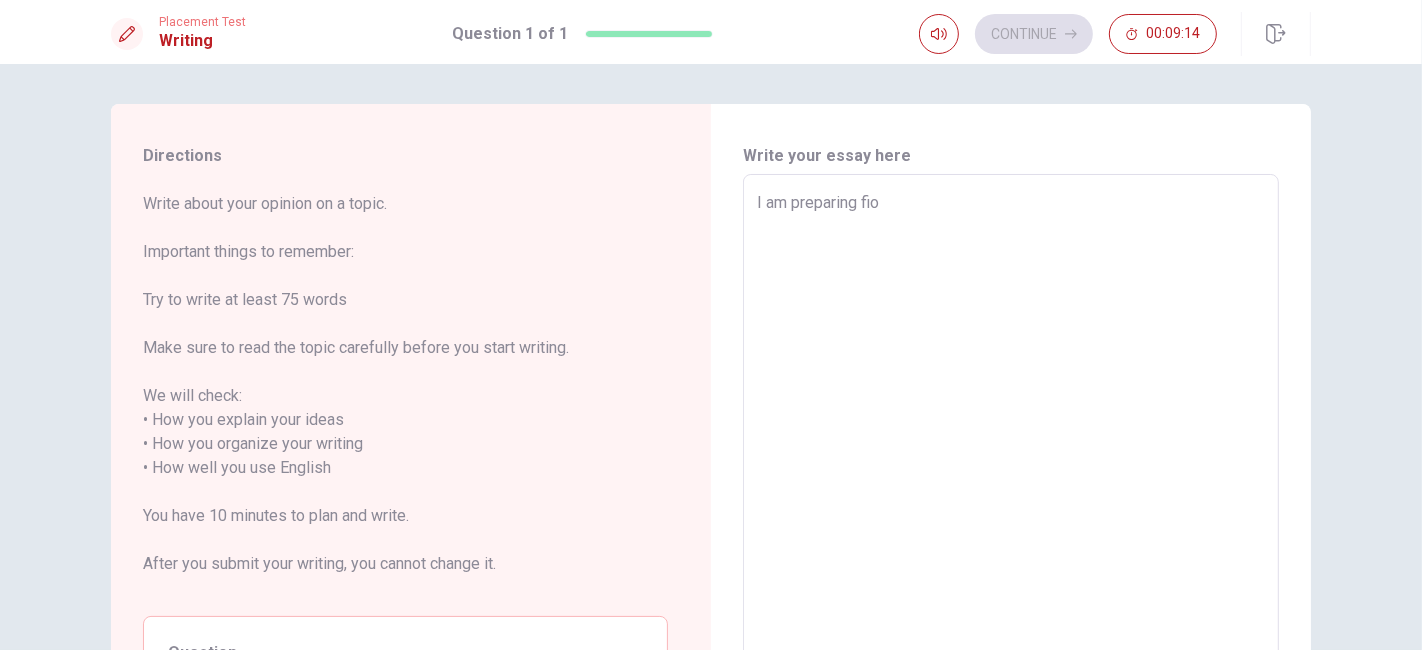 type on "I am preparing fior" 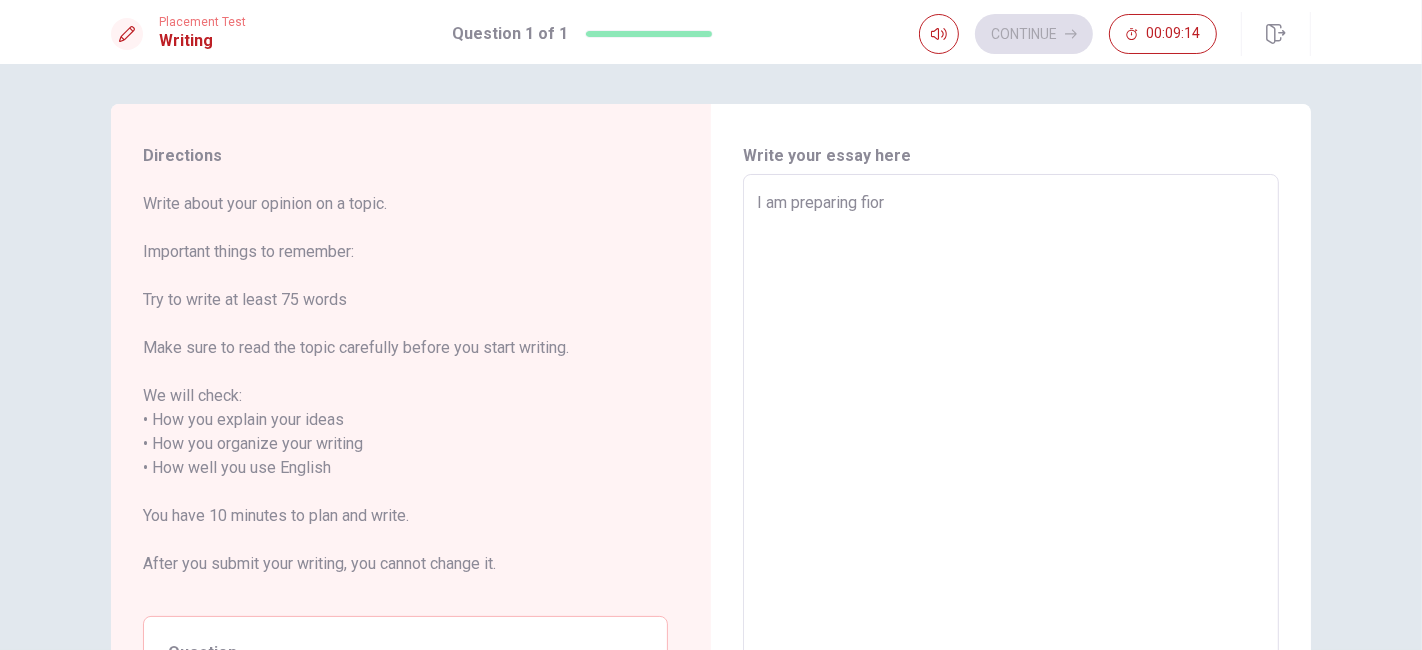 type on "x" 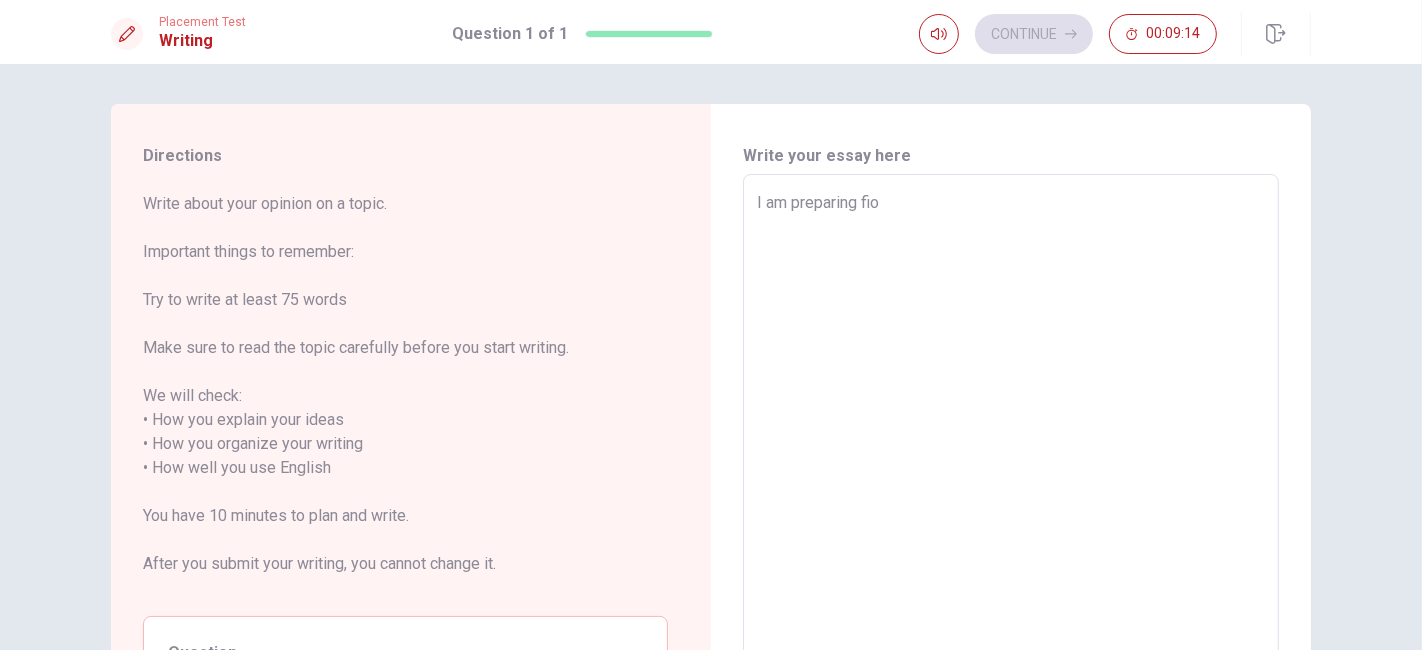 type on "x" 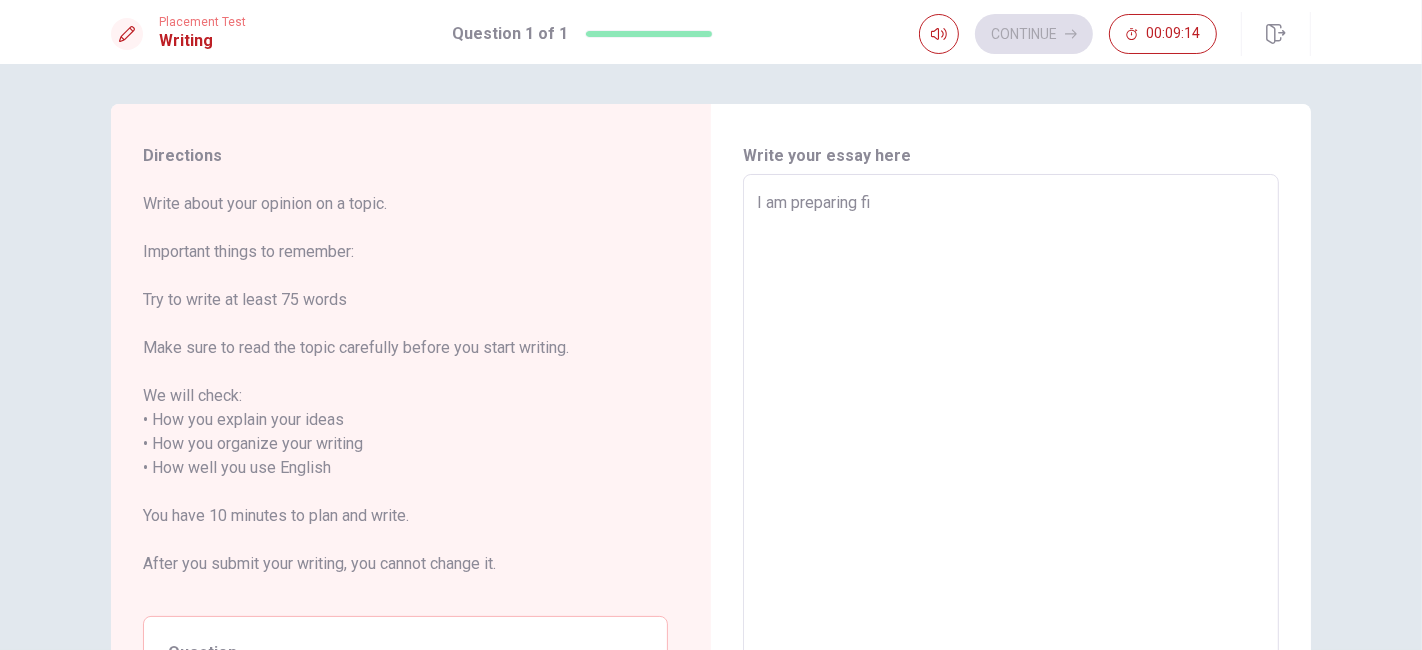 type on "x" 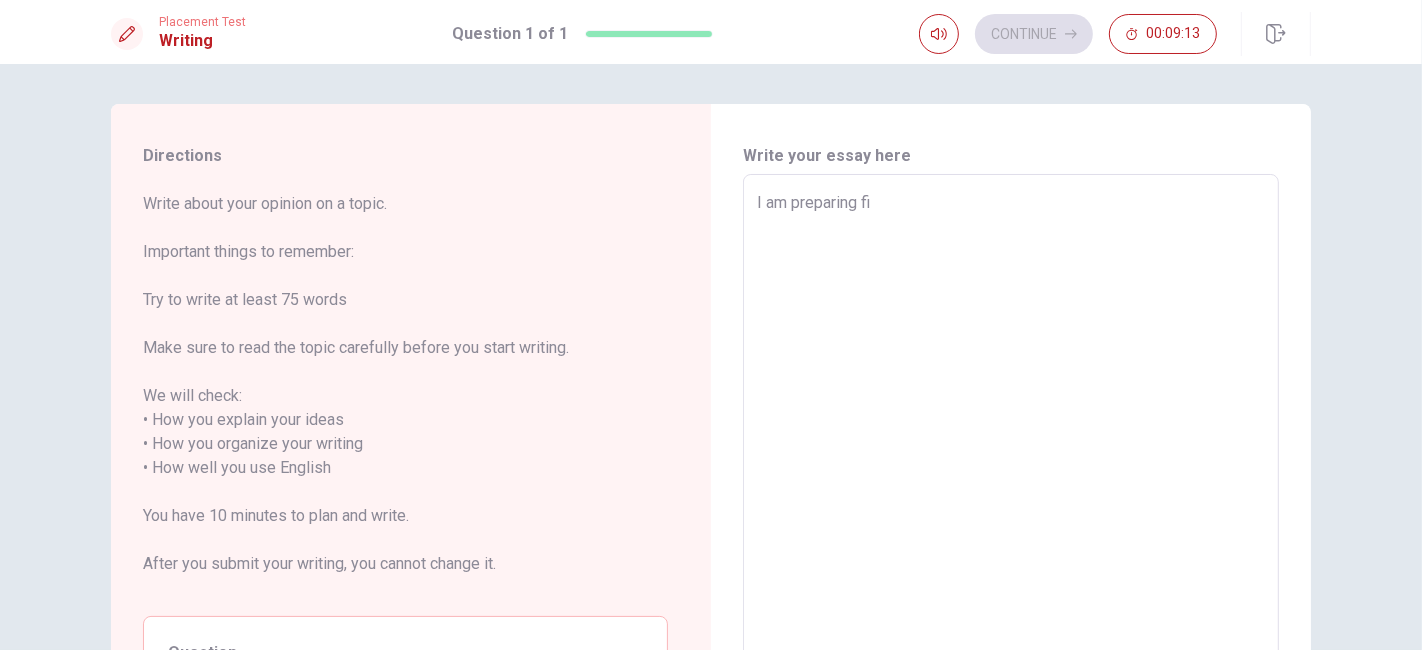 type on "I am preparing f" 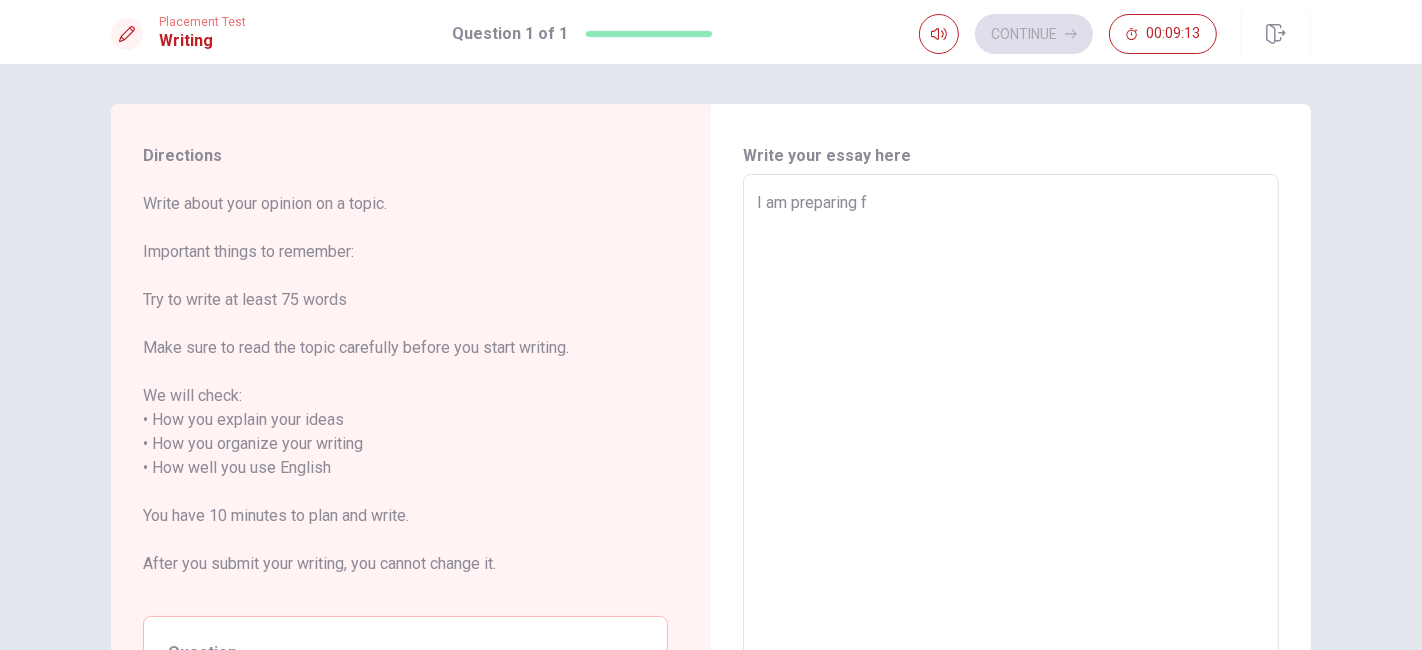 type on "x" 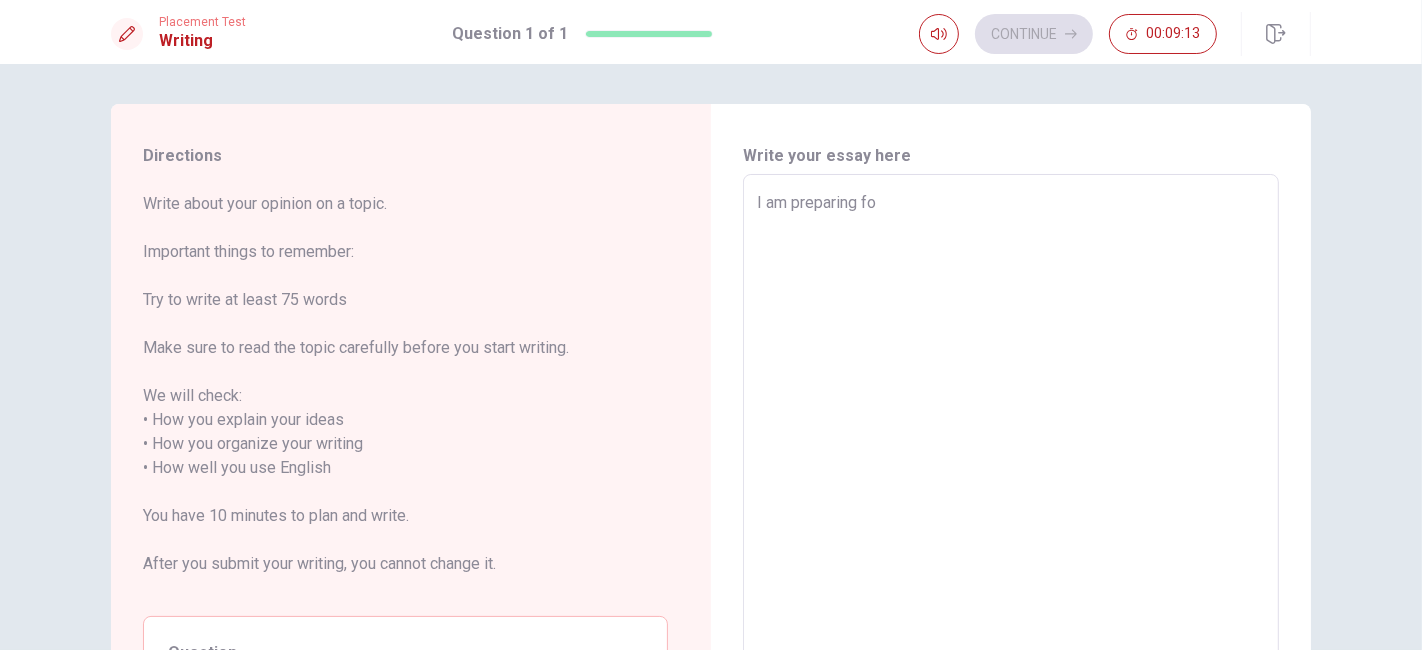 type on "x" 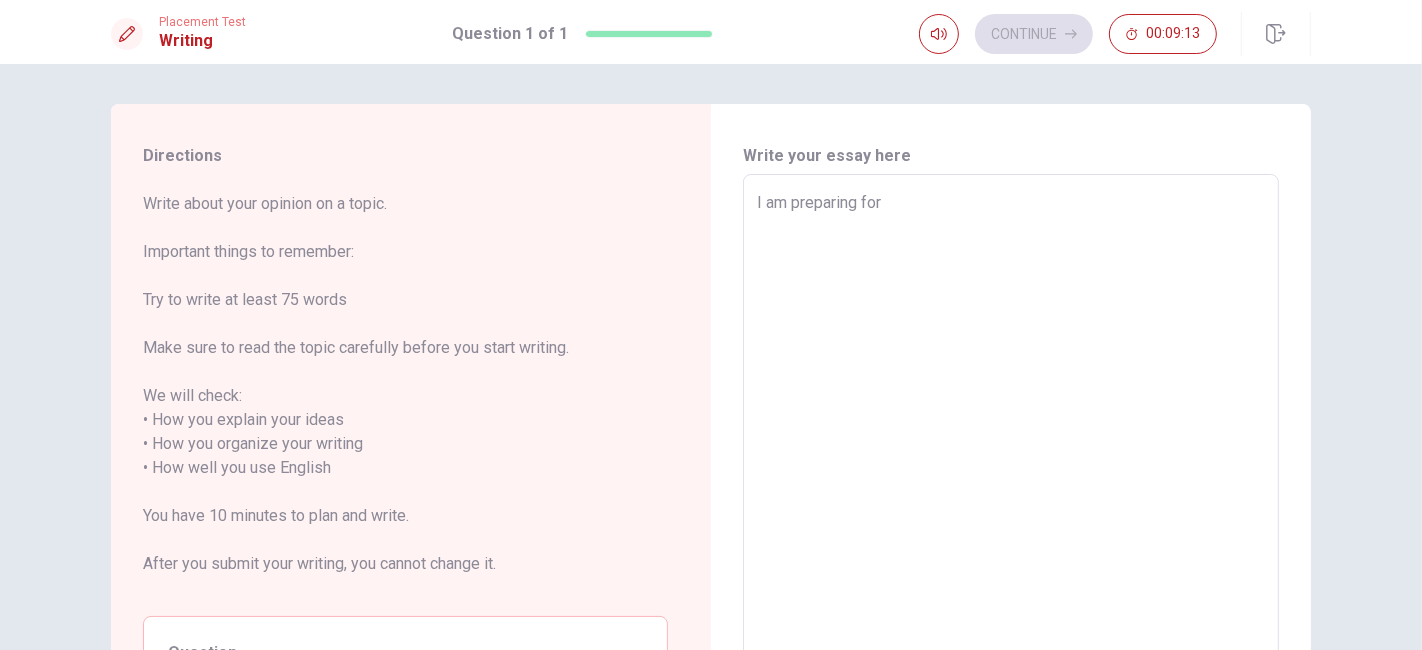 type on "x" 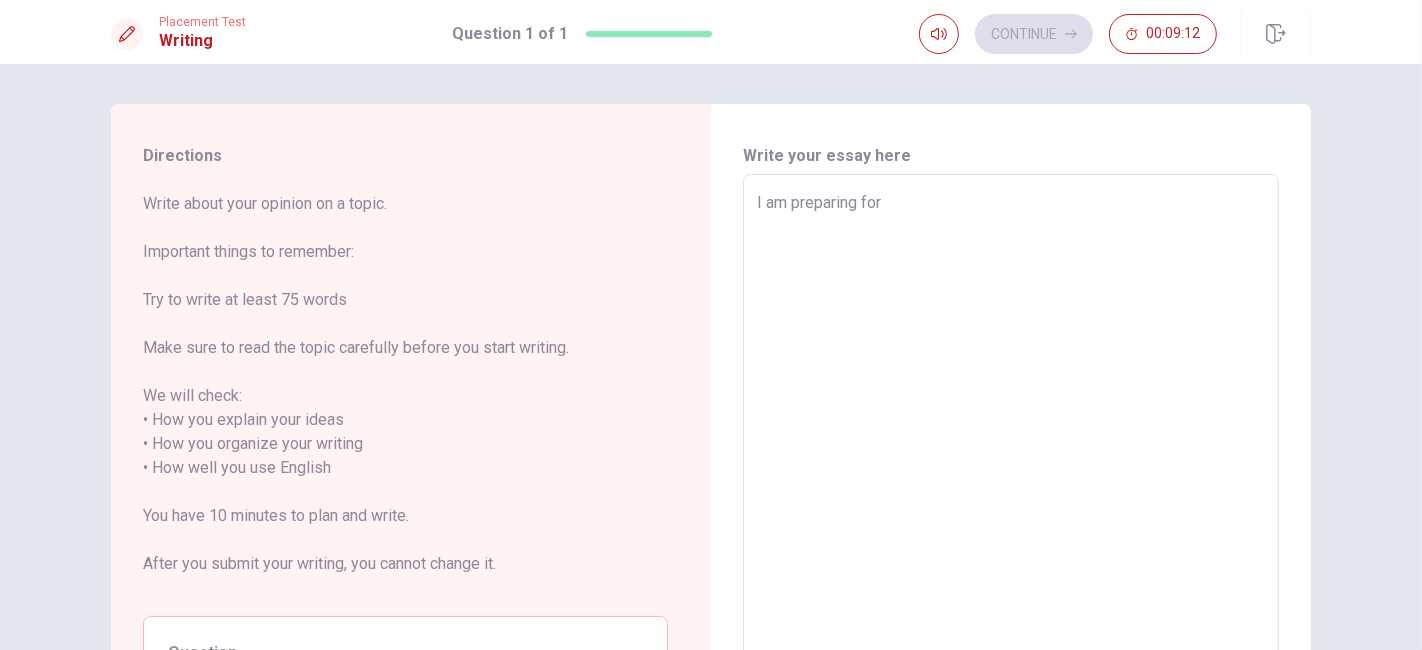 type on "I am preparing for" 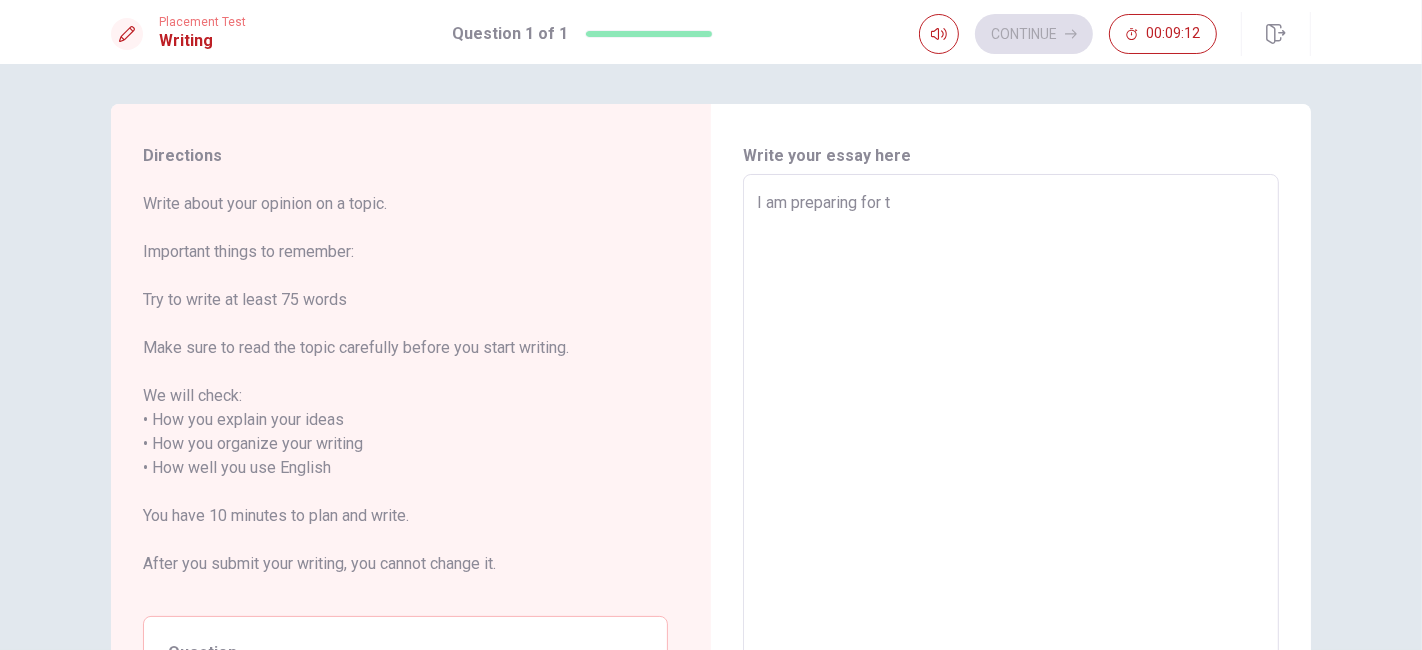 type on "x" 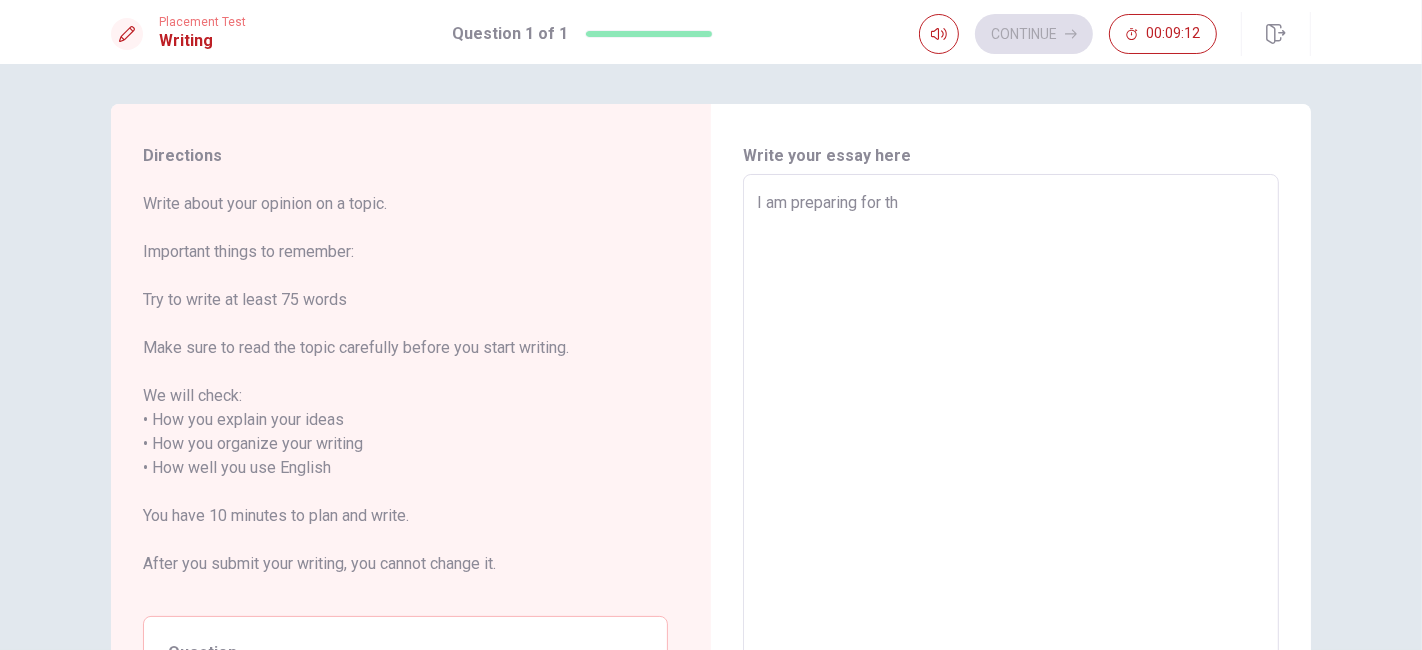 type on "x" 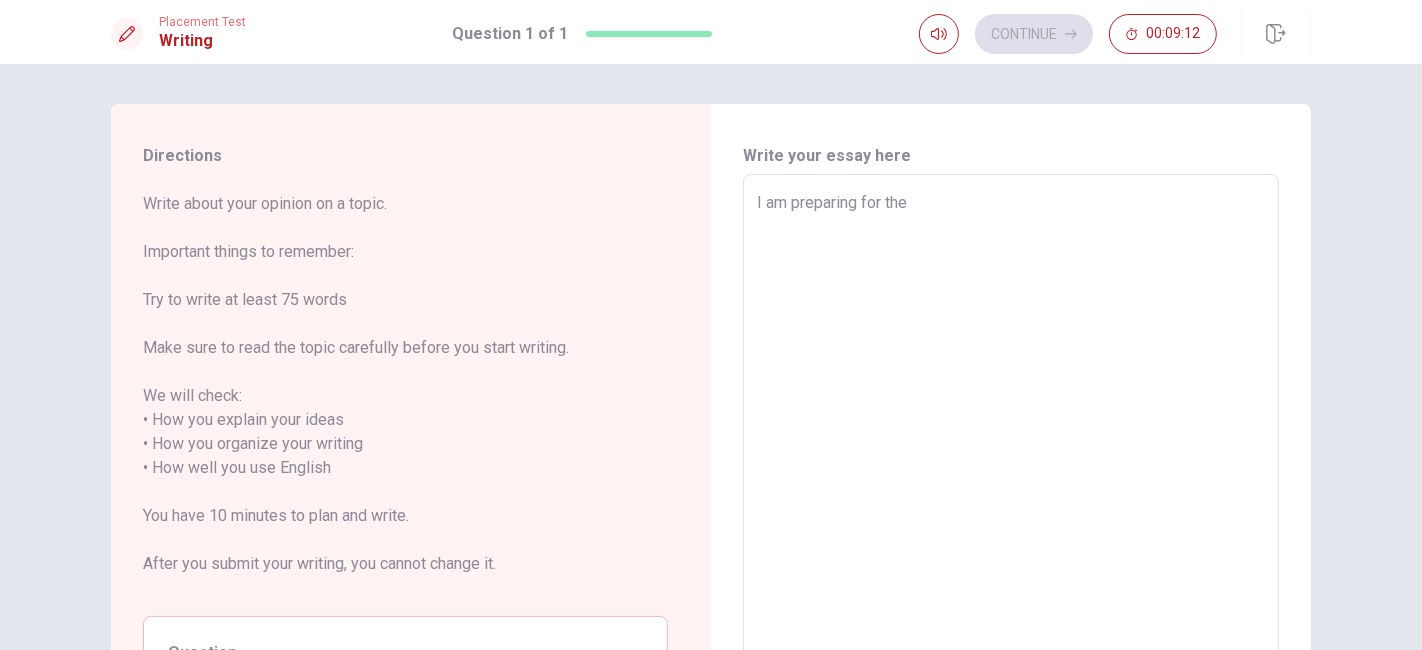 type on "x" 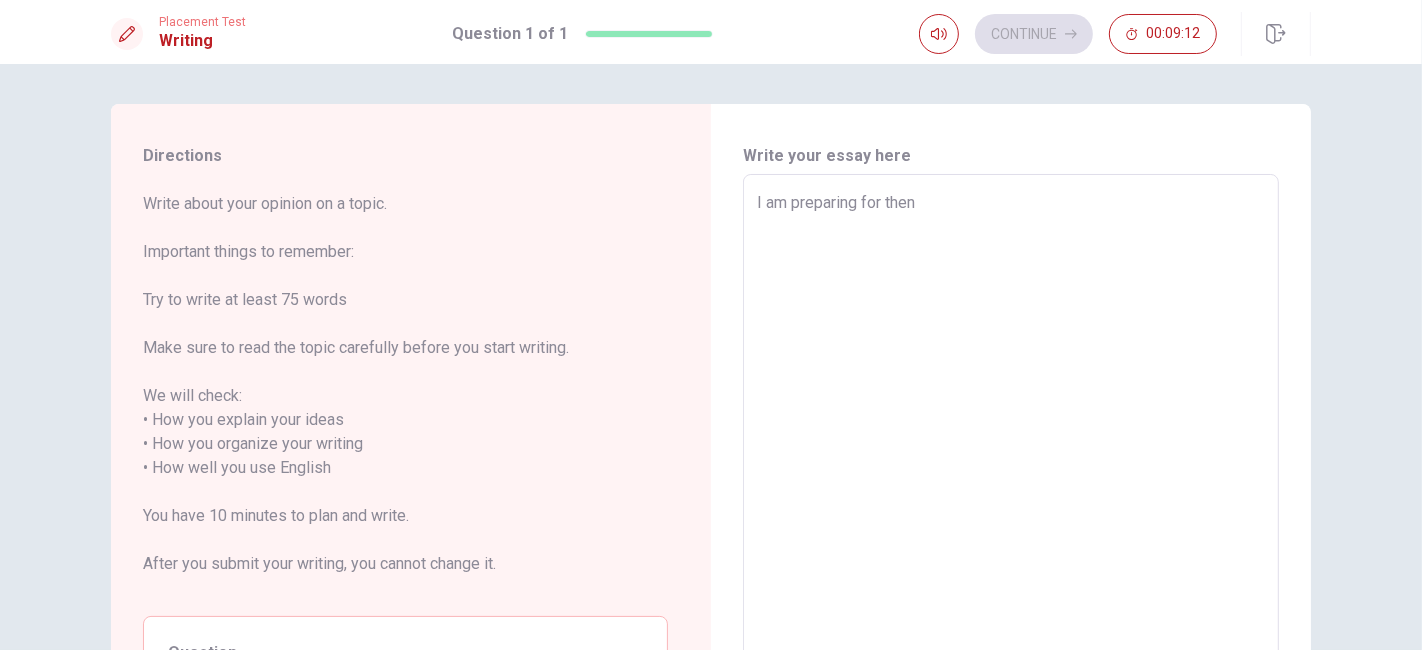 type on "x" 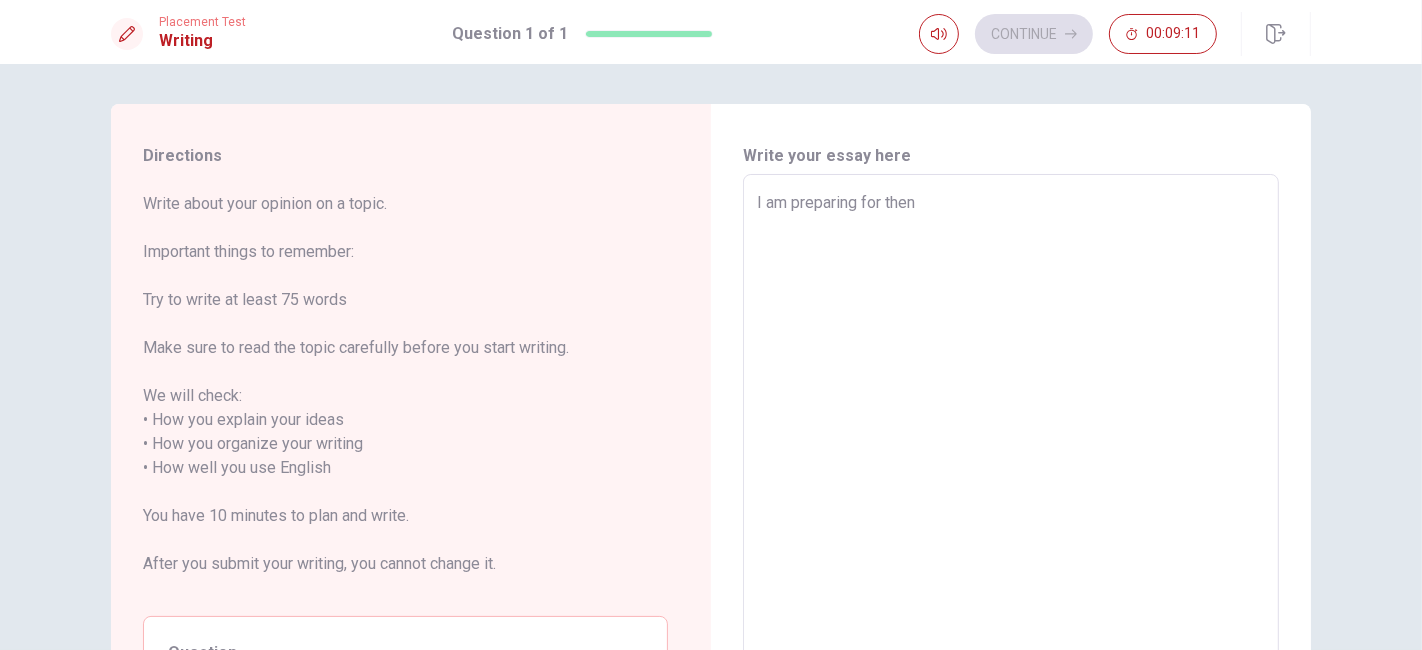 type on "I am preparing for then" 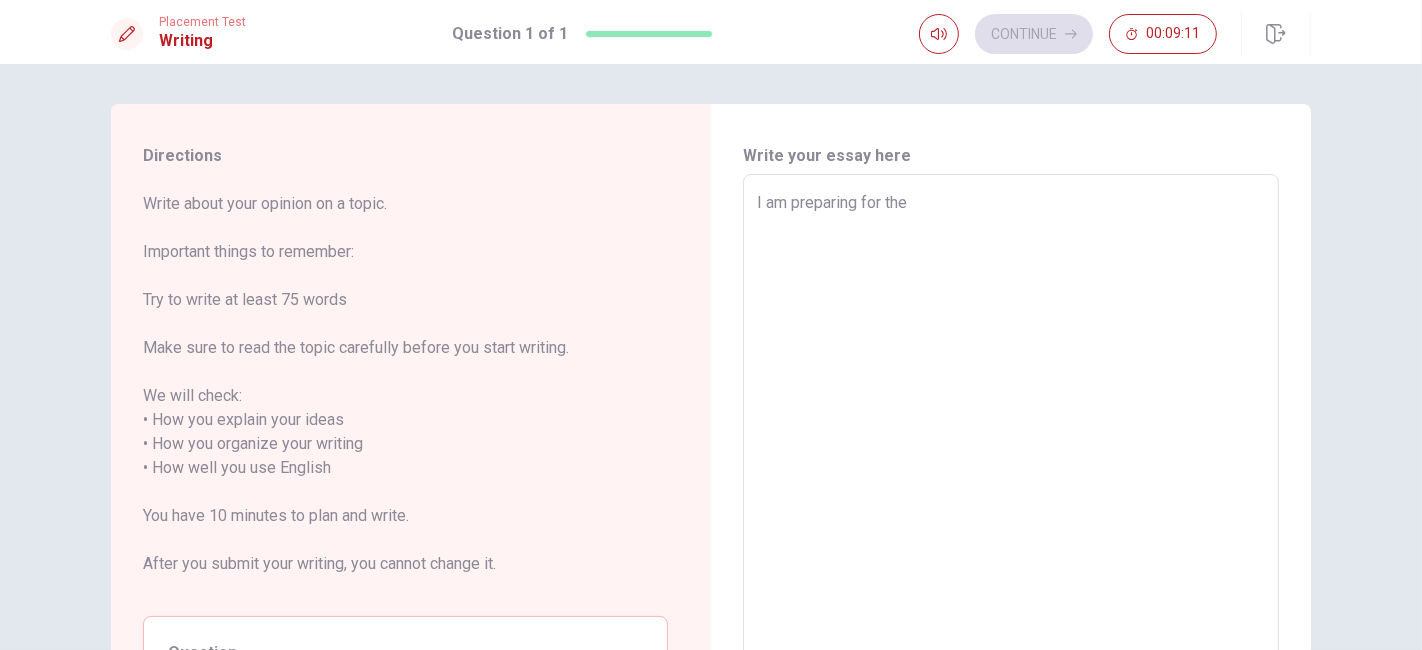 type on "x" 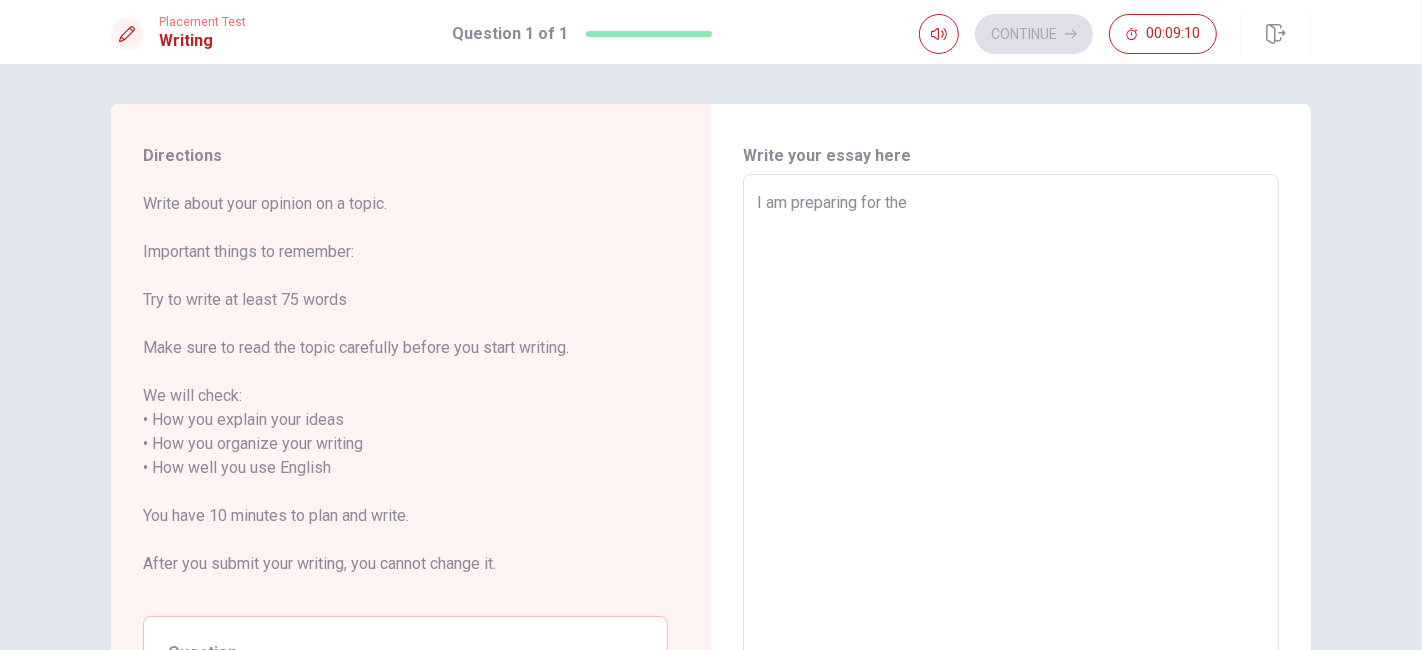 type on "I am preparing for the" 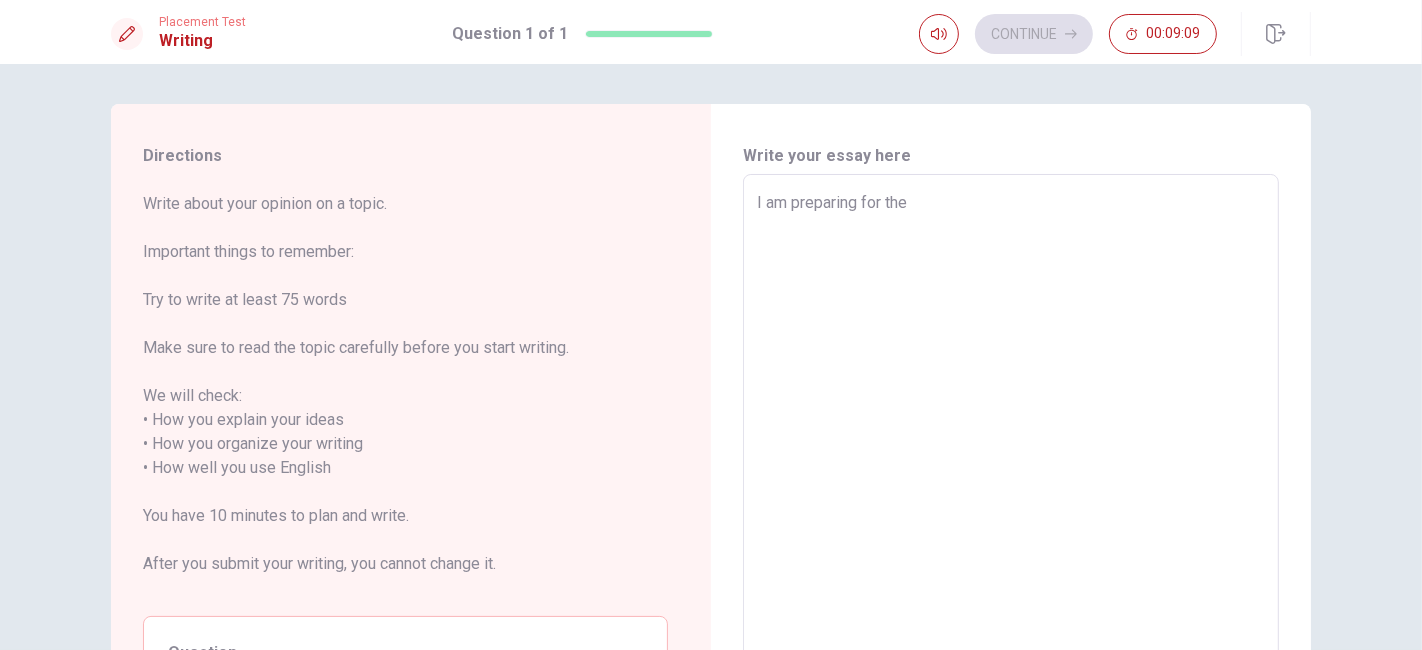 type on "x" 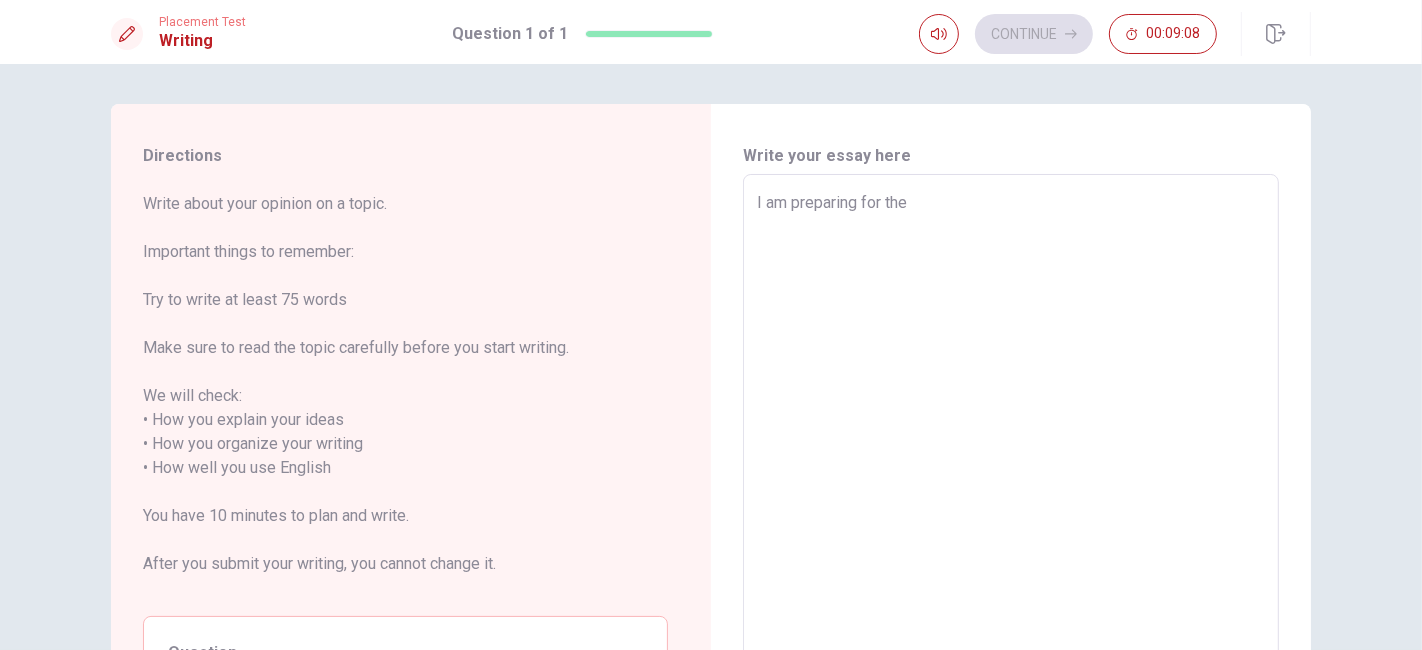 type on "I am preparing for the c" 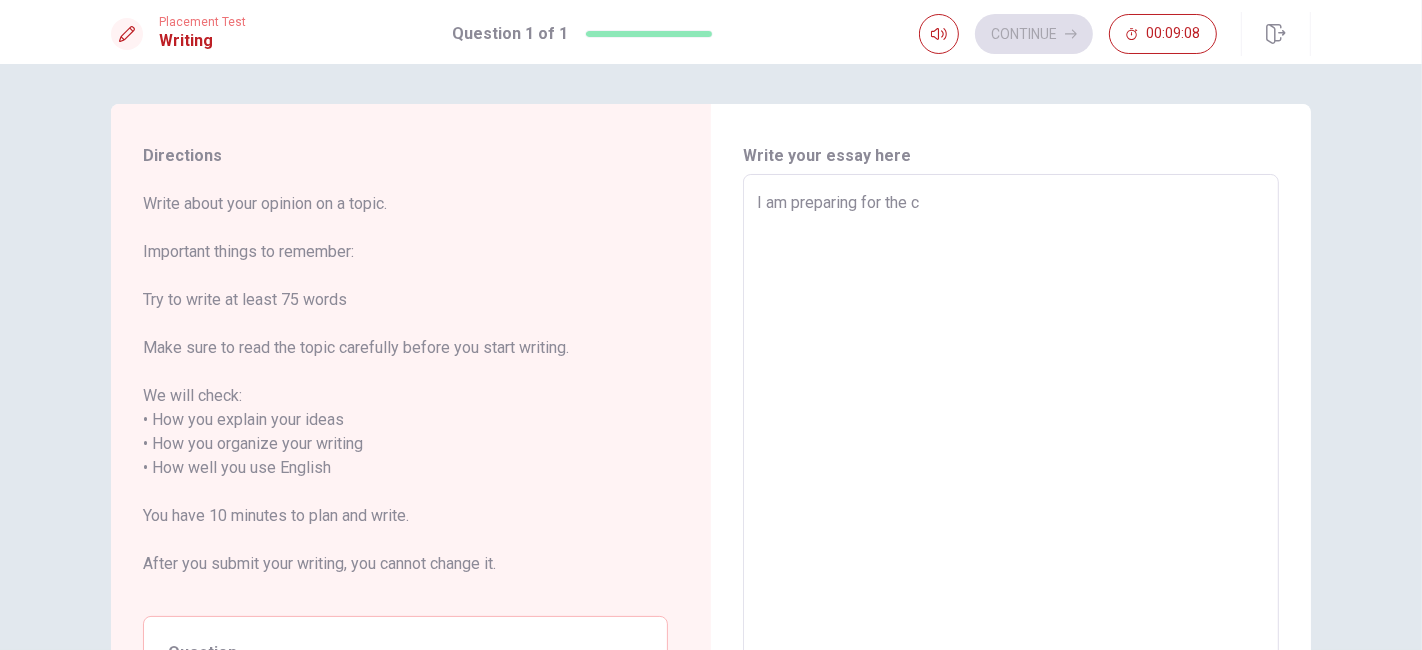 type on "x" 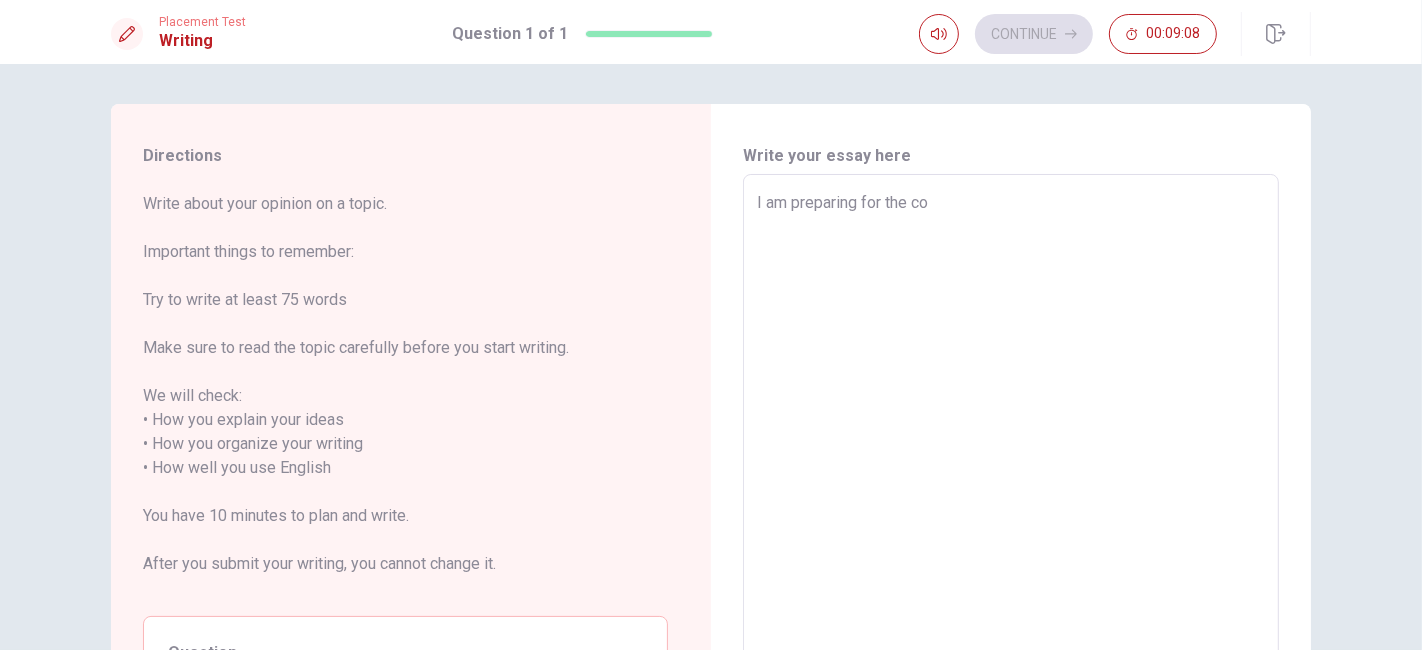 type on "x" 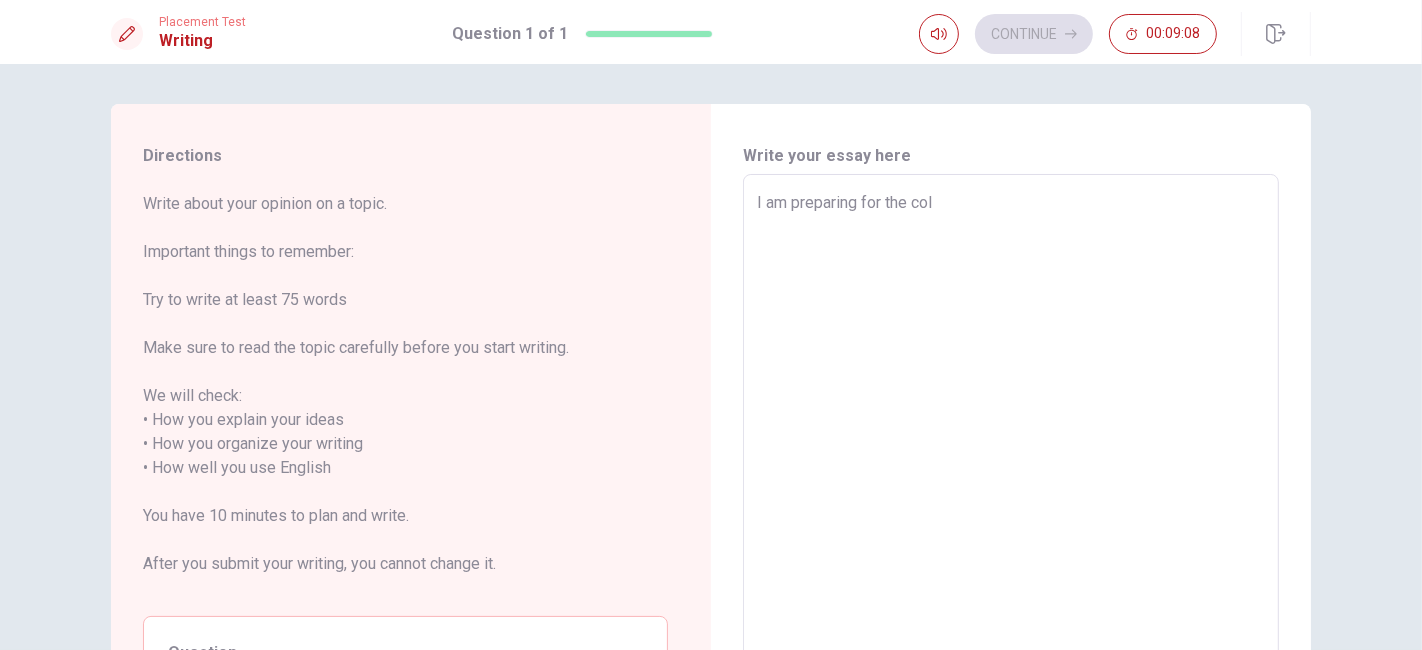 type on "x" 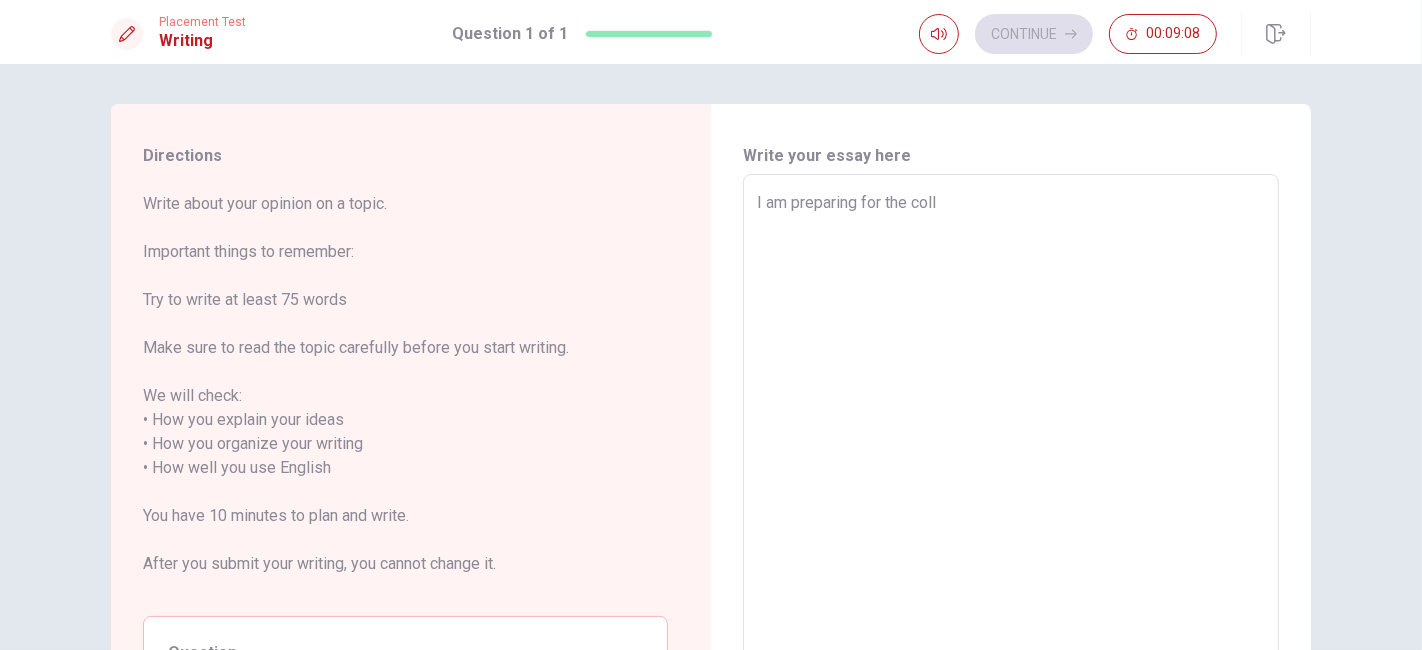type on "x" 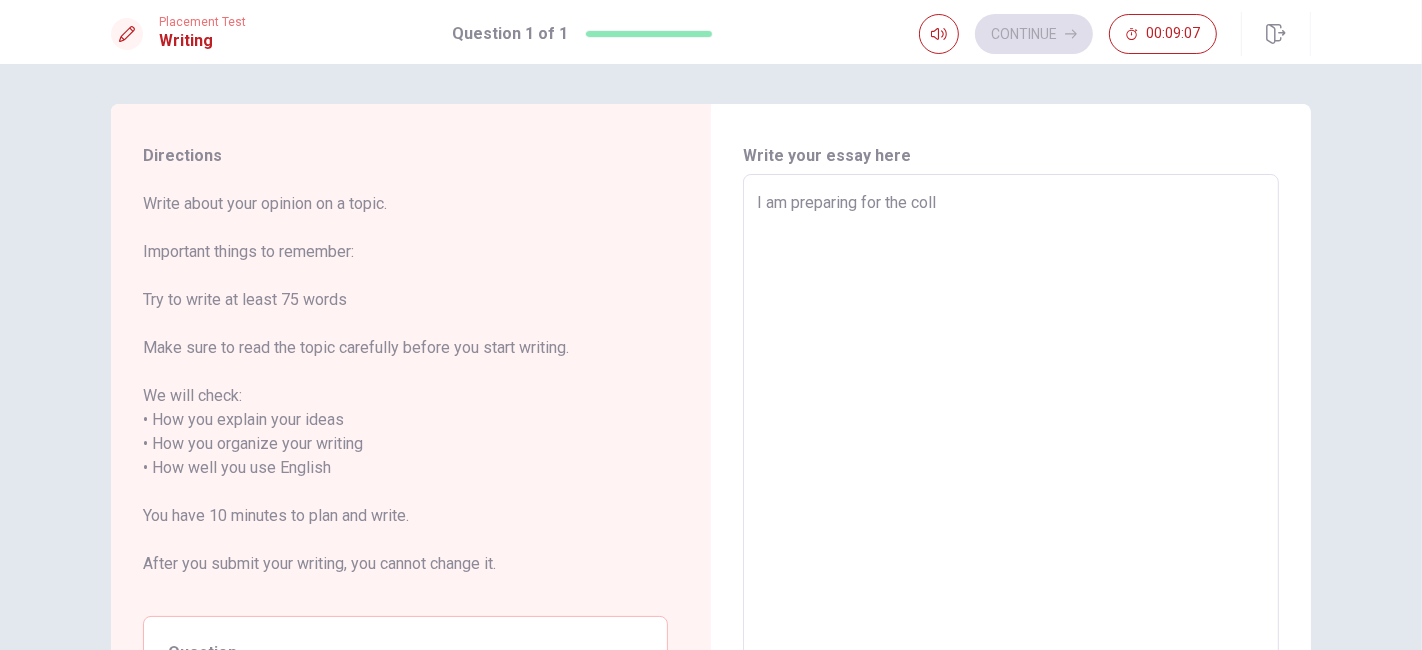 type on "I am preparing for the colle" 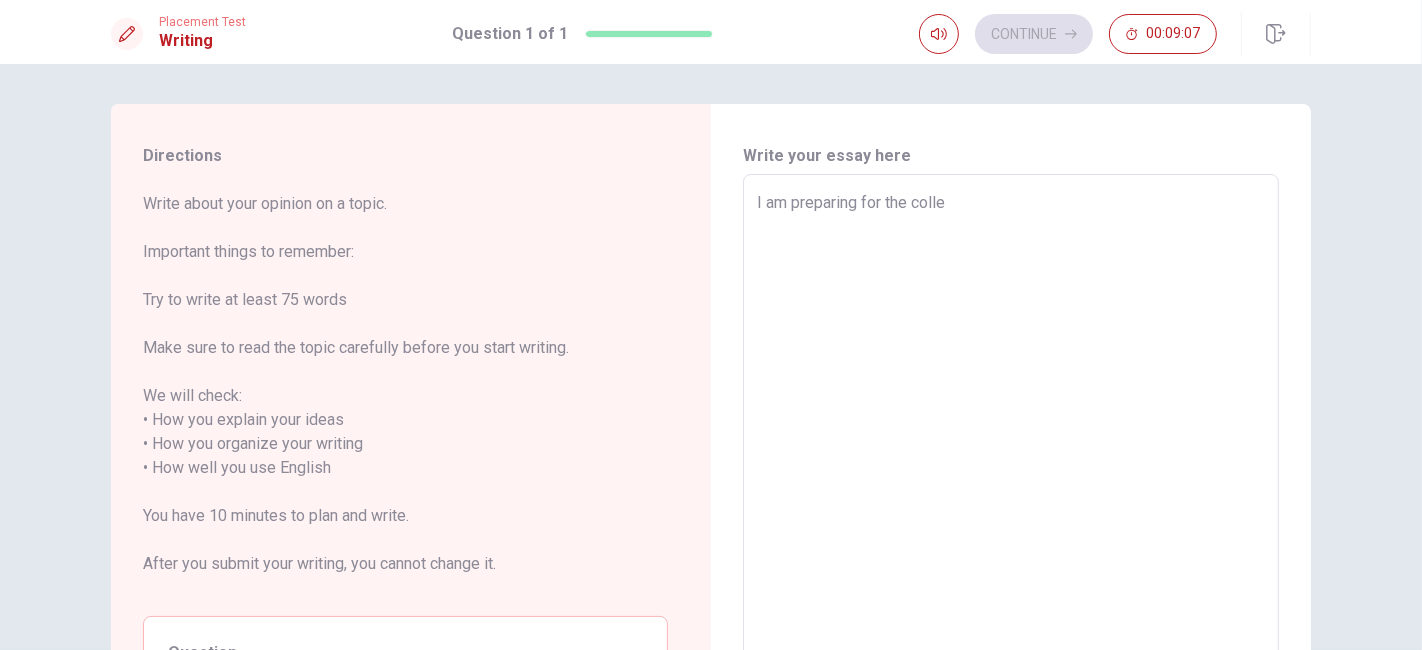 type on "x" 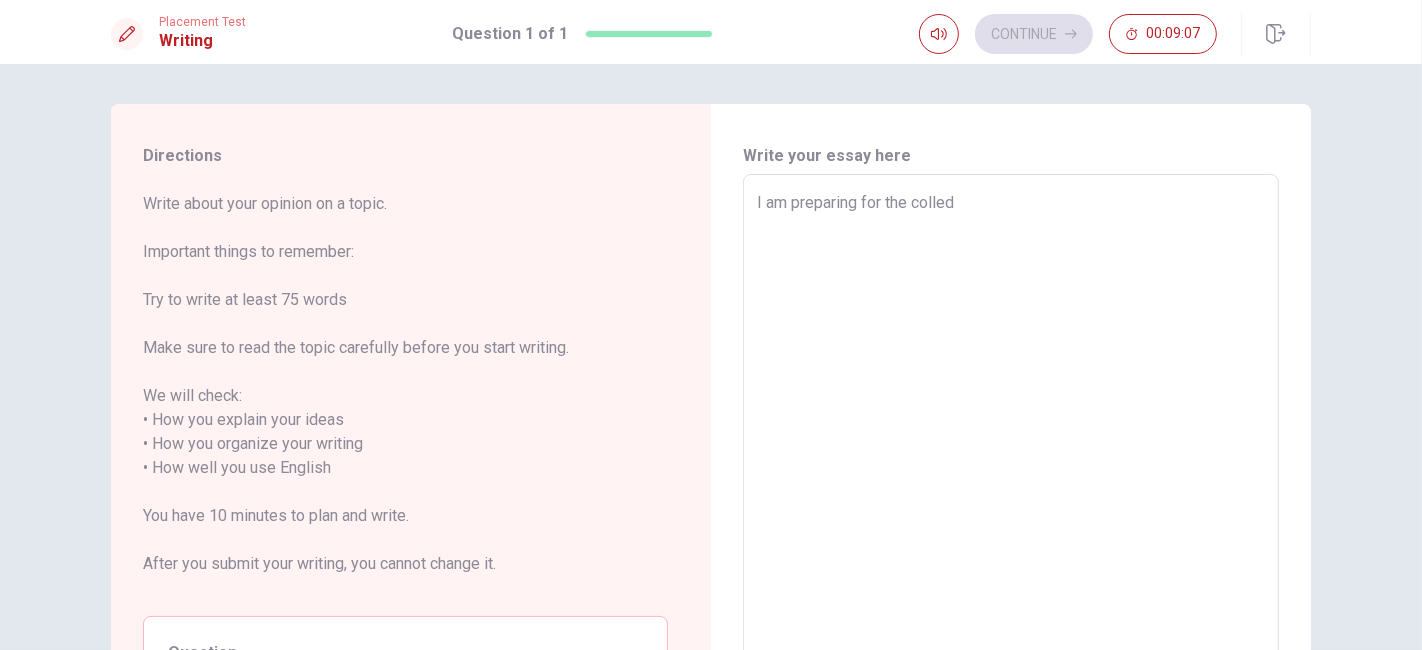 type on "x" 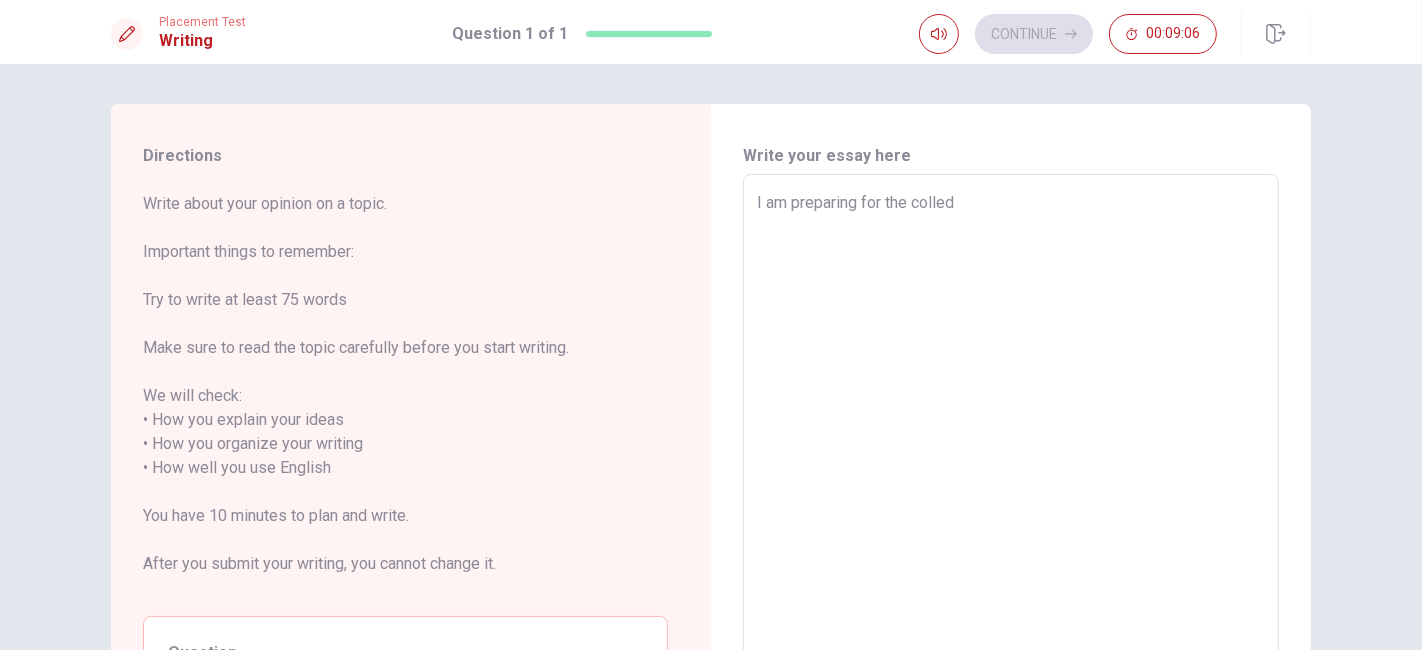 type on "I am preparing for the colle" 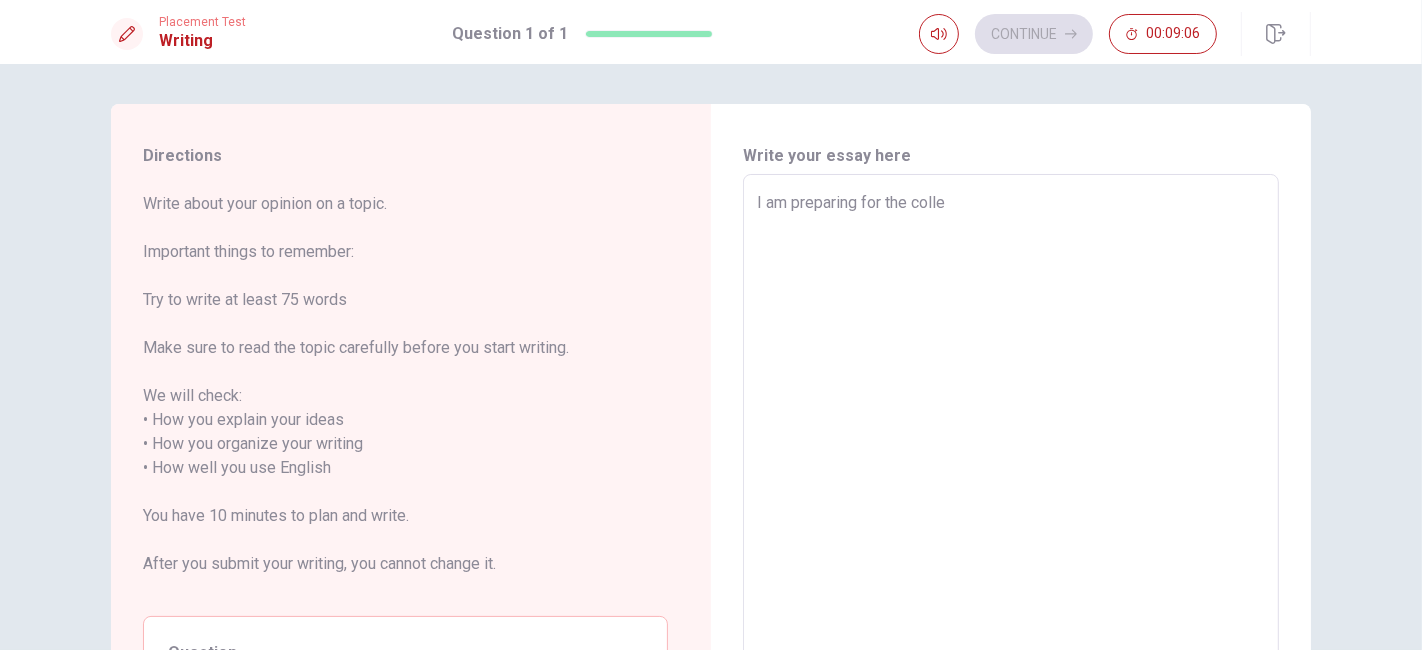 type on "x" 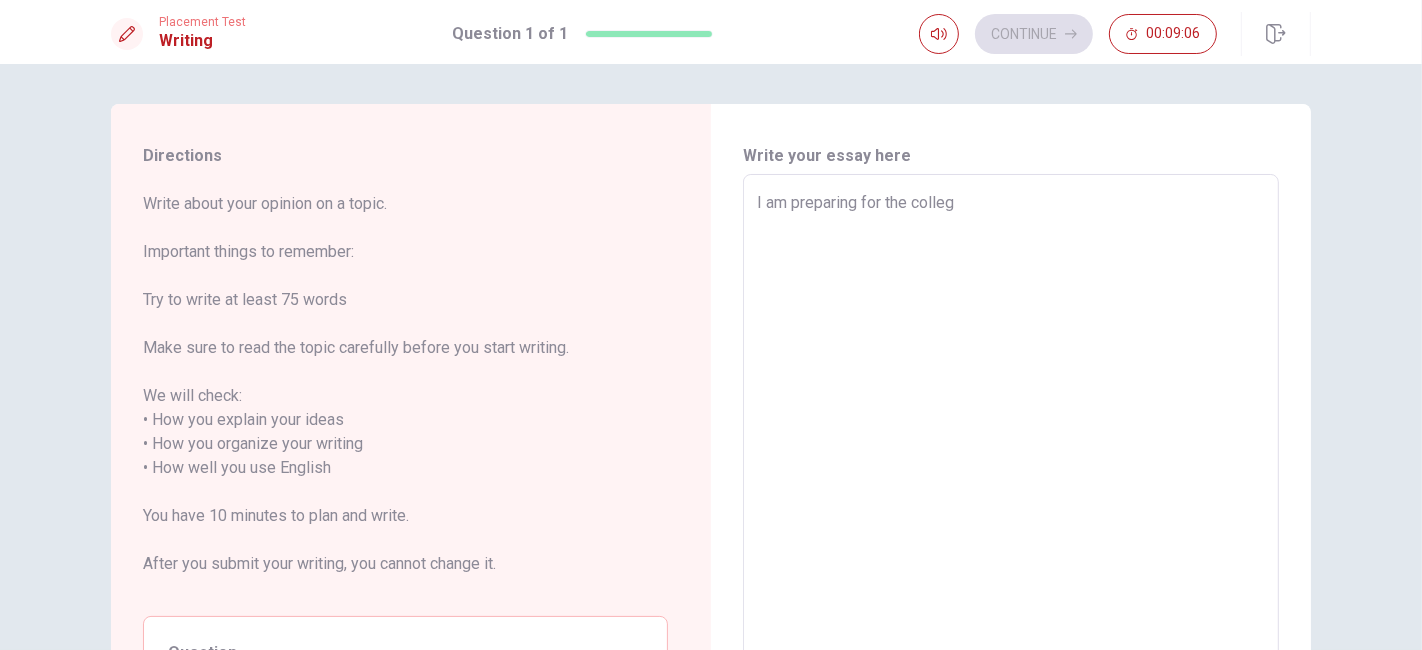 type on "x" 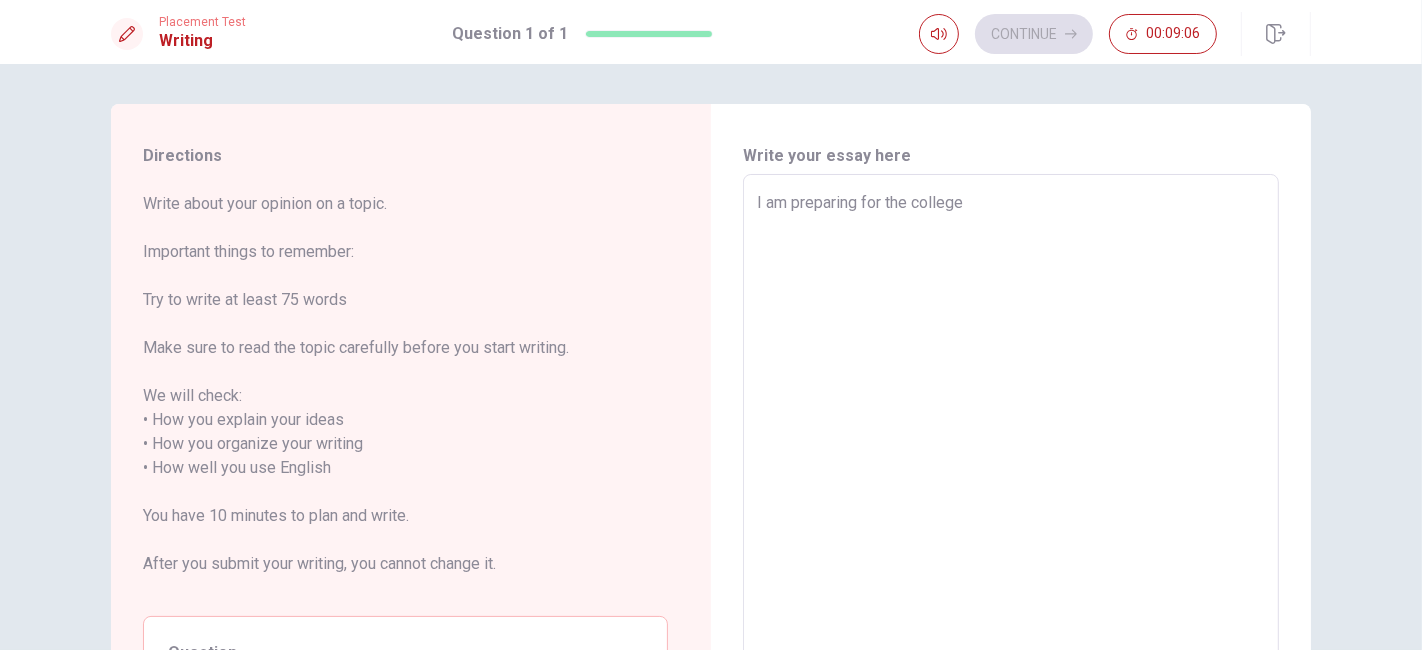 type on "x" 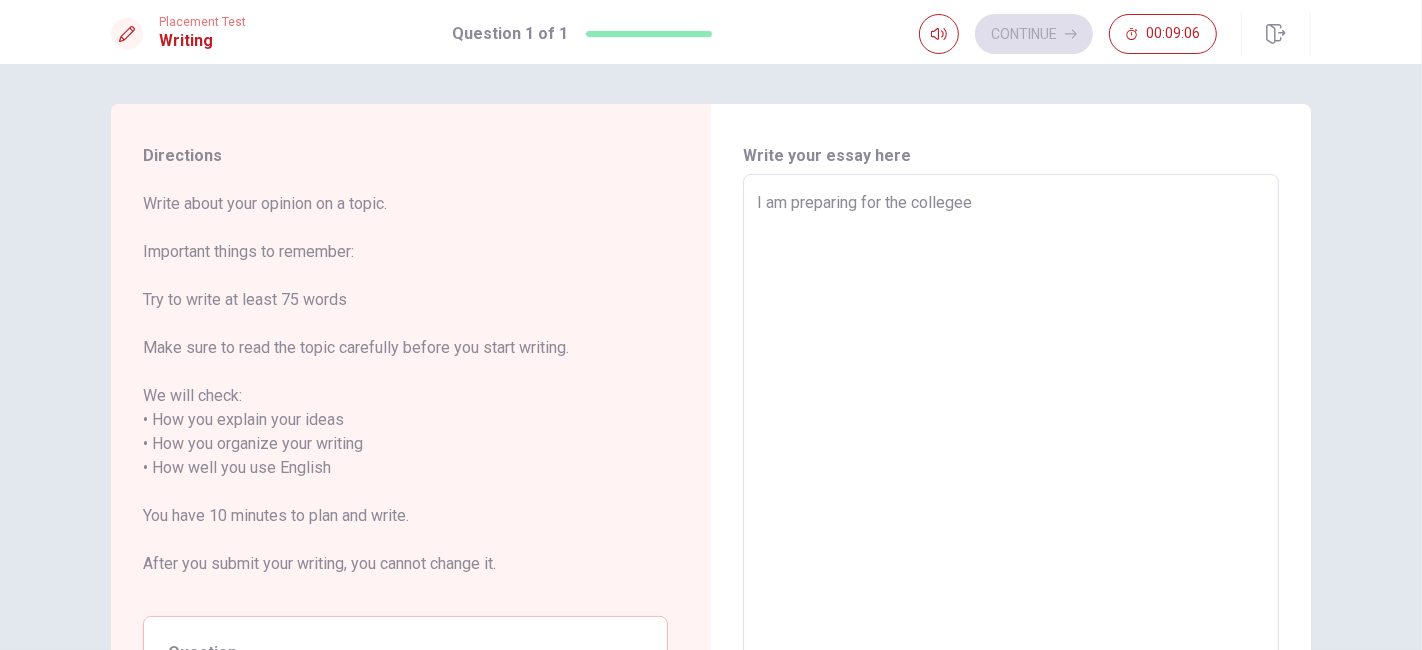 type on "x" 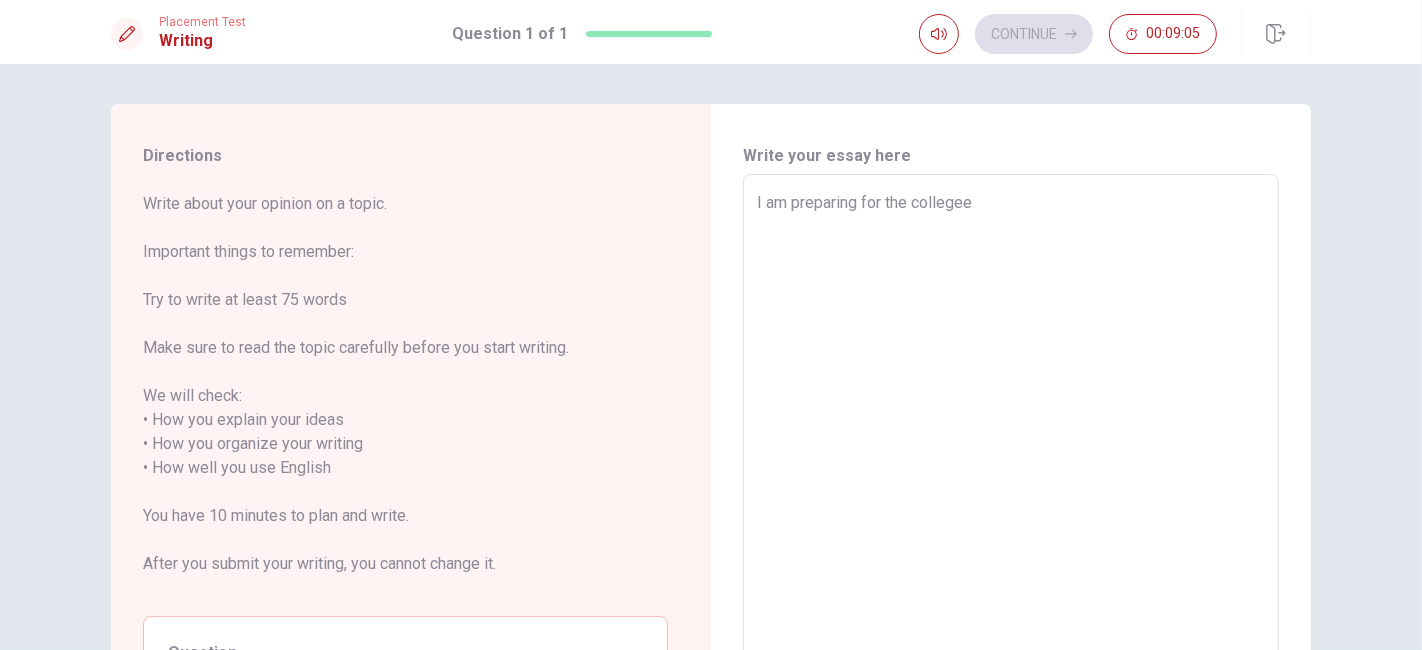 type on "I am preparing for the college" 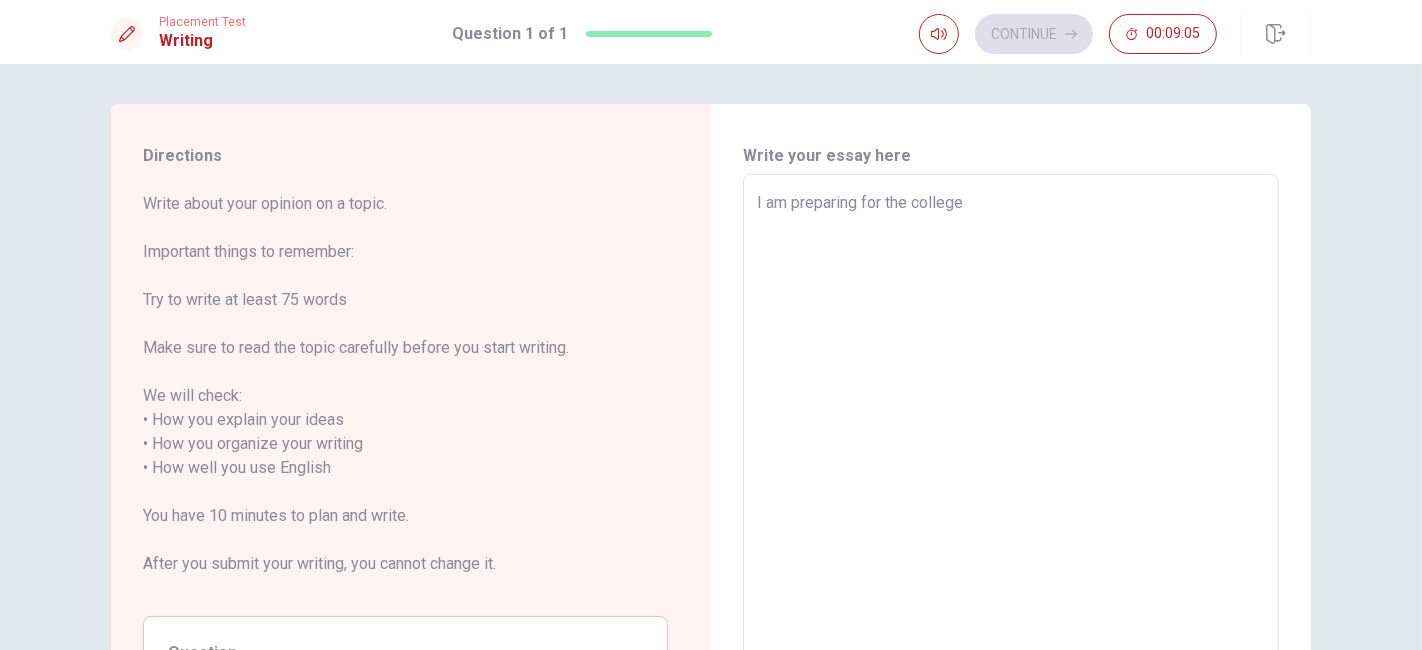 type on "x" 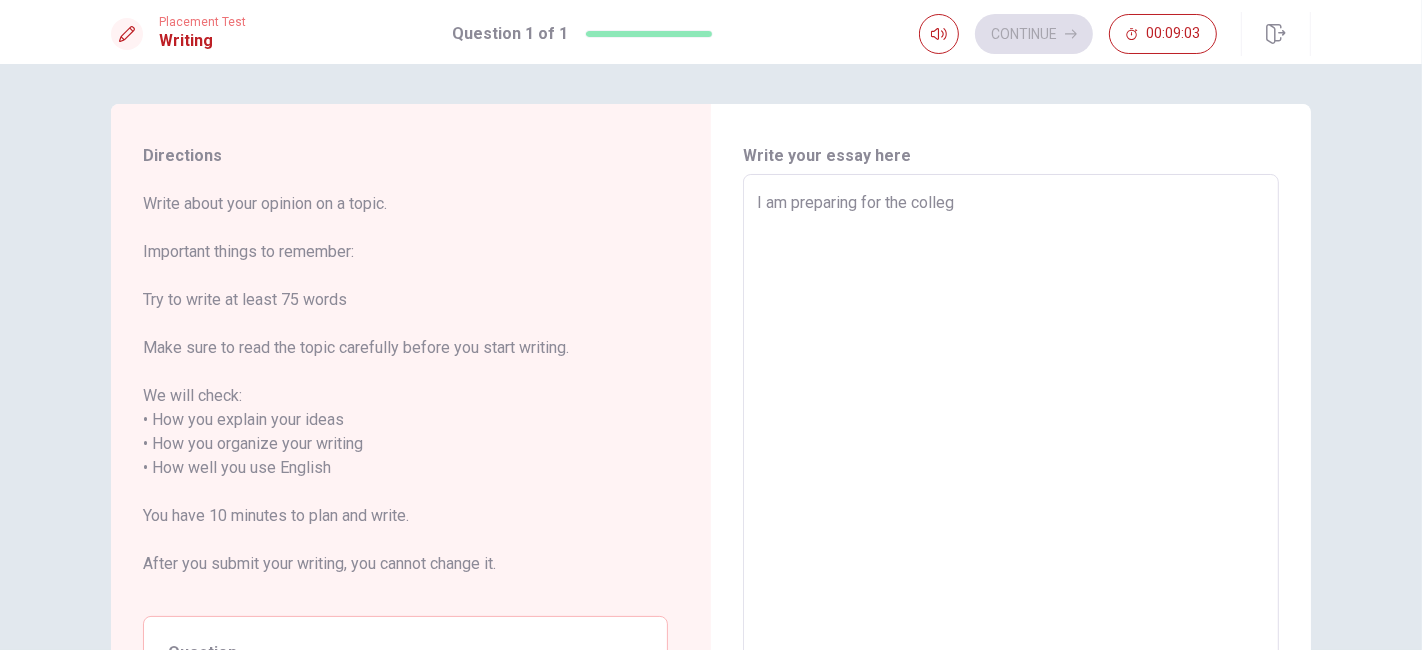 type on "x" 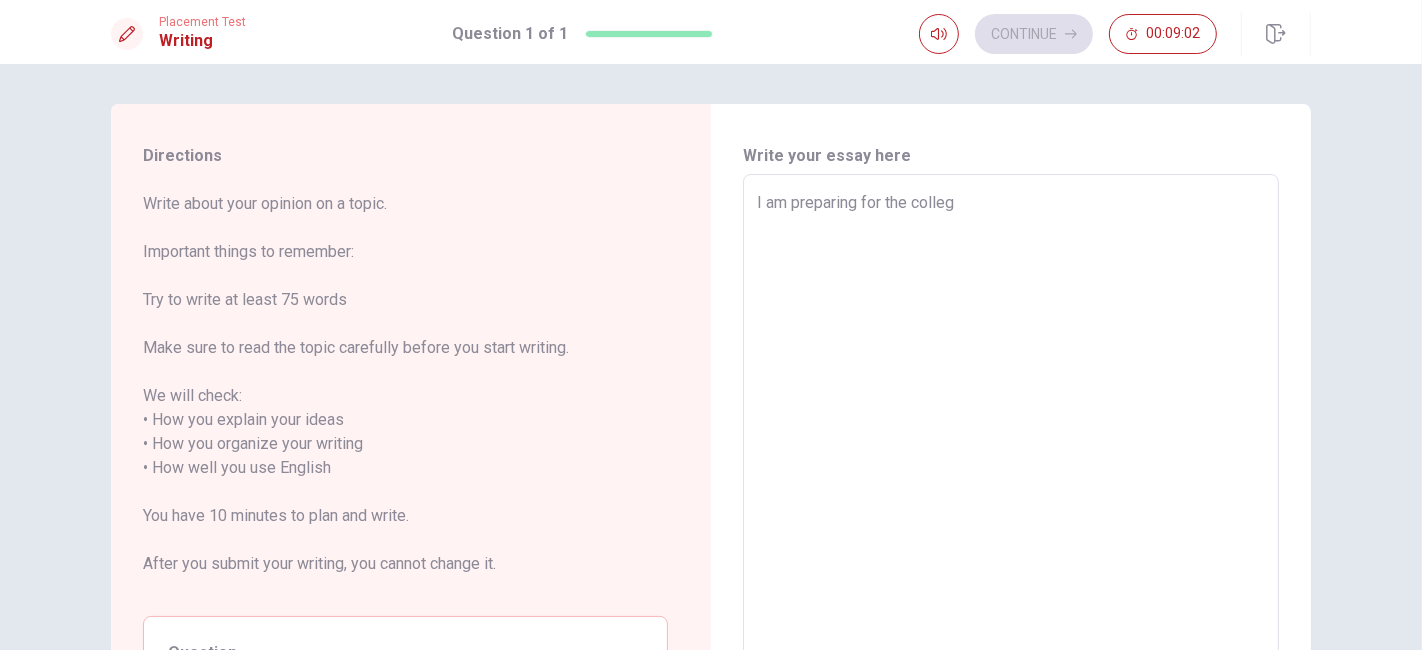 type on "I am preparing for  the colleg" 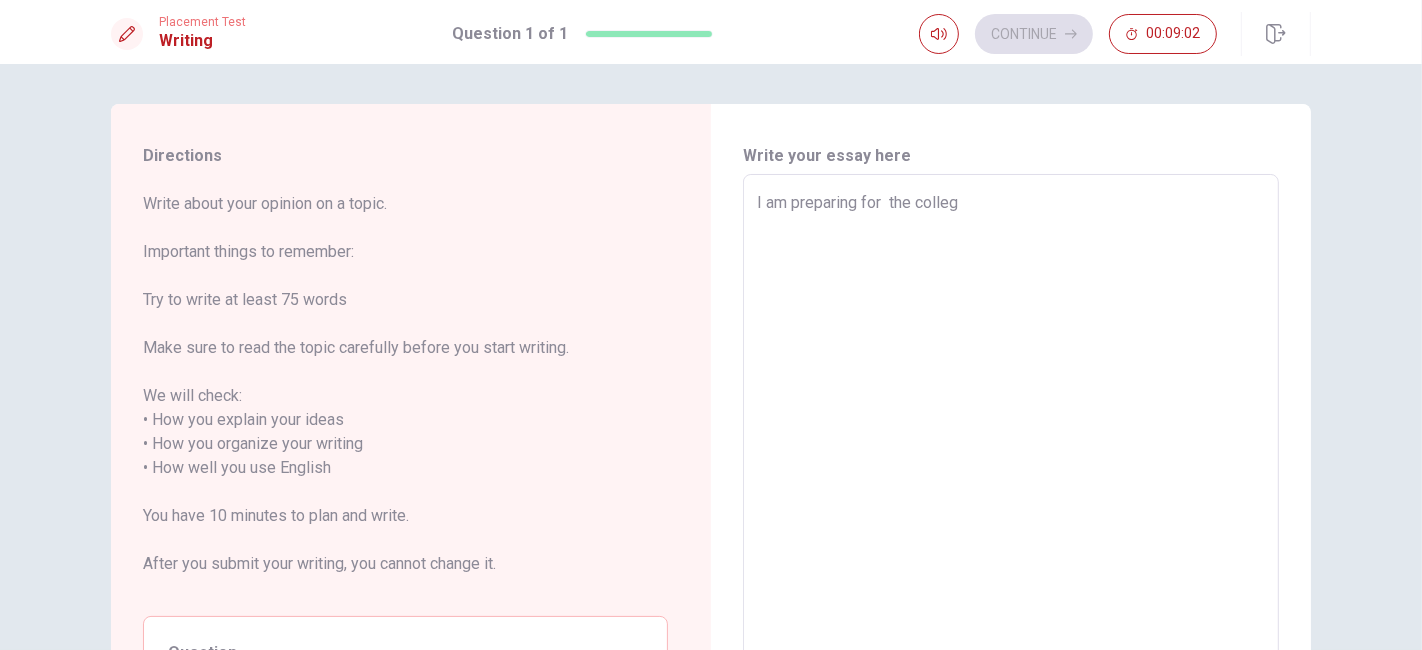 type on "x" 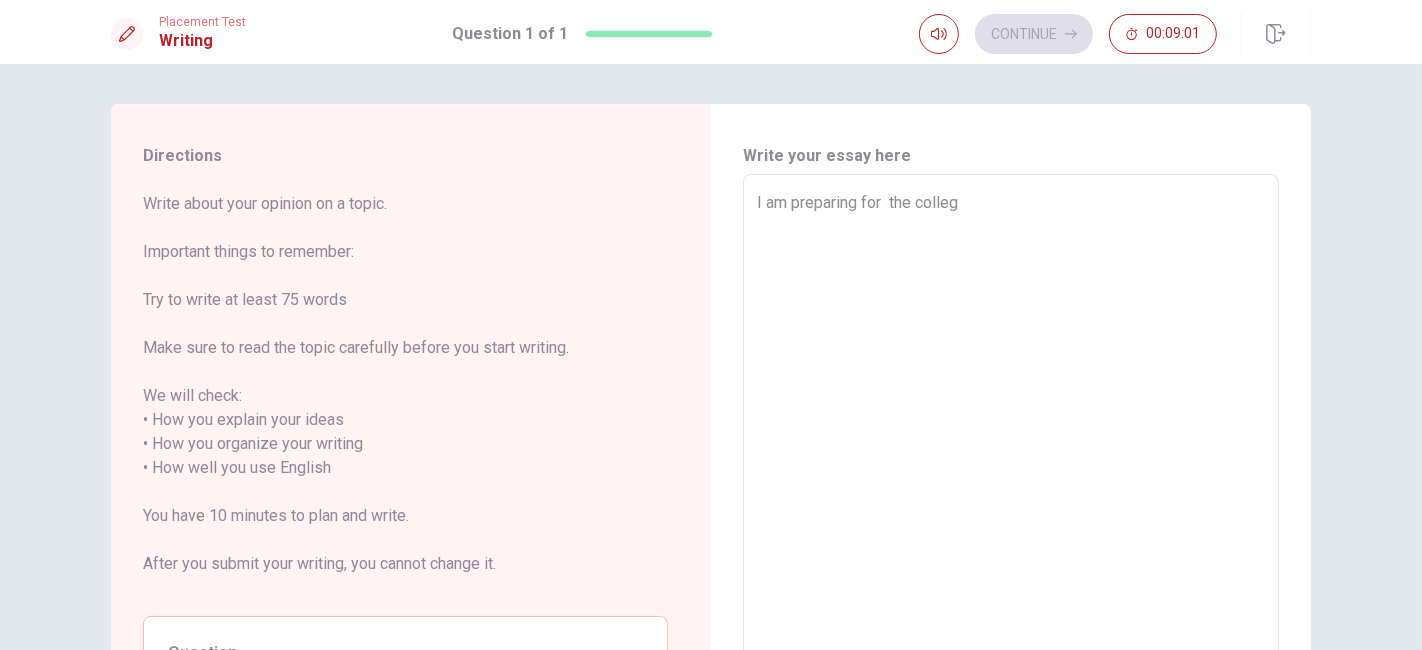 type on "I am preparing for a the colleg" 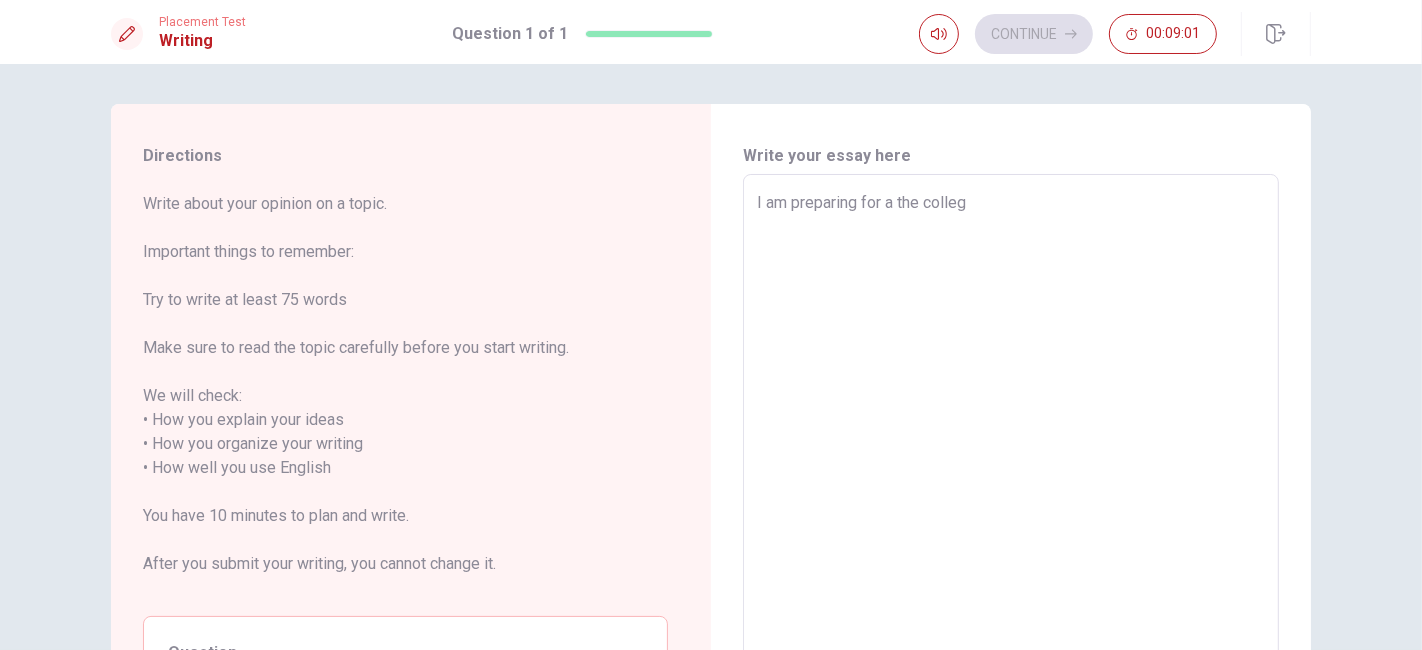 type on "x" 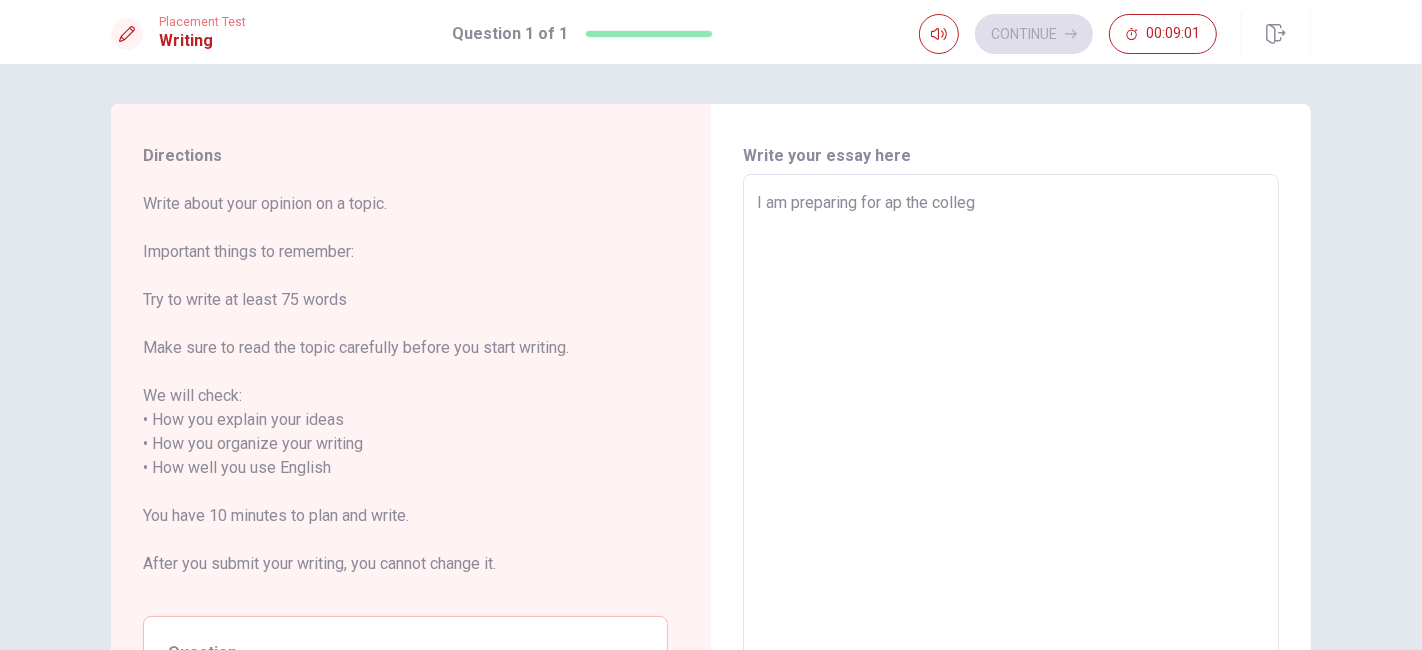 type on "x" 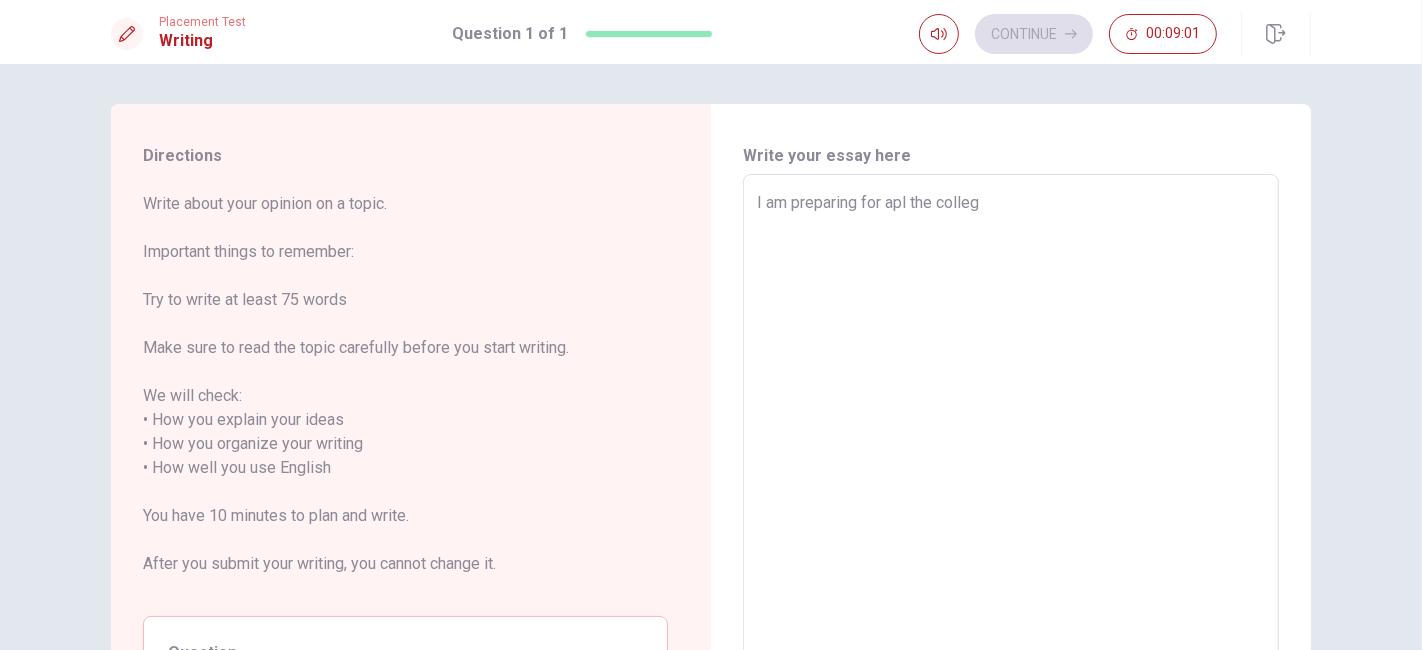 type on "x" 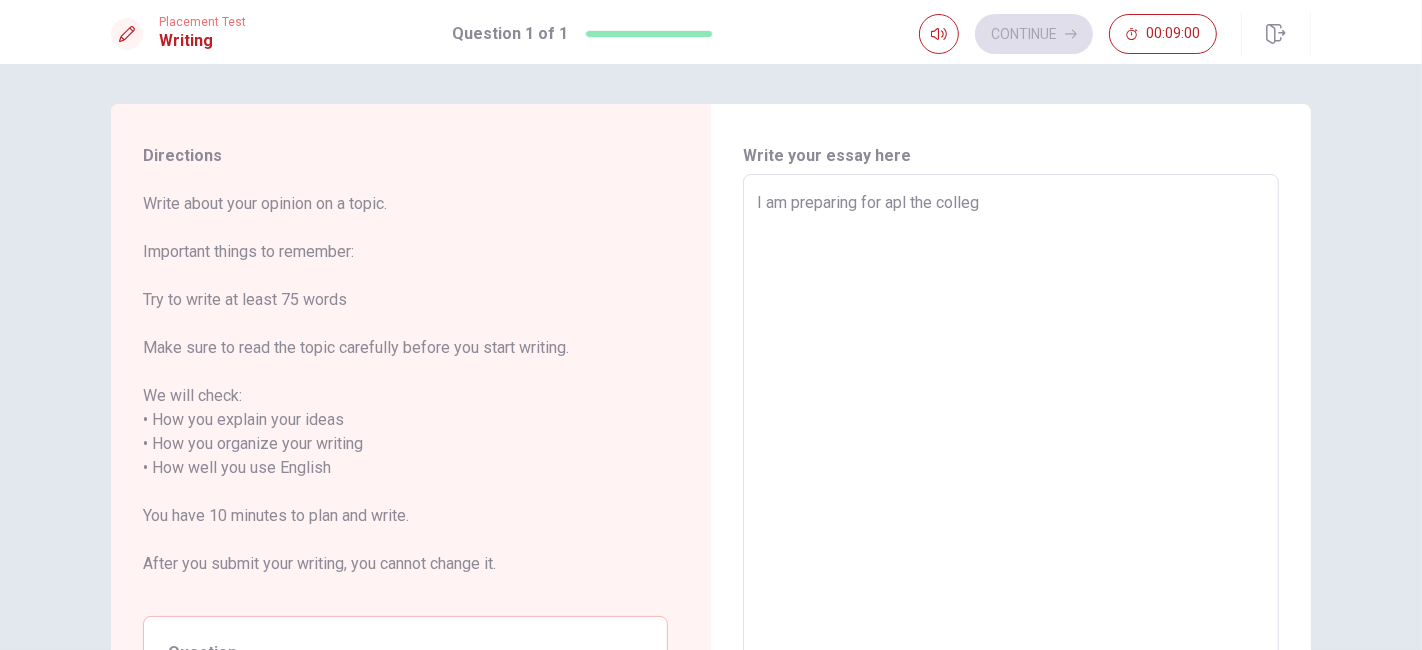 type 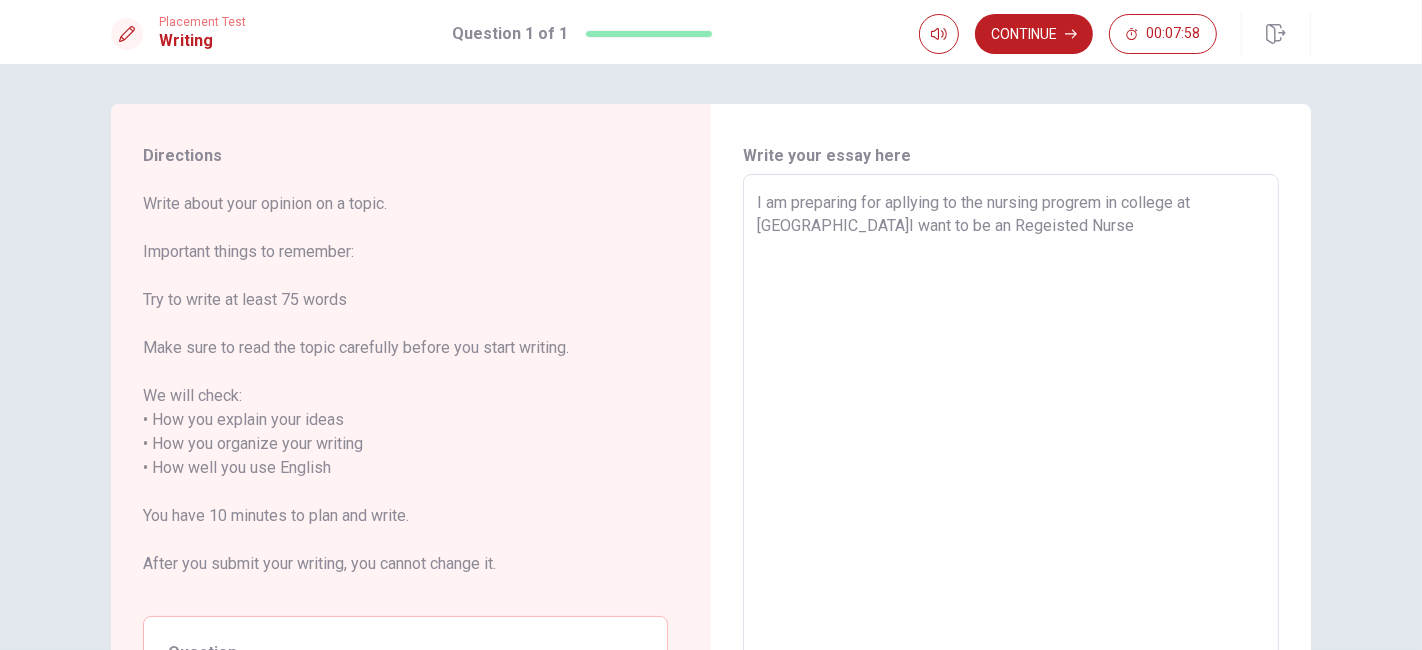 drag, startPoint x: 806, startPoint y: 218, endPoint x: 1085, endPoint y: 222, distance: 279.0287 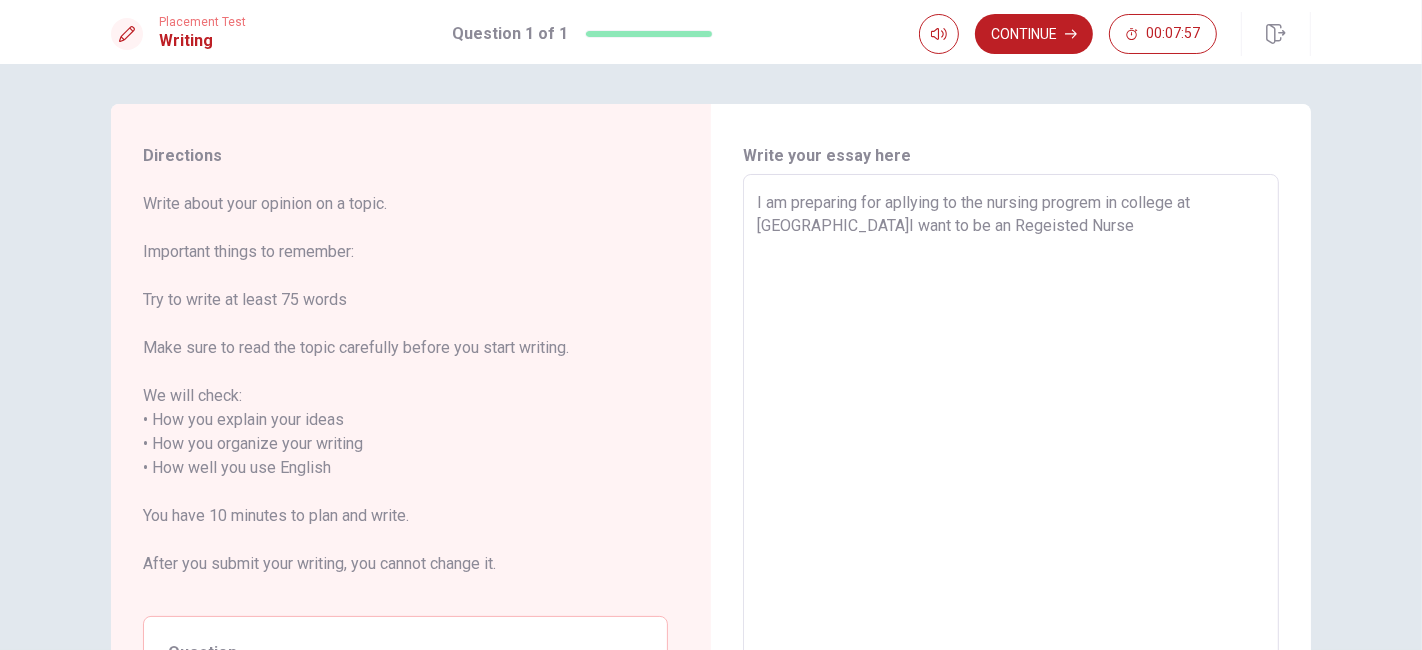 click on "I am preparing for apllying to the nursing progrem in college at [GEOGRAPHIC_DATA]I want to be an Regeisted Nurse" at bounding box center (1011, 456) 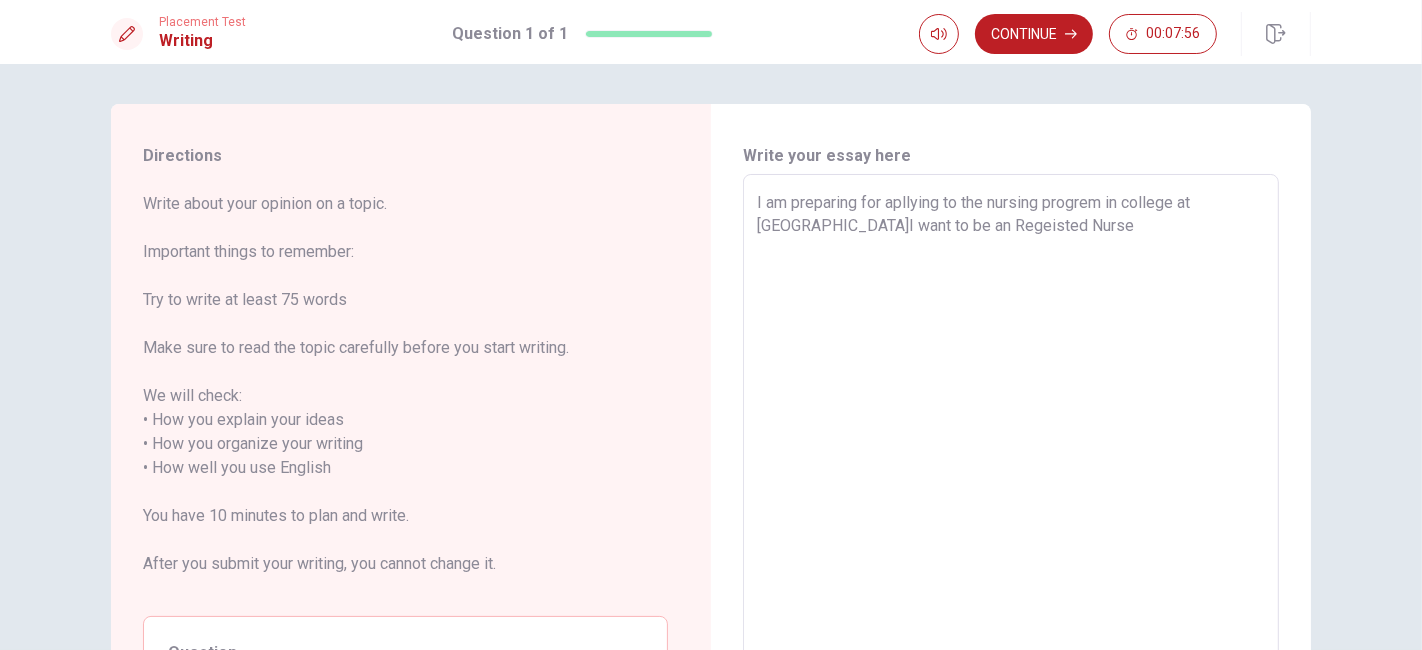 click on "I am preparing for apllying to the nursing progrem in college at [GEOGRAPHIC_DATA]I want to be an Regeisted Nurse" at bounding box center (1011, 456) 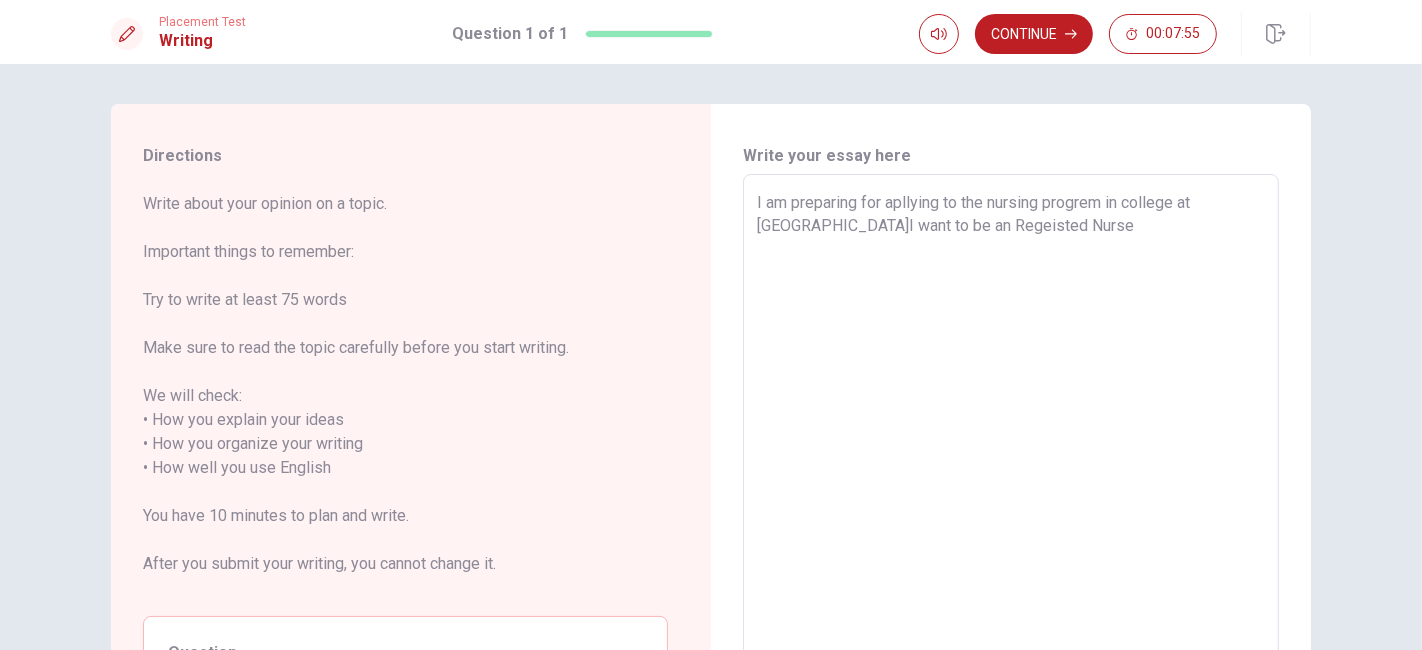 drag, startPoint x: 811, startPoint y: 224, endPoint x: 734, endPoint y: 187, distance: 85.42833 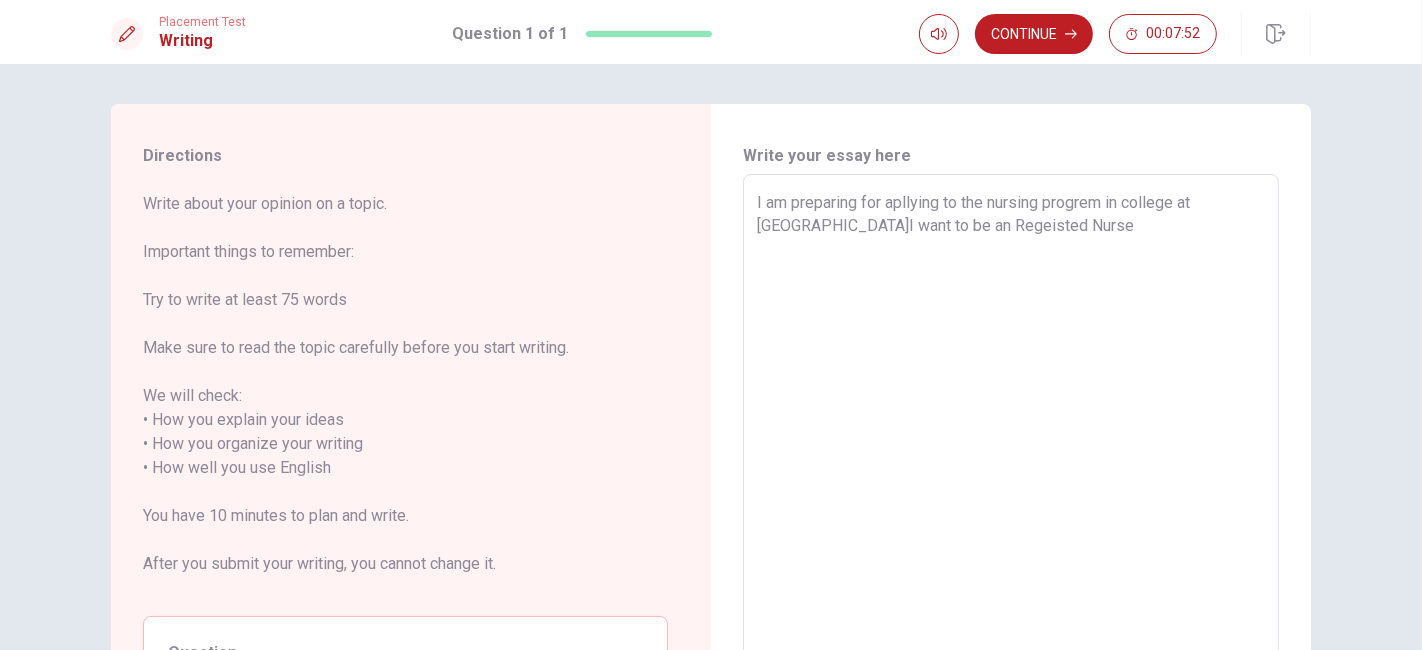 click on "I am preparing for apllying to the nursing progrem in college at [GEOGRAPHIC_DATA]I want to be an Regeisted Nurse" at bounding box center [1011, 456] 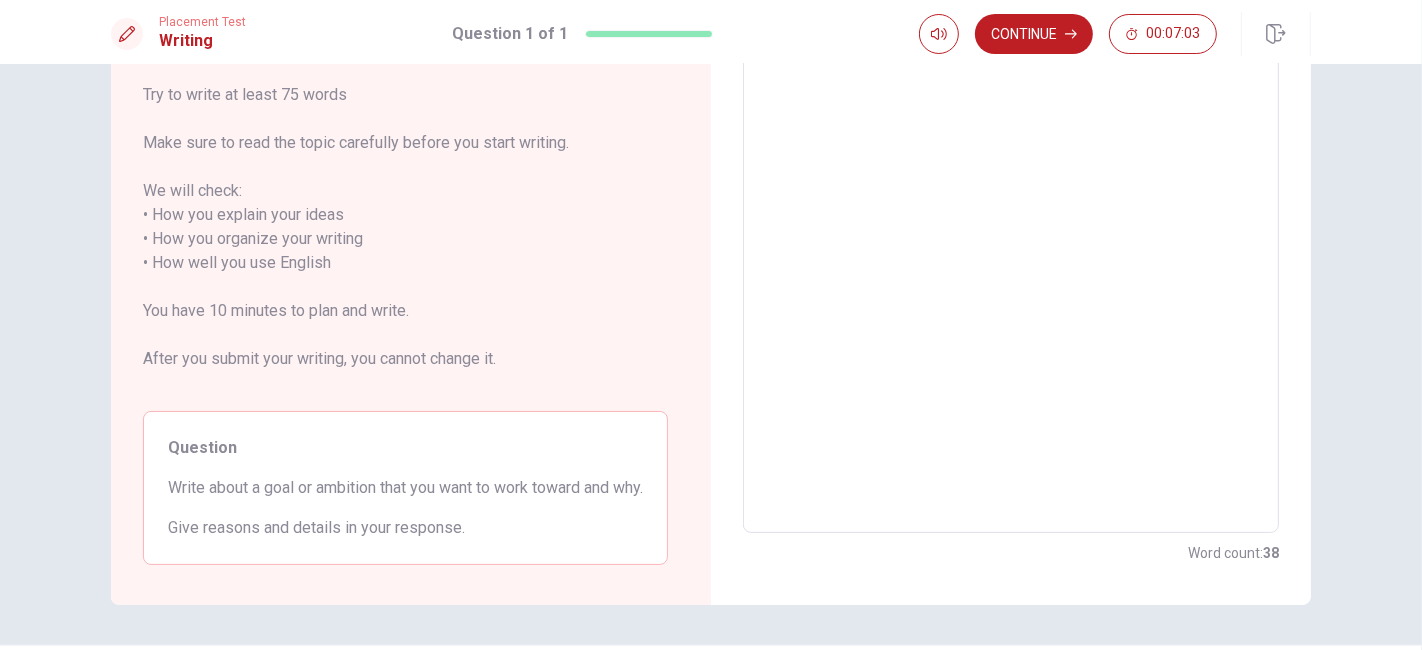 scroll, scrollTop: 286, scrollLeft: 0, axis: vertical 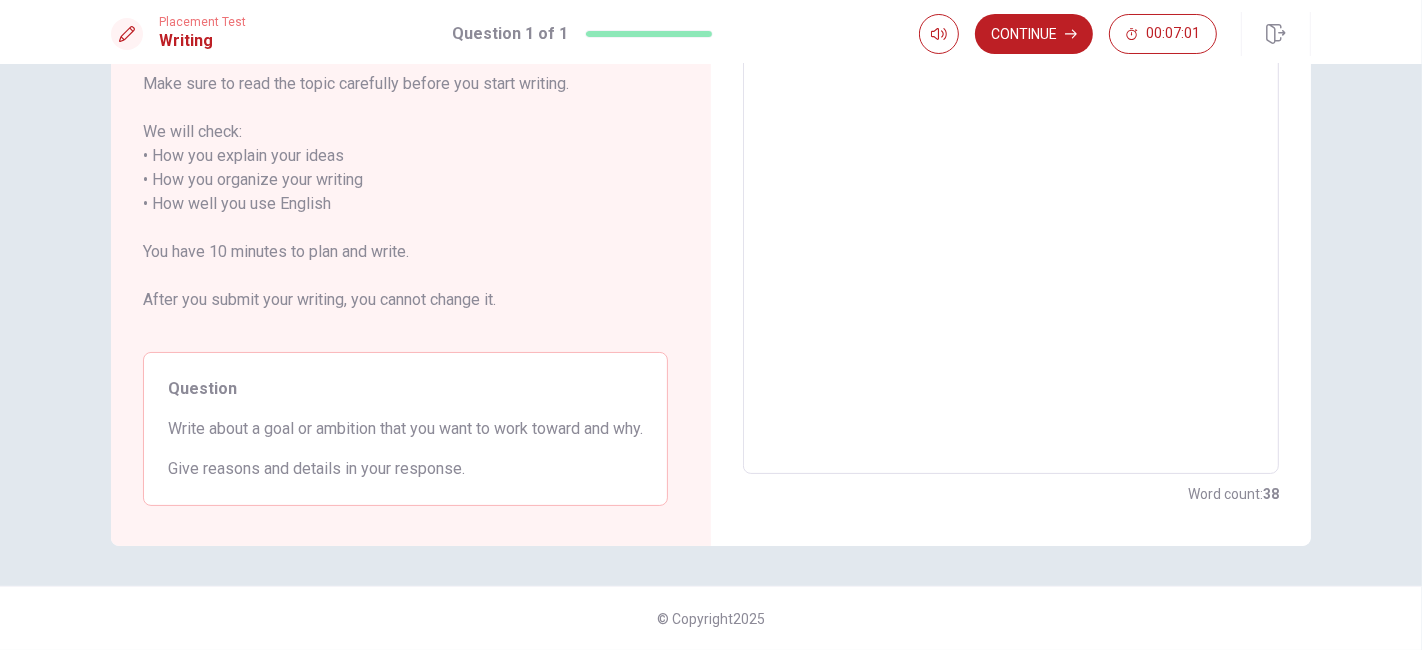 drag, startPoint x: 238, startPoint y: 415, endPoint x: 527, endPoint y: 461, distance: 292.638 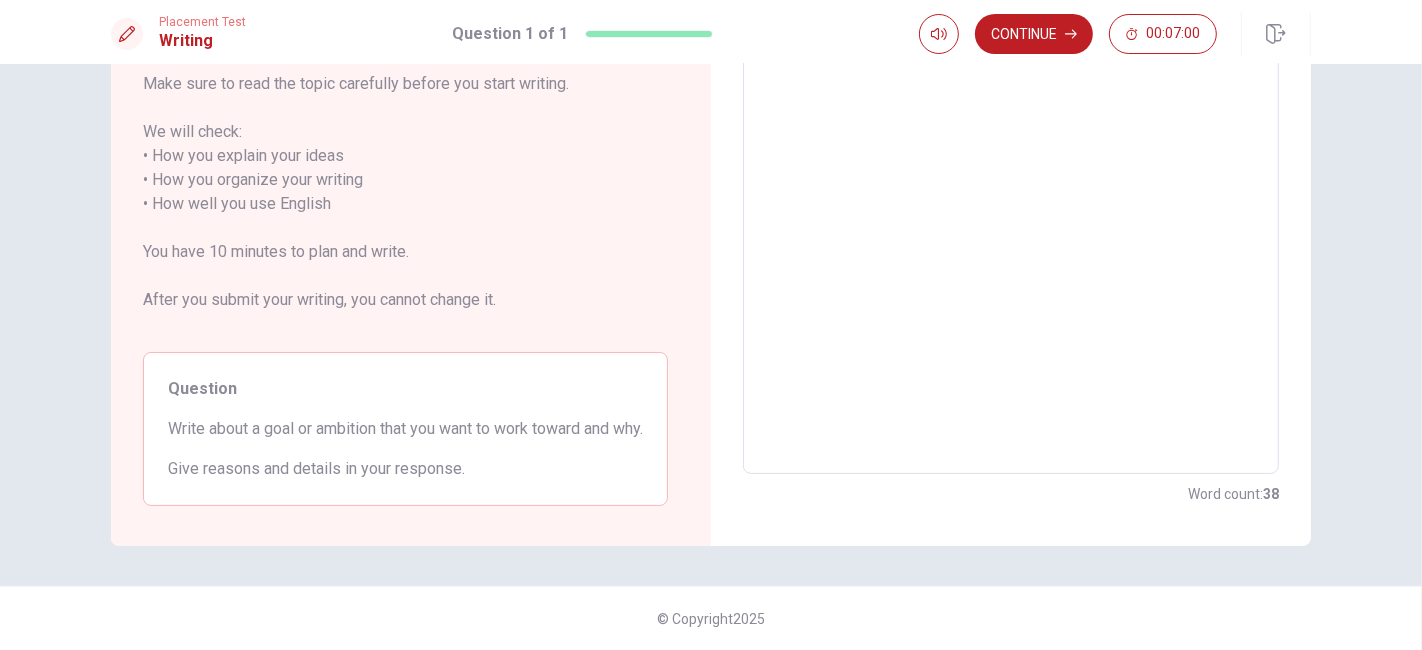 drag, startPoint x: 445, startPoint y: 398, endPoint x: 592, endPoint y: 415, distance: 147.97972 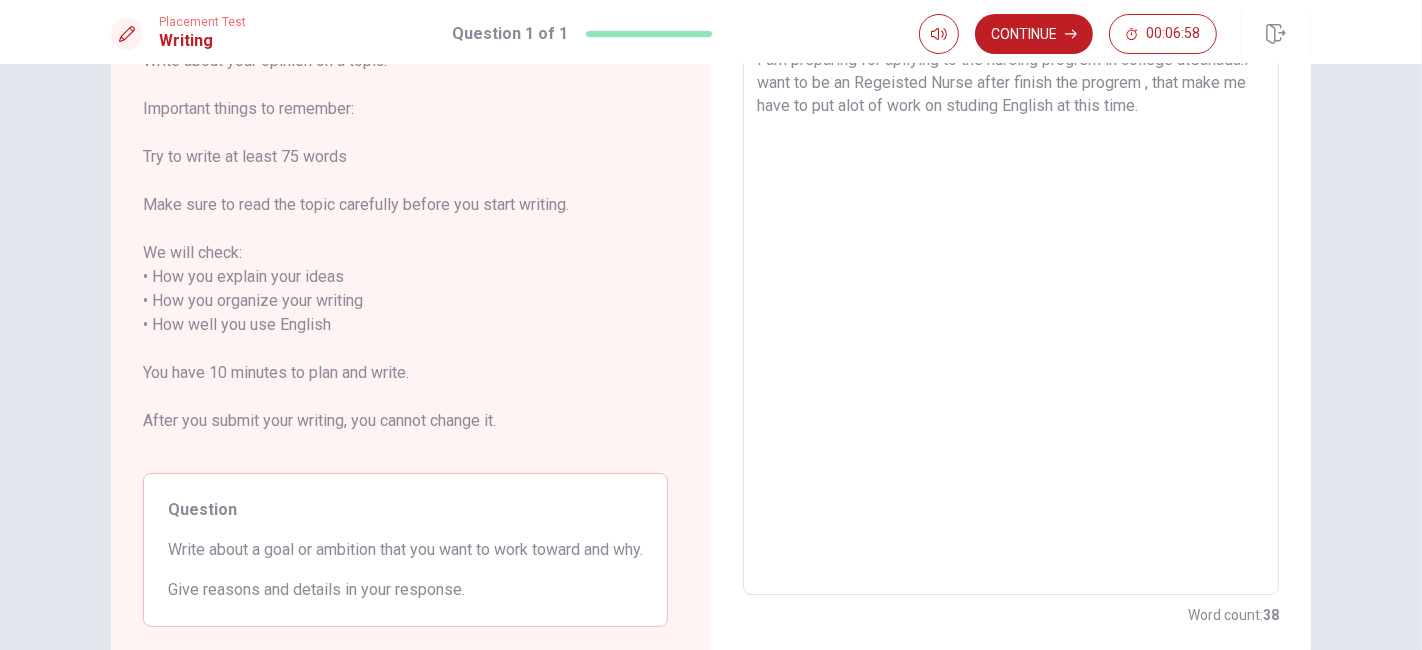 scroll, scrollTop: 0, scrollLeft: 0, axis: both 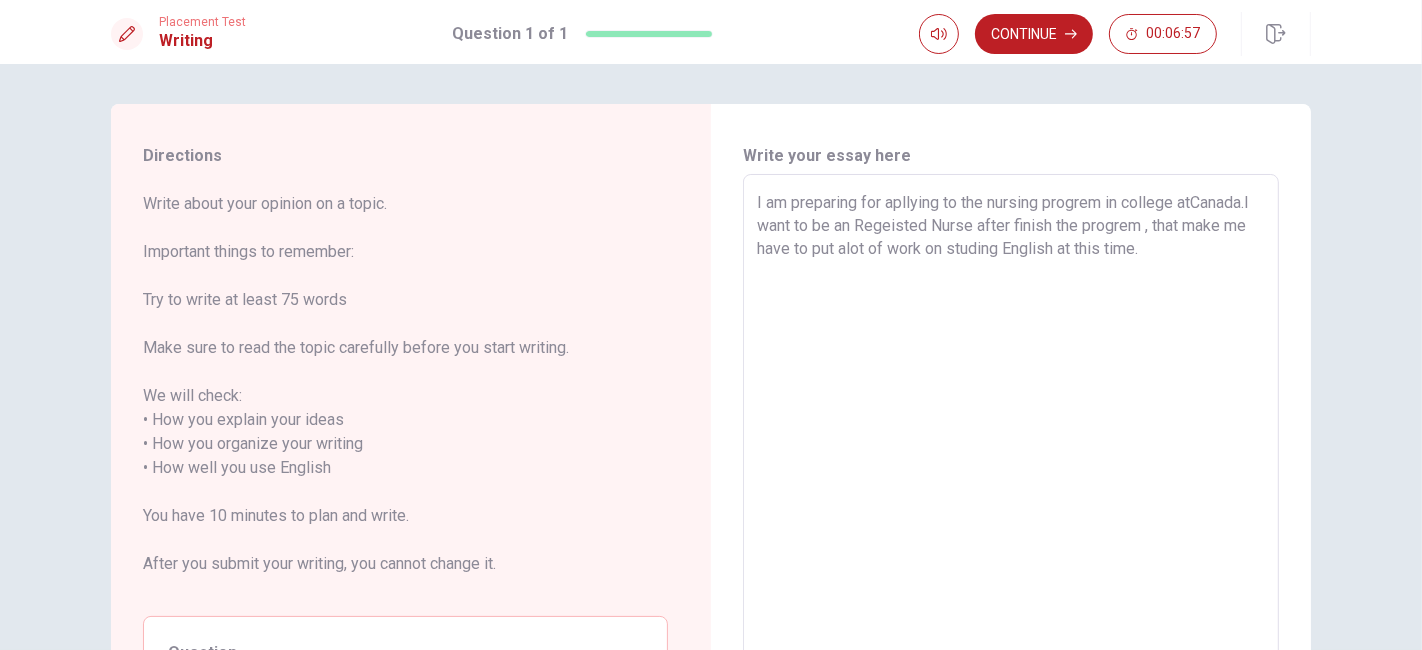 click on "I am preparing for apllying to the nursing progrem in college atCanada.I want to be an Regeisted Nurse after finish the progrem , that make me have to put alot of work on studing English at this time." at bounding box center [1011, 456] 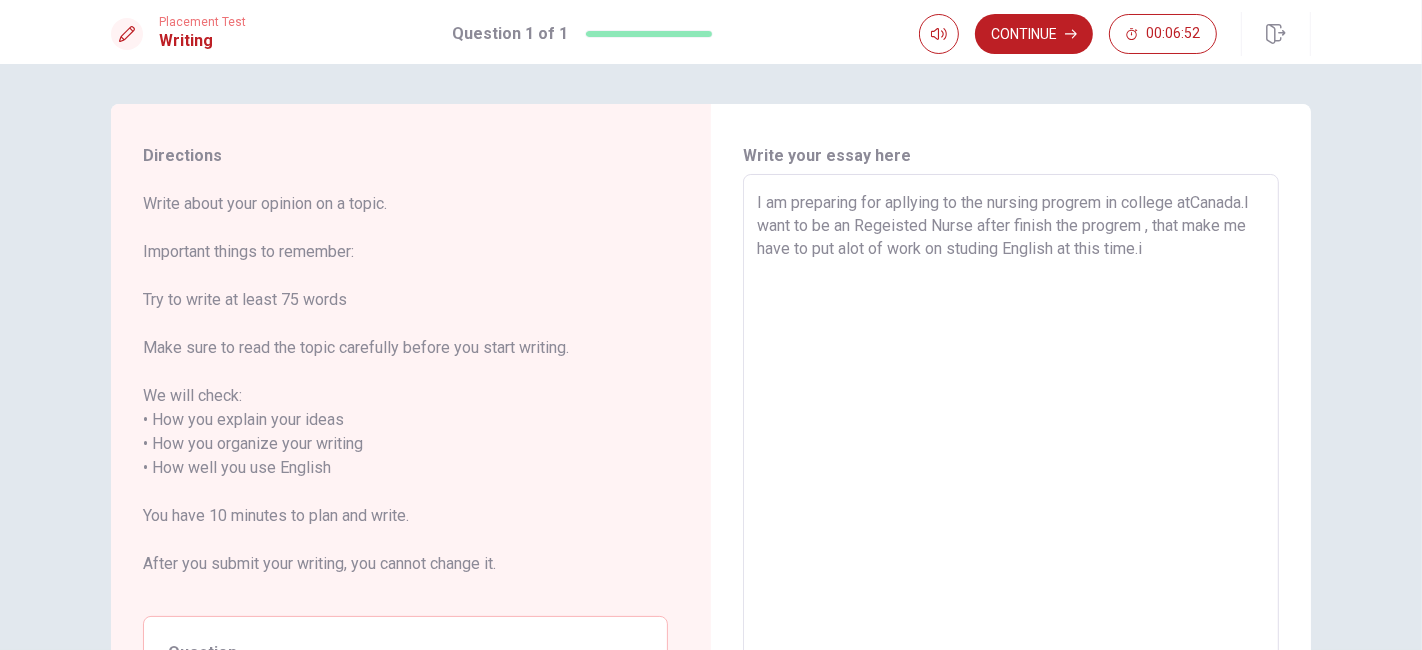 click on "Write your essay here I am preparing for apllying to the nursing progrem in college atCanada.I want to be an Regeisted Nurse after finish the progrem , that make me have to put alot of work on studing English at this time.i  x ​ Word count :  39" at bounding box center (1011, 457) 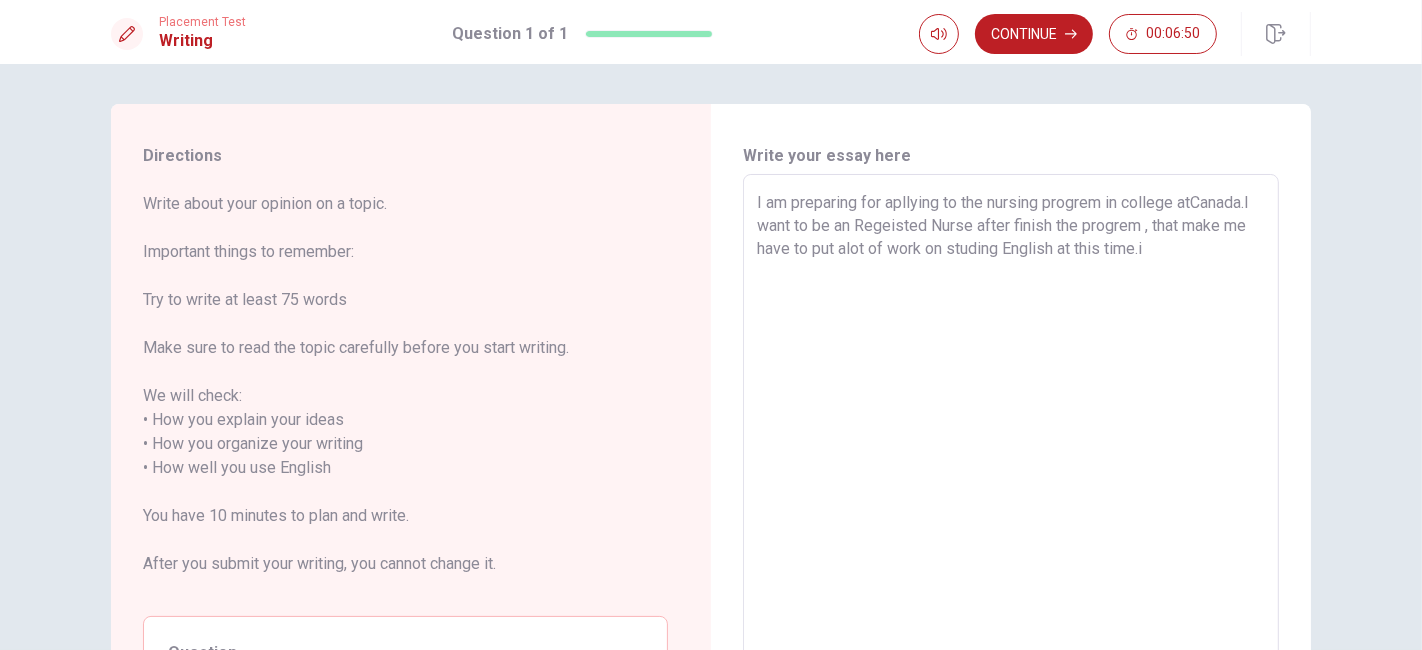 click on "I am preparing for apllying to the nursing progrem in college atCanada.I want to be an Regeisted Nurse after finish the progrem , that make me have to put alot of work on studing English at this time.i" at bounding box center [1011, 456] 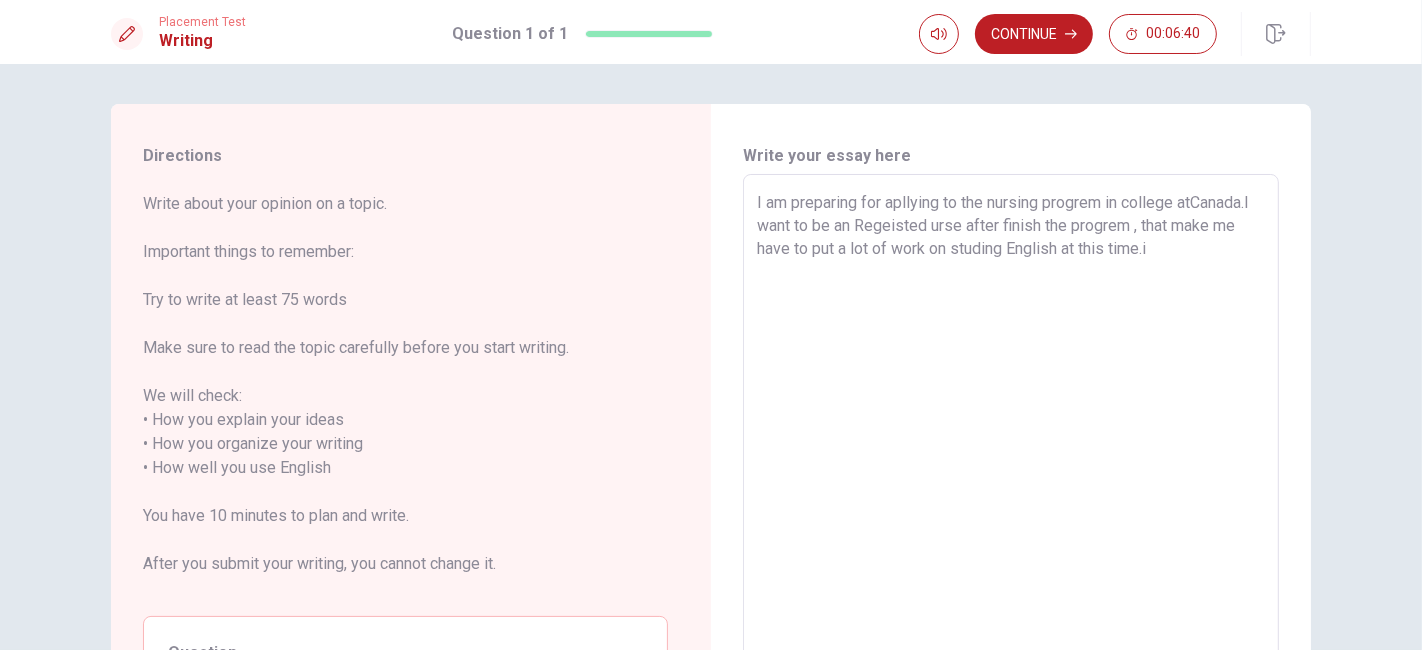 click on "I am preparing for apllying to the nursing progrem in college atCanada.I want to be an Regeisted urse after finish the progrem , that make me have to put a lot of work on studing English at this time.i" at bounding box center (1011, 456) 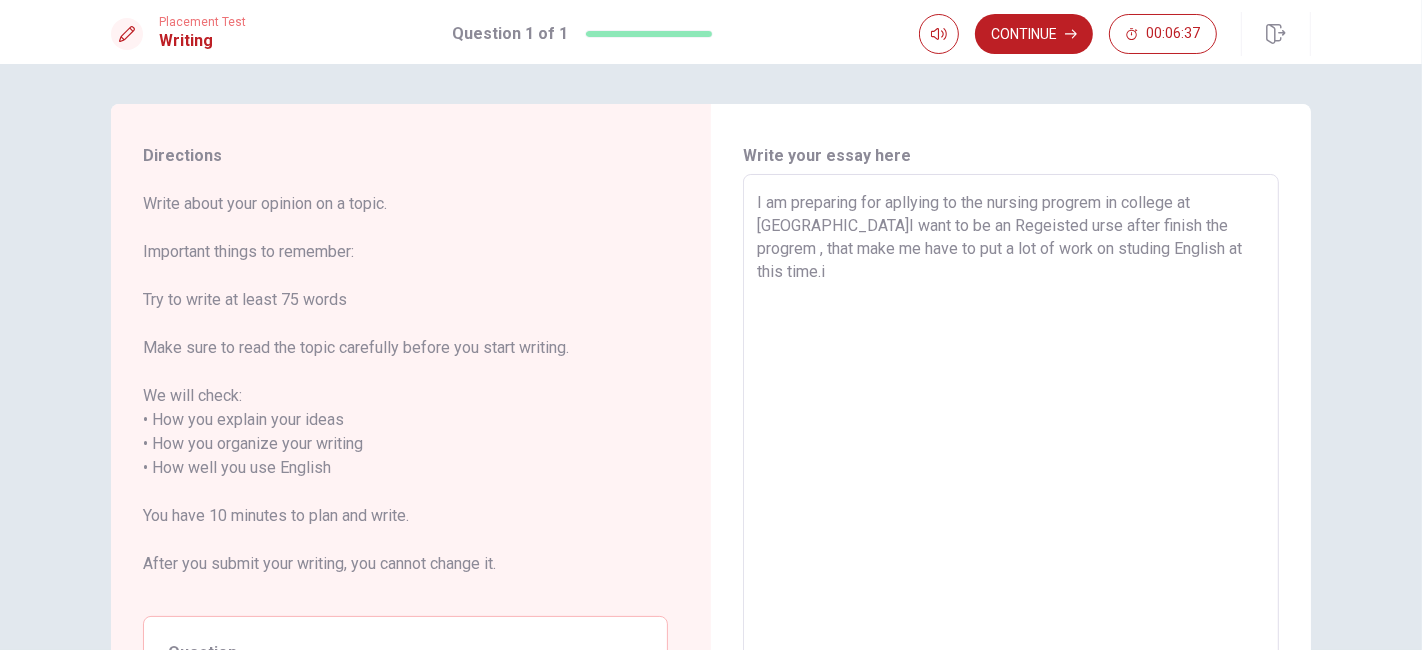 click on "I am preparing for apllying to the nursing progrem in college at [GEOGRAPHIC_DATA]I want to be an Regeisted urse after finish the progrem , that make me have to put a lot of work on studing English at this time.i" at bounding box center [1011, 456] 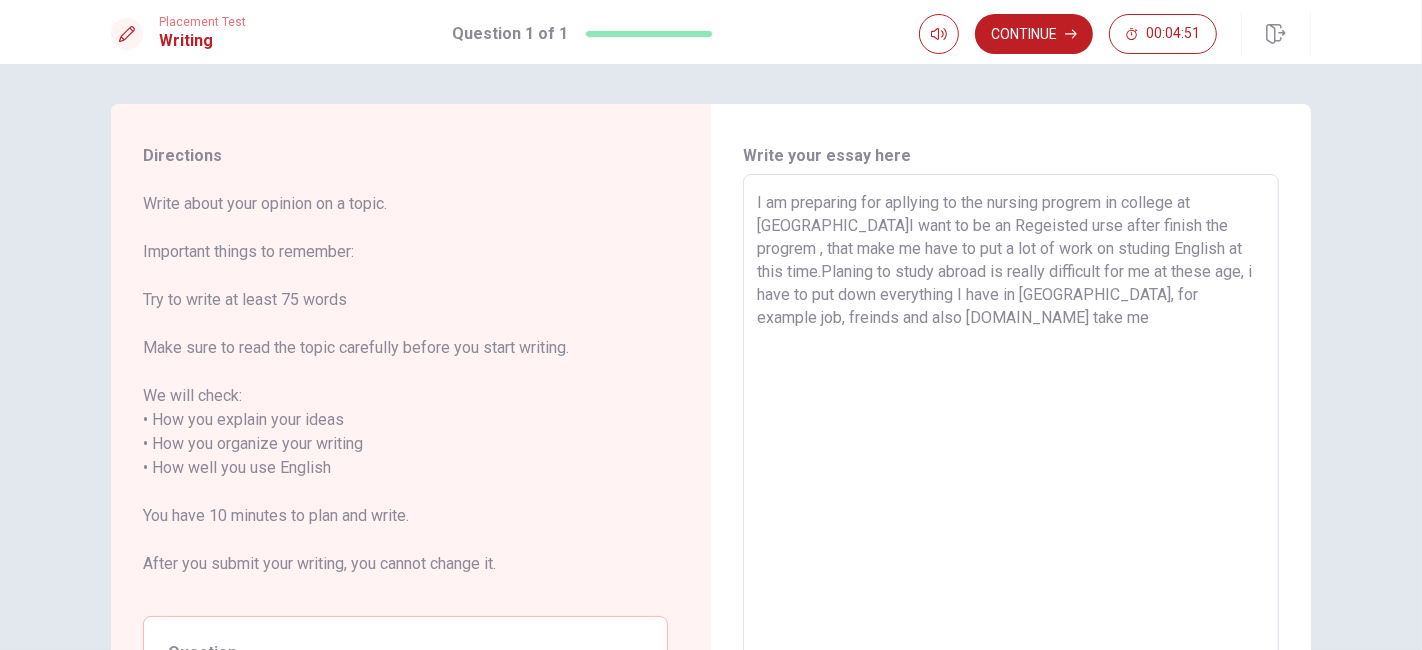 scroll, scrollTop: 0, scrollLeft: 0, axis: both 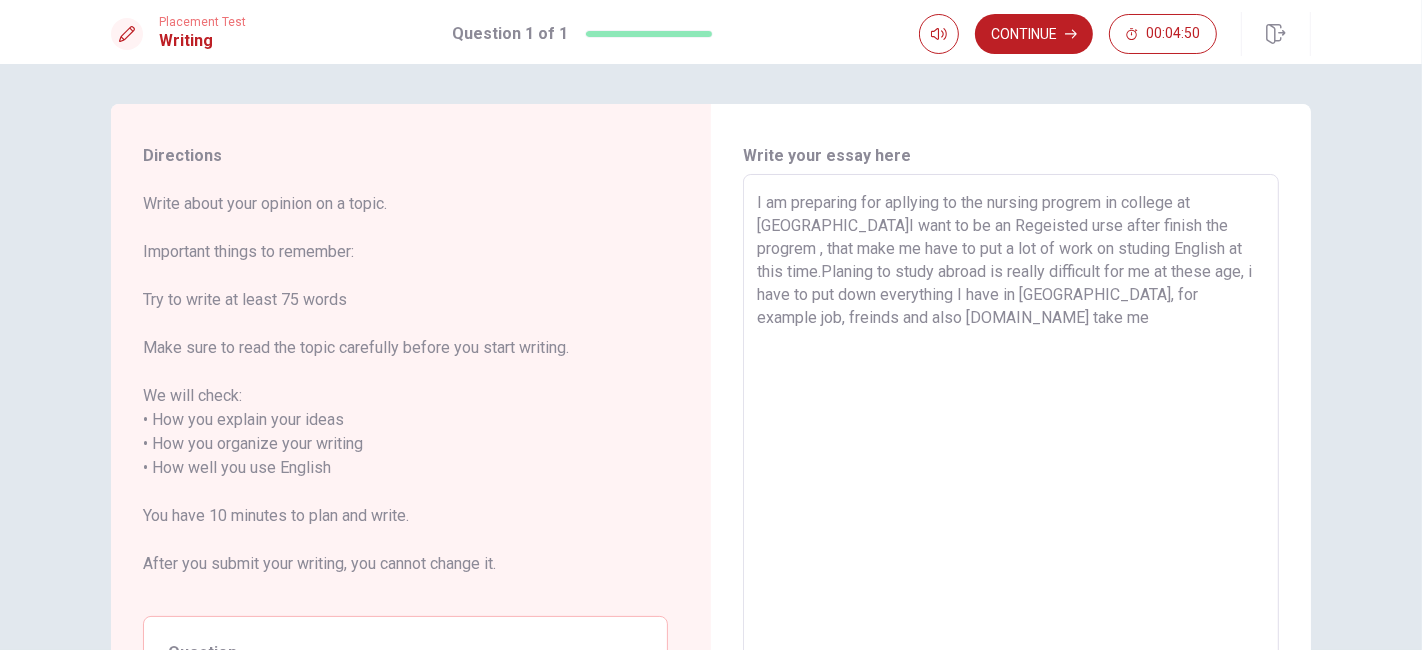 click on "I am preparing for apllying to the nursing progrem in college at [GEOGRAPHIC_DATA]I want to be an Regeisted urse after finish the progrem , that make me have to put a lot of work on studing English at this time.Planing to study abroad is really difficult for me at these age, i have to put down everything I have in [GEOGRAPHIC_DATA], for example job, freinds and also [DOMAIN_NAME] take me" at bounding box center [1011, 456] 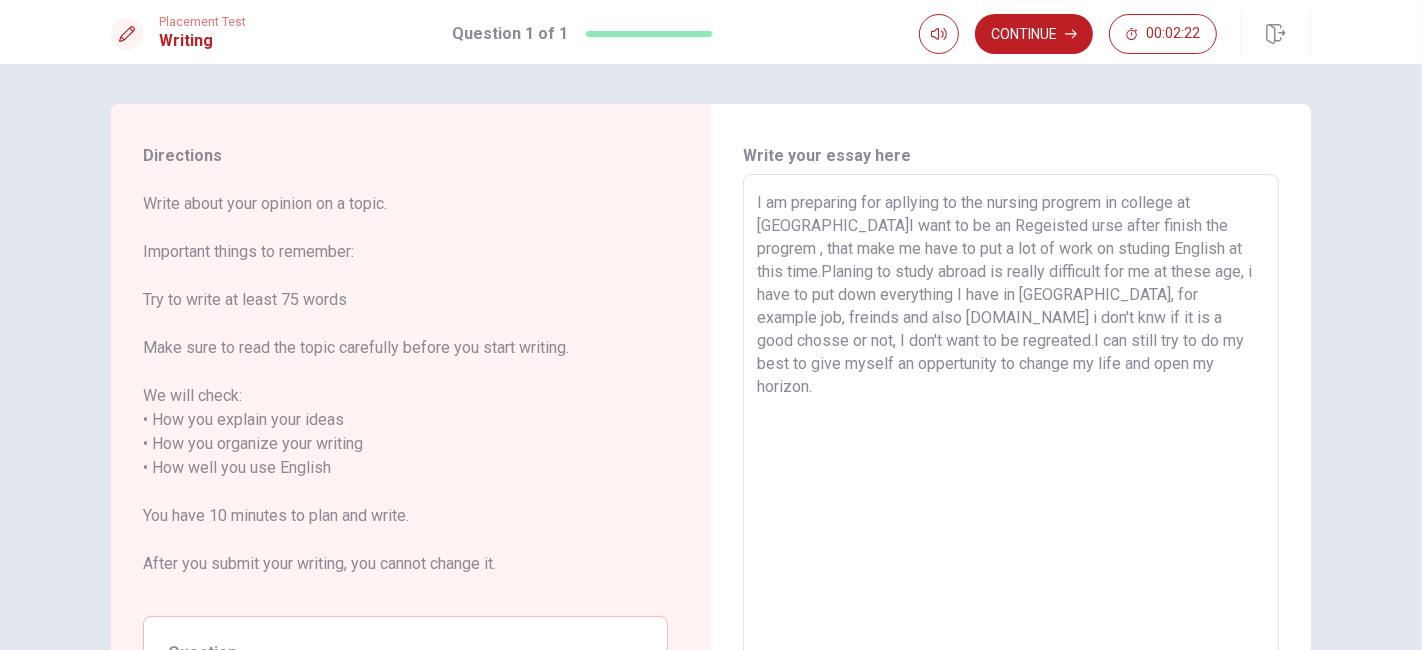 scroll, scrollTop: 222, scrollLeft: 0, axis: vertical 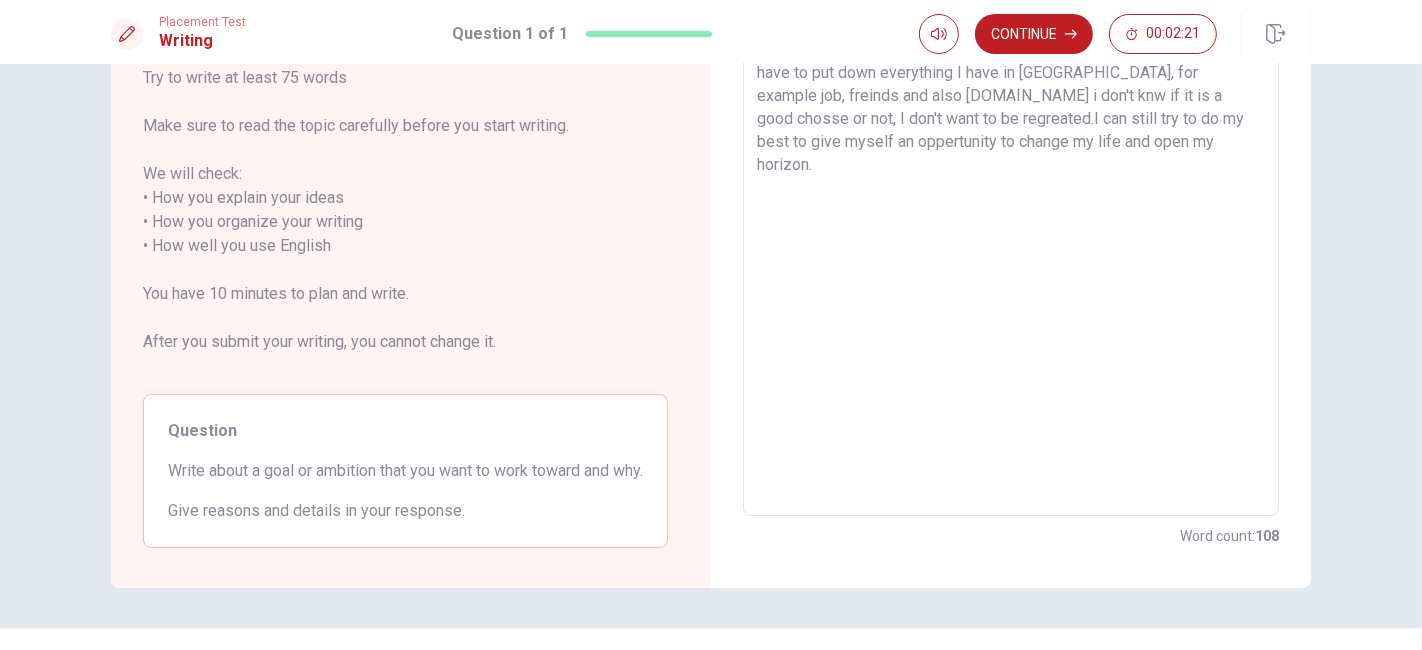 drag, startPoint x: 190, startPoint y: 479, endPoint x: 362, endPoint y: 515, distance: 175.72707 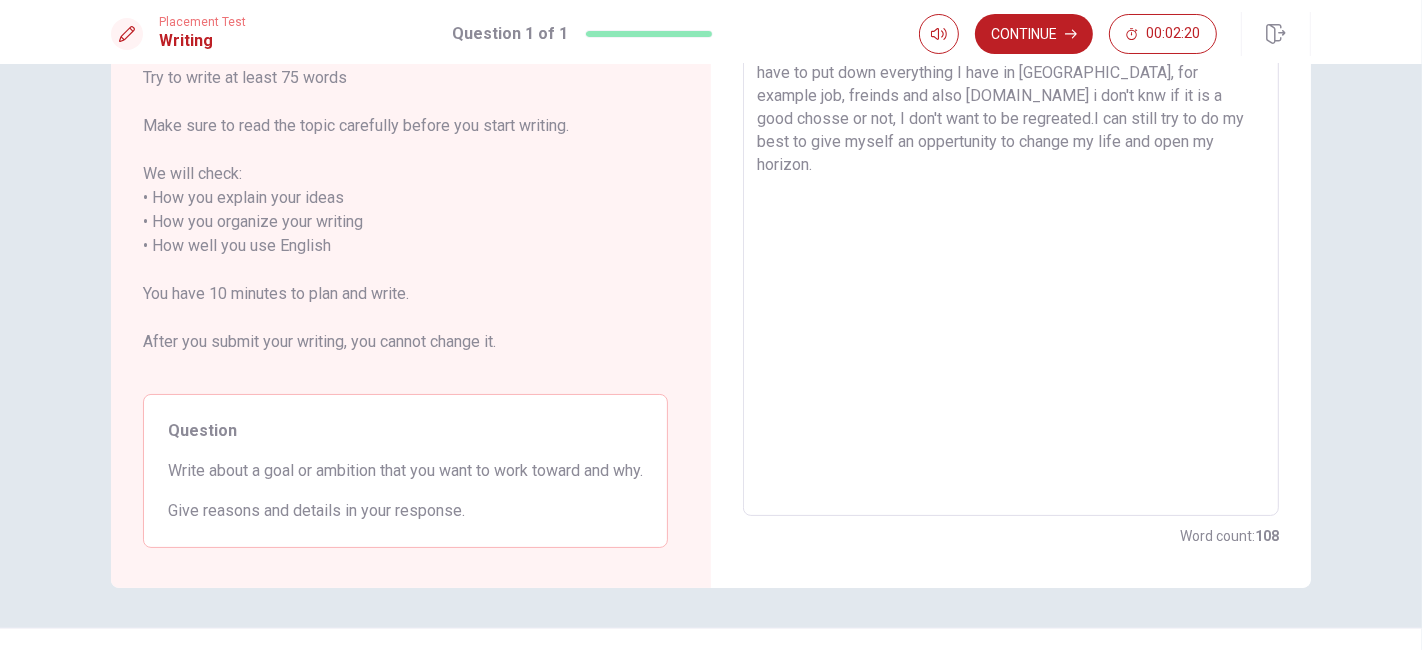 click on "Question Write about a goal or ambition that you want to work toward and why. Give reasons and details in your response." at bounding box center (405, 471) 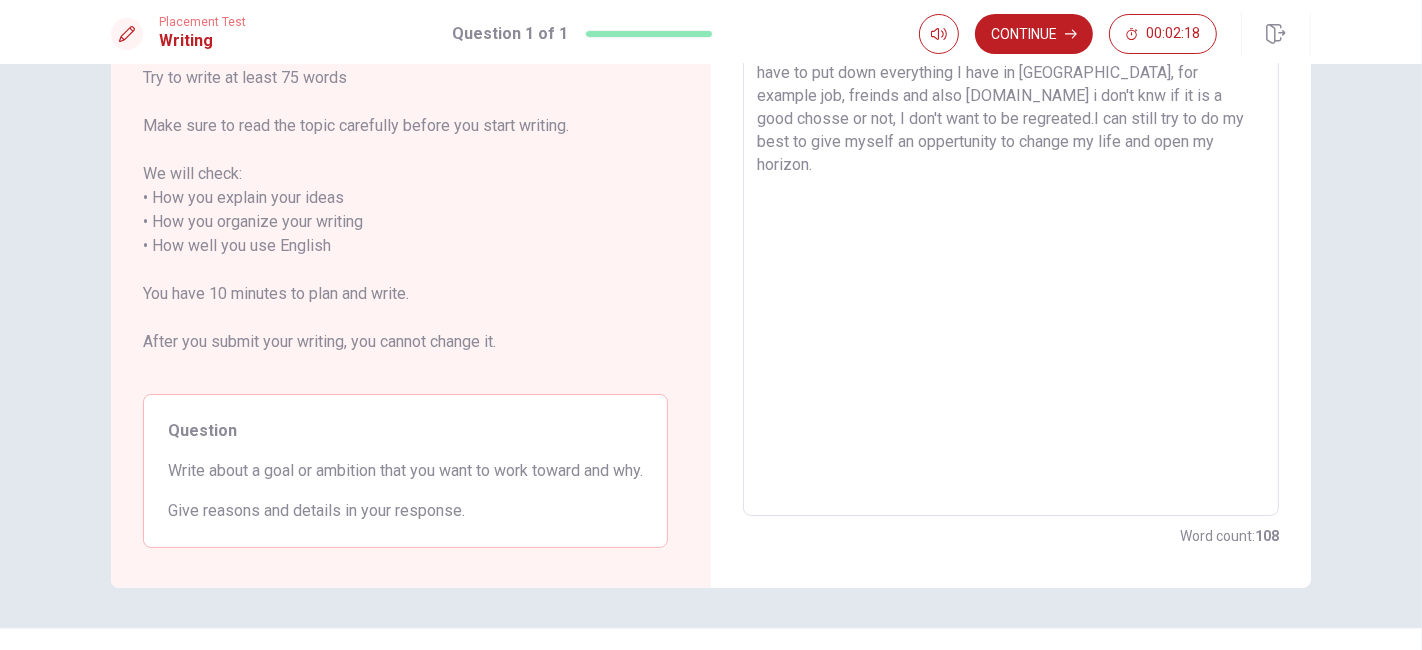 drag, startPoint x: 163, startPoint y: 470, endPoint x: 365, endPoint y: 471, distance: 202.00247 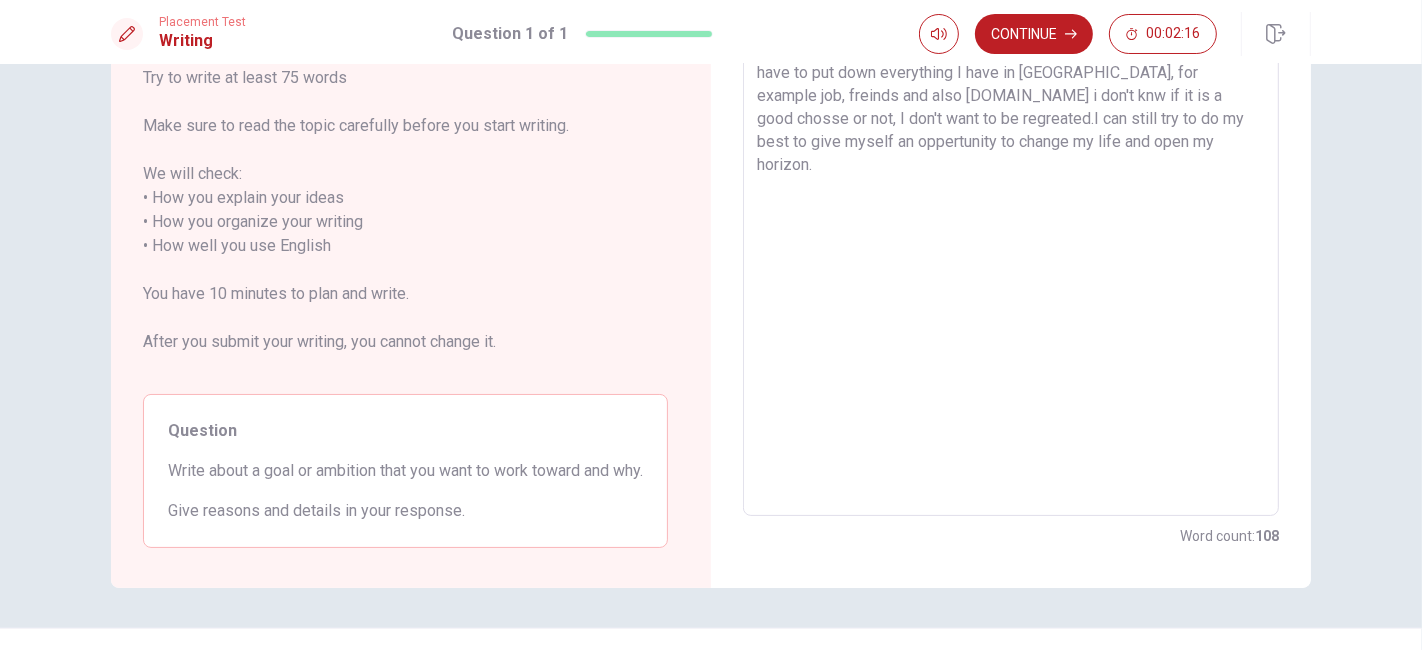 drag, startPoint x: 430, startPoint y: 470, endPoint x: 510, endPoint y: 469, distance: 80.00625 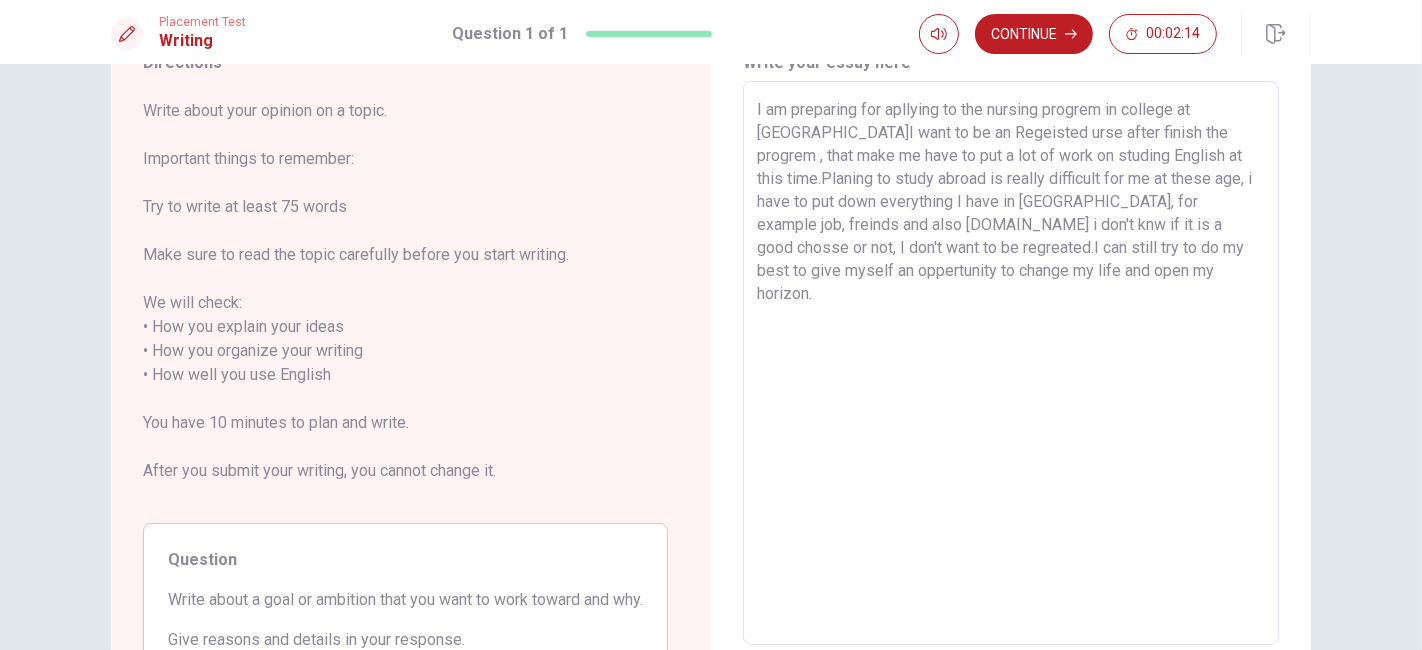 scroll, scrollTop: 0, scrollLeft: 0, axis: both 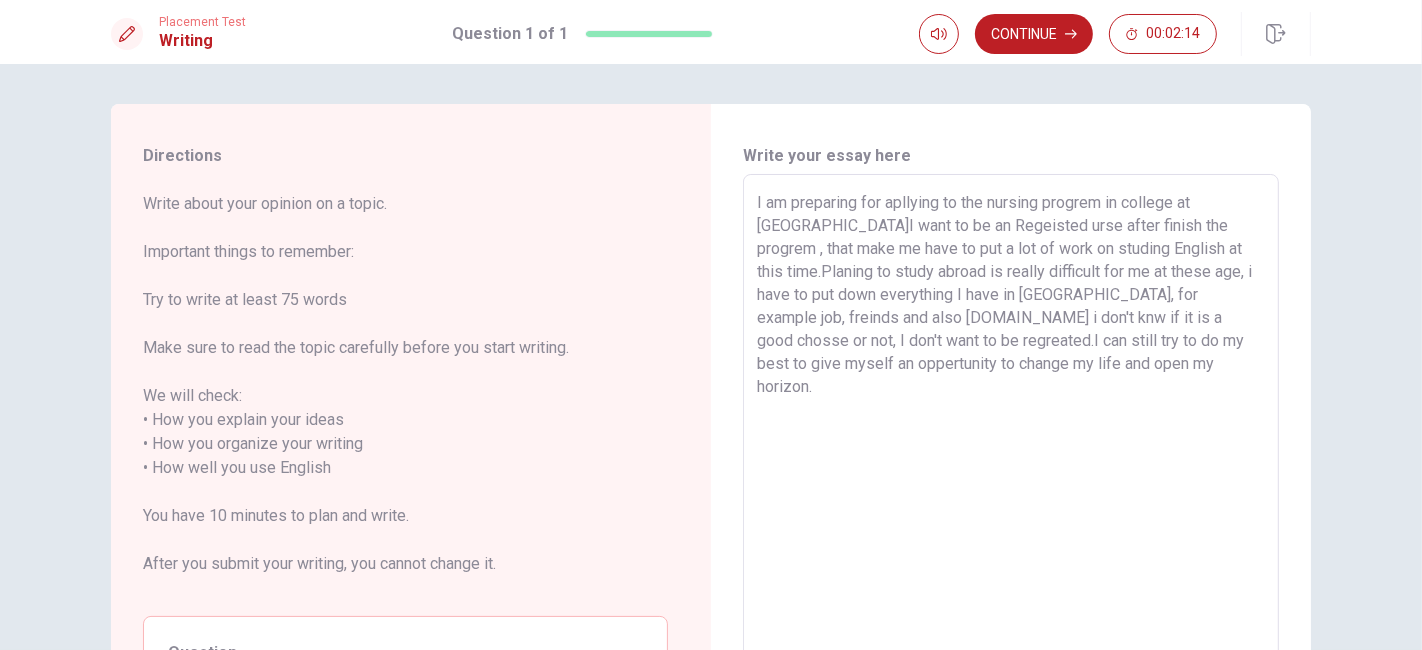 drag, startPoint x: 942, startPoint y: 262, endPoint x: 1051, endPoint y: 325, distance: 125.89678 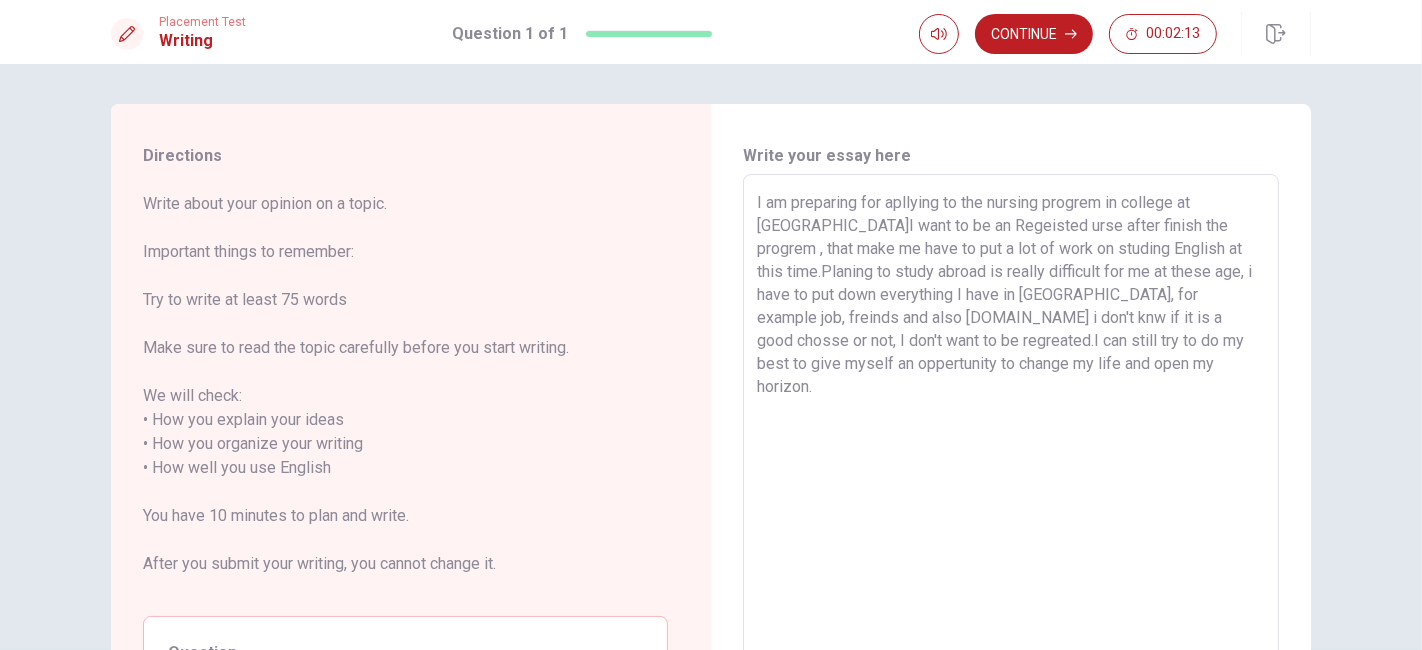 click on "I am preparing for apllying to the nursing progrem in college at [GEOGRAPHIC_DATA]I want to be an Regeisted urse after finish the progrem , that make me have to put a lot of work on studing English at this time.Planing to study abroad is really difficult for me at these age, i have to put down everything I have in [GEOGRAPHIC_DATA], for example job, freinds and also [DOMAIN_NAME] i don't knw if it is a good chosse or not, I don't want to be regreated.I can still try to do my best to give myself an oppertunity to change my life and open my horizon." at bounding box center [1011, 456] 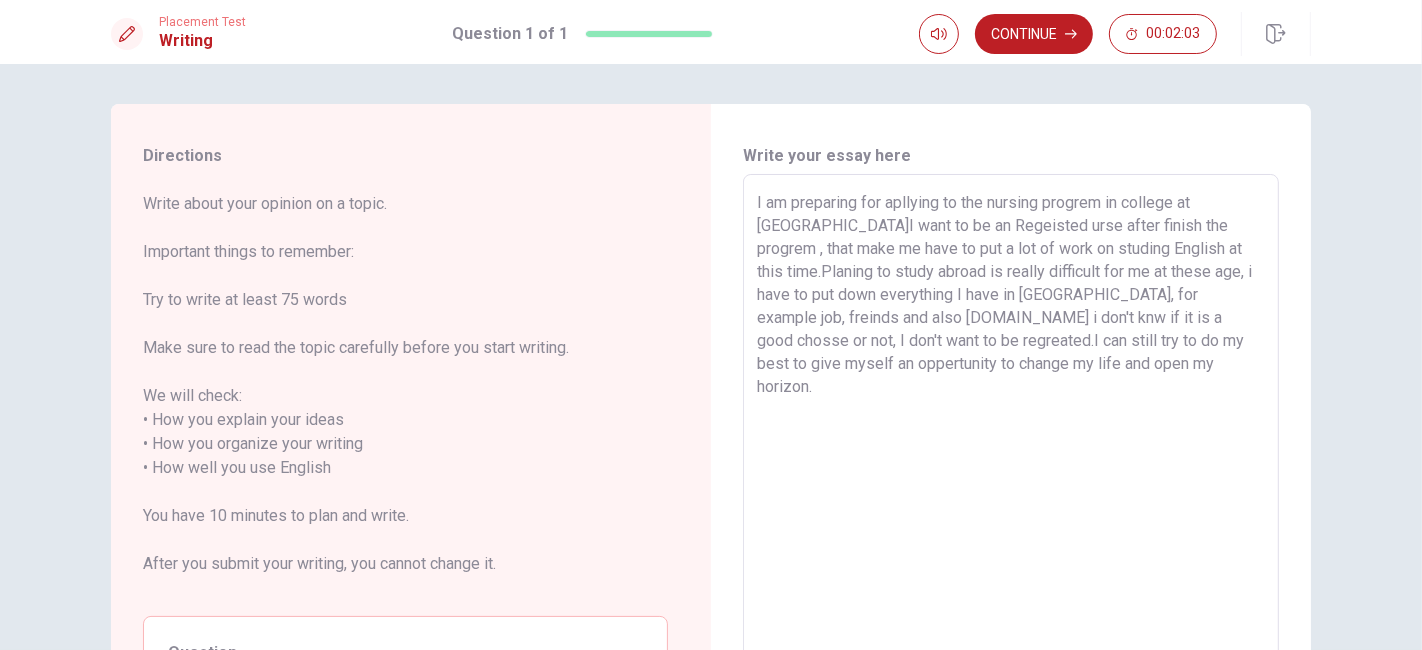 click on "I am preparing for apllying to the nursing progrem in college at [GEOGRAPHIC_DATA]I want to be an Regeisted urse after finish the progrem , that make me have to put a lot of work on studing English at this time.Planing to study abroad is really difficult for me at these age, i have to put down everything I have in [GEOGRAPHIC_DATA], for example job, freinds and also [DOMAIN_NAME] i don't knw if it is a good chosse or not, I don't want to be regreated.I can still try to do my best to give myself an oppertunity to change my life and open my horizon." at bounding box center (1011, 456) 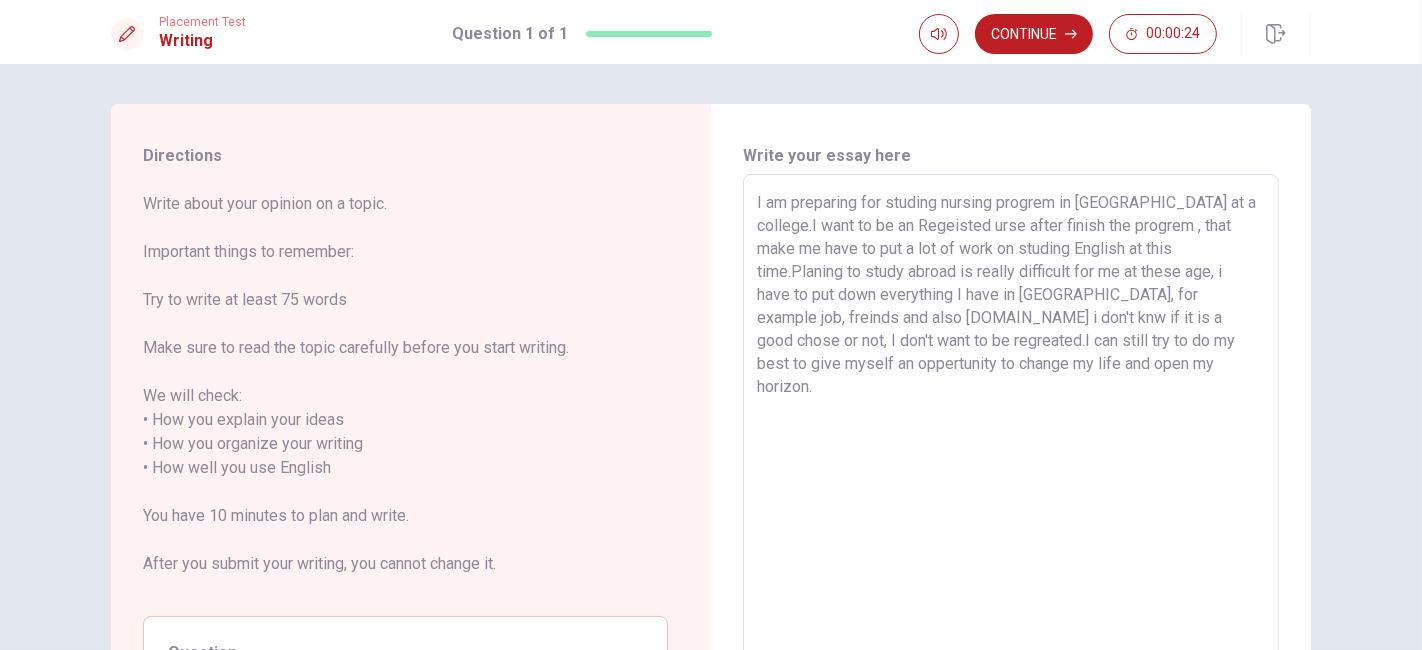 click on "I am preparing for studing nursing progrem in [GEOGRAPHIC_DATA] at a college.I want to be an Regeisted urse after finish the progrem , that make me have to put a lot of work on studing English at this time.Planing to study abroad is really difficult for me at these age, i have to put down everything I have in [GEOGRAPHIC_DATA], for example job, freinds and also [DOMAIN_NAME] i don't knw if it is a good chose or not, I don't want to be regreated.I can still try to do my best to give myself an oppertunity to change my life and open my horizon." at bounding box center (1011, 456) 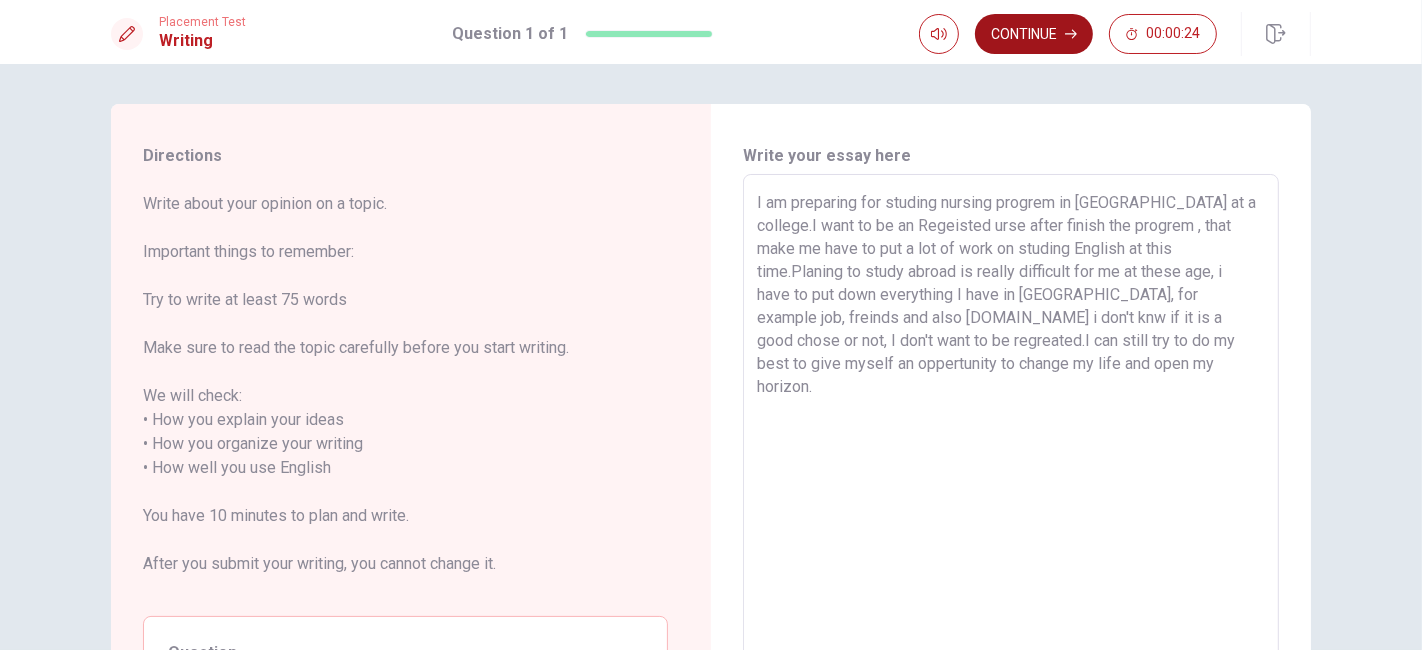 click on "Continue" at bounding box center (1034, 34) 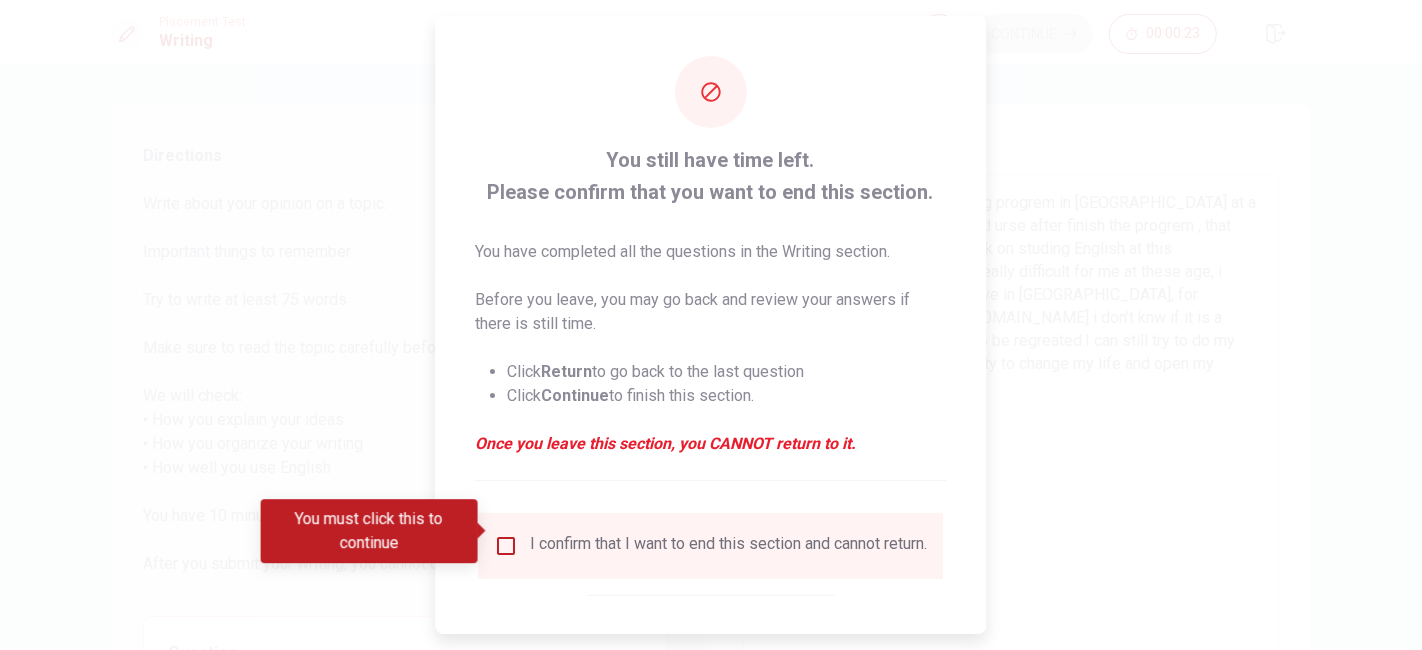scroll, scrollTop: 95, scrollLeft: 0, axis: vertical 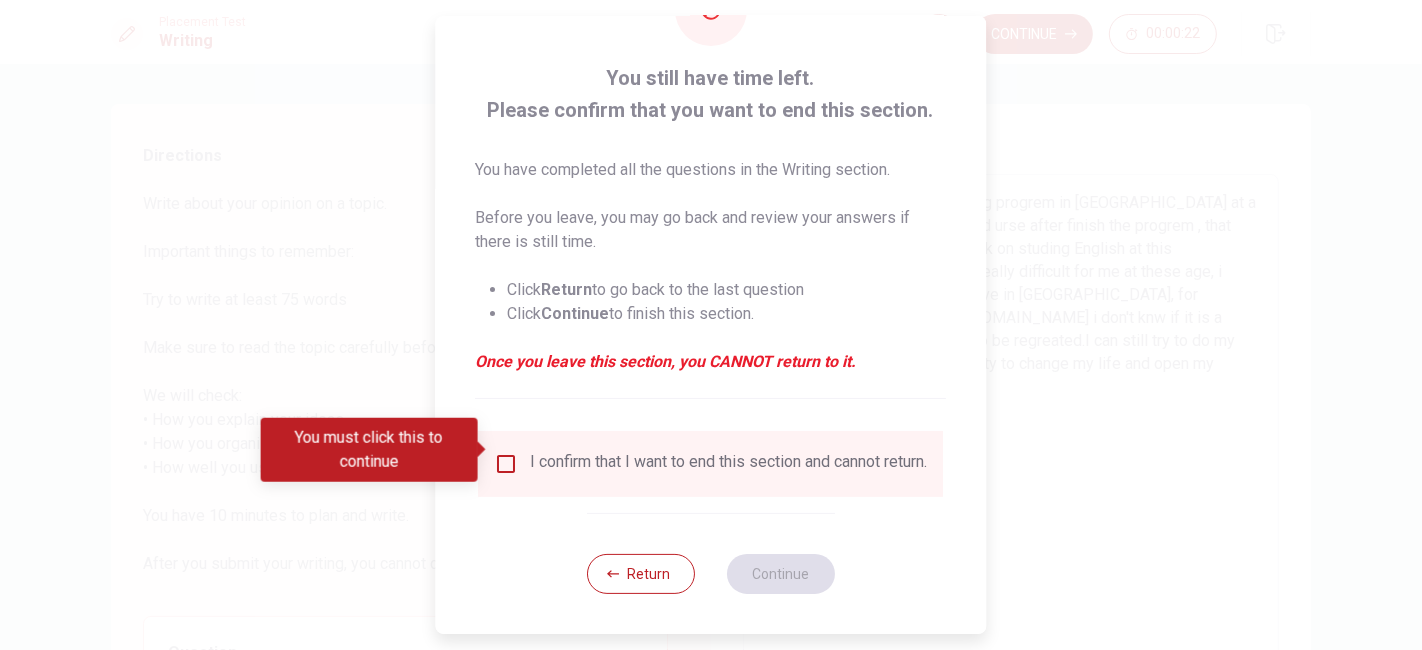 click at bounding box center (507, 464) 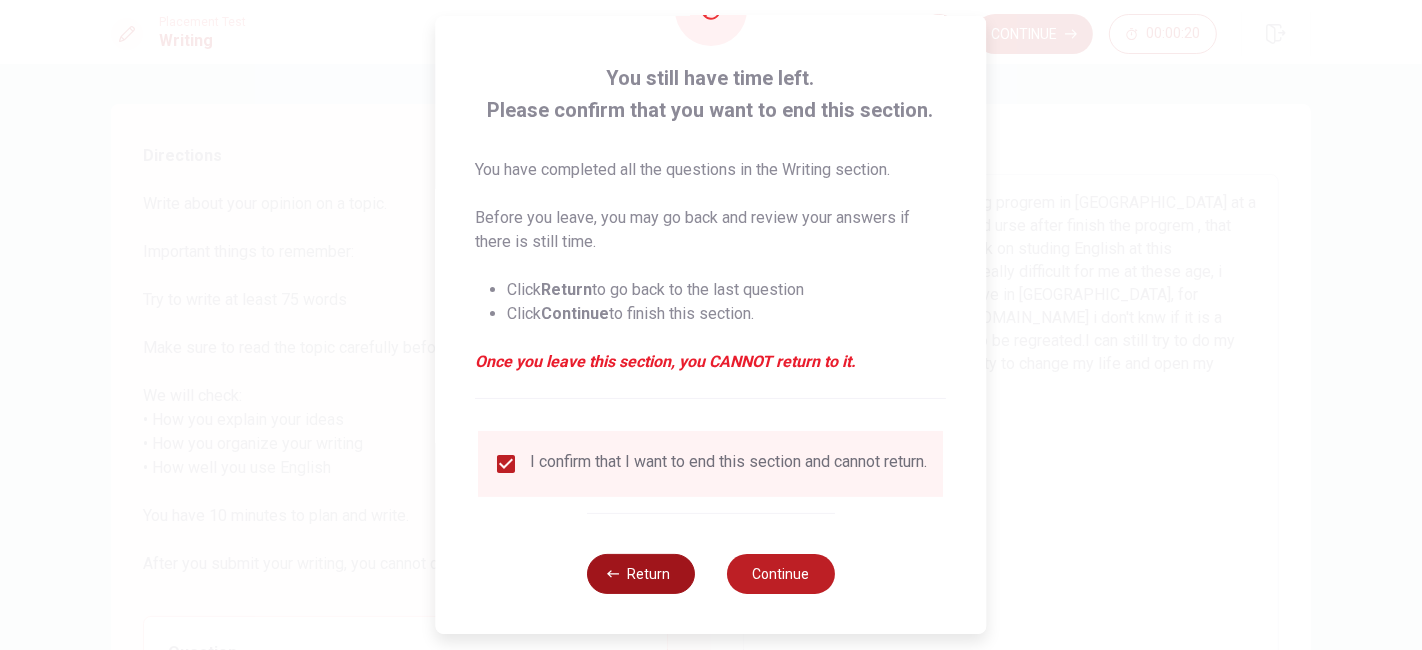 click on "Return" at bounding box center [641, 574] 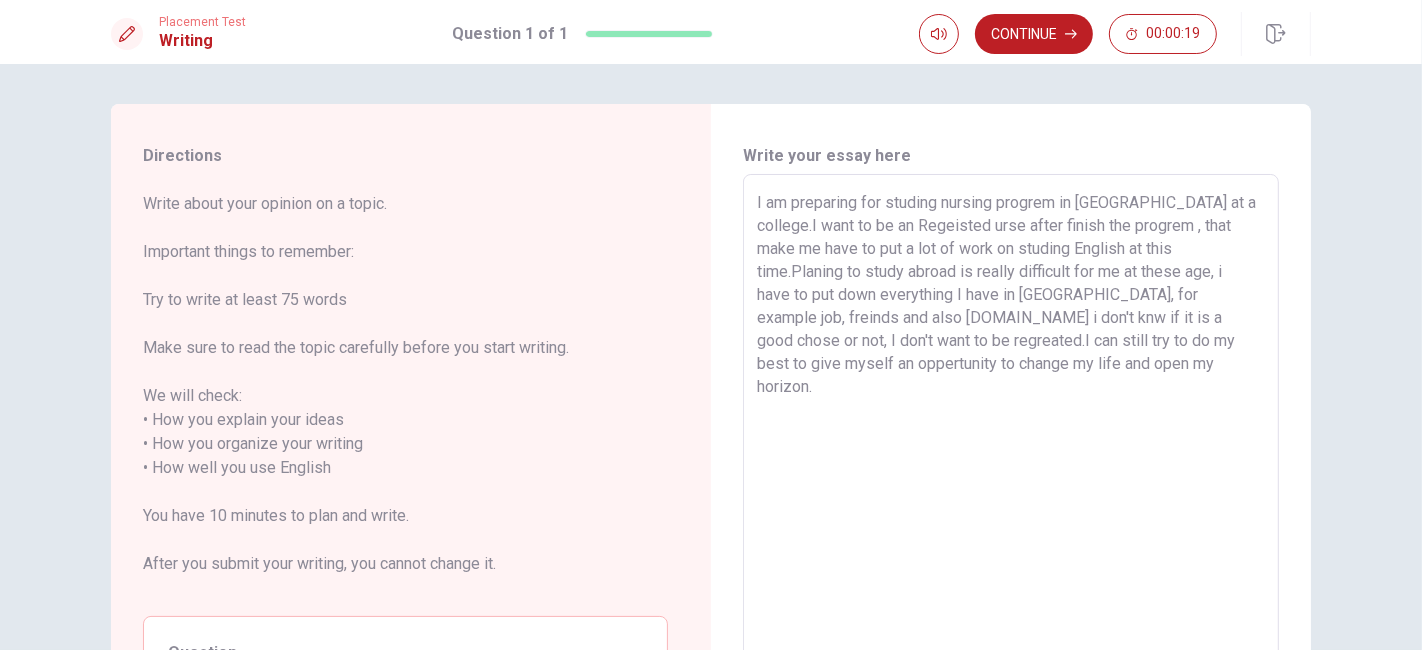 click on "I am preparing for studing nursing progrem in [GEOGRAPHIC_DATA] at a college.I want to be an Regeisted urse after finish the progrem , that make me have to put a lot of work on studing English at this time.Planing to study abroad is really difficult for me at these age, i have to put down everything I have in [GEOGRAPHIC_DATA], for example job, freinds and also [DOMAIN_NAME] i don't knw if it is a good chose or not, I don't want to be regreated.I can still try to do my best to give myself an oppertunity to change my life and open my horizon." at bounding box center [1011, 456] 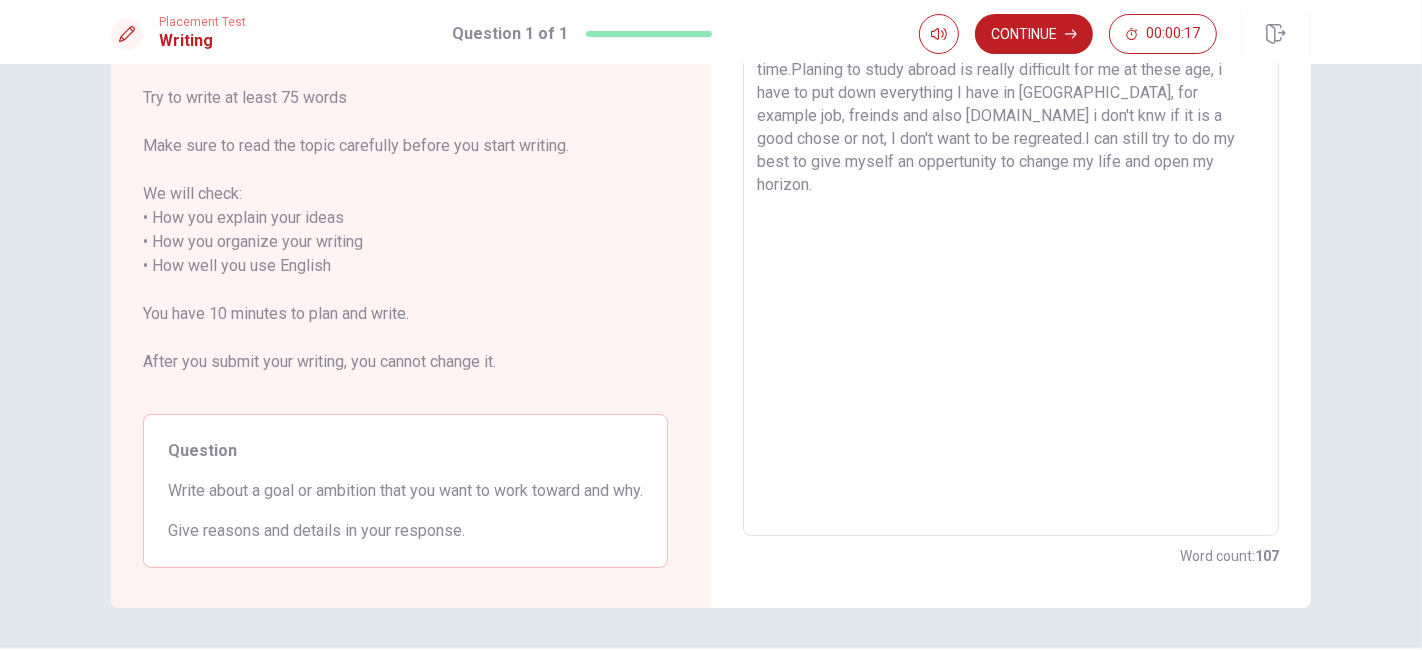 scroll, scrollTop: 222, scrollLeft: 0, axis: vertical 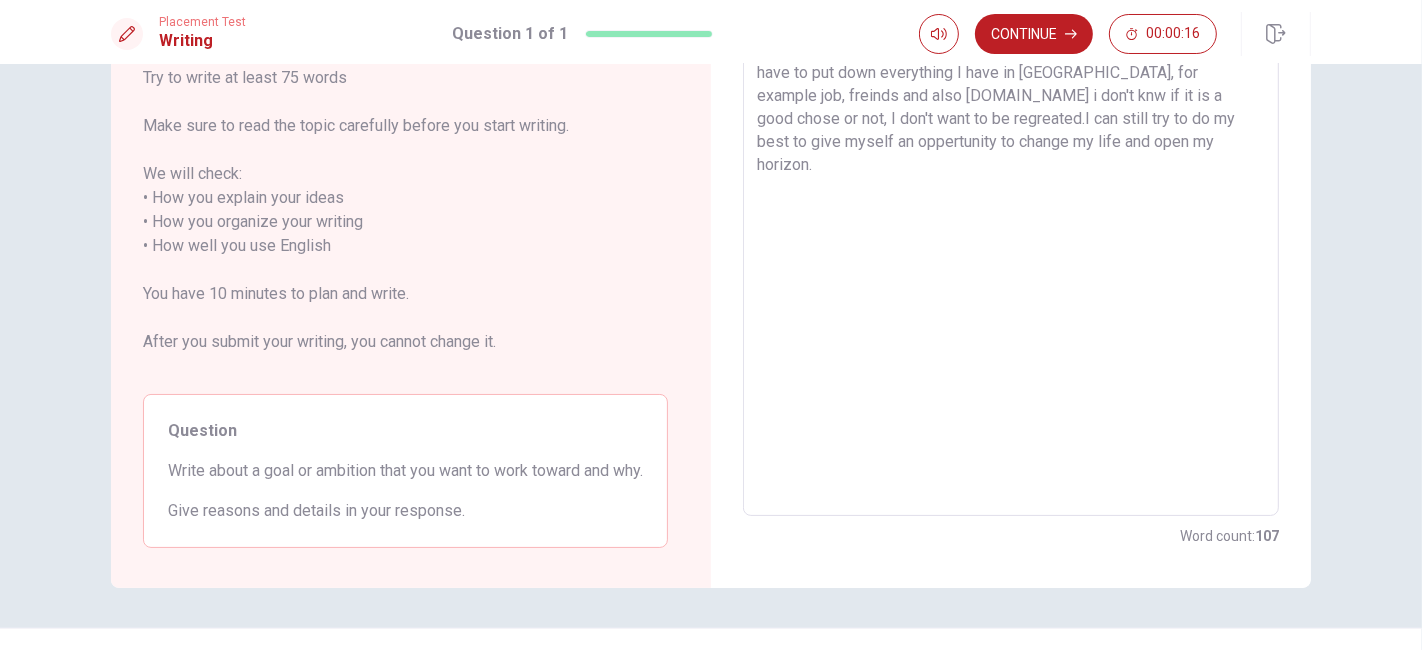 drag, startPoint x: 348, startPoint y: 484, endPoint x: 531, endPoint y: 479, distance: 183.0683 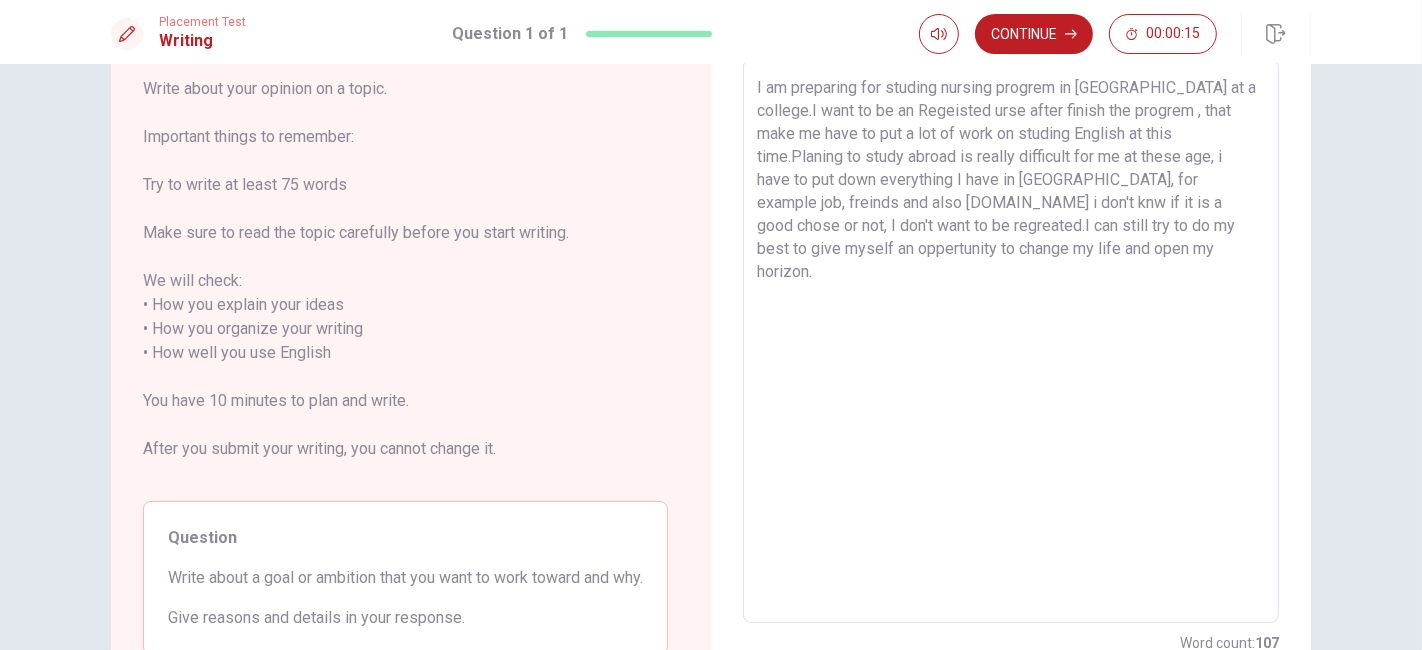 scroll, scrollTop: 0, scrollLeft: 0, axis: both 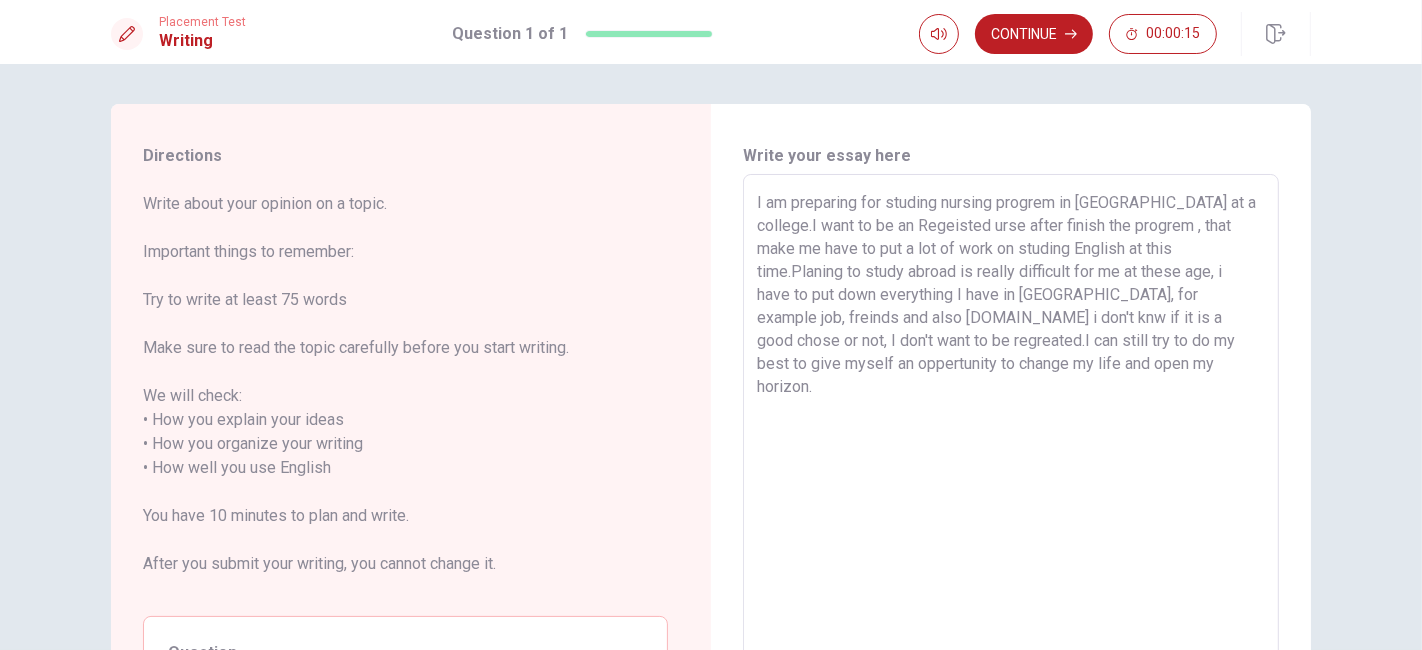 click on "I am preparing for studing nursing progrem in [GEOGRAPHIC_DATA] at a college.I want to be an Regeisted urse after finish the progrem , that make me have to put a lot of work on studing English at this time.Planing to study abroad is really difficult for me at these age, i have to put down everything I have in [GEOGRAPHIC_DATA], for example job, freinds and also [DOMAIN_NAME] i don't knw if it is a good chose or not, I don't want to be regreated.I can still try to do my best to give myself an oppertunity to change my life and open my horizon." at bounding box center [1011, 456] 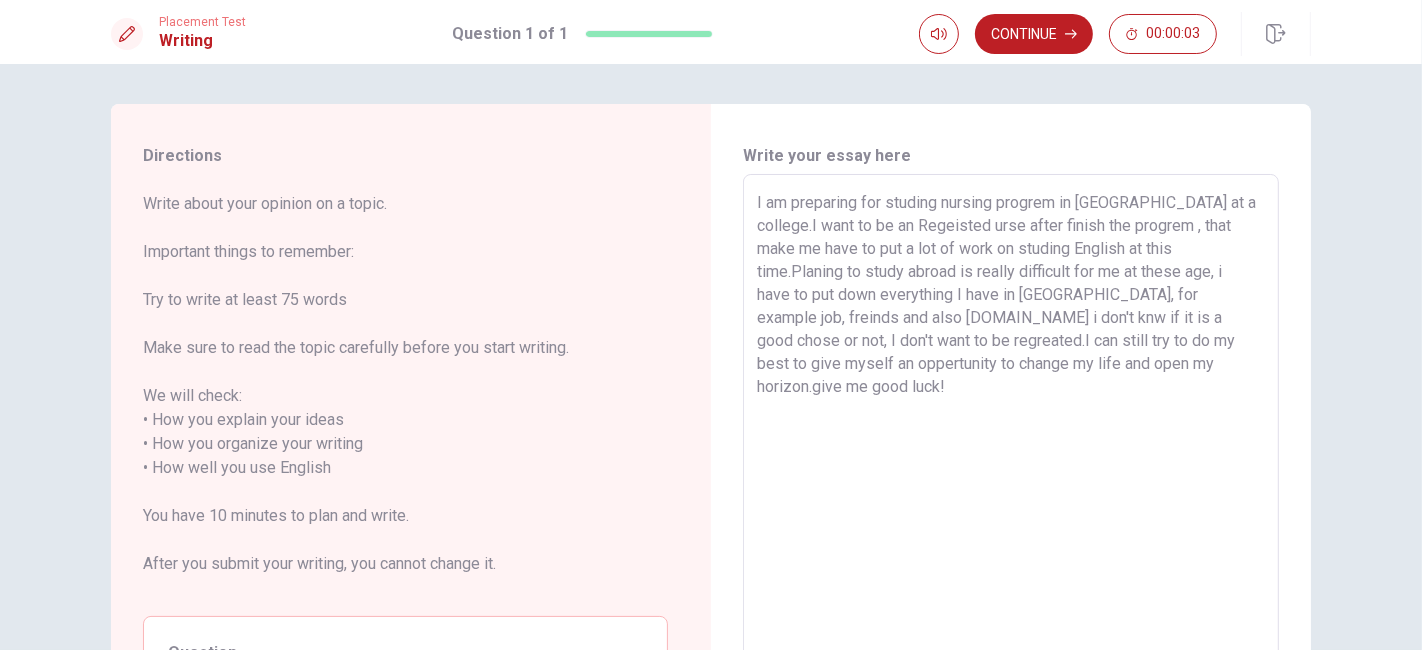 click on "I am preparing for studing nursing progrem in [GEOGRAPHIC_DATA] at a college.I want to be an Regeisted urse after finish the progrem , that make me have to put a lot of work on studing English at this time.Planing to study abroad is really difficult for me at these age, i have to put down everything I have in [GEOGRAPHIC_DATA], for example job, freinds and also [DOMAIN_NAME] i don't knw if it is a good chose or not, I don't want to be regreated.I can still try to do my best to give myself an oppertunity to change my life and open my horizon.give me good luck!" at bounding box center [1011, 456] 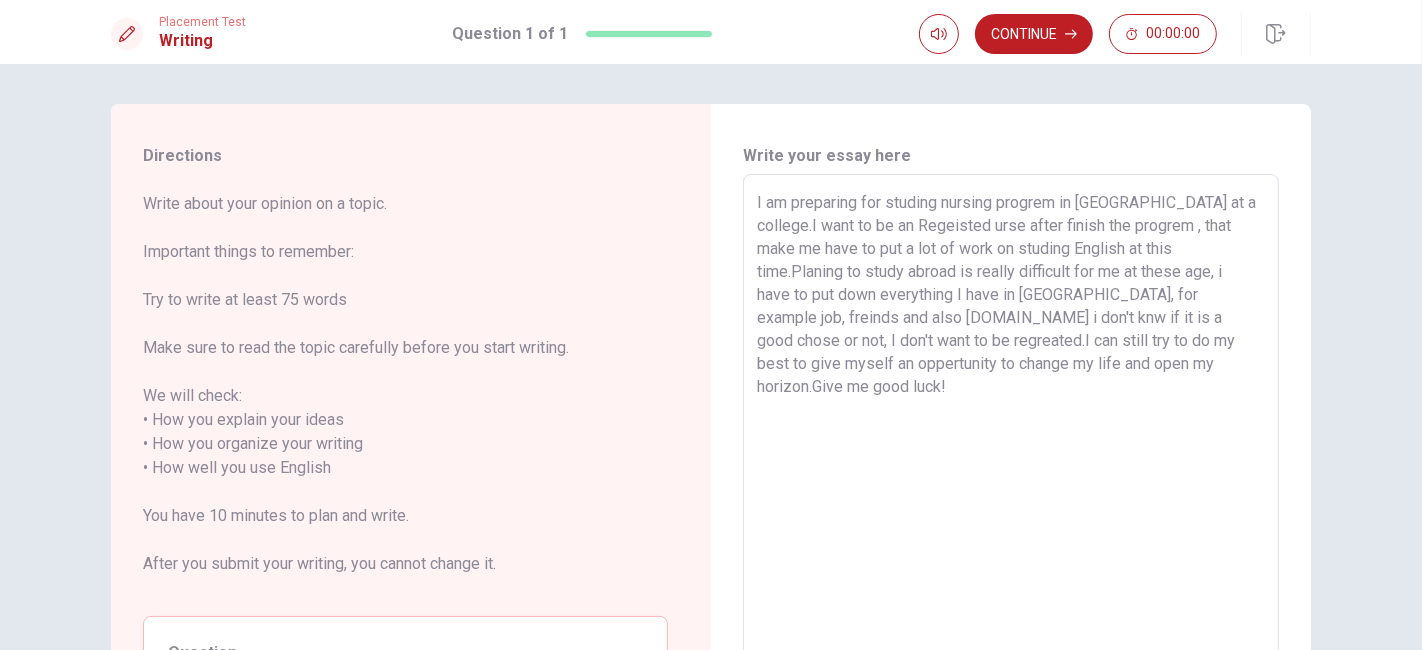 click on "I am preparing for studing nursing progrem in [GEOGRAPHIC_DATA] at a college.I want to be an Regeisted urse after finish the progrem , that make me have to put a lot of work on studing English at this time.Planing to study abroad is really difficult for me at these age, i have to put down everything I have in [GEOGRAPHIC_DATA], for example job, freinds and also [DOMAIN_NAME] i don't knw if it is a good chose or not, I don't want to be regreated.I can still try to do my best to give myself an oppertunity to change my life and open my horizon.Give me good luck!" at bounding box center [1011, 456] 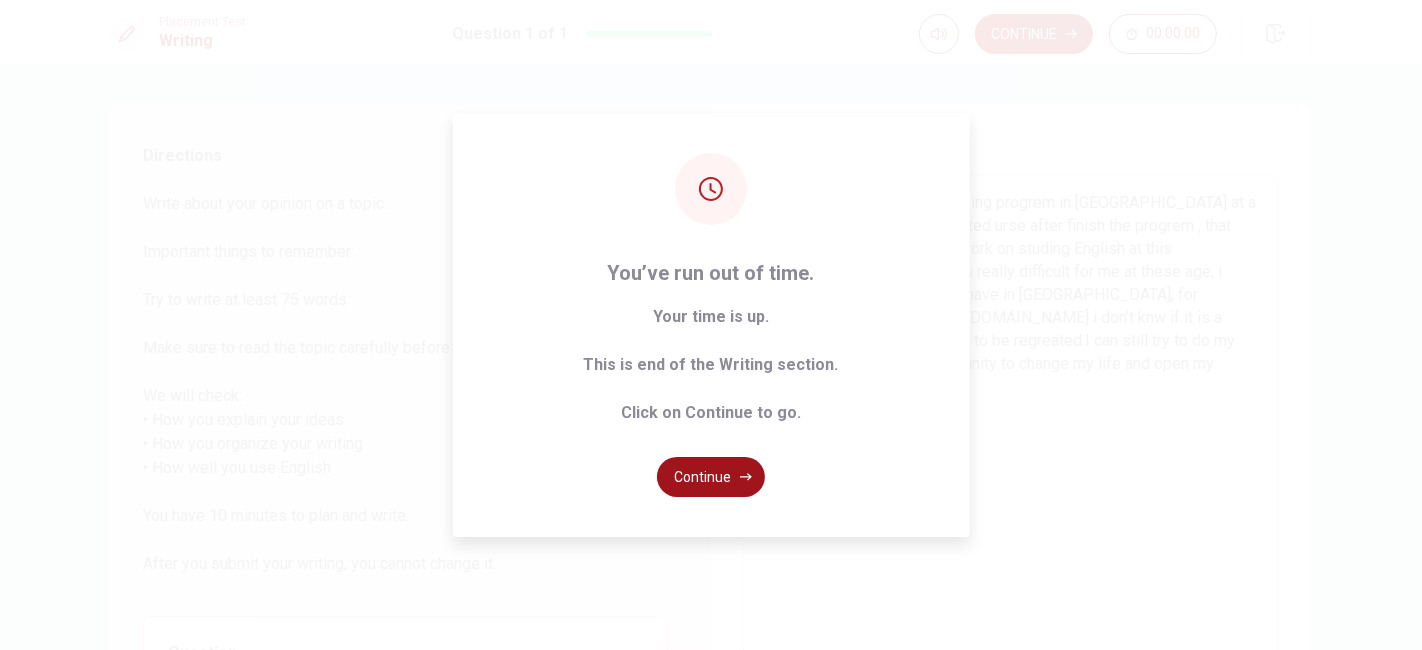 click on "Continue" at bounding box center (711, 477) 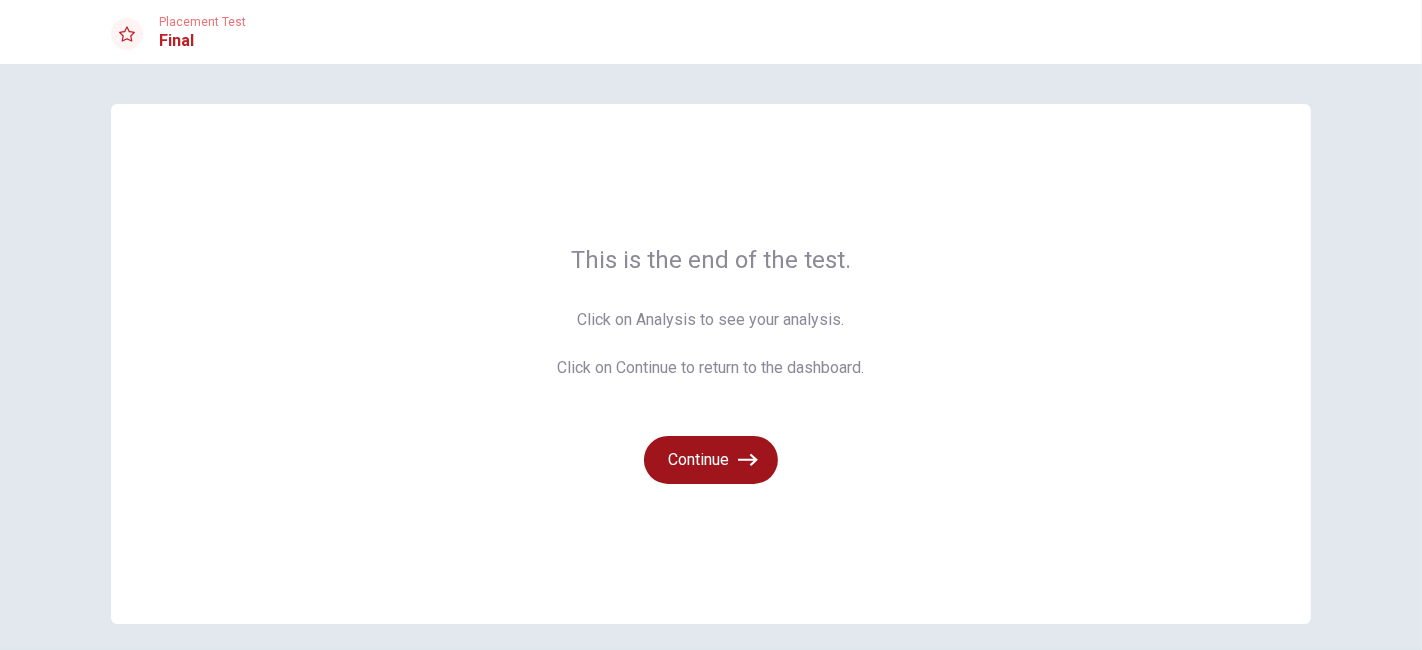 click on "Continue" at bounding box center [711, 460] 